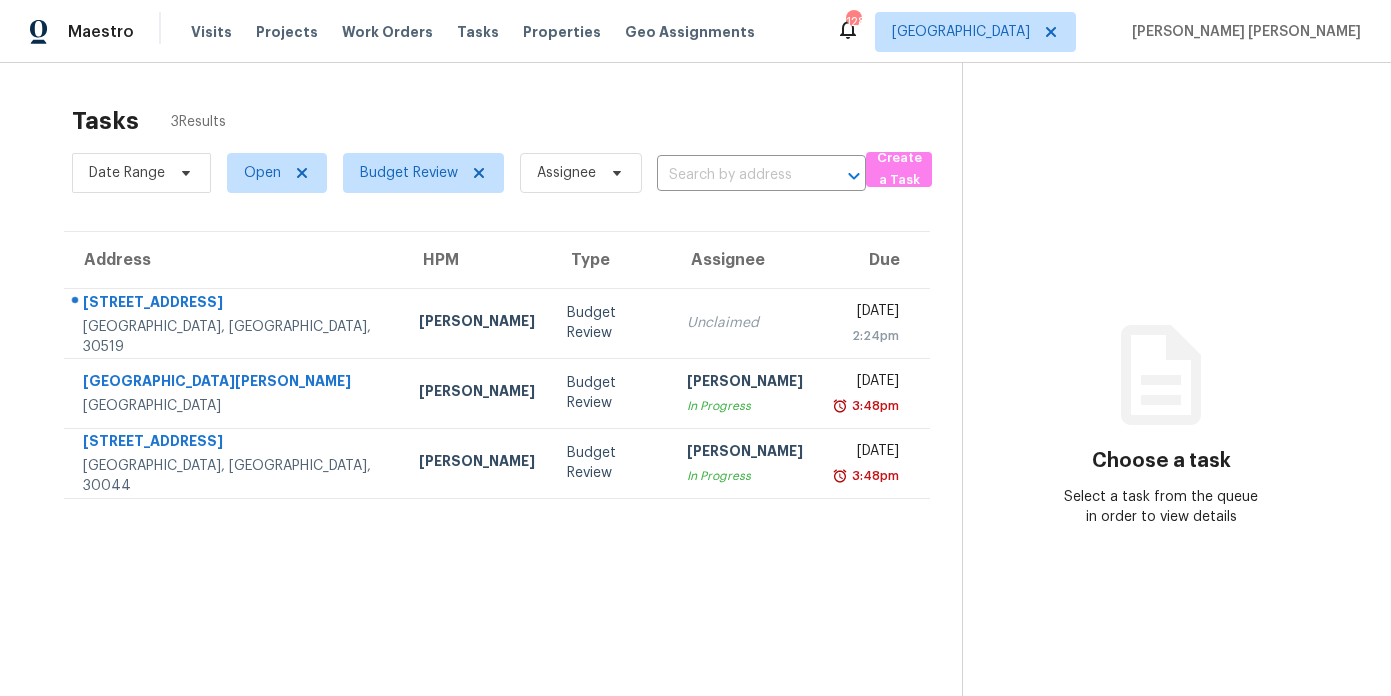 scroll, scrollTop: 0, scrollLeft: 0, axis: both 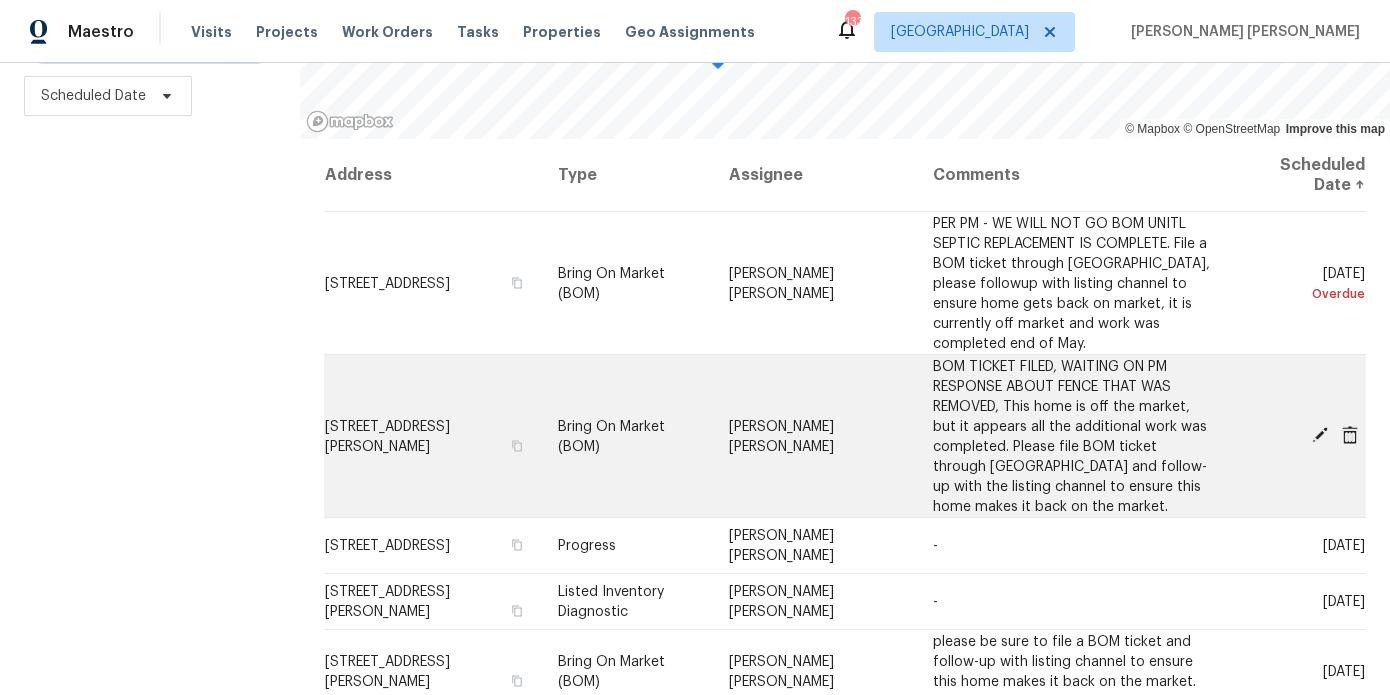 click 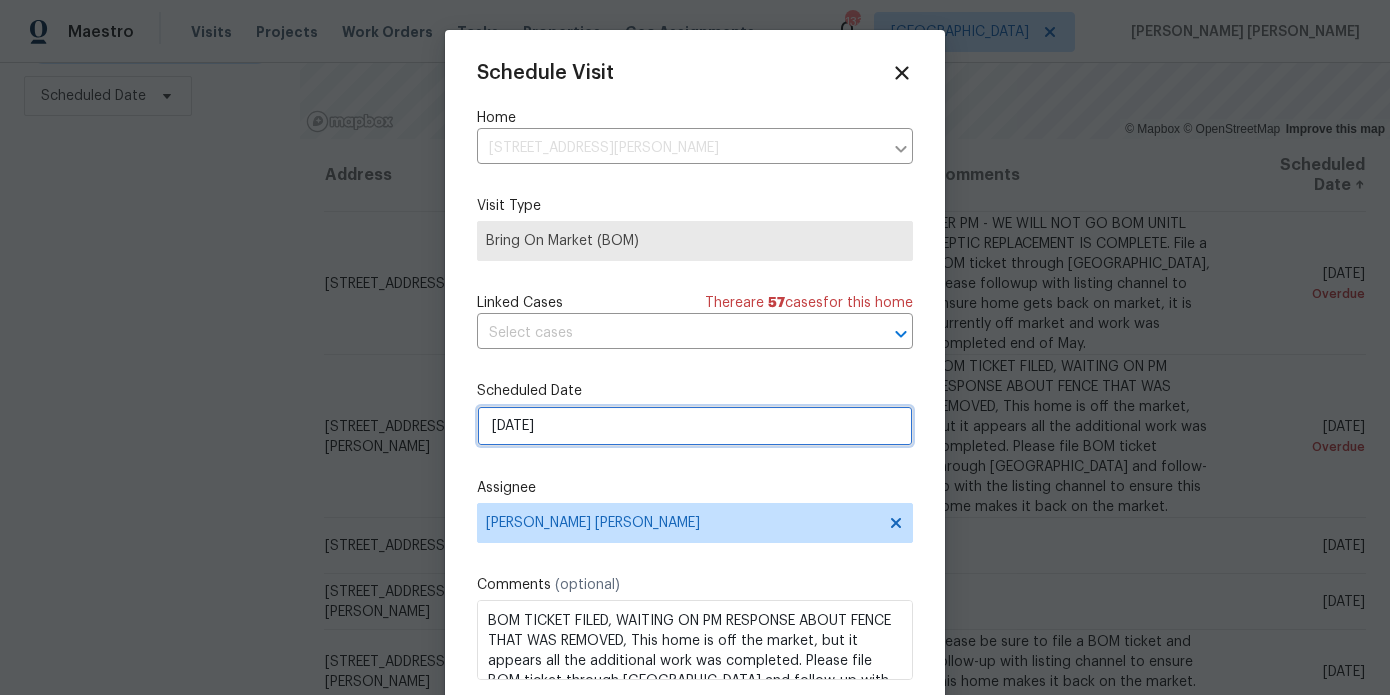 click on "7/8/2025" at bounding box center [695, 426] 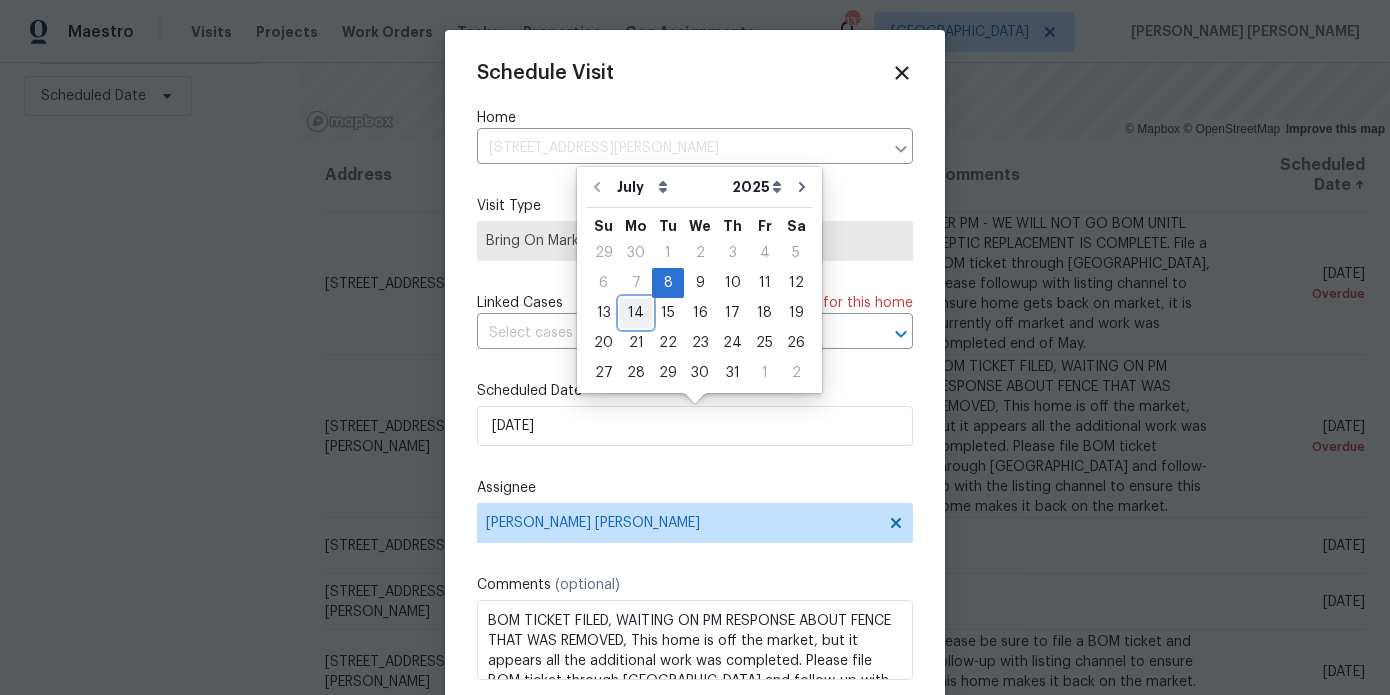 click on "14" at bounding box center [636, 313] 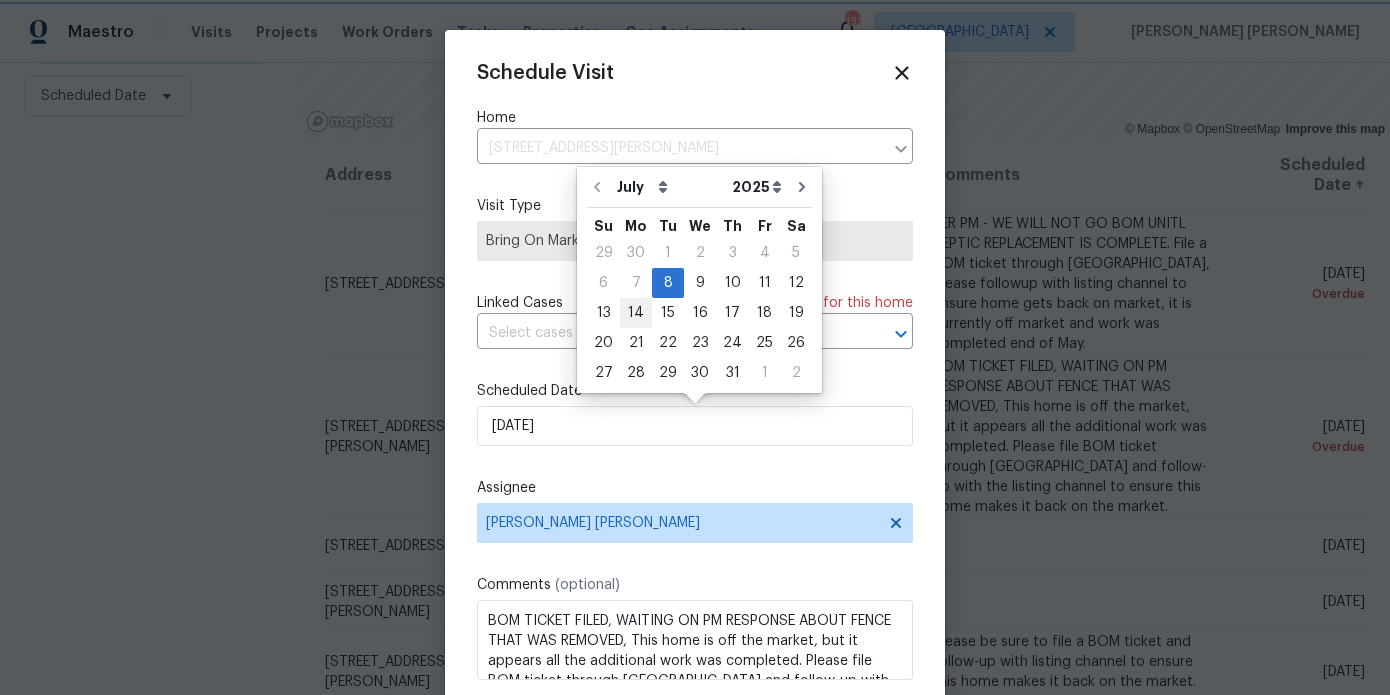 type on "7/14/2025" 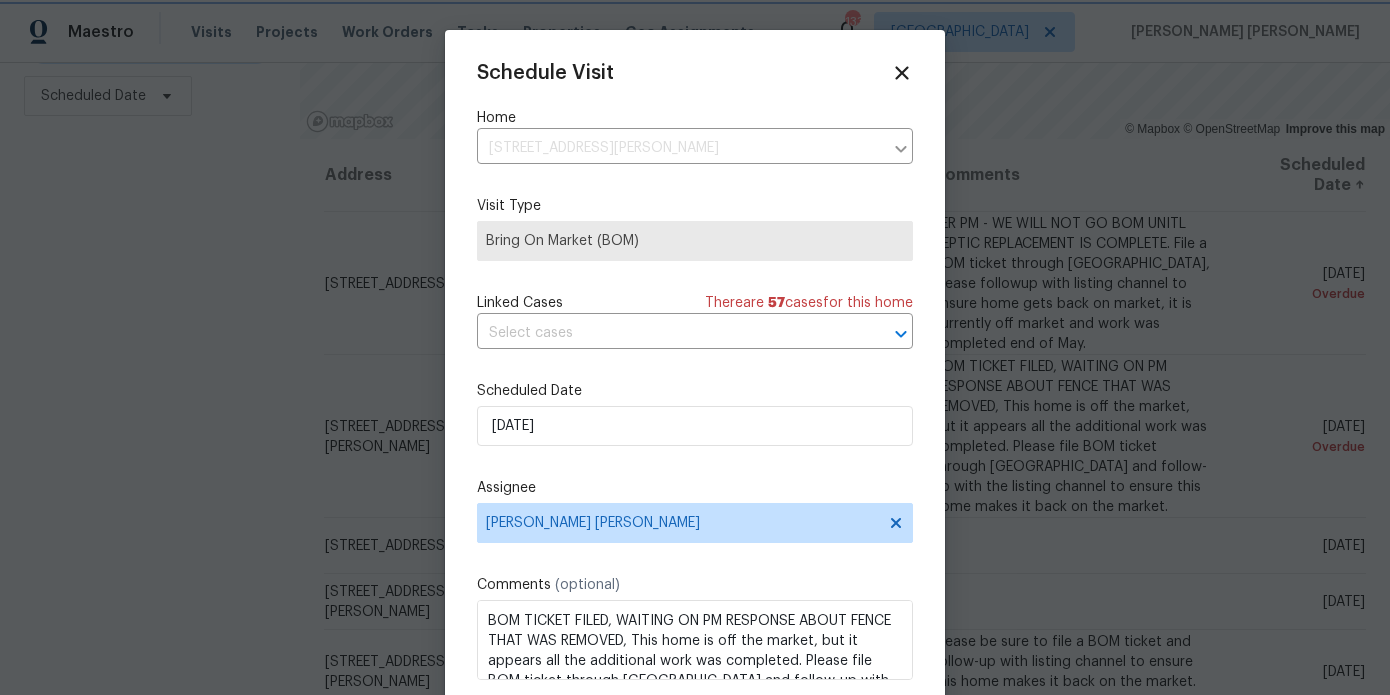 scroll, scrollTop: 36, scrollLeft: 0, axis: vertical 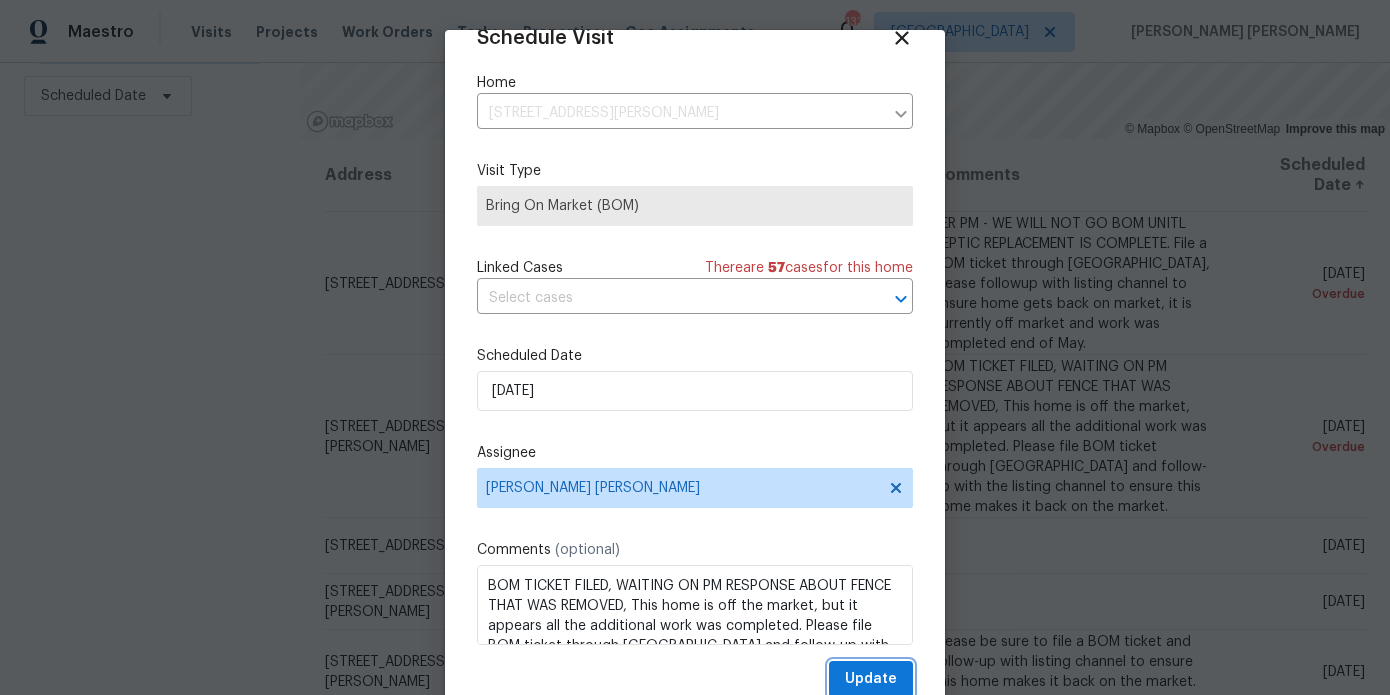 click on "Update" at bounding box center [871, 679] 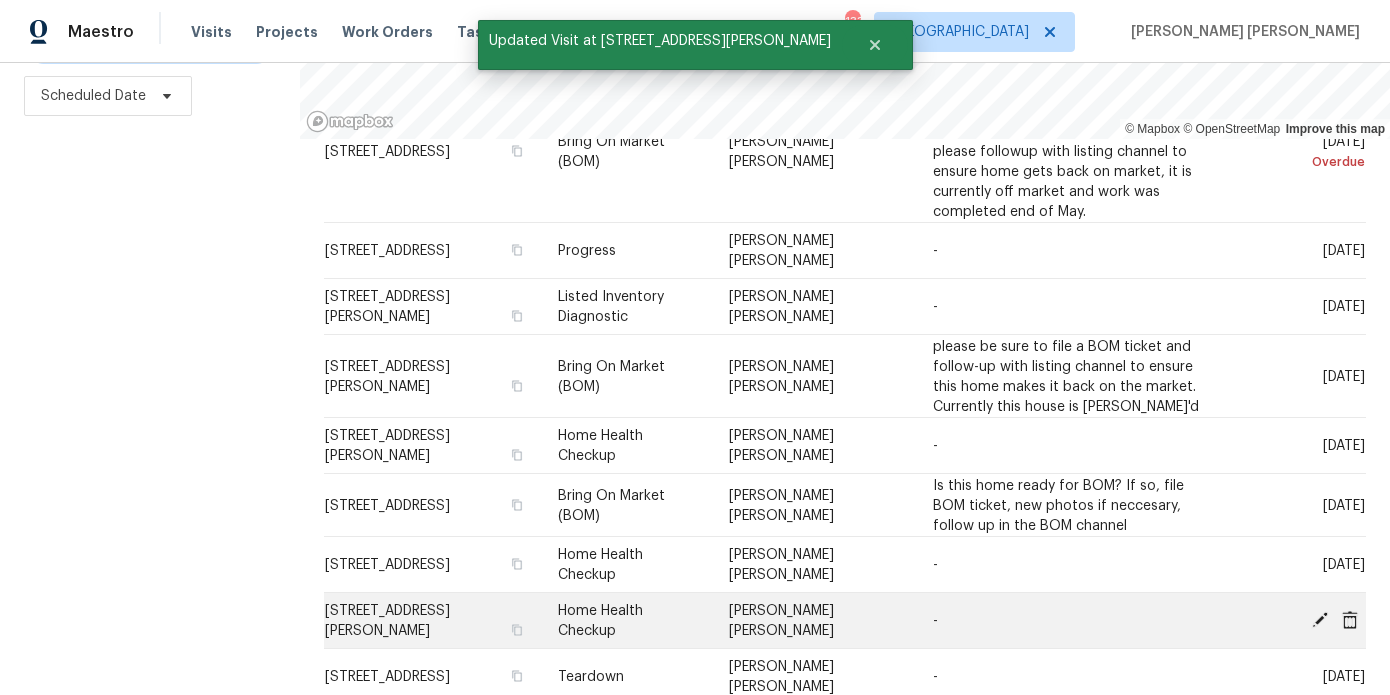 scroll, scrollTop: 131, scrollLeft: 0, axis: vertical 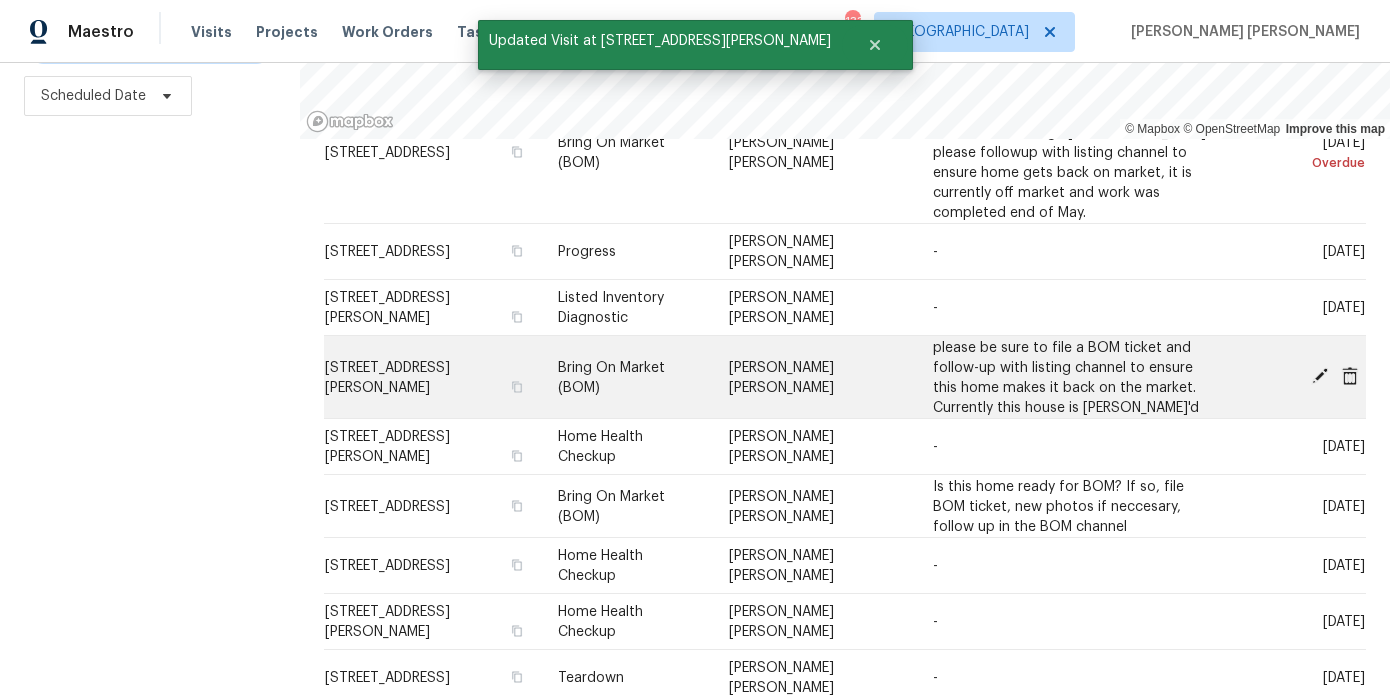 click 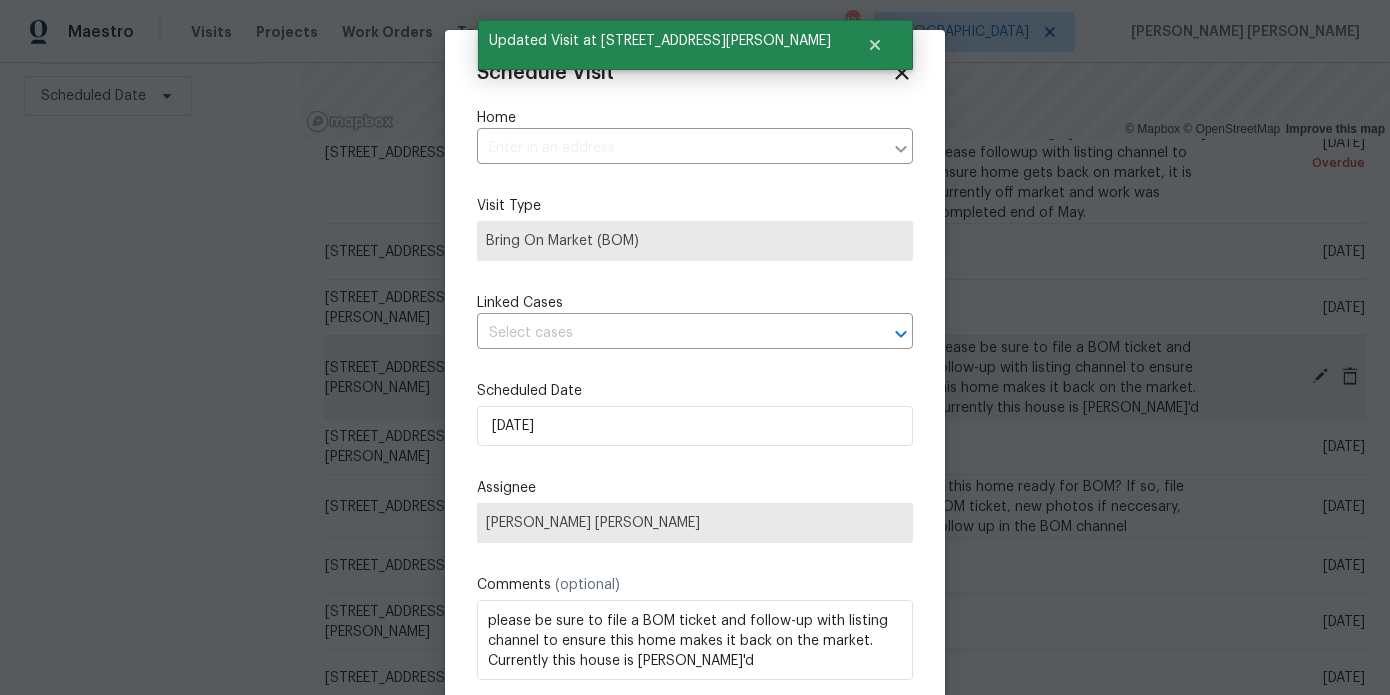 type on "185 Stayman Park, Fayetteville, GA 30215" 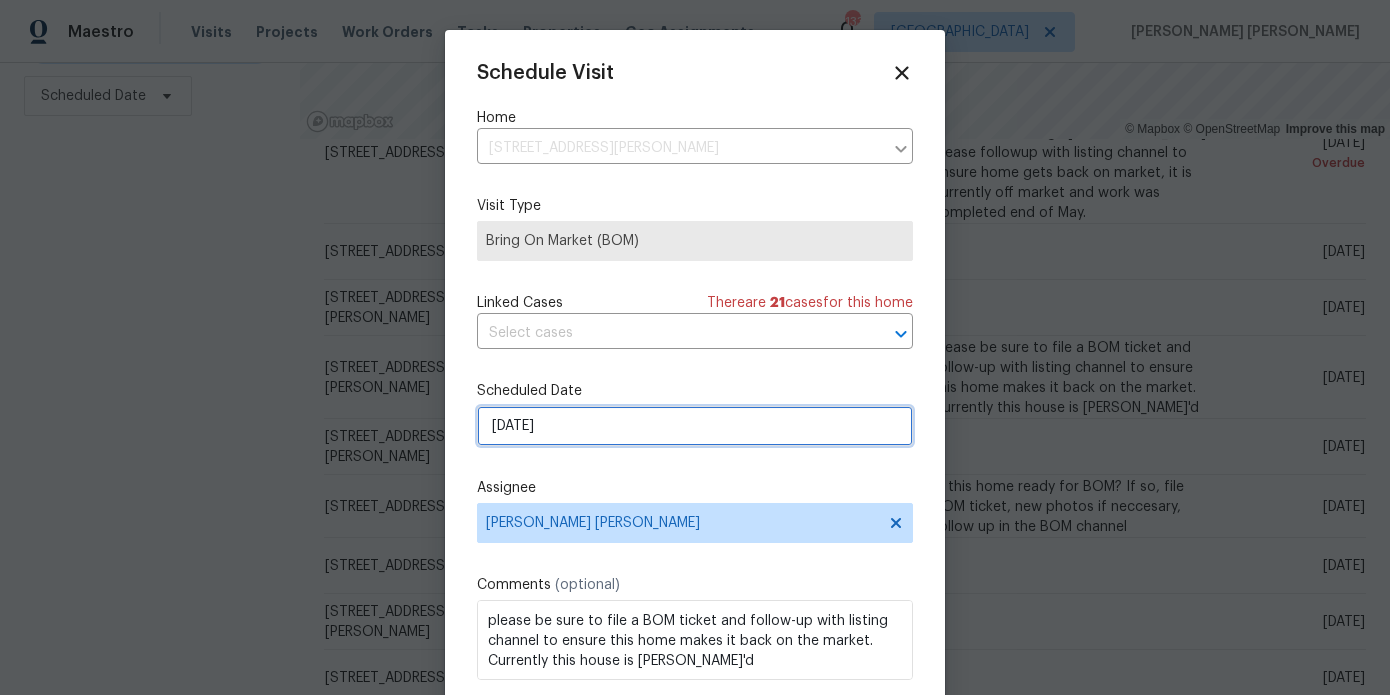 click on "7/10/2025" at bounding box center [695, 426] 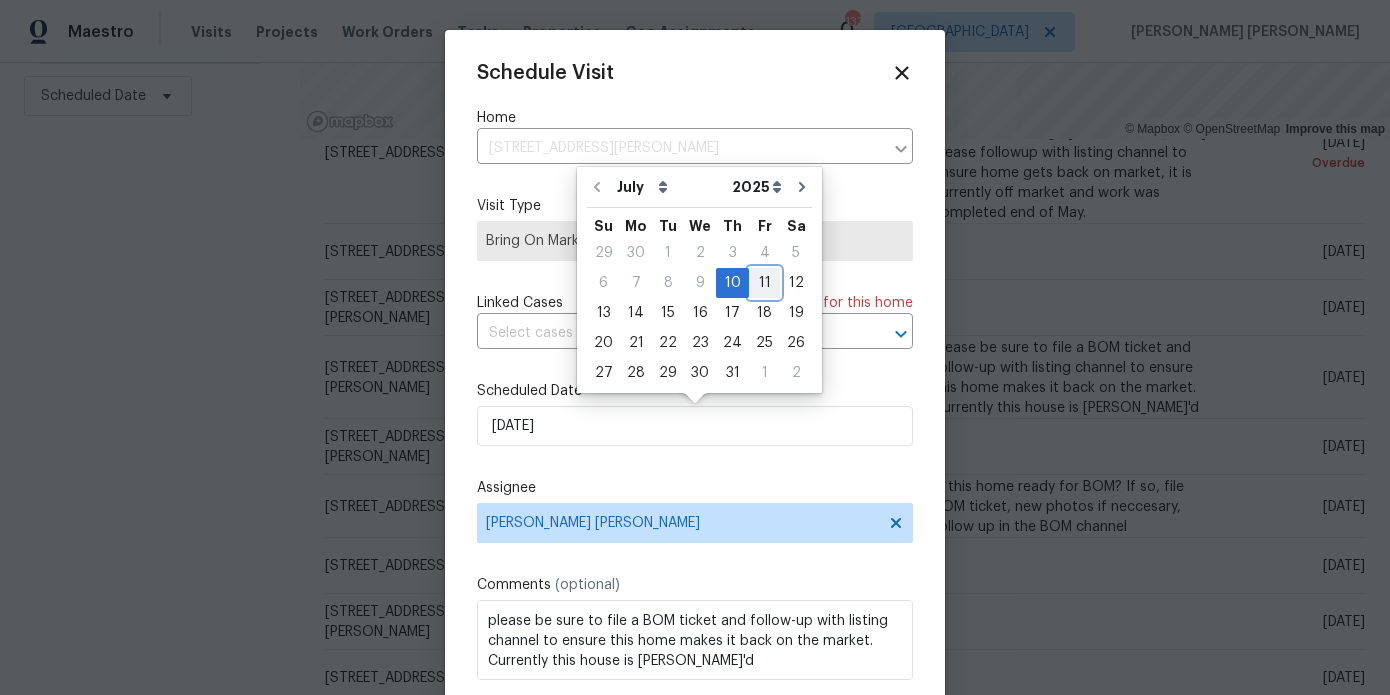 click on "11" at bounding box center [764, 283] 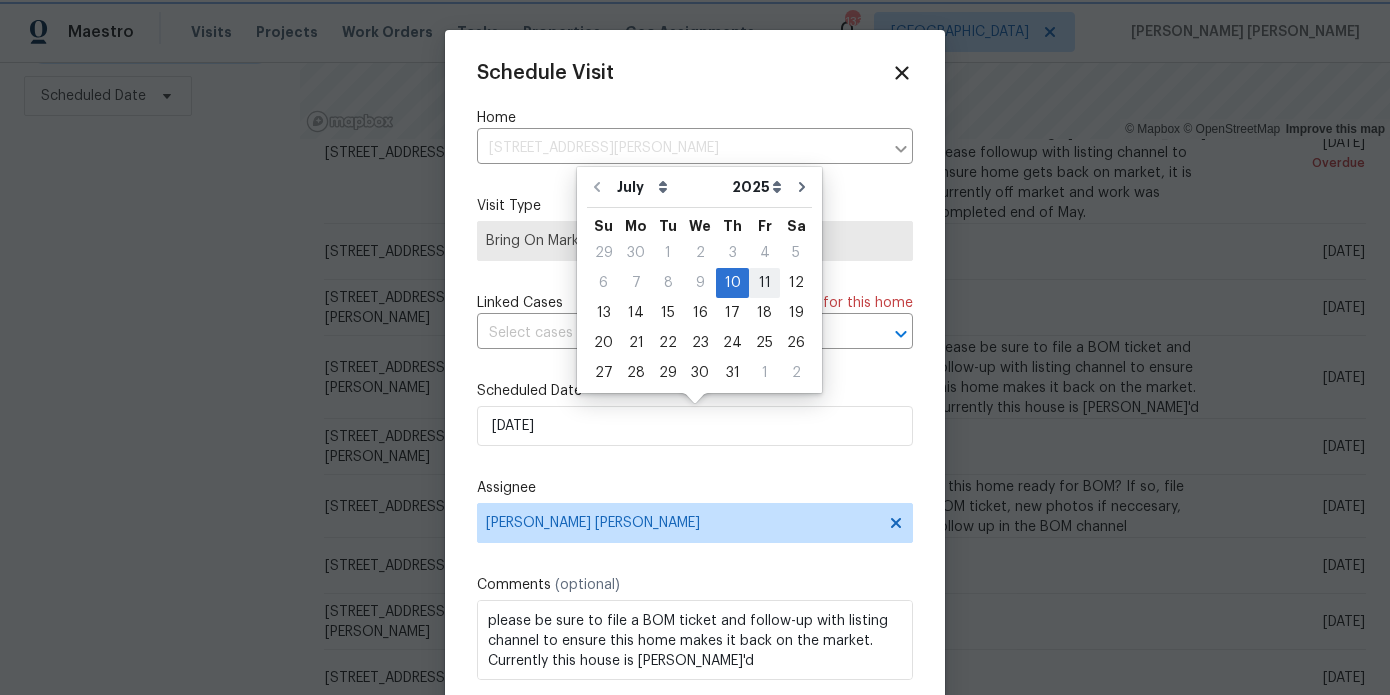type on "7/11/2025" 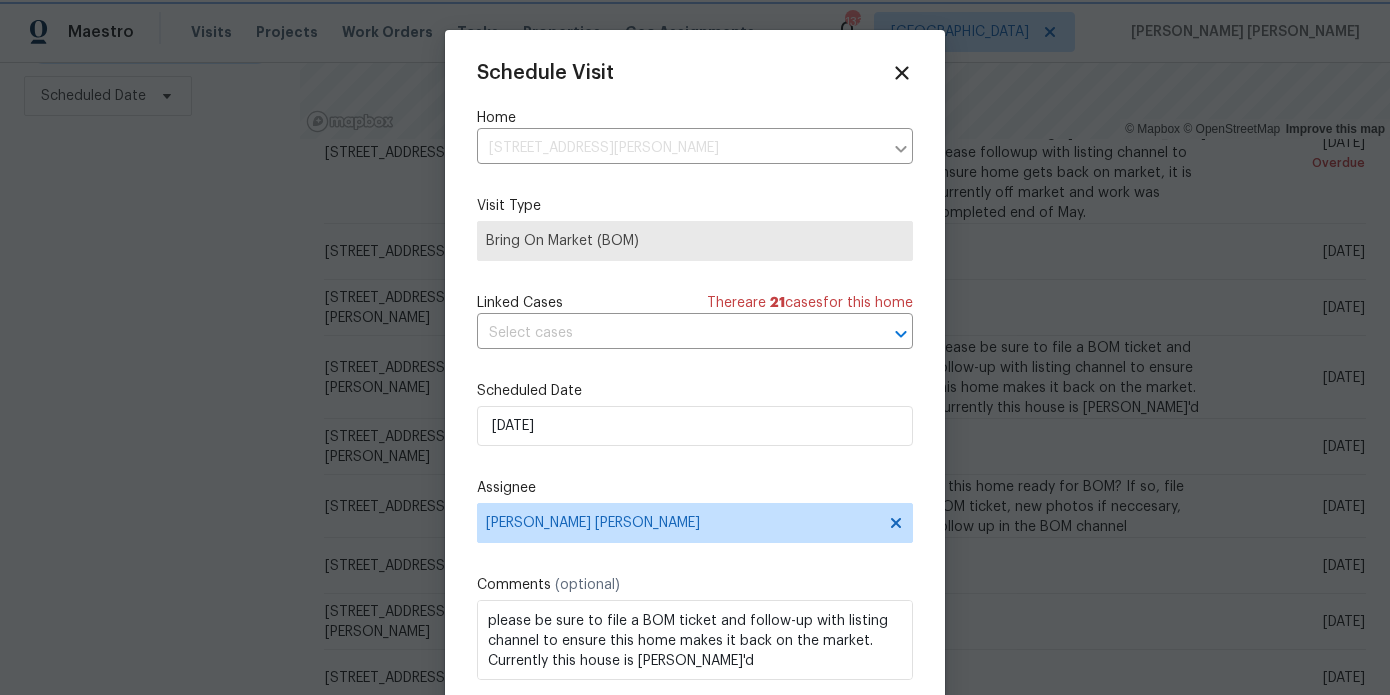 scroll, scrollTop: 36, scrollLeft: 0, axis: vertical 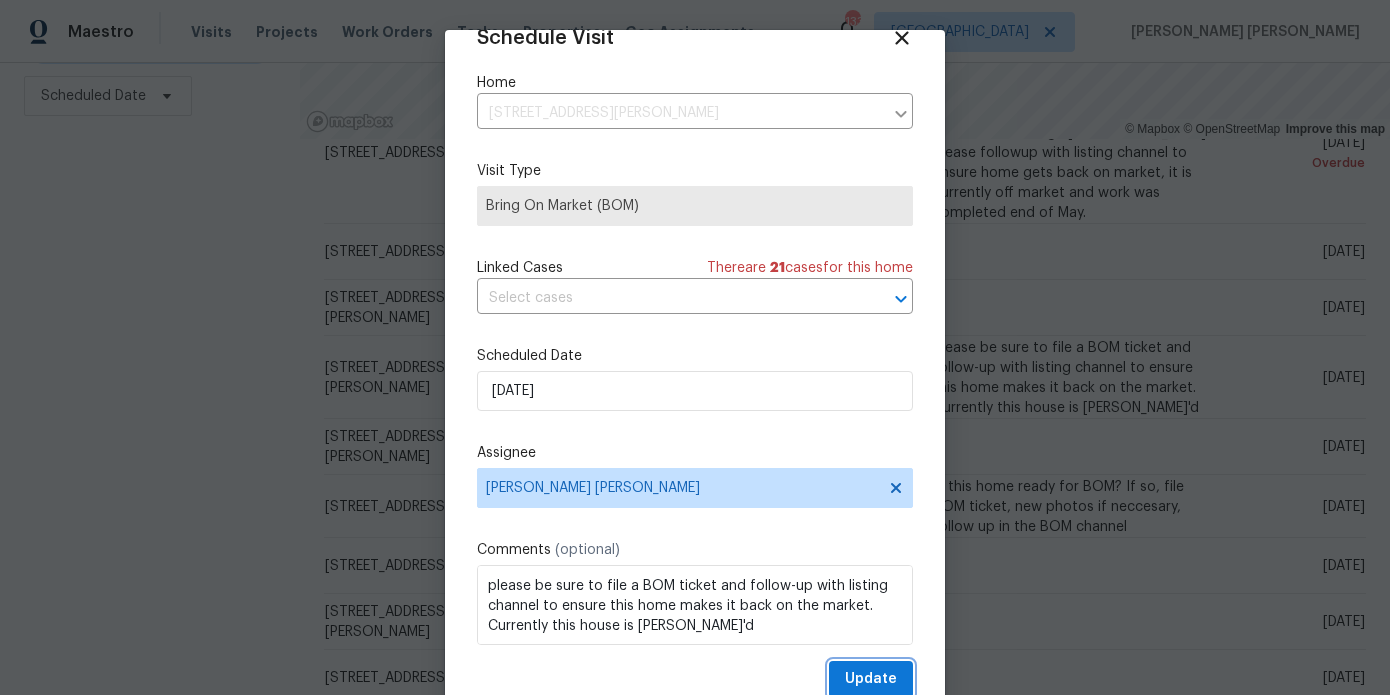 click on "Update" at bounding box center [871, 679] 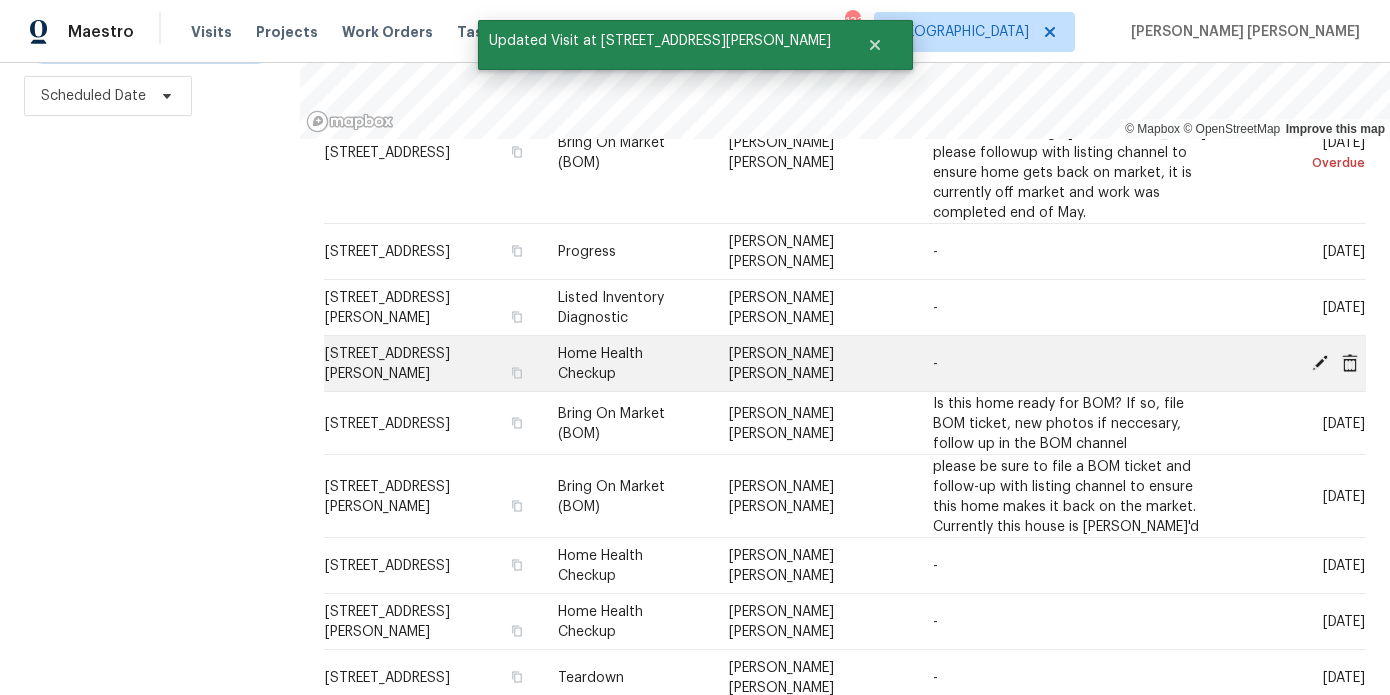 click 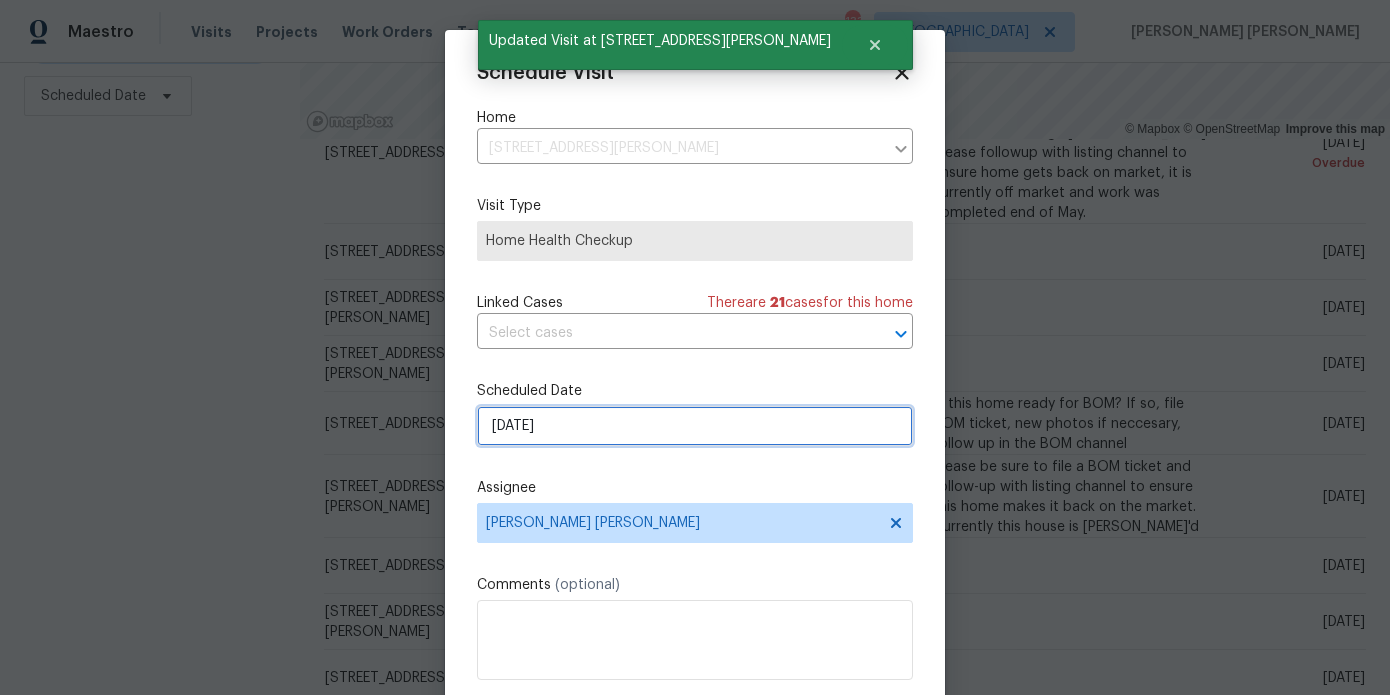click on "7/10/2025" at bounding box center (695, 426) 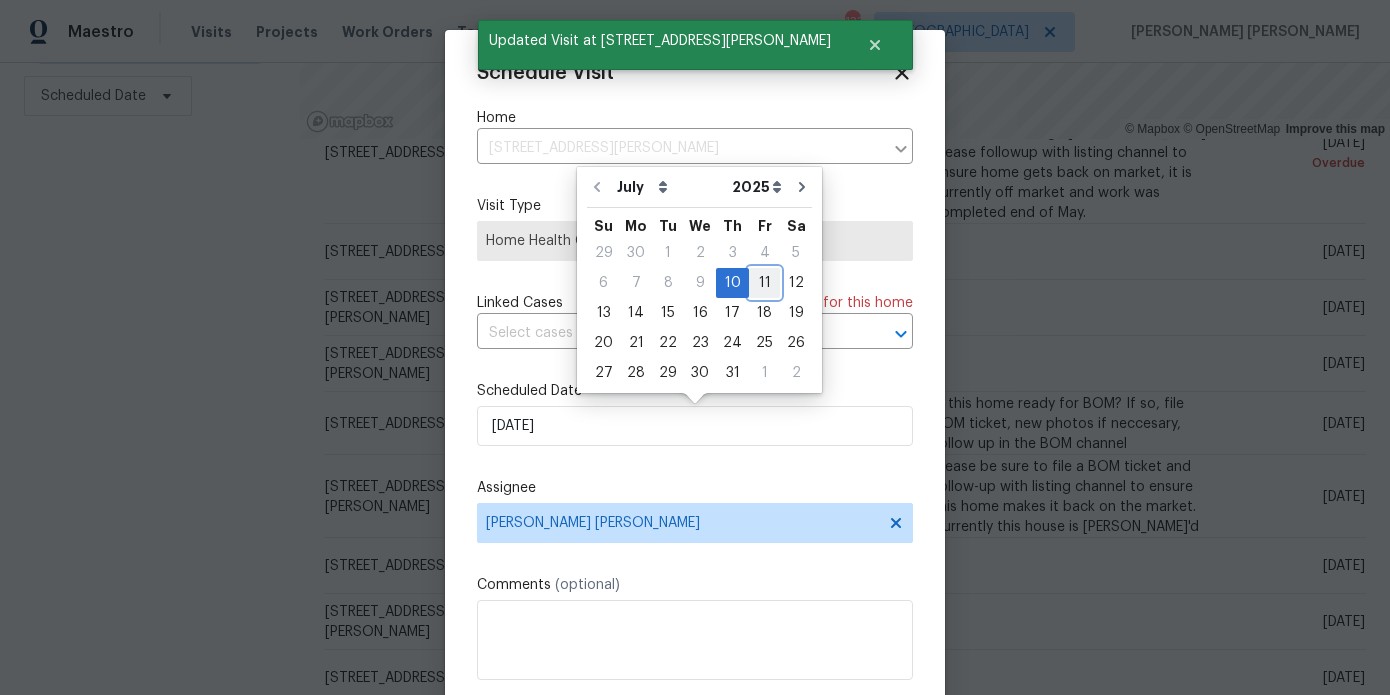 click on "11" at bounding box center [764, 283] 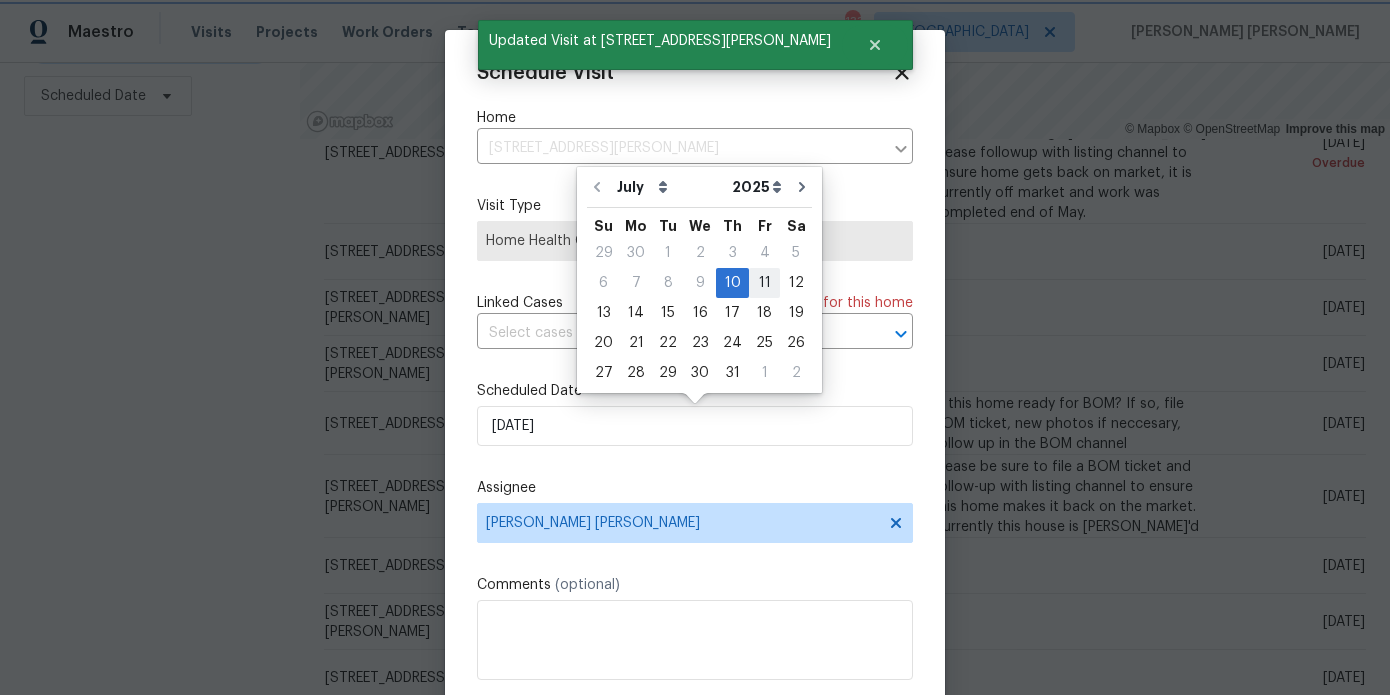 type on "[DATE]" 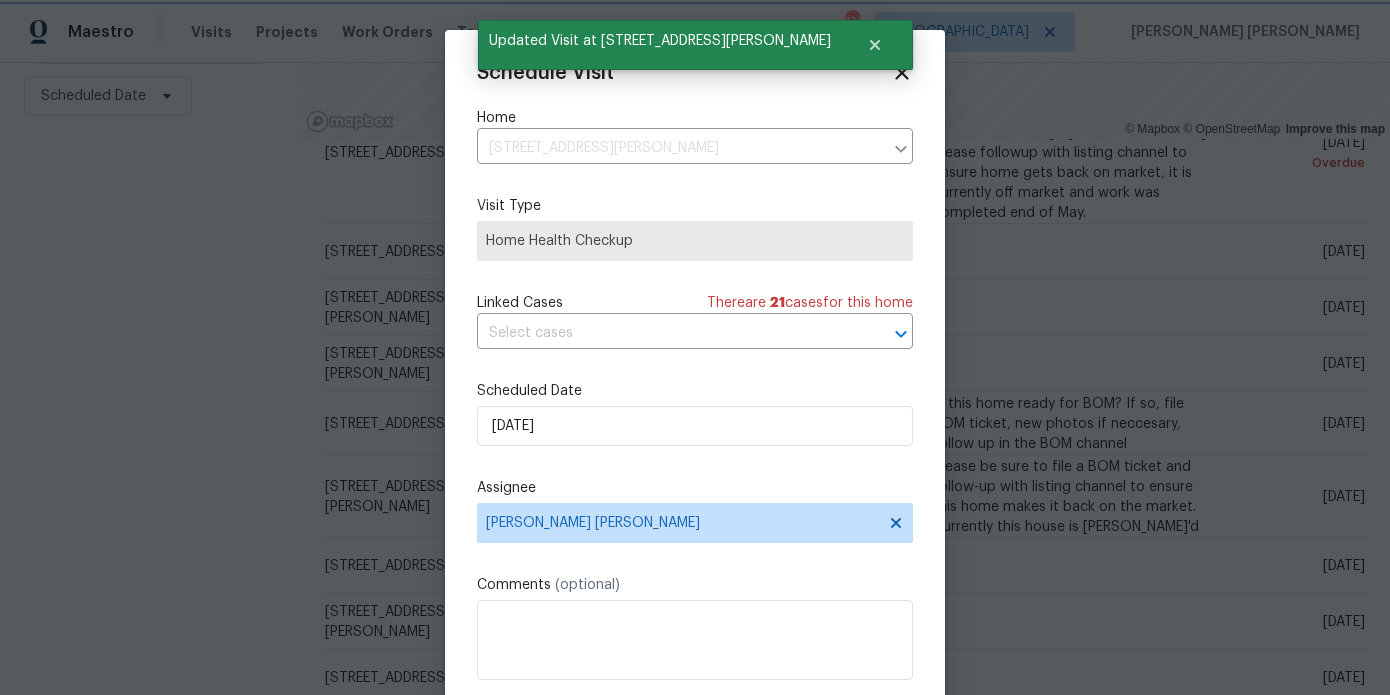 scroll, scrollTop: 36, scrollLeft: 0, axis: vertical 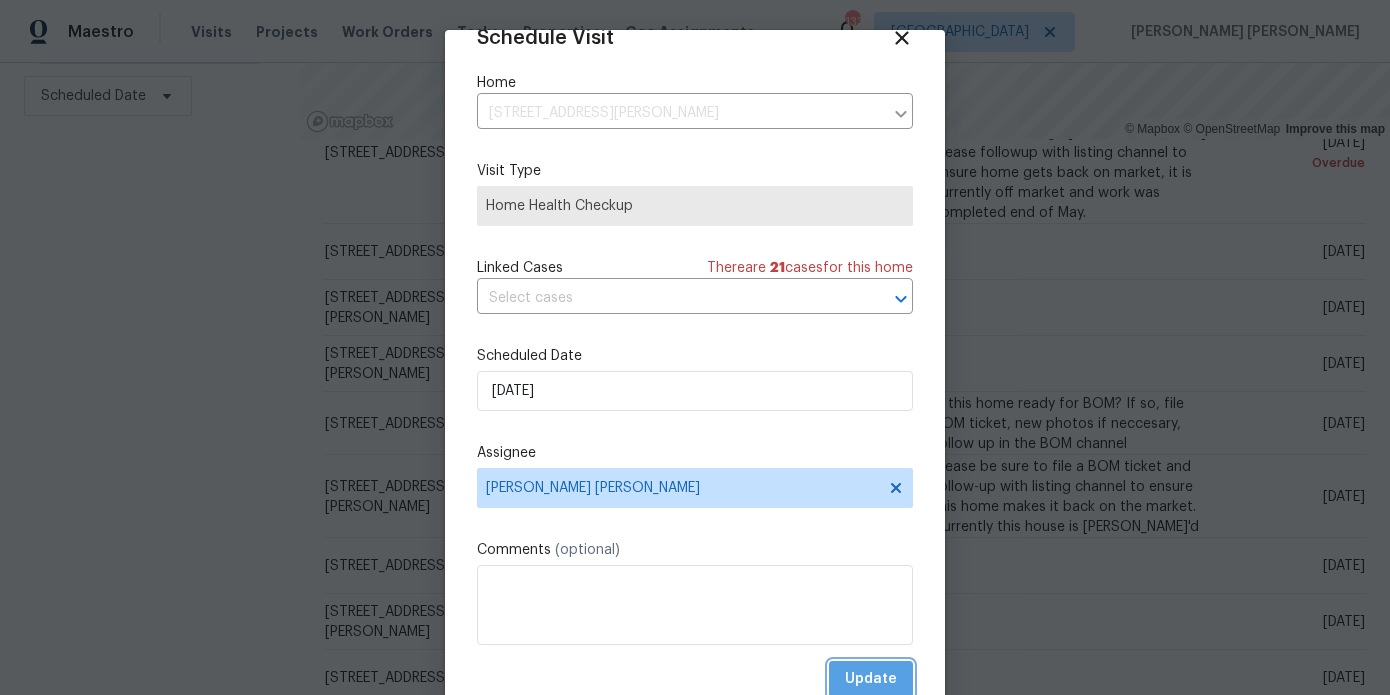 click on "Update" at bounding box center [871, 679] 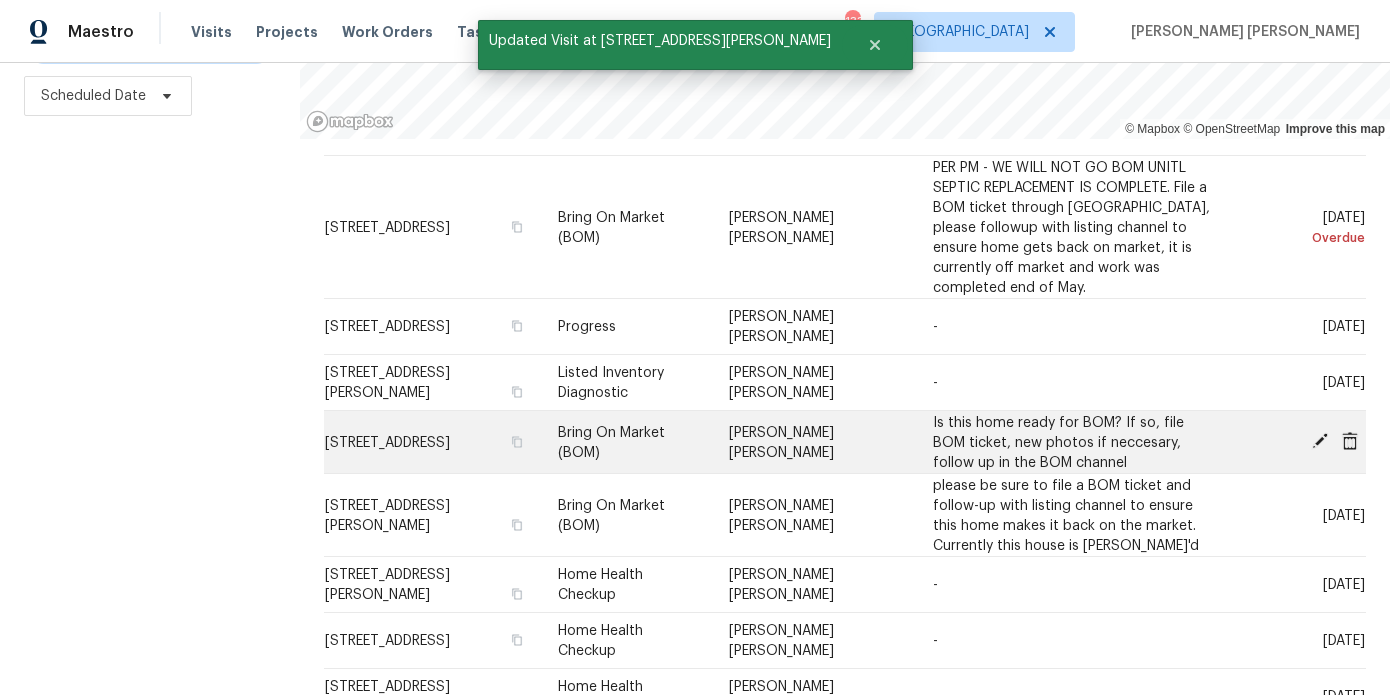 scroll, scrollTop: 53, scrollLeft: 0, axis: vertical 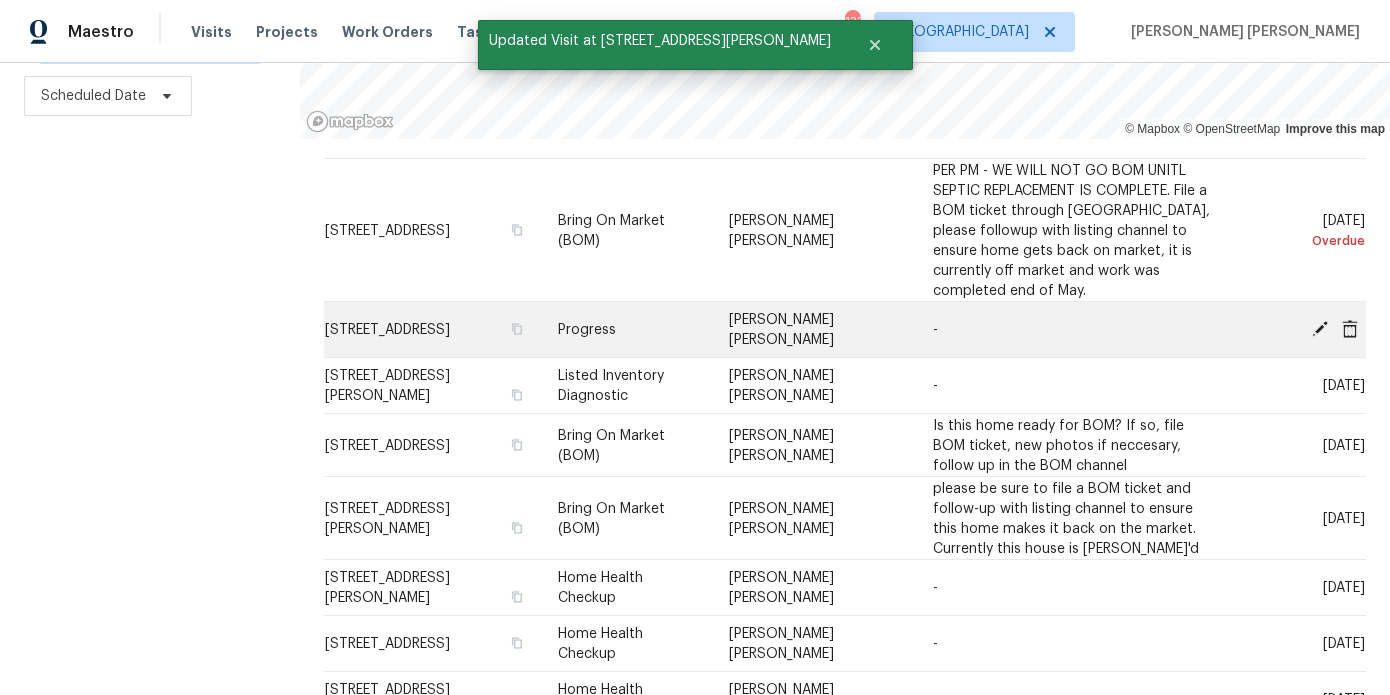 click 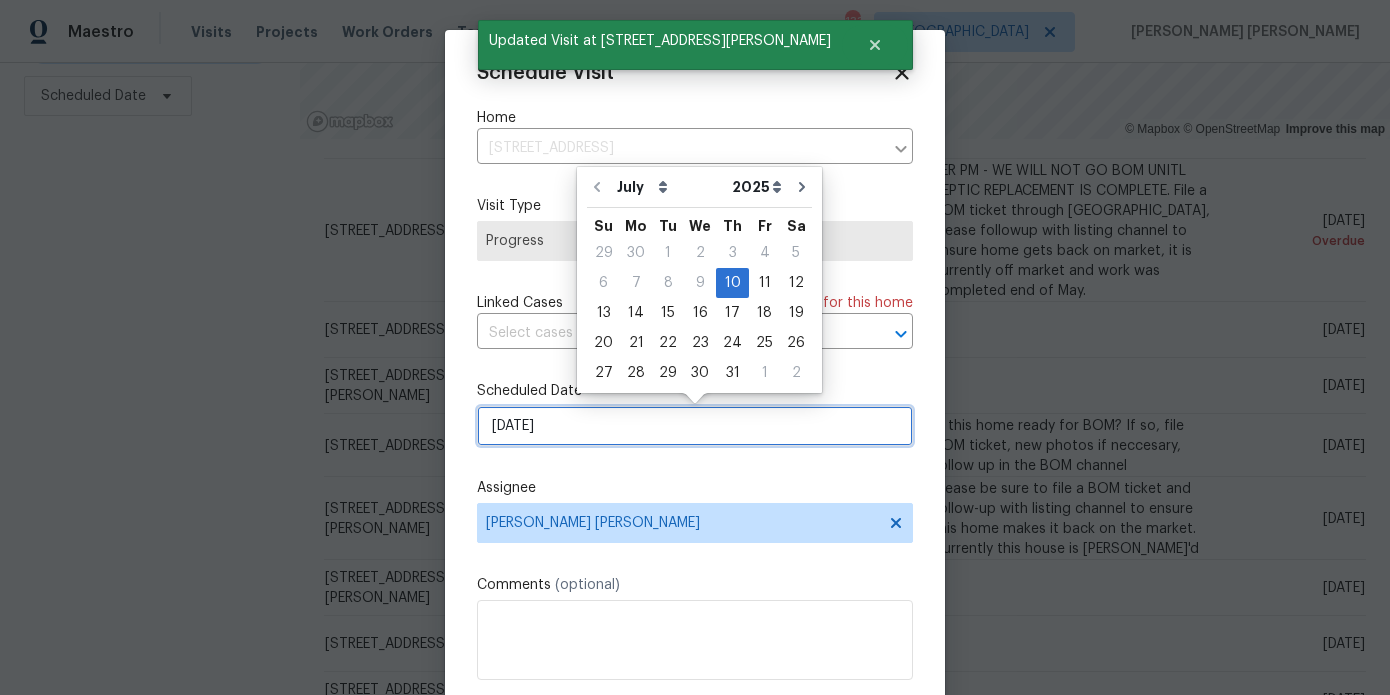 click on "7/10/2025" at bounding box center [695, 426] 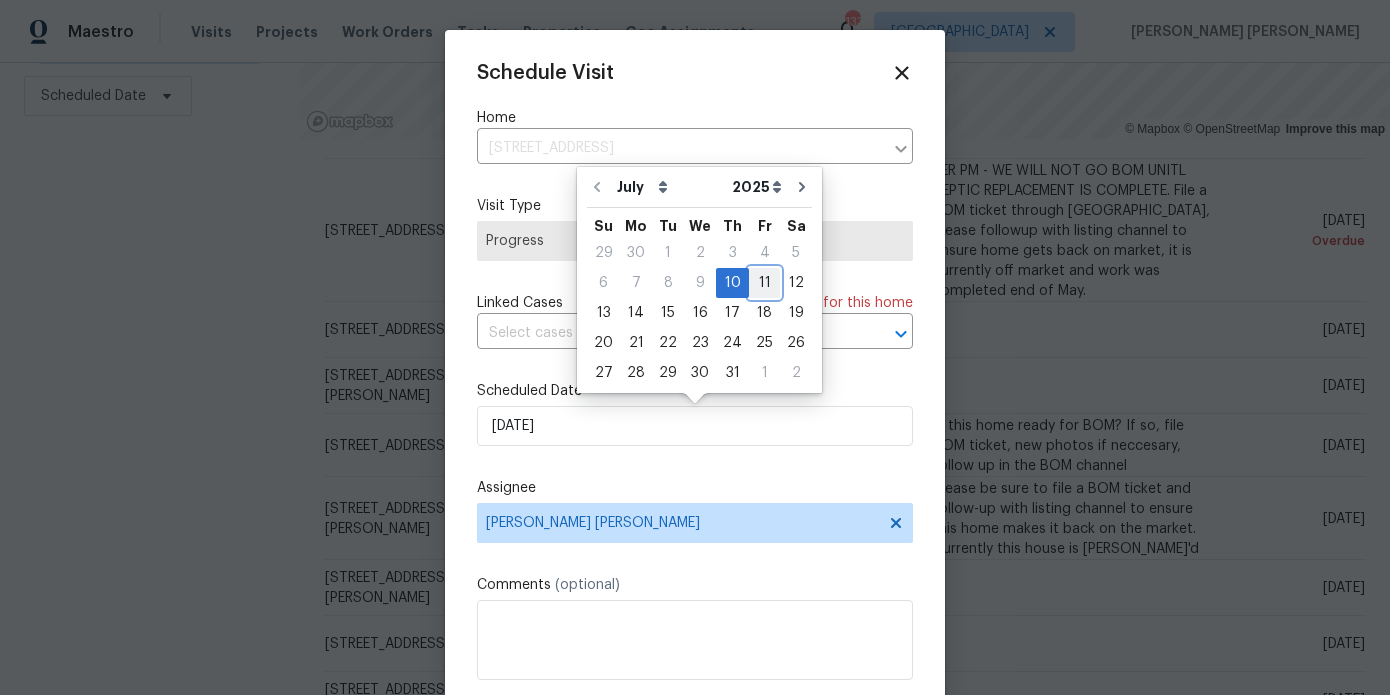 click on "11" at bounding box center [764, 283] 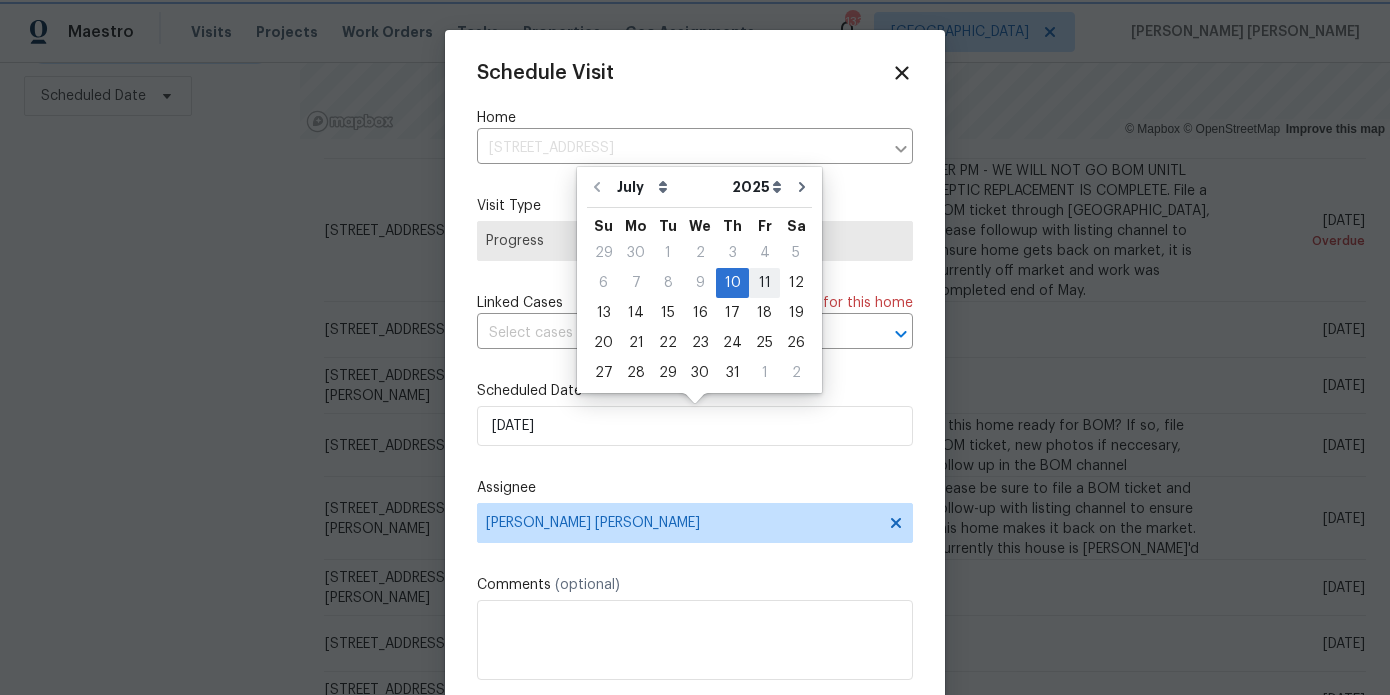 type on "7/11/2025" 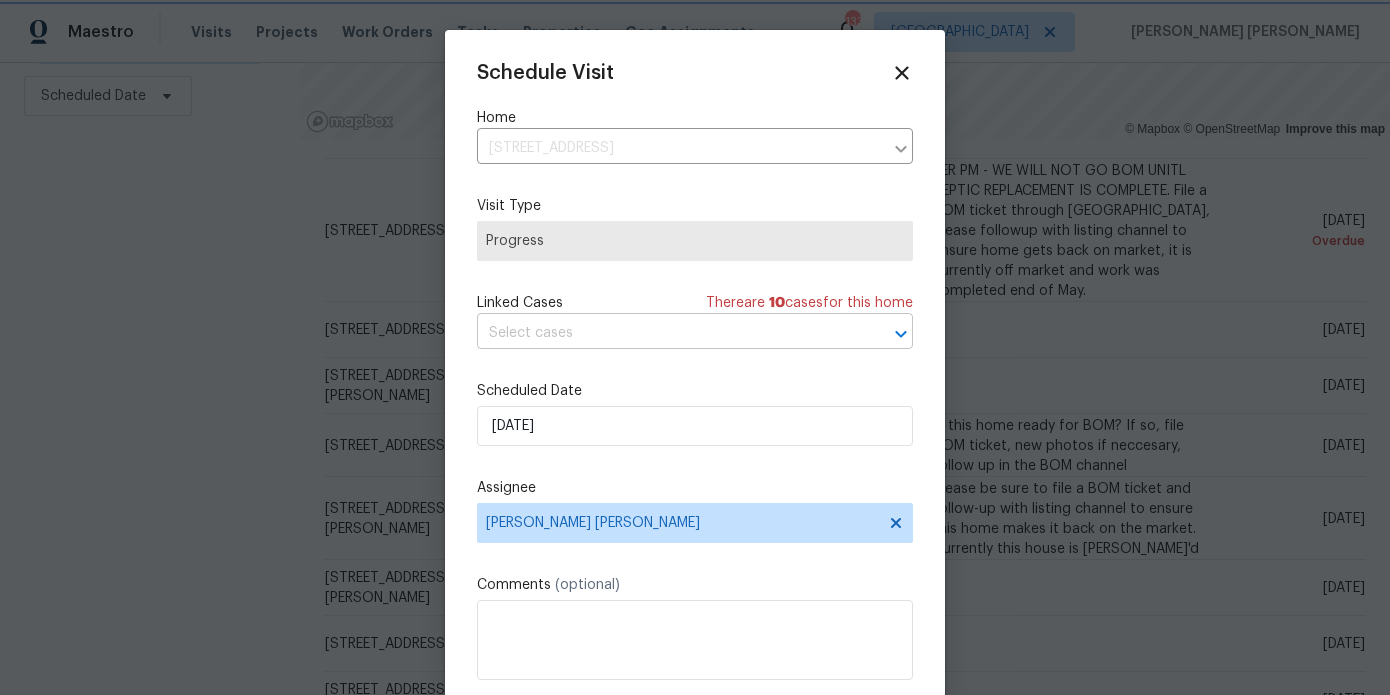 scroll, scrollTop: 36, scrollLeft: 0, axis: vertical 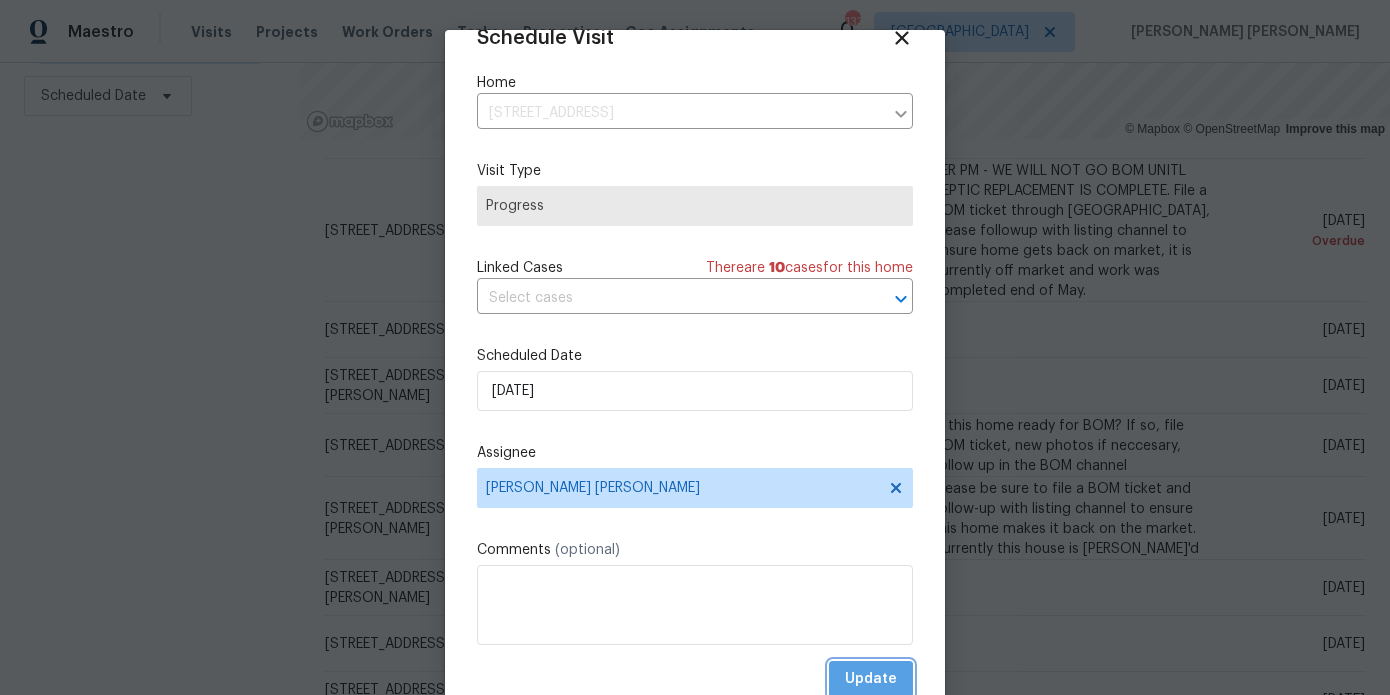 click on "Update" at bounding box center [871, 679] 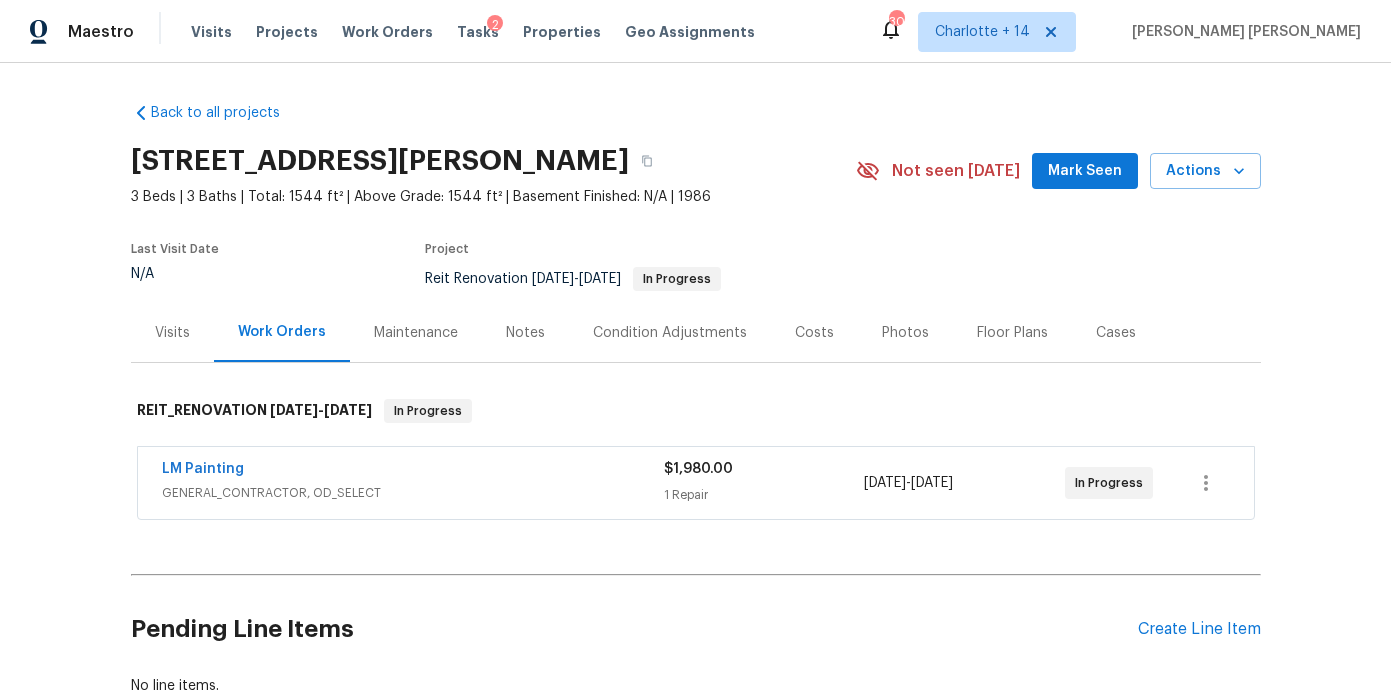 scroll, scrollTop: 0, scrollLeft: 0, axis: both 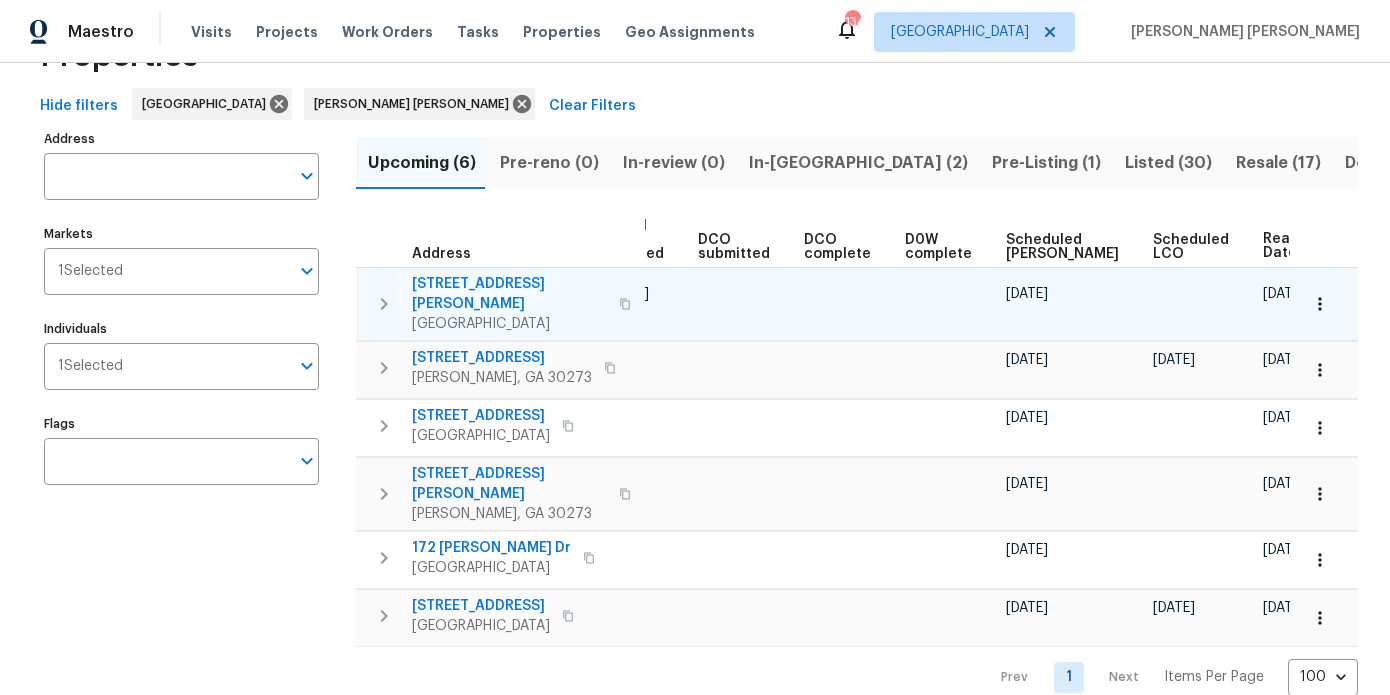 click 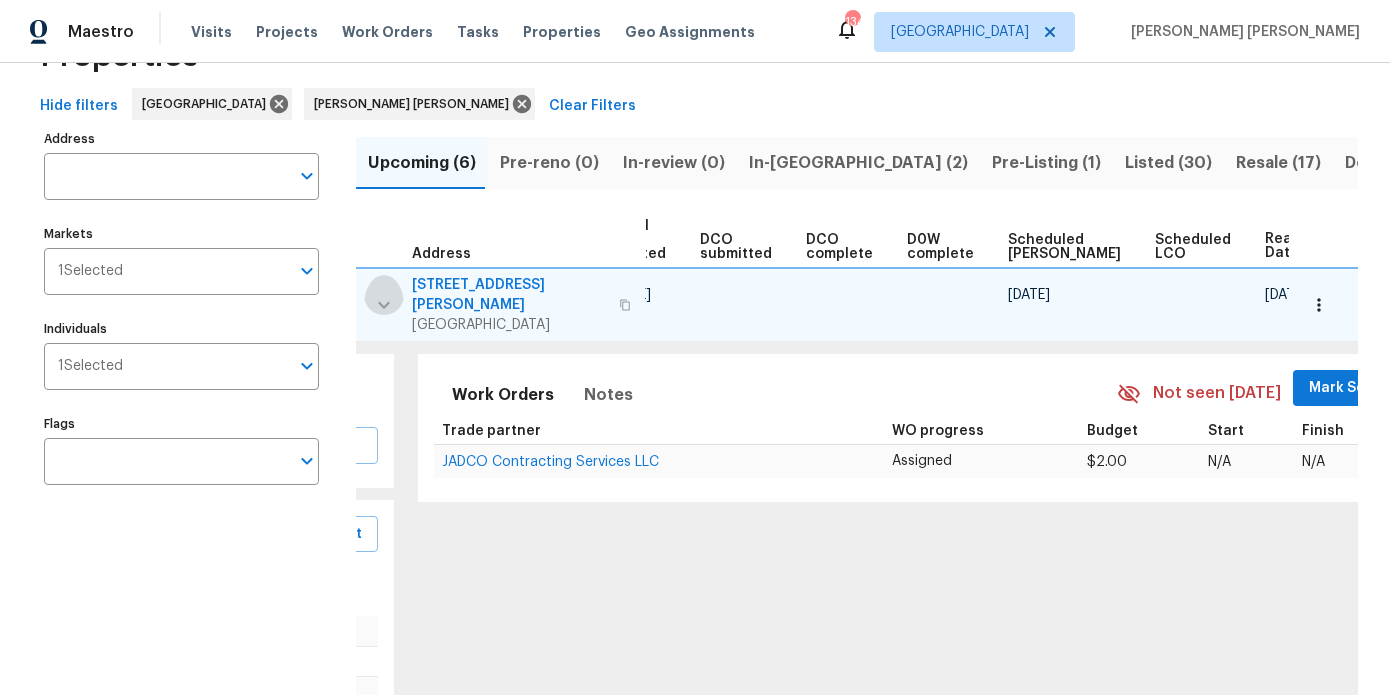 click at bounding box center (384, 305) 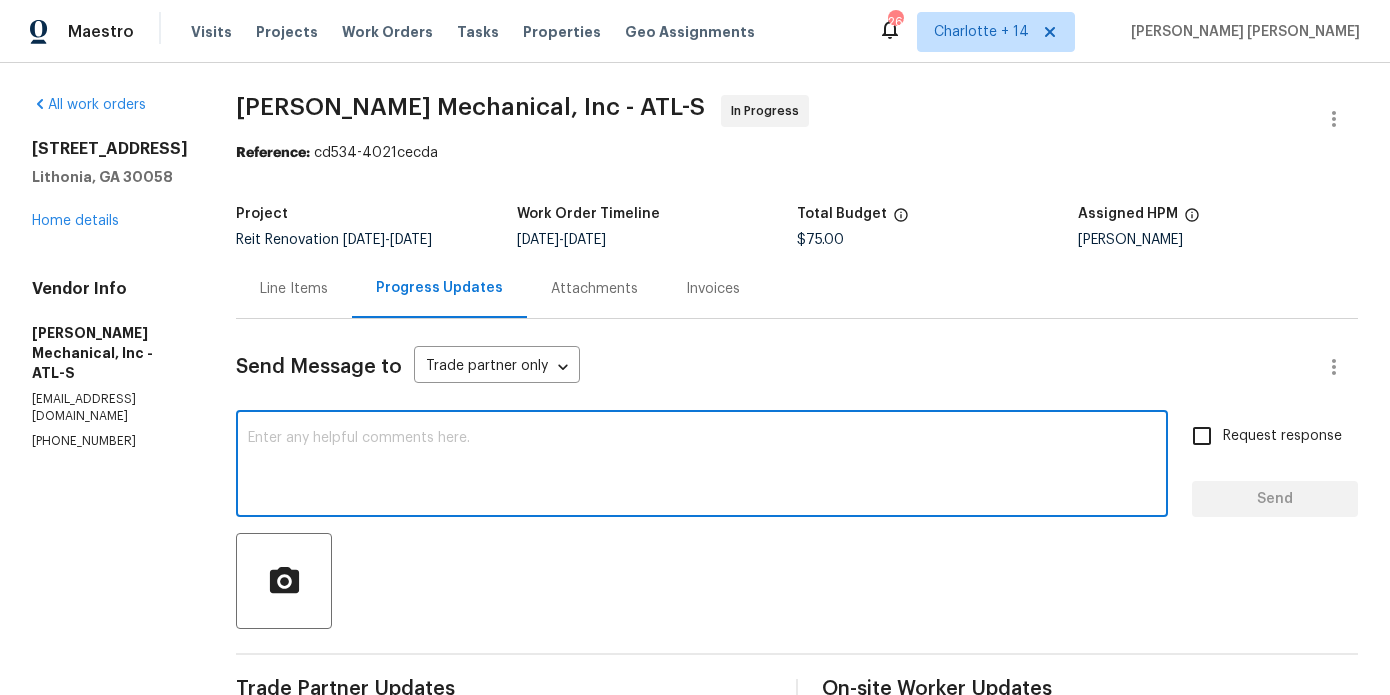 scroll, scrollTop: 0, scrollLeft: 0, axis: both 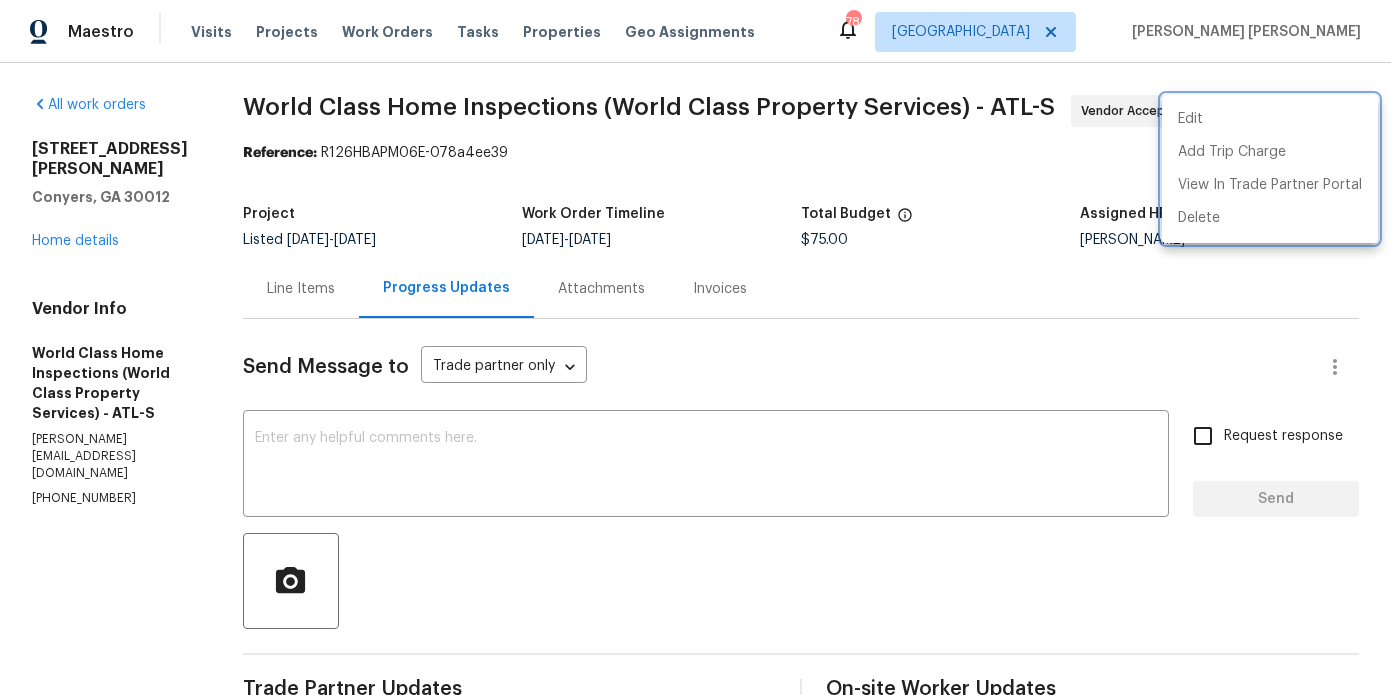 click at bounding box center (695, 347) 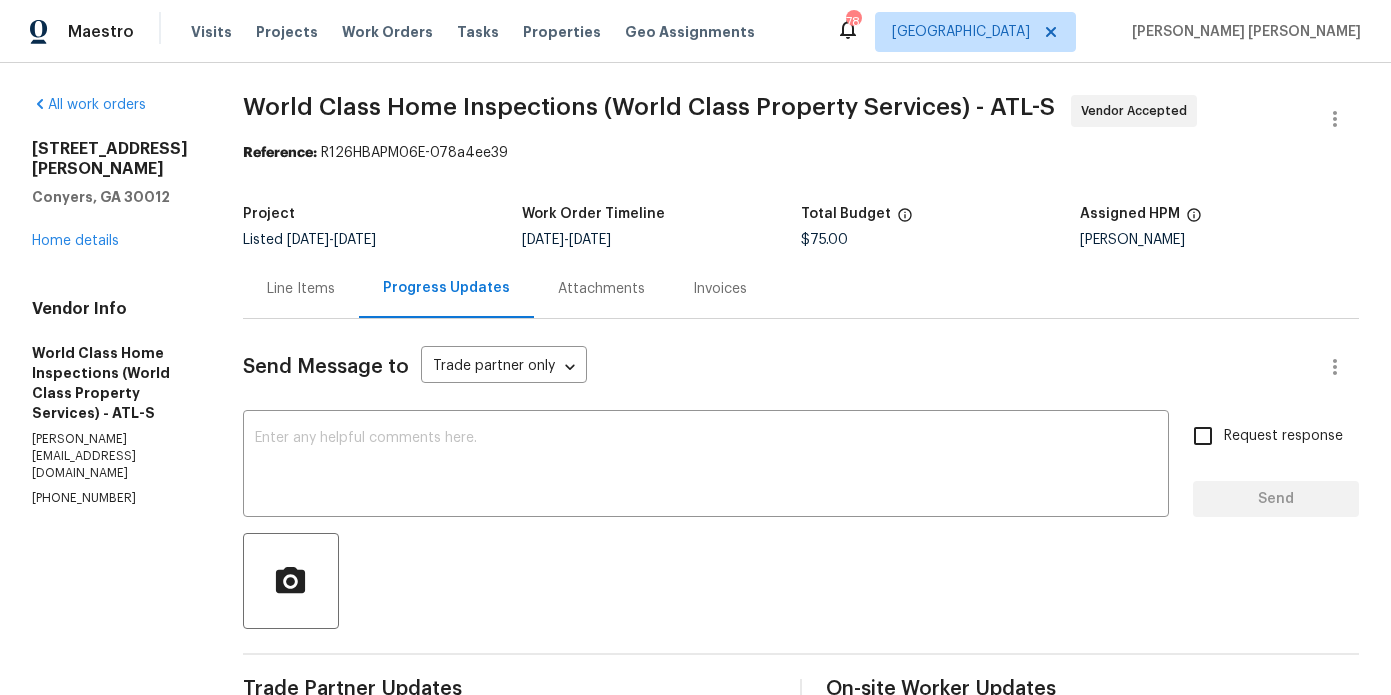 click on "Line Items" at bounding box center [301, 289] 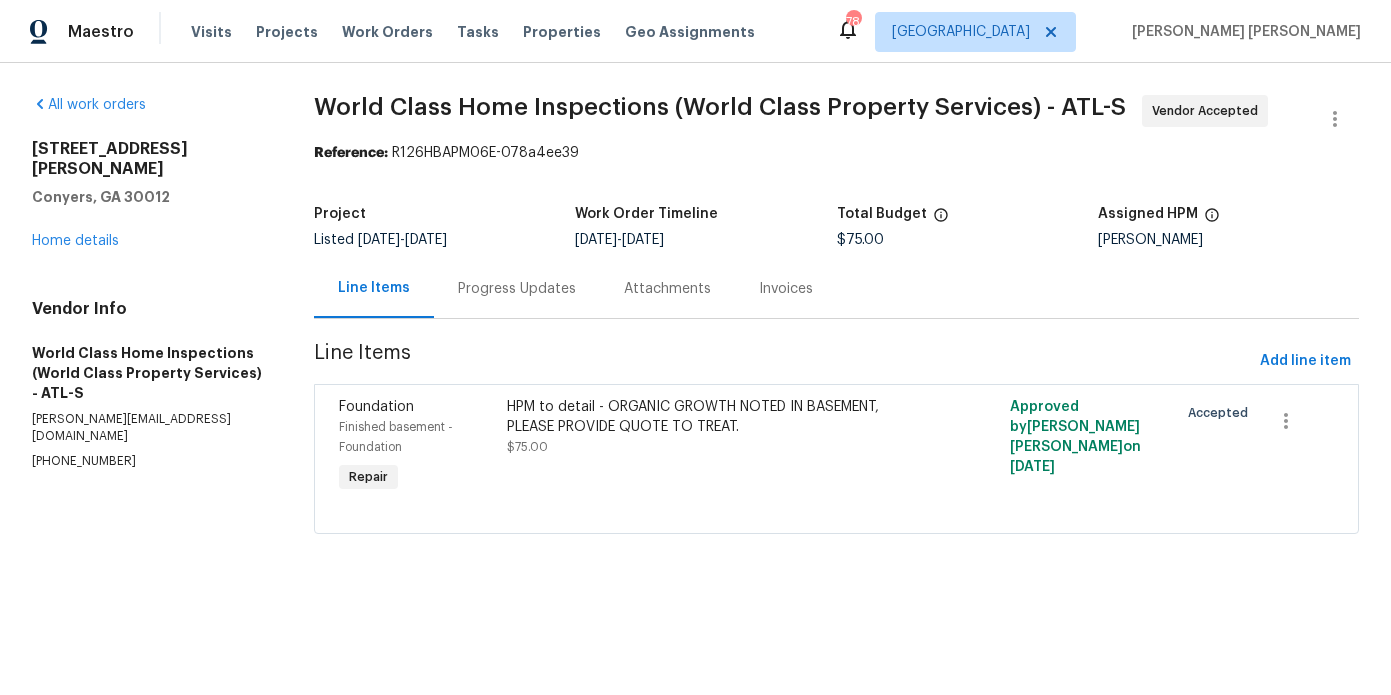 click on "HPM to detail - ORGANIC GROWTH NOTED IN BASEMENT, PLEASE PROVIDE QUOTE TO TREAT. $75.00" at bounding box center (711, 447) 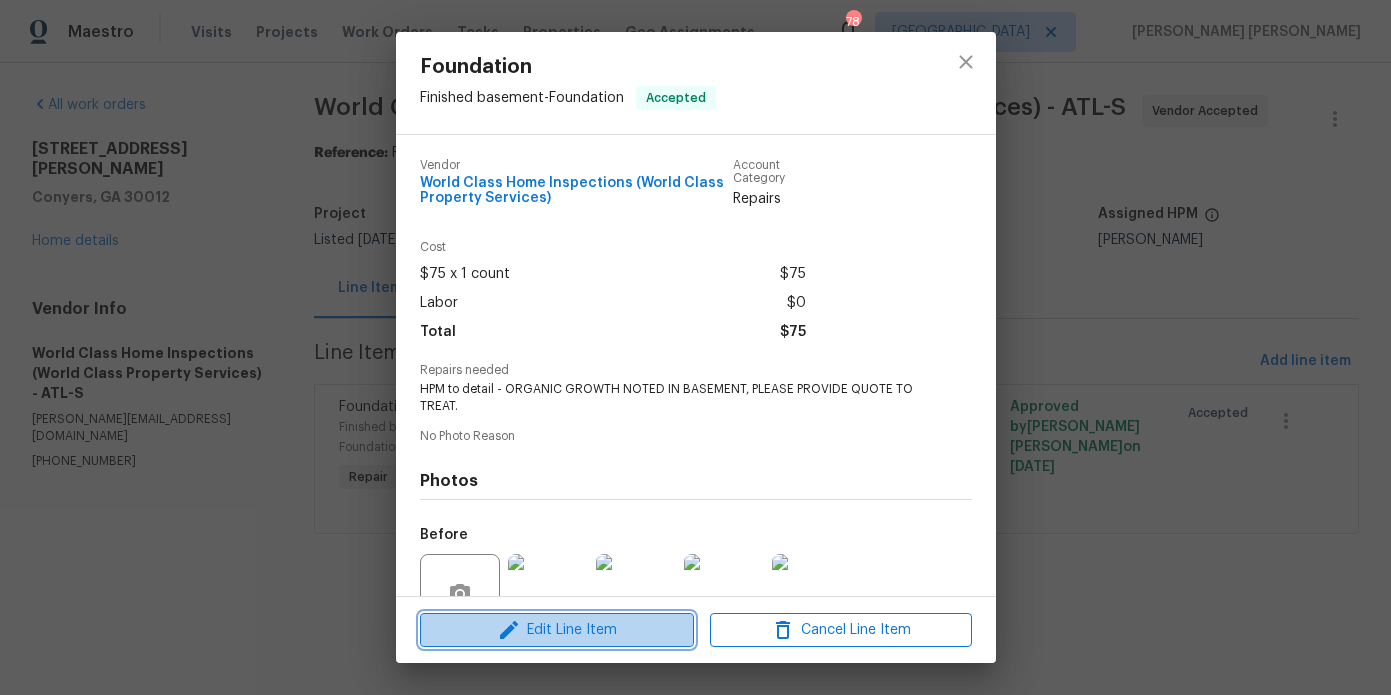 click on "Edit Line Item" at bounding box center [557, 630] 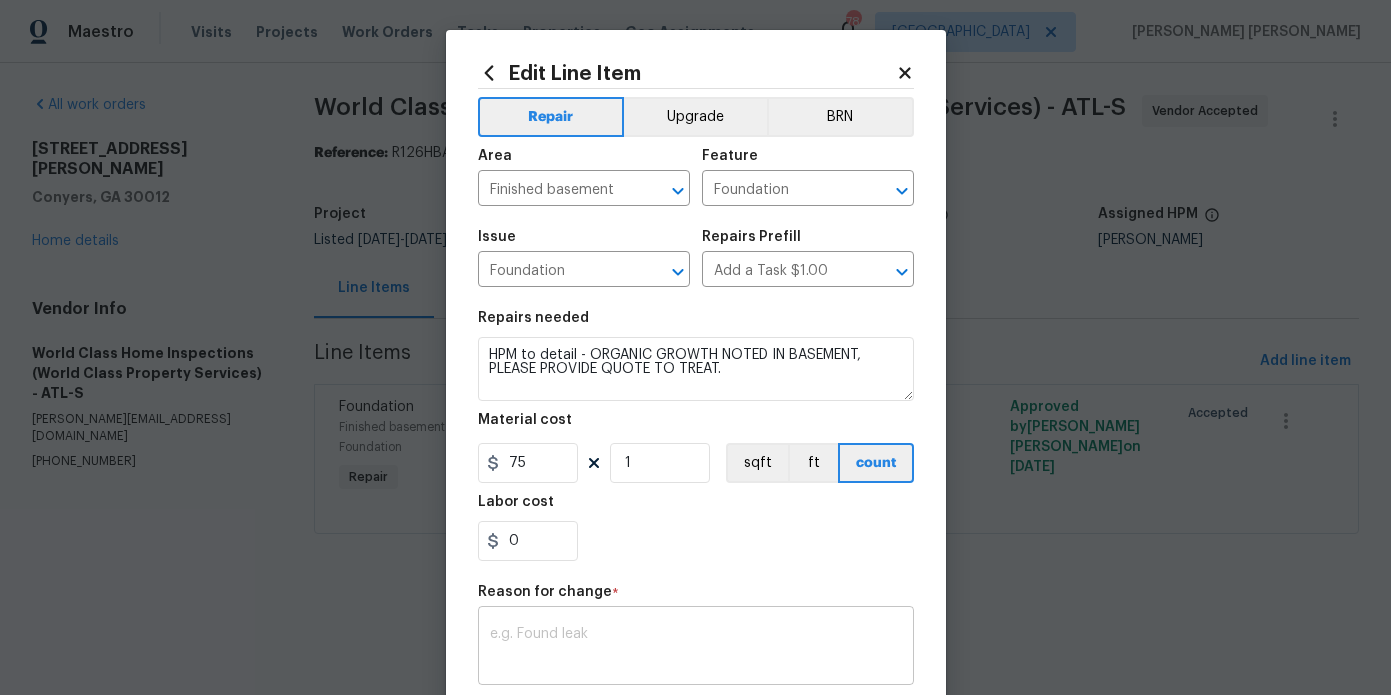 click at bounding box center (696, 648) 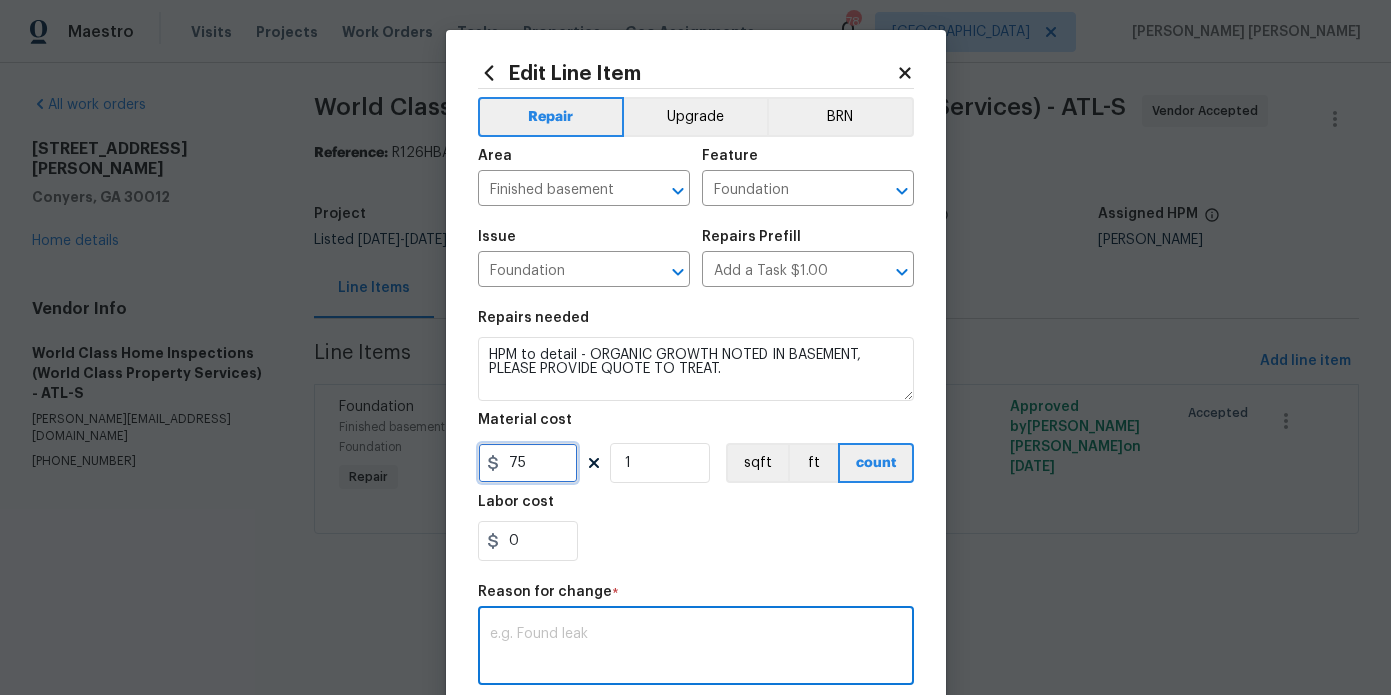 click on "75" at bounding box center (528, 463) 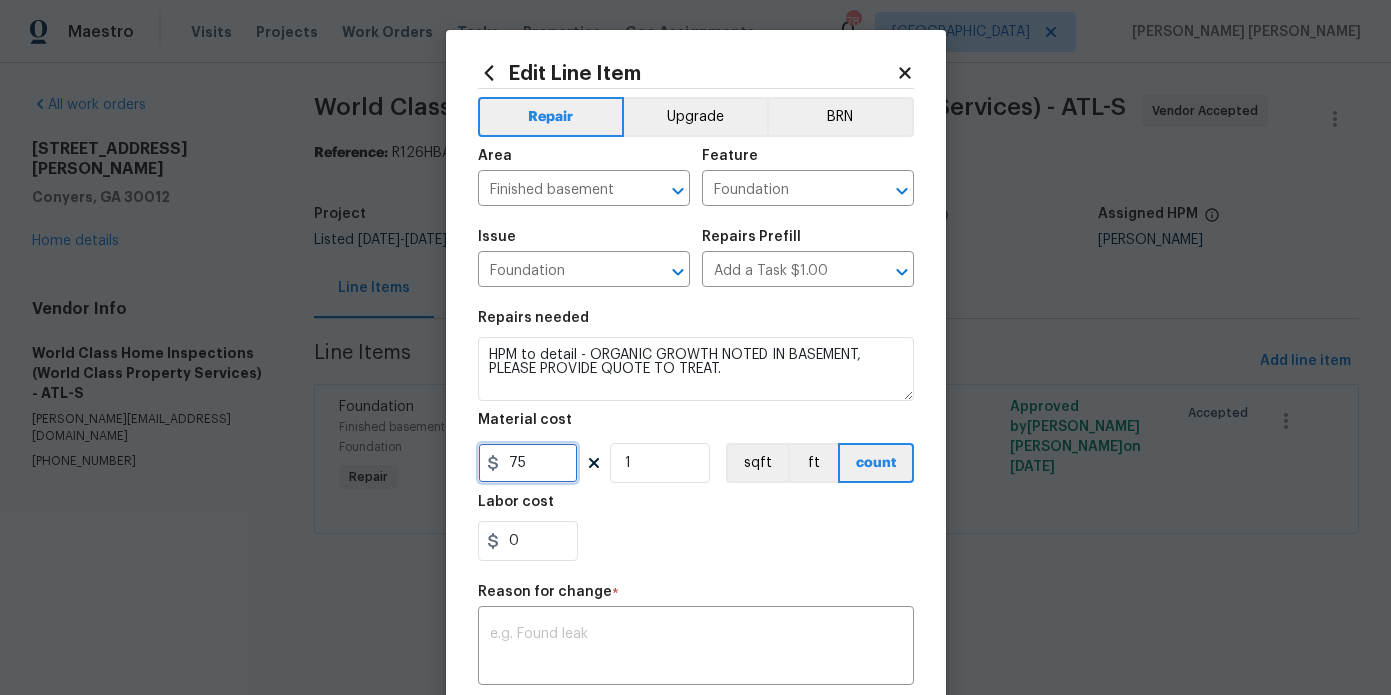 click on "75" at bounding box center [528, 463] 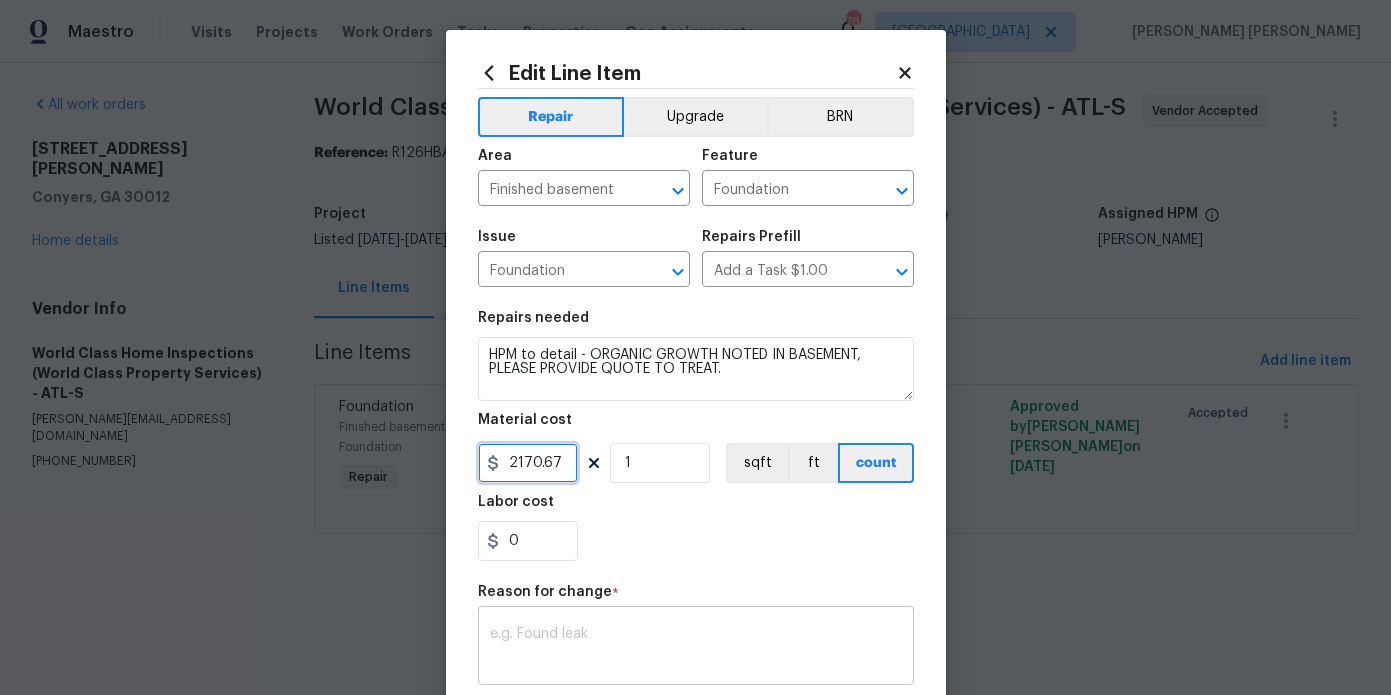 type on "2170.67" 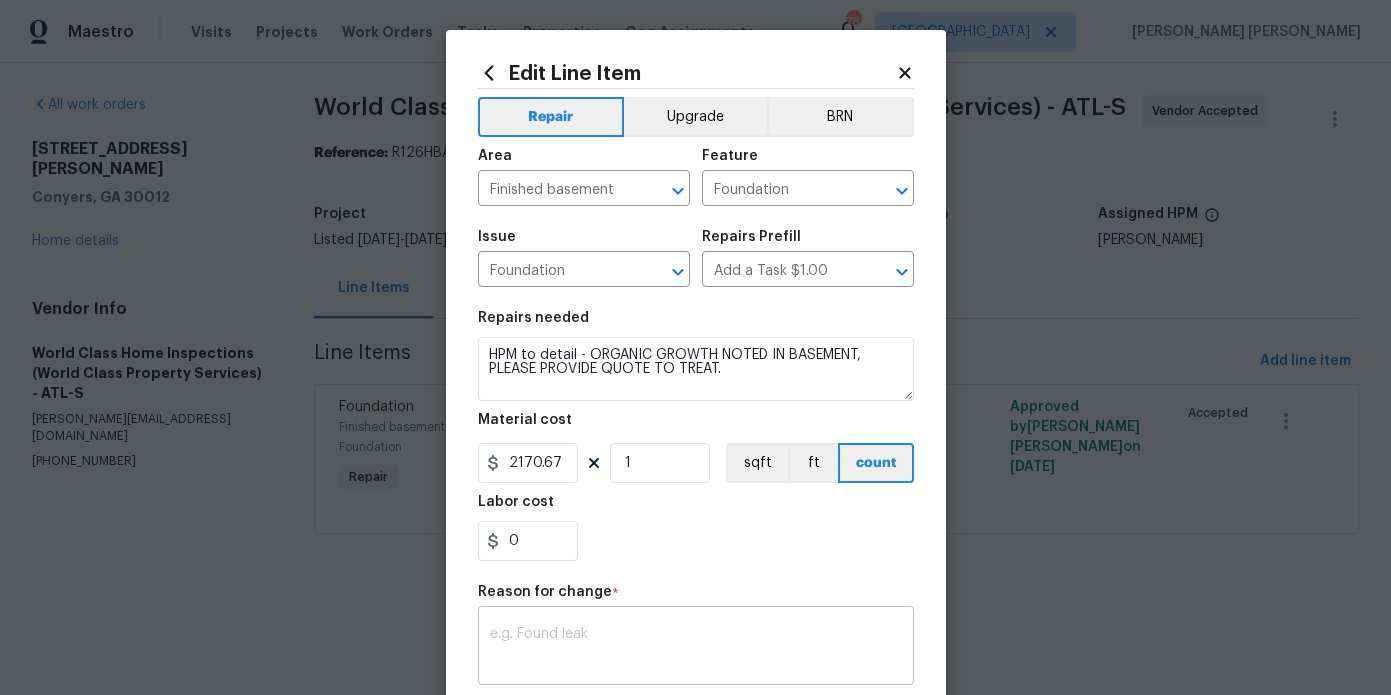 click on "x ​" at bounding box center (696, 648) 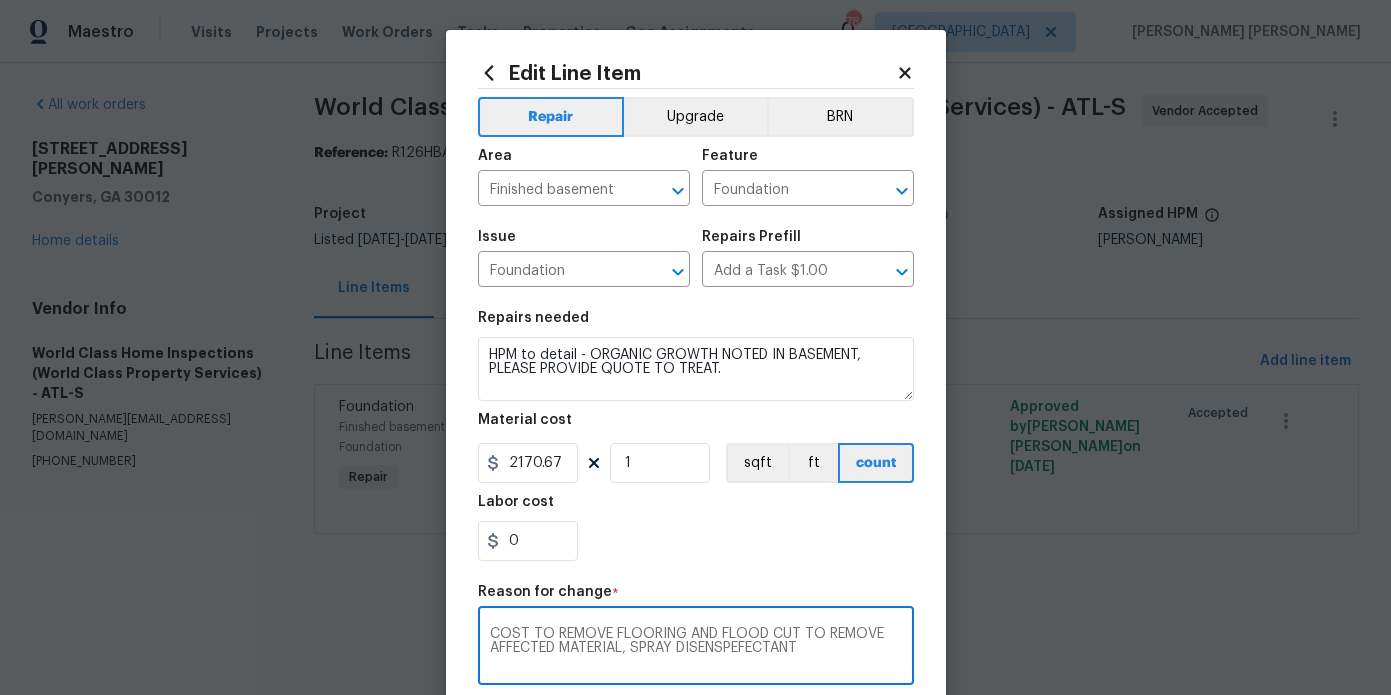 click on "COST TO REMOVE FLOORING AND FLOOD CUT TO REMOVE AFFECTED MATERIAL, SPRAY DISENSPEFECTANT" at bounding box center (696, 648) 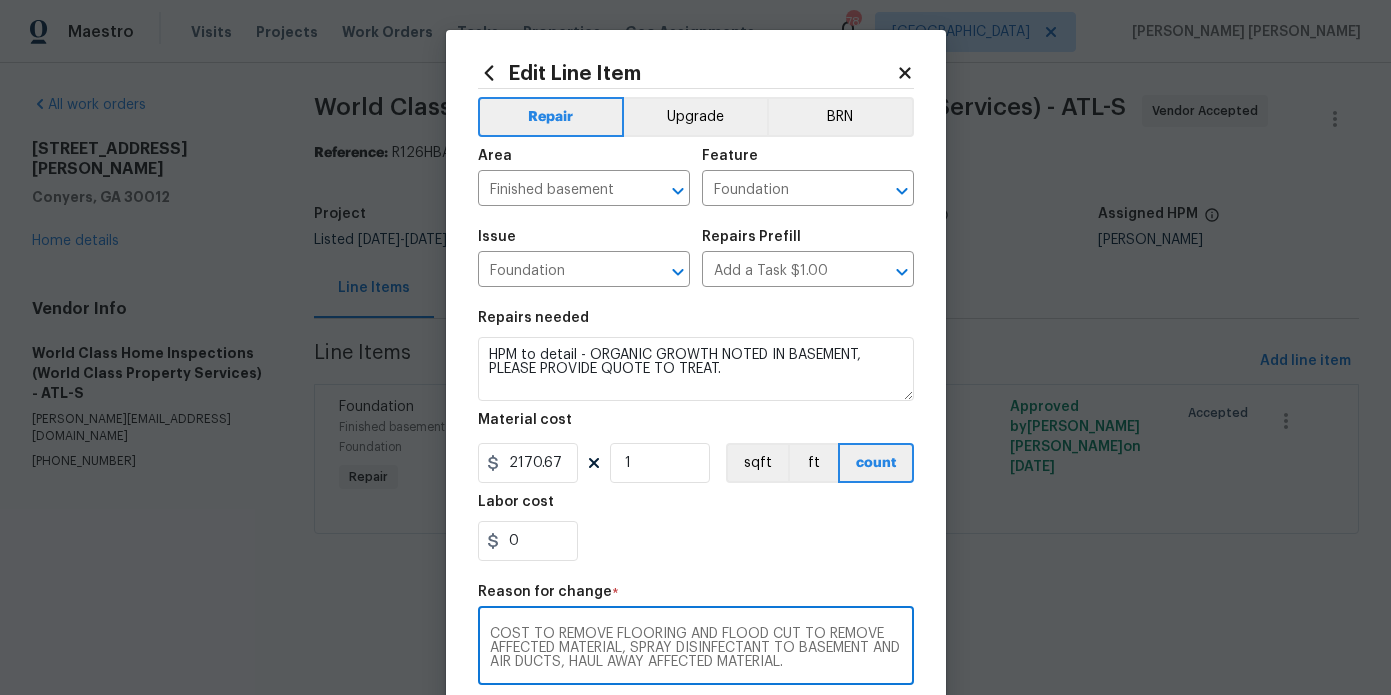 scroll, scrollTop: 291, scrollLeft: 0, axis: vertical 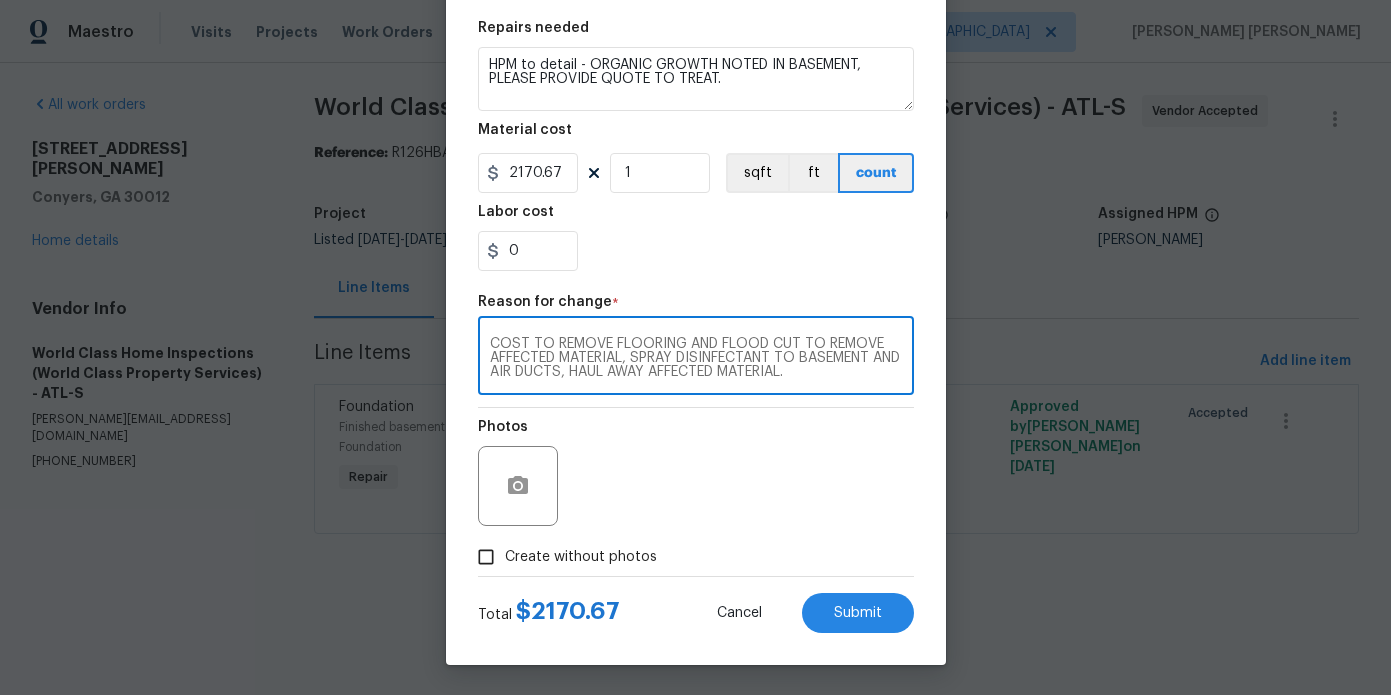type on "COST TO REMOVE FLOORING AND FLOOD CUT TO REMOVE AFFECTED MATERIAL, SPRAY DISINFECTANT TO BASEMENT AND AIR DUCTS, HAUL AWAY AFFECTED MATERIAL." 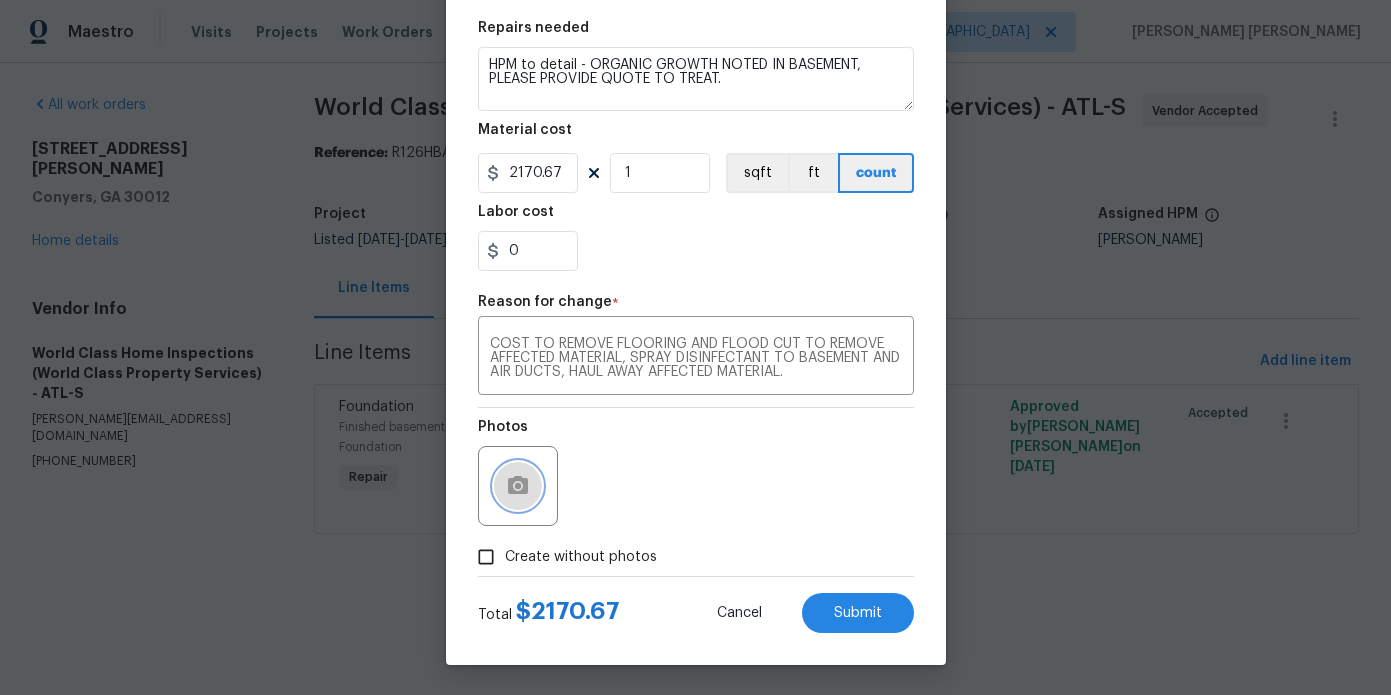 click 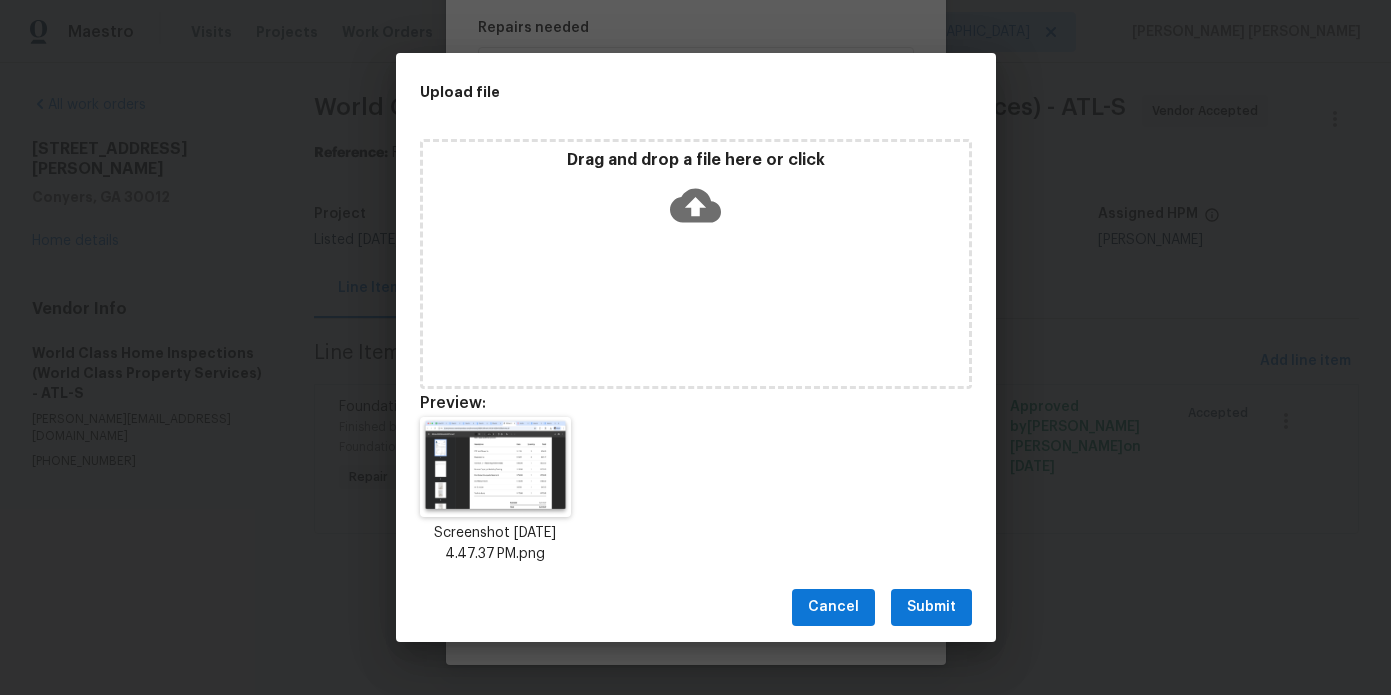 click on "Submit" at bounding box center (931, 607) 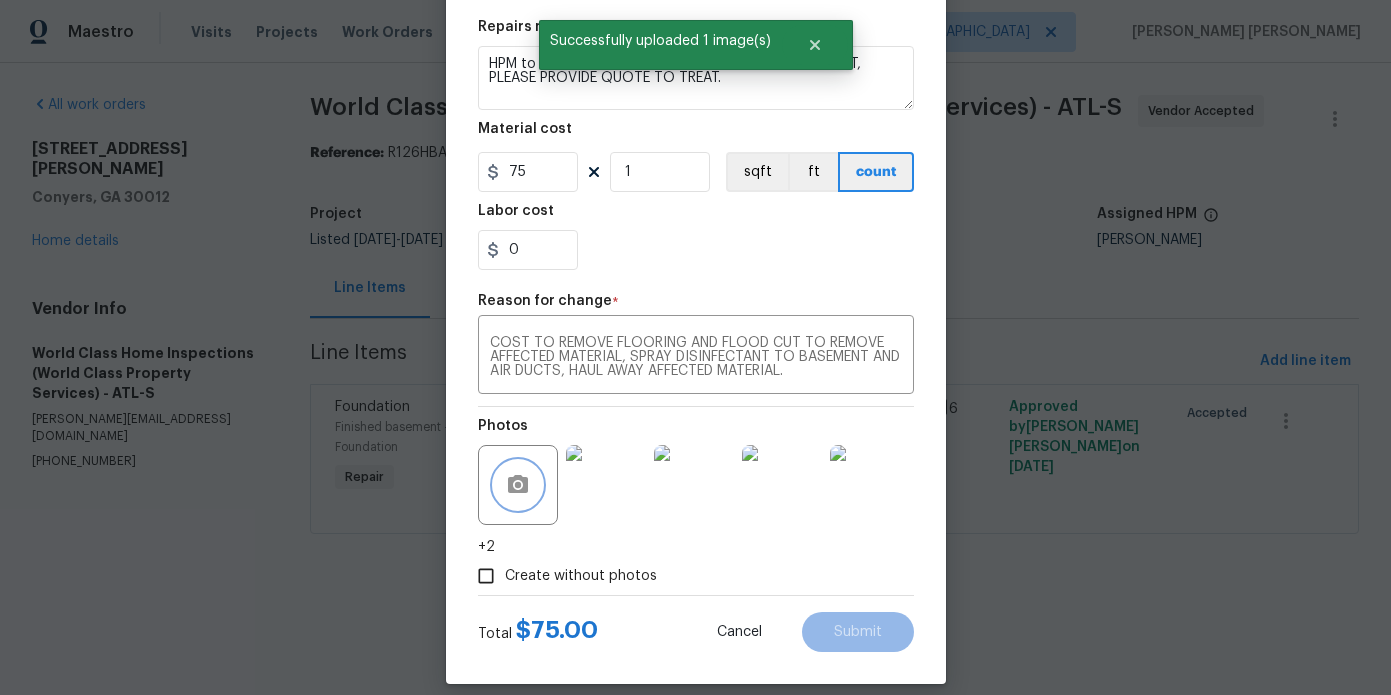 scroll, scrollTop: 249, scrollLeft: 0, axis: vertical 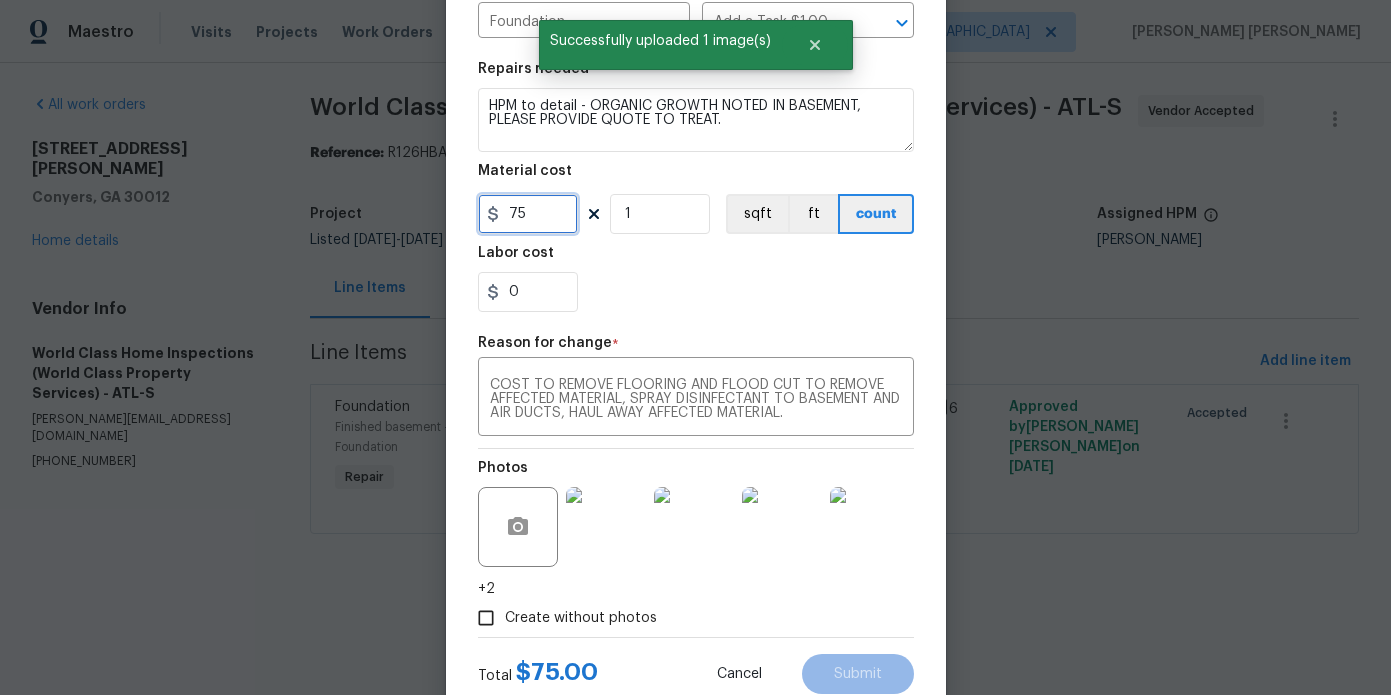 click on "75" at bounding box center [528, 214] 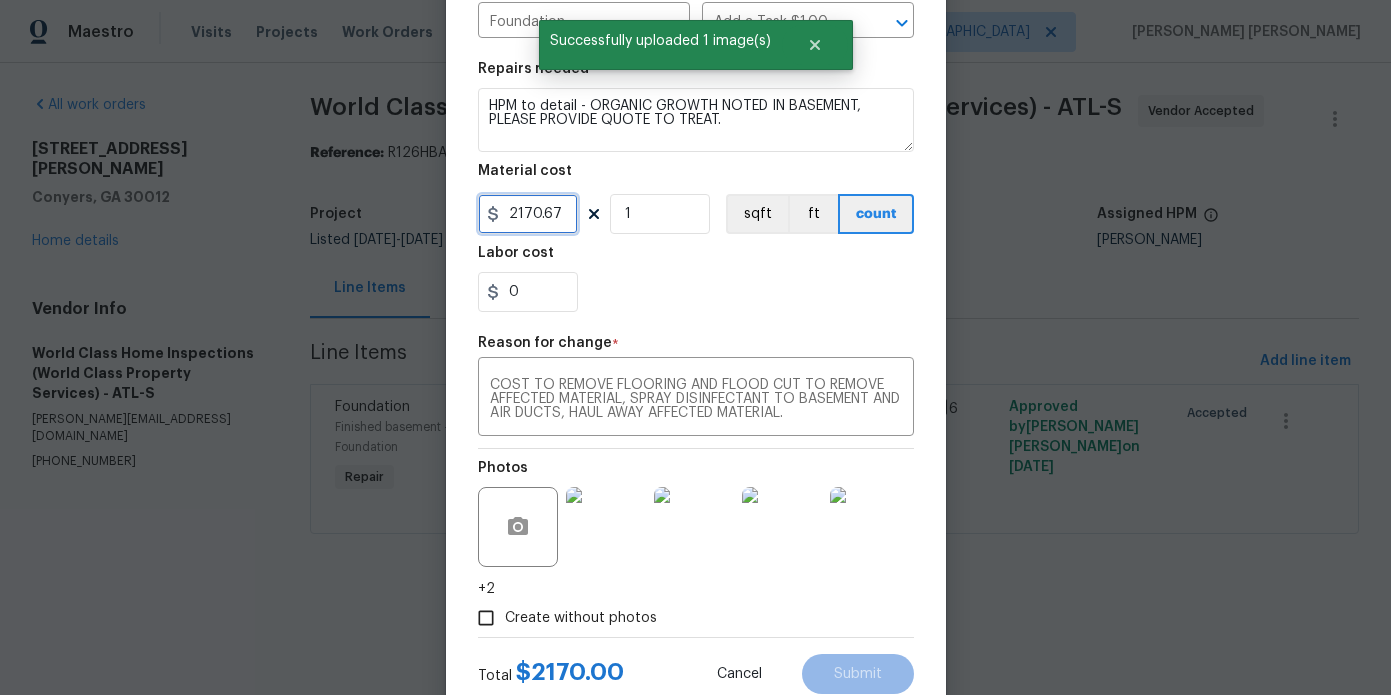 type on "2170.67" 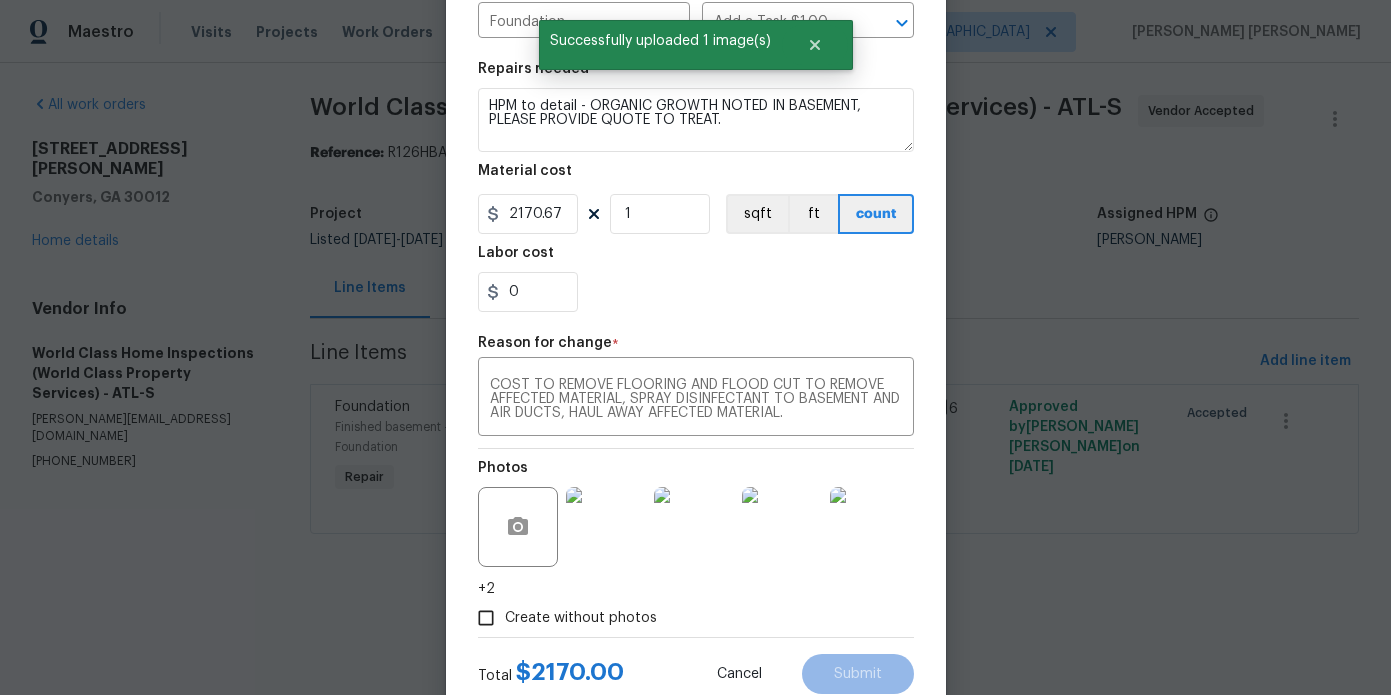 click on "Labor cost" at bounding box center (696, 259) 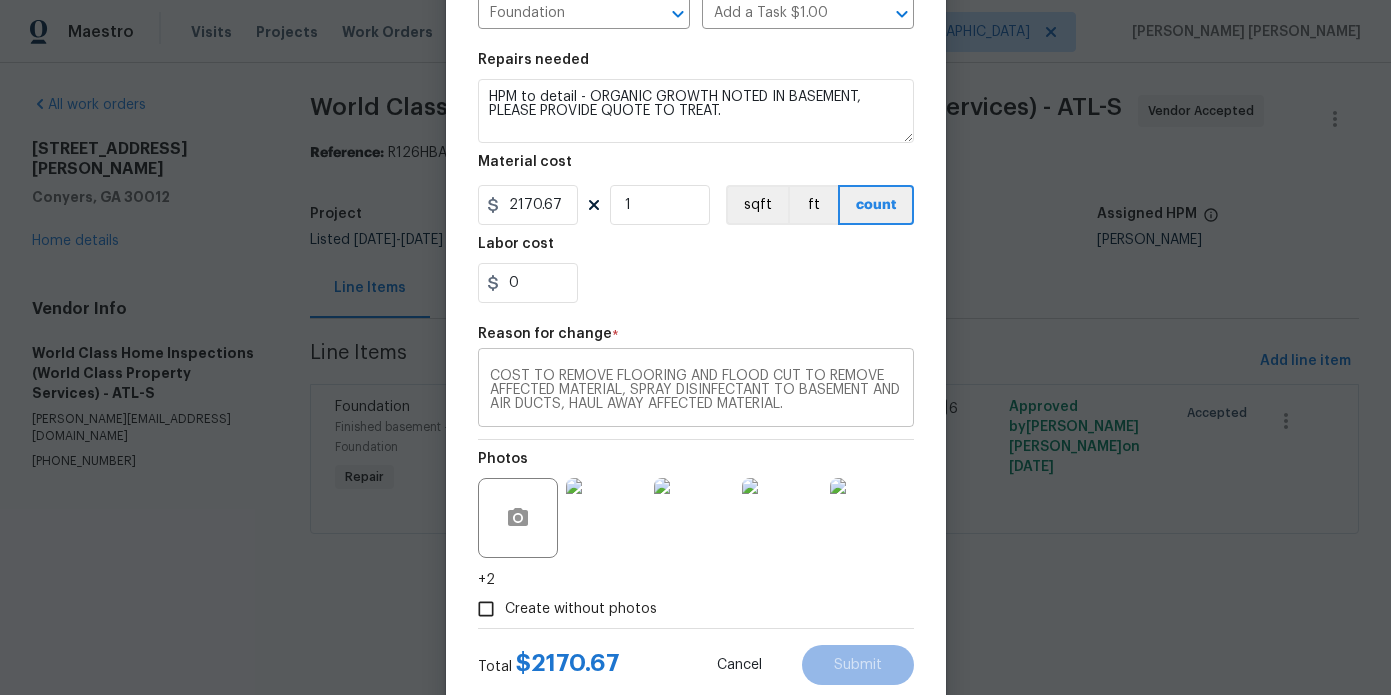 scroll, scrollTop: 311, scrollLeft: 0, axis: vertical 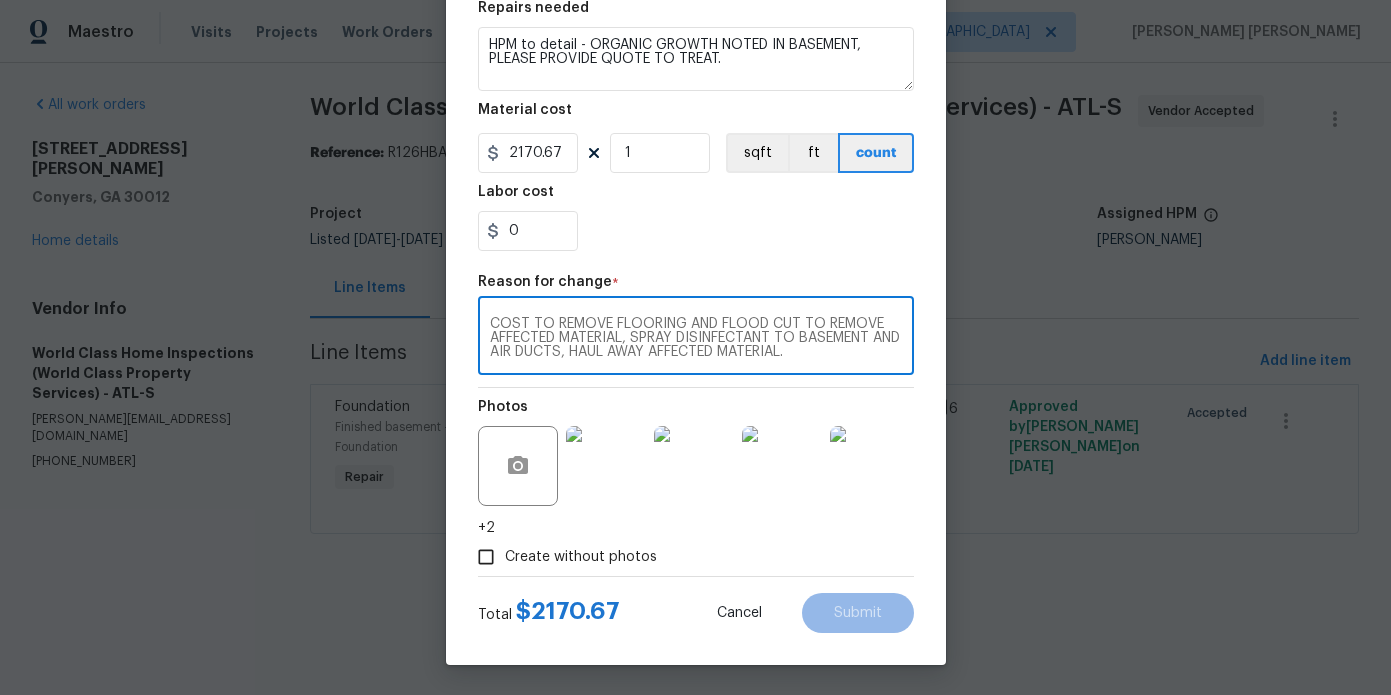 click on "COST TO REMOVE FLOORING AND FLOOD CUT TO REMOVE AFFECTED MATERIAL, SPRAY DISINFECTANT TO BASEMENT AND AIR DUCTS, HAUL AWAY AFFECTED MATERIAL." at bounding box center (696, 338) 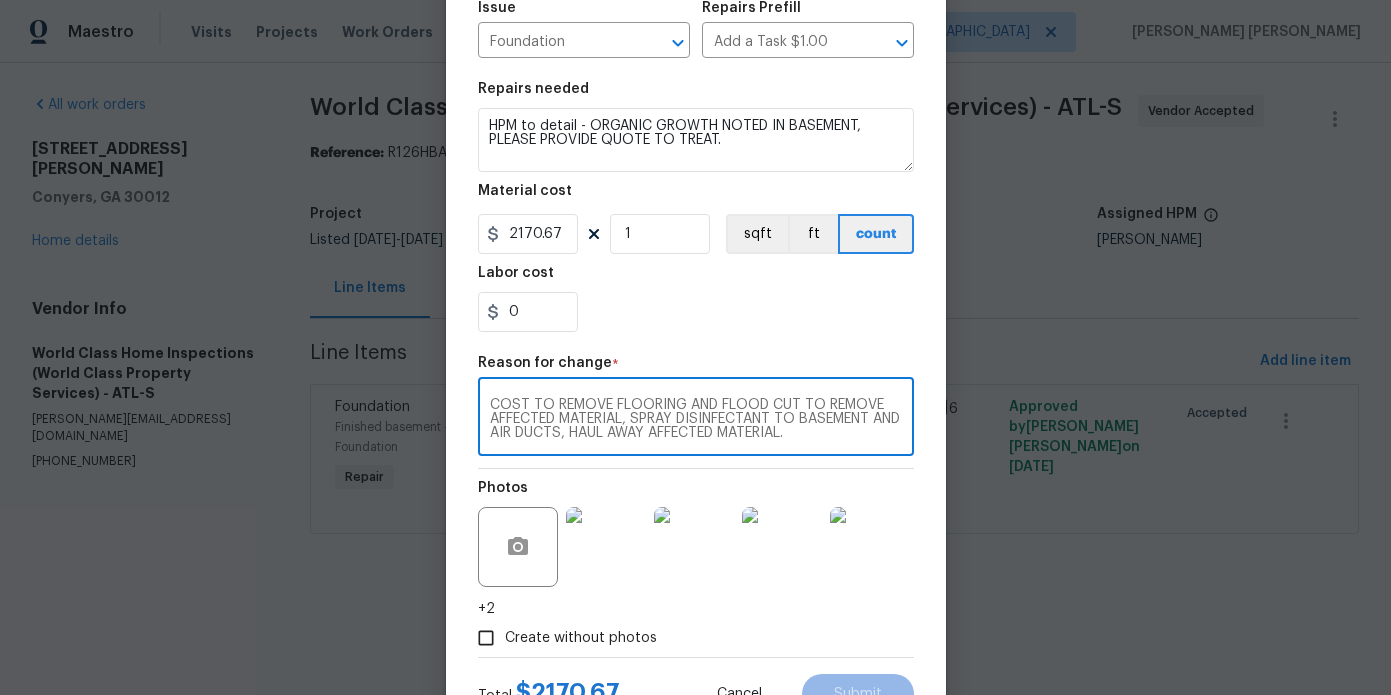 scroll, scrollTop: 293, scrollLeft: 0, axis: vertical 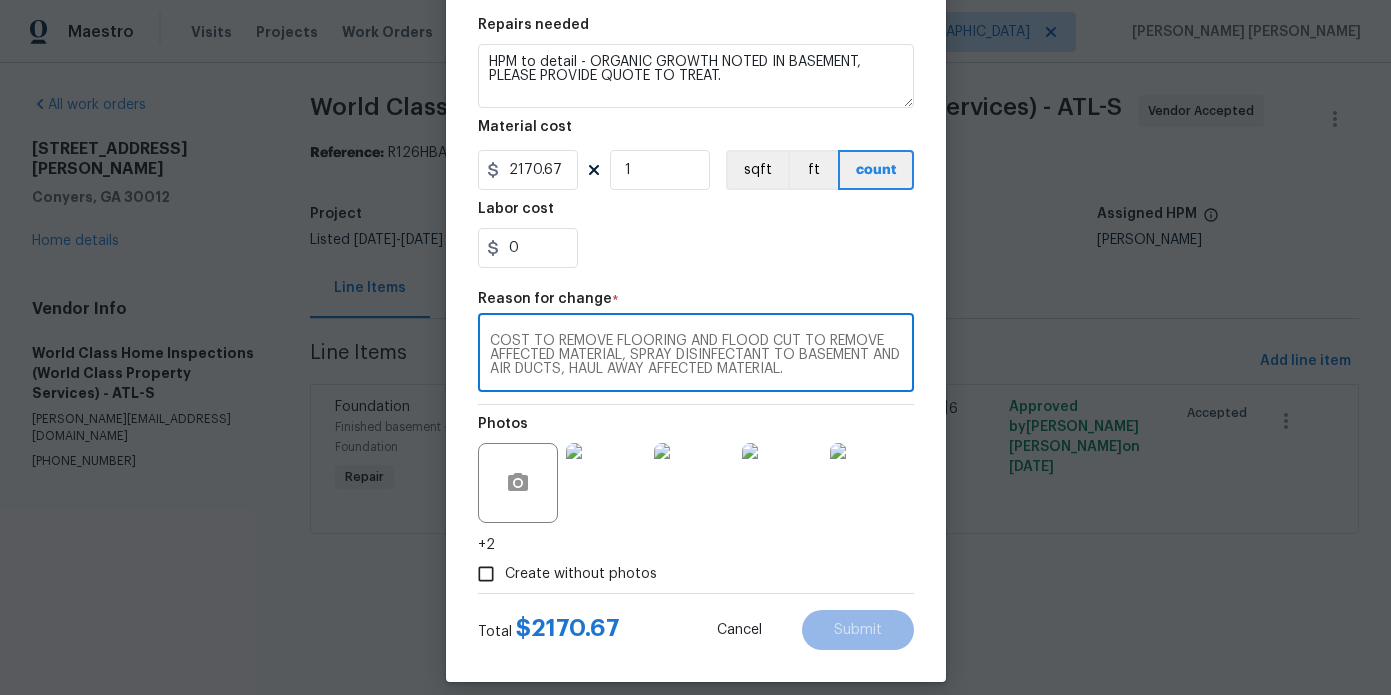 click on "COST TO REMOVE FLOORING AND FLOOD CUT TO REMOVE AFFECTED MATERIAL, SPRAY DISINFECTANT TO BASEMENT AND AIR DUCTS, HAUL AWAY AFFECTED MATERIAL." at bounding box center (696, 355) 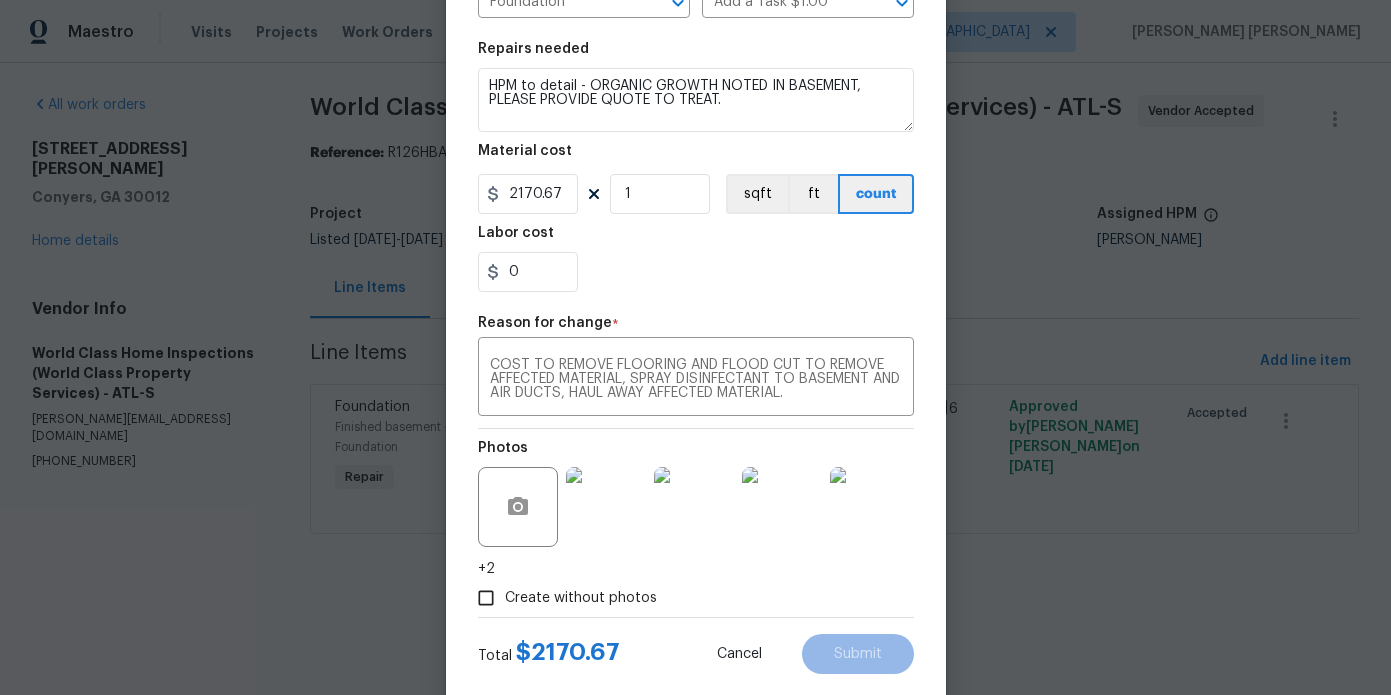 click on "Labor cost" at bounding box center (696, 239) 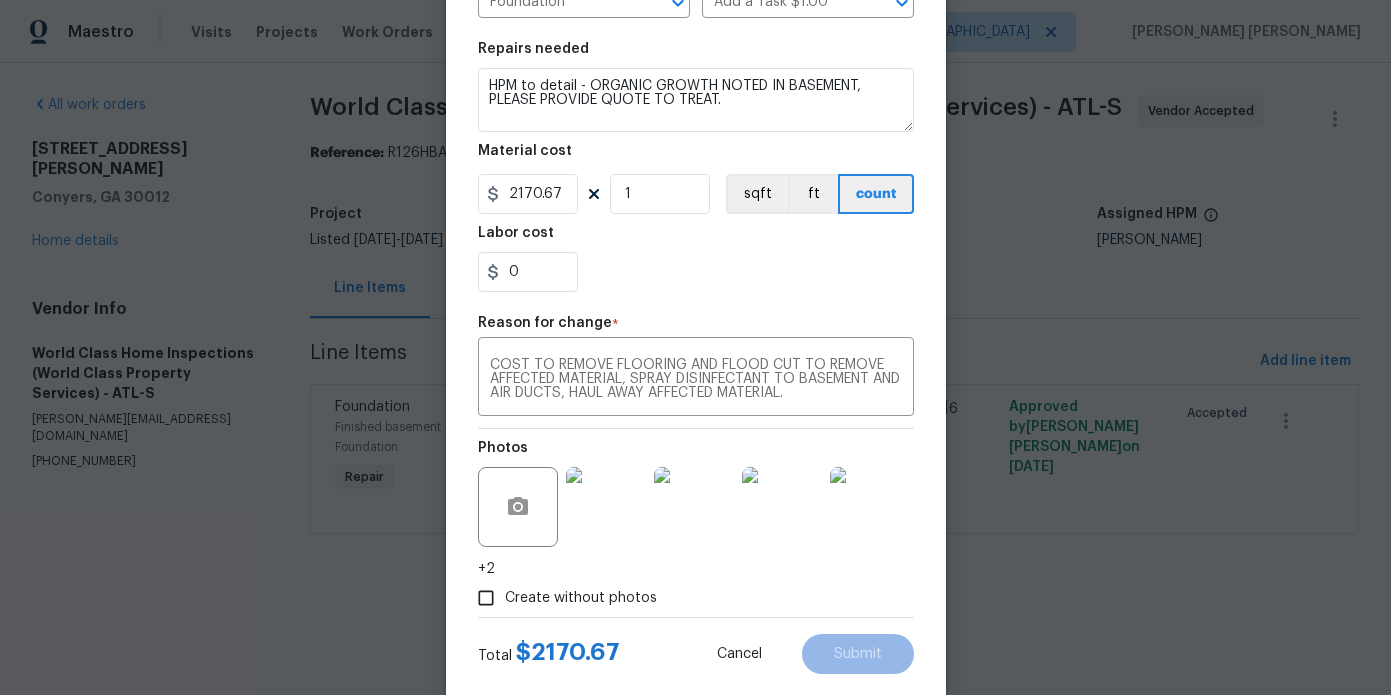 scroll, scrollTop: 0, scrollLeft: 0, axis: both 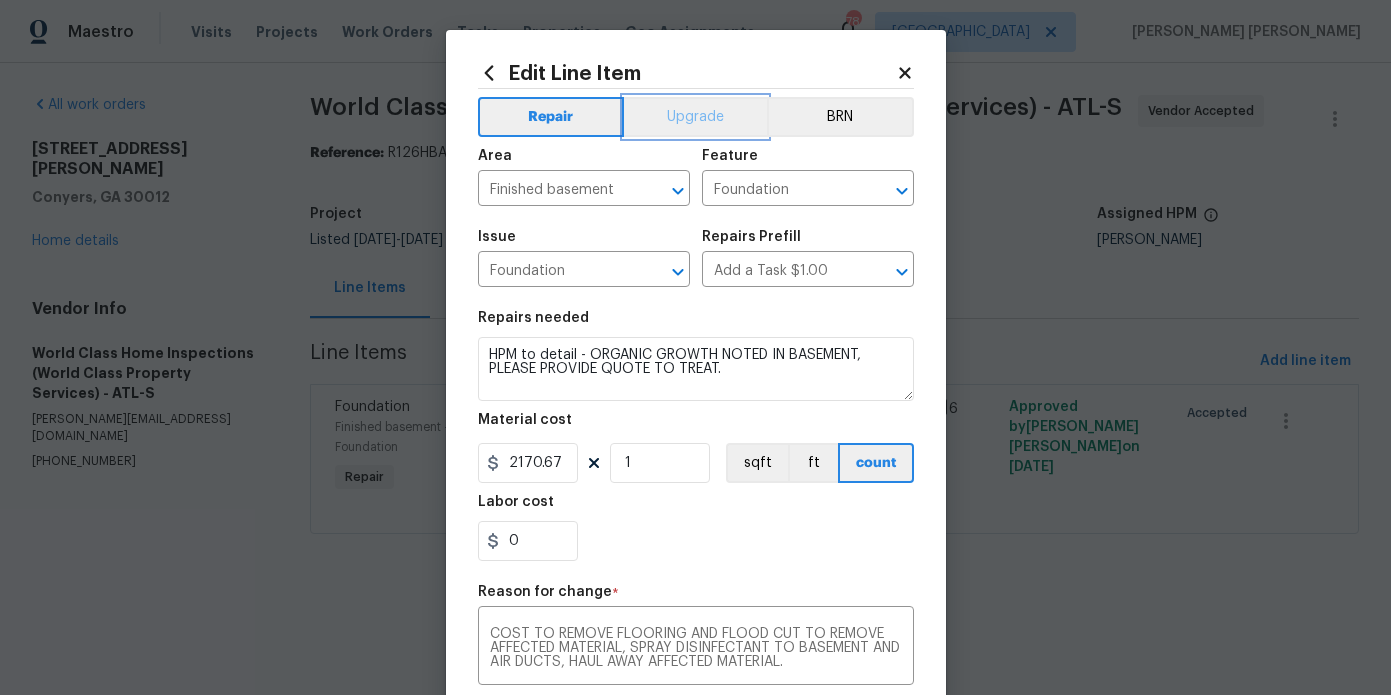click on "Upgrade" at bounding box center (695, 117) 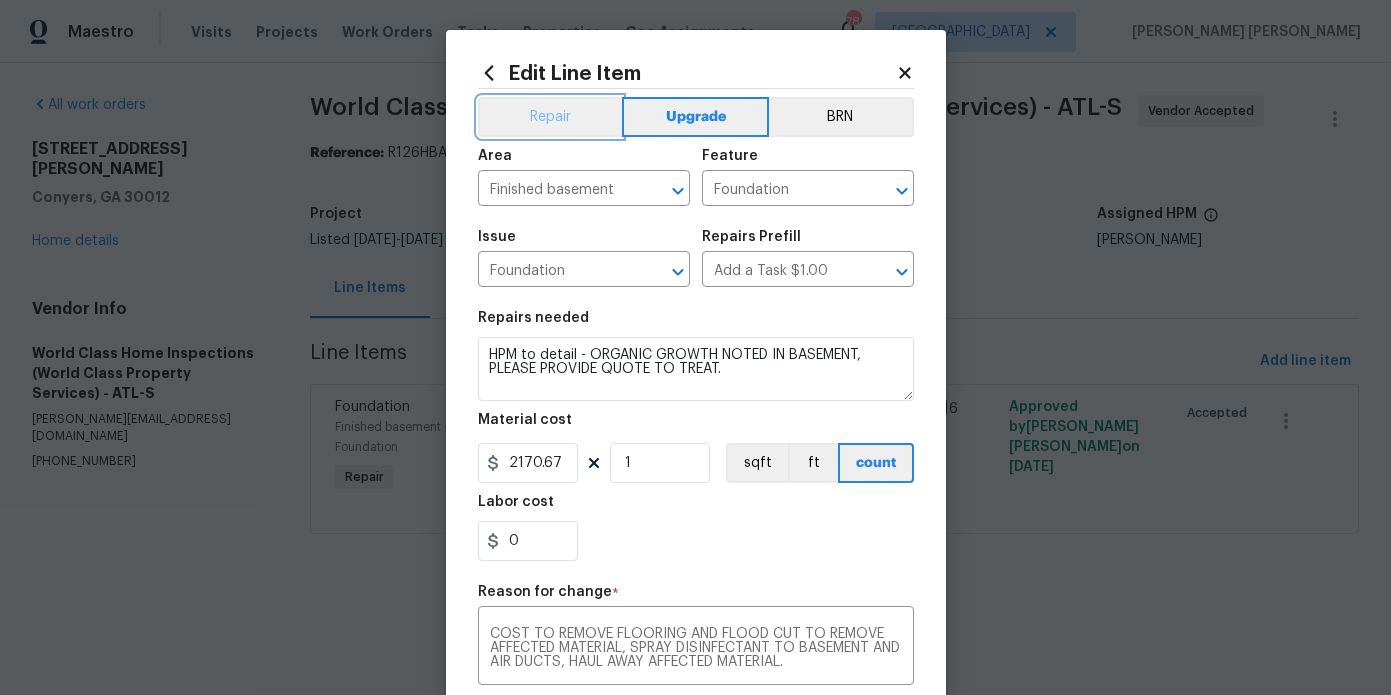 click on "Repair" at bounding box center [550, 117] 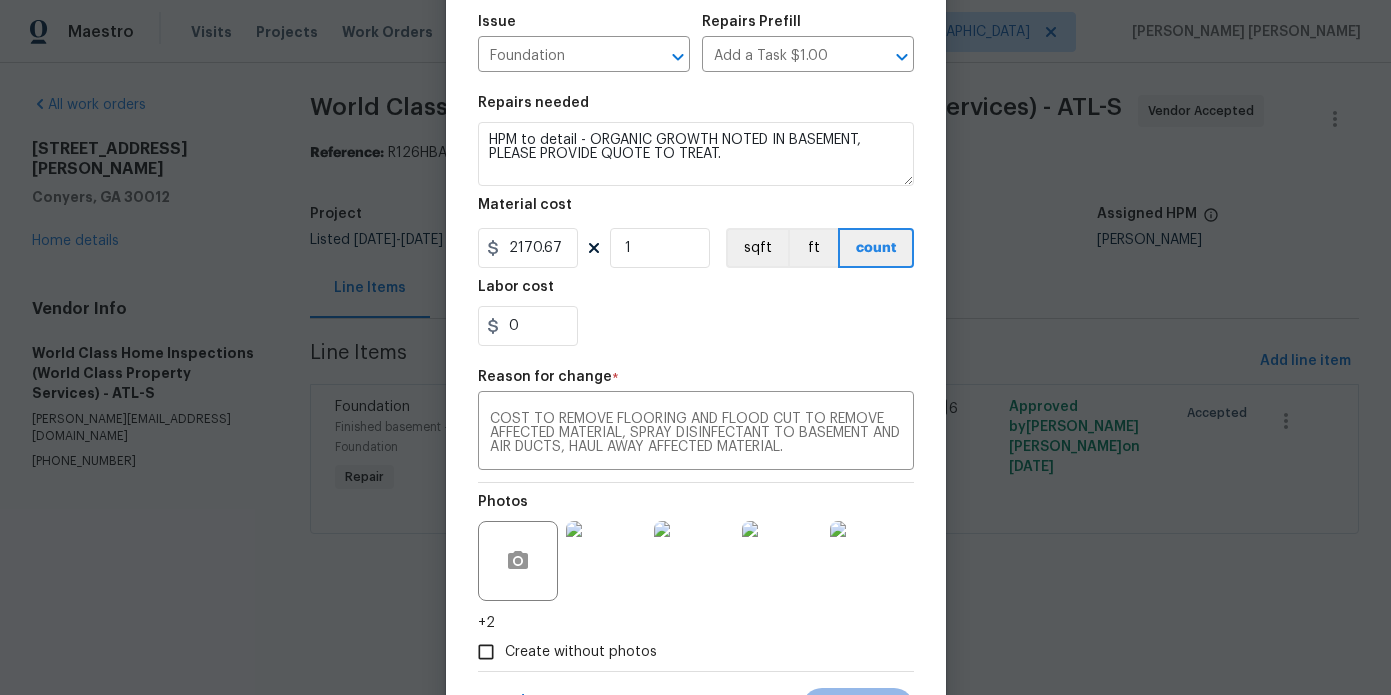 scroll, scrollTop: 293, scrollLeft: 0, axis: vertical 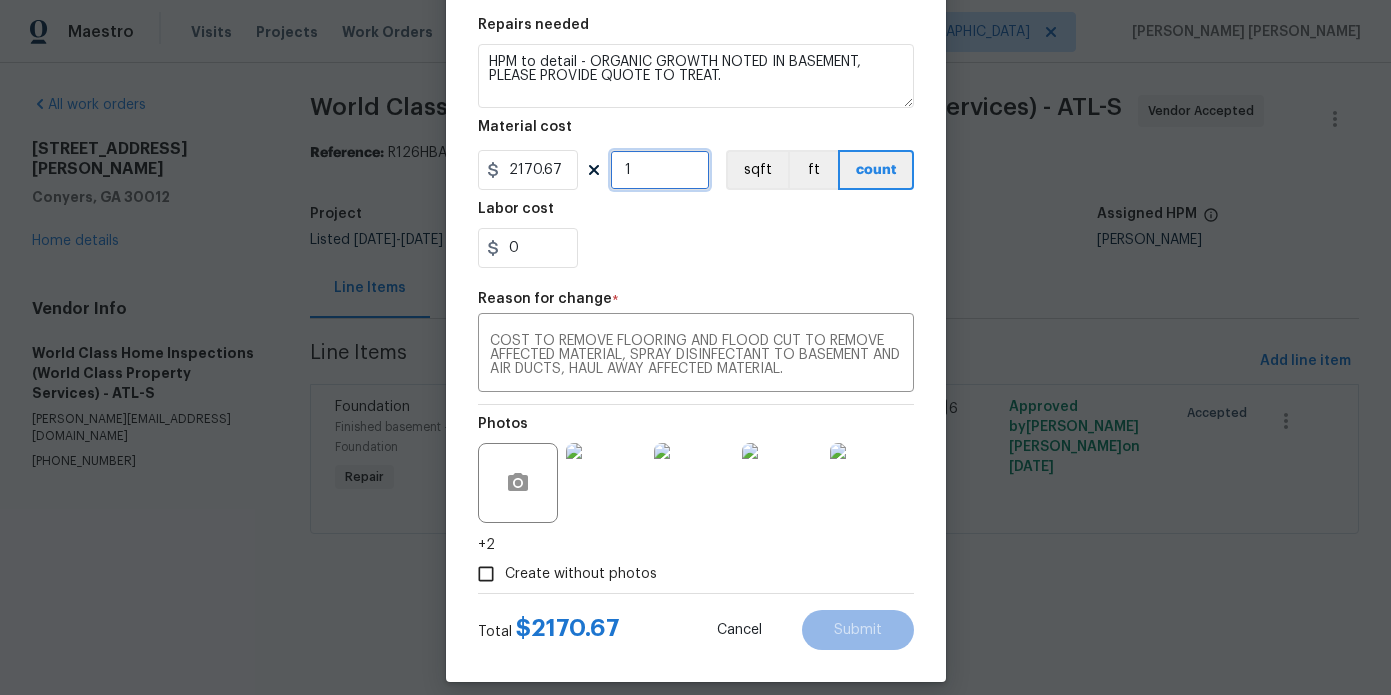click on "1" at bounding box center [660, 170] 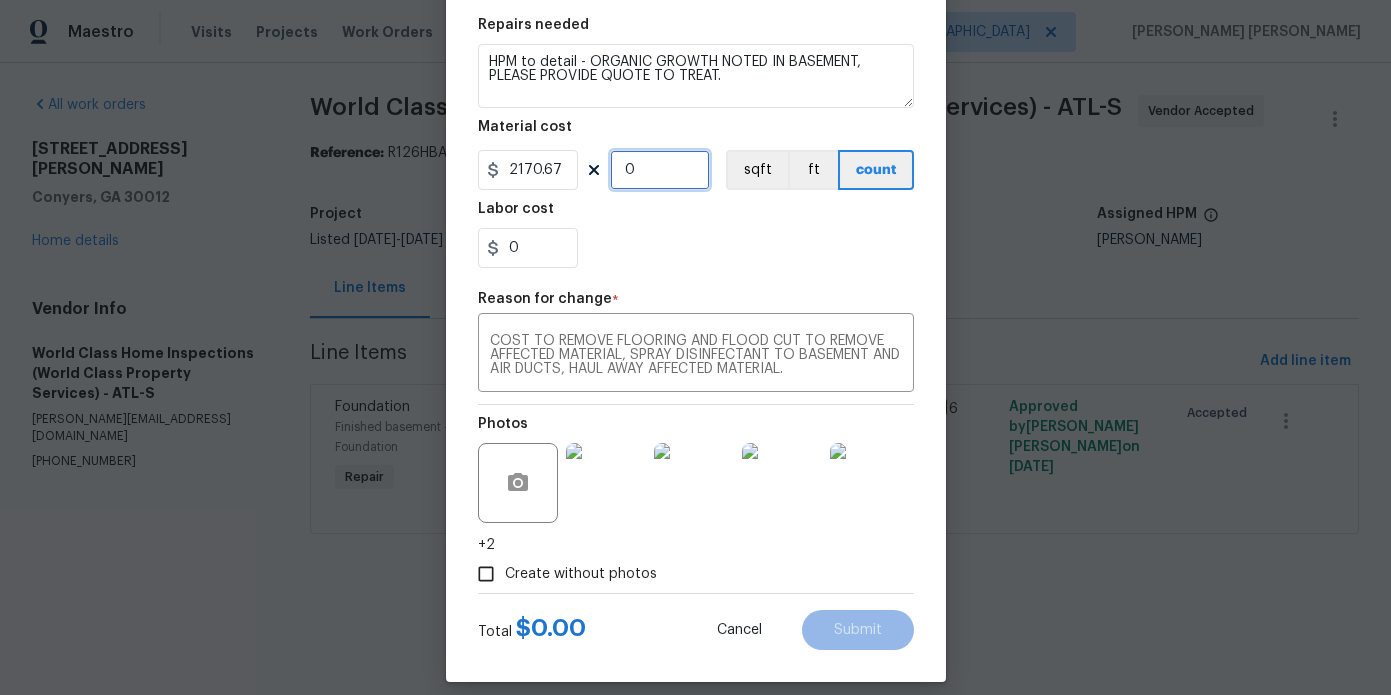 type on "1" 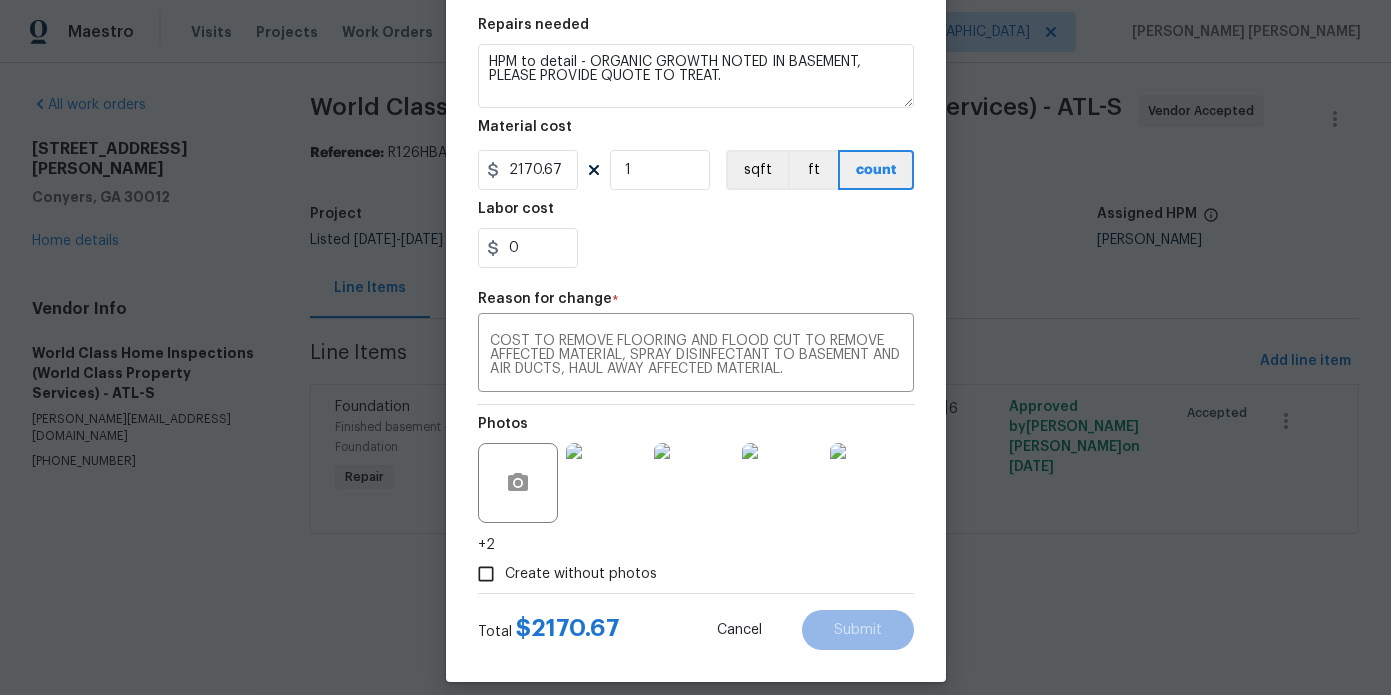 click on "Total   $ 2170.67 Cancel Submit" at bounding box center [696, 622] 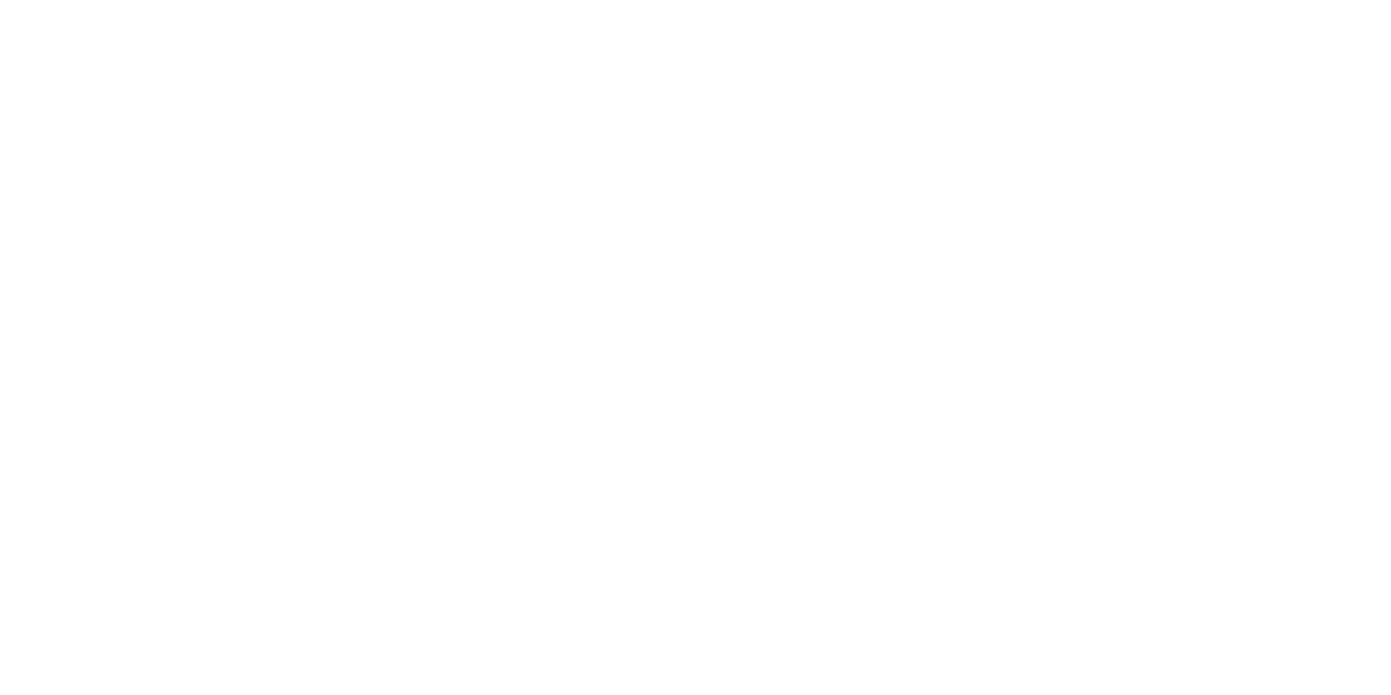 scroll, scrollTop: 0, scrollLeft: 0, axis: both 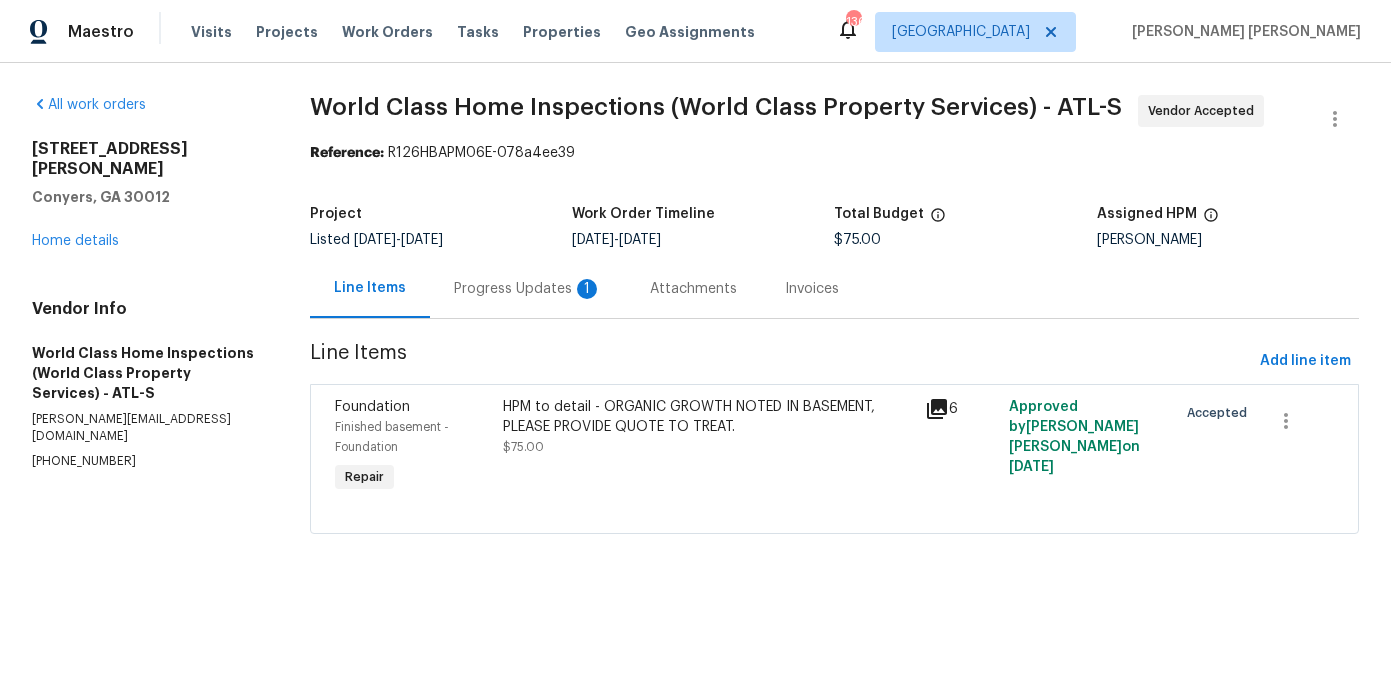 click on "HPM to detail - ORGANIC GROWTH NOTED IN BASEMENT, PLEASE PROVIDE QUOTE TO TREAT. $75.00" at bounding box center [707, 427] 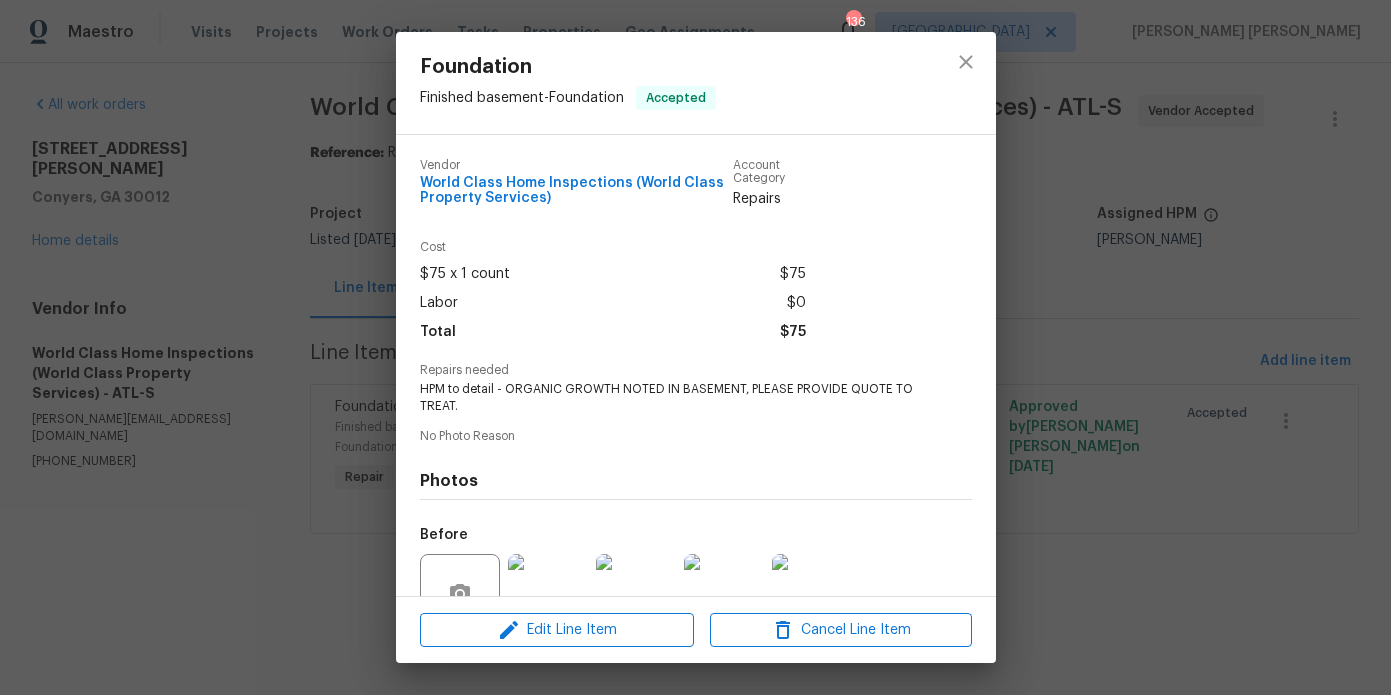 scroll, scrollTop: 188, scrollLeft: 0, axis: vertical 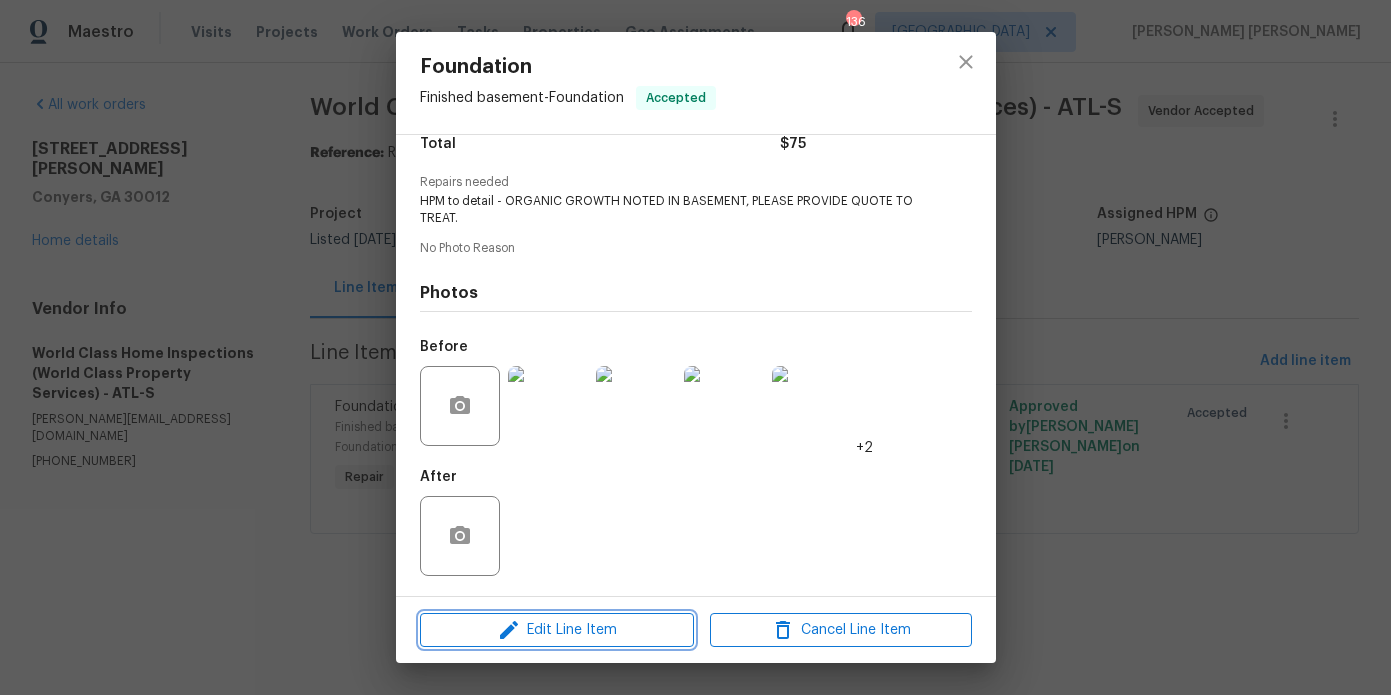 click on "Edit Line Item" at bounding box center (557, 630) 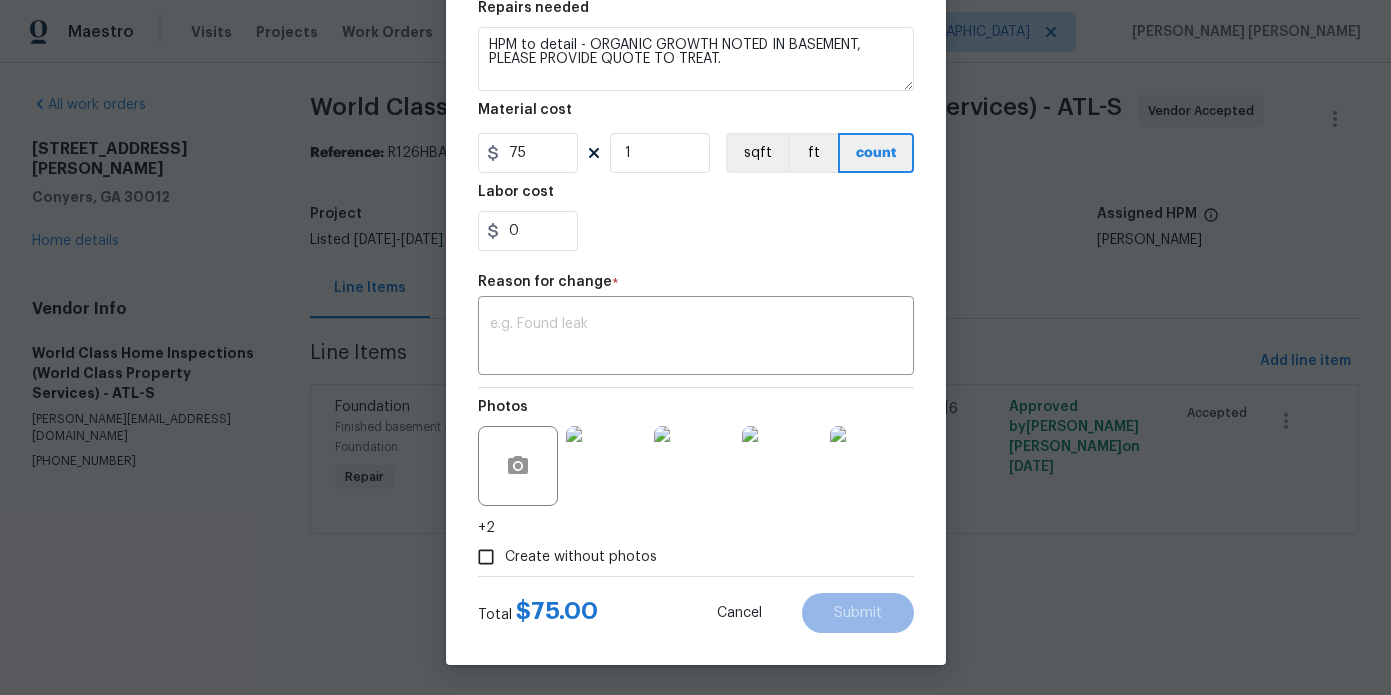 scroll, scrollTop: 307, scrollLeft: 0, axis: vertical 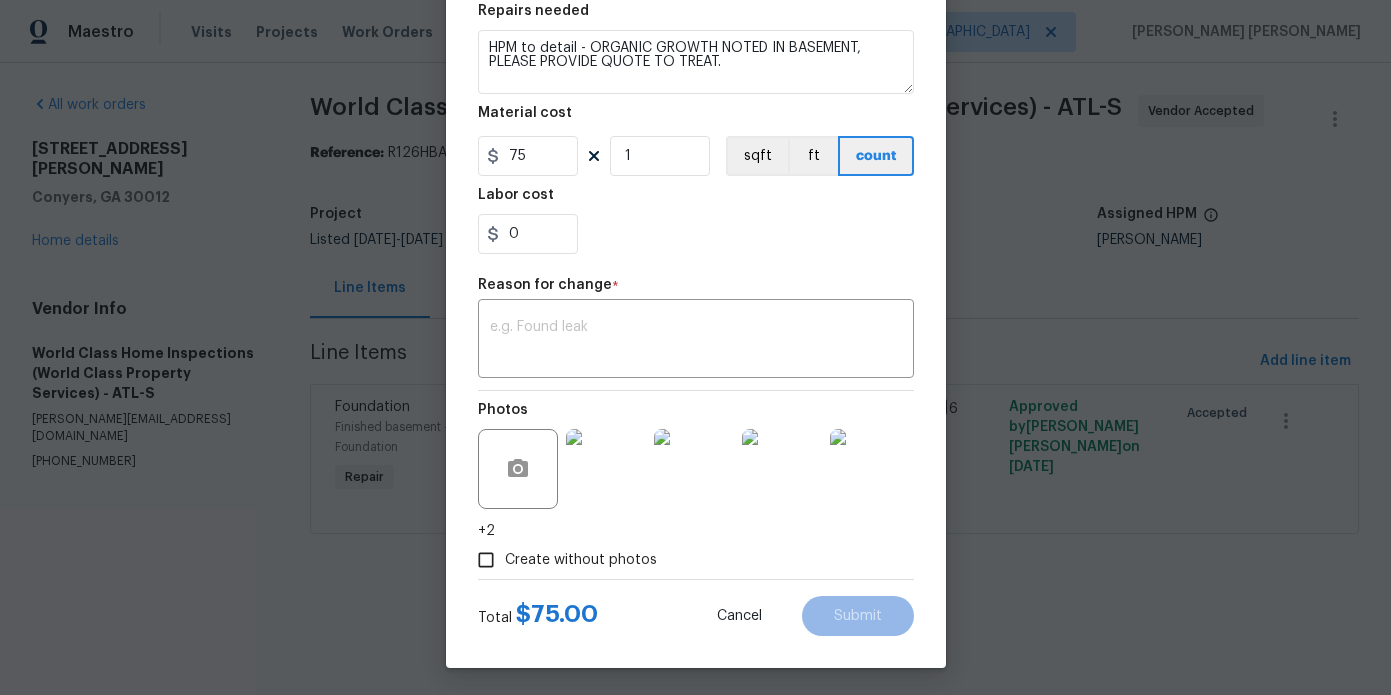 click at bounding box center (606, 469) 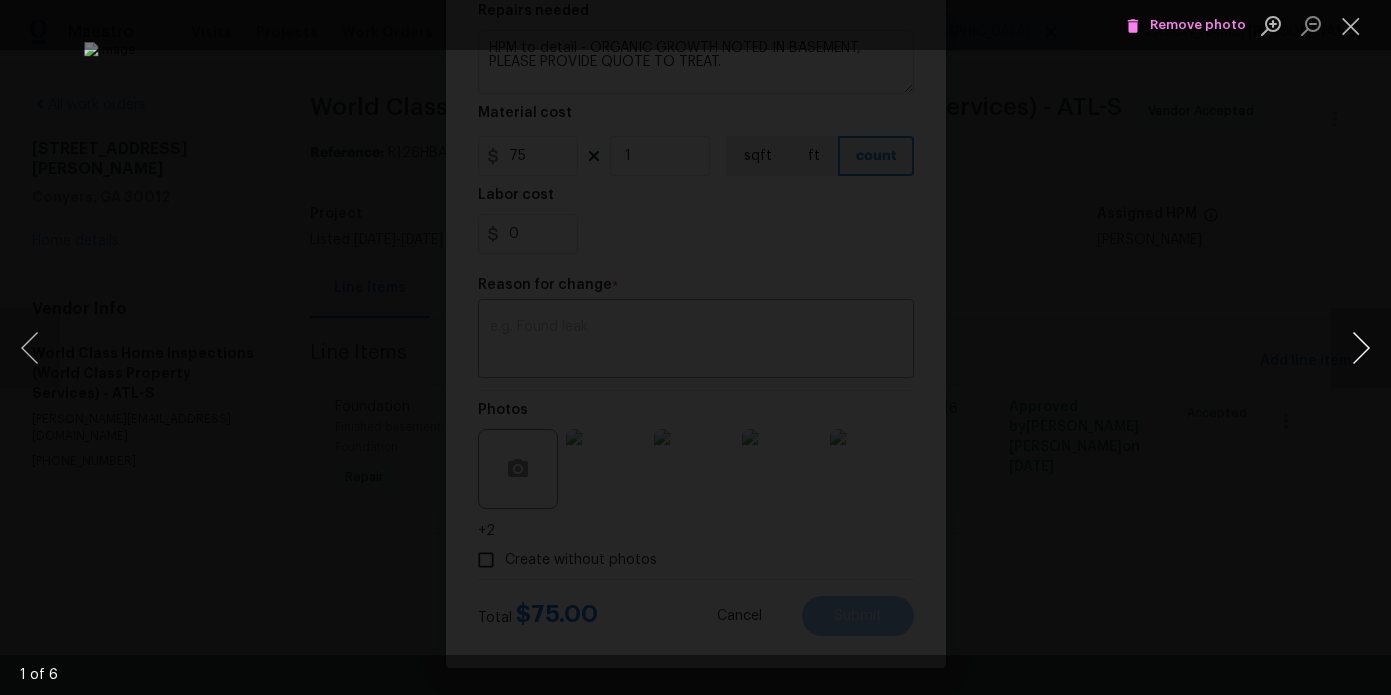 click at bounding box center [1361, 348] 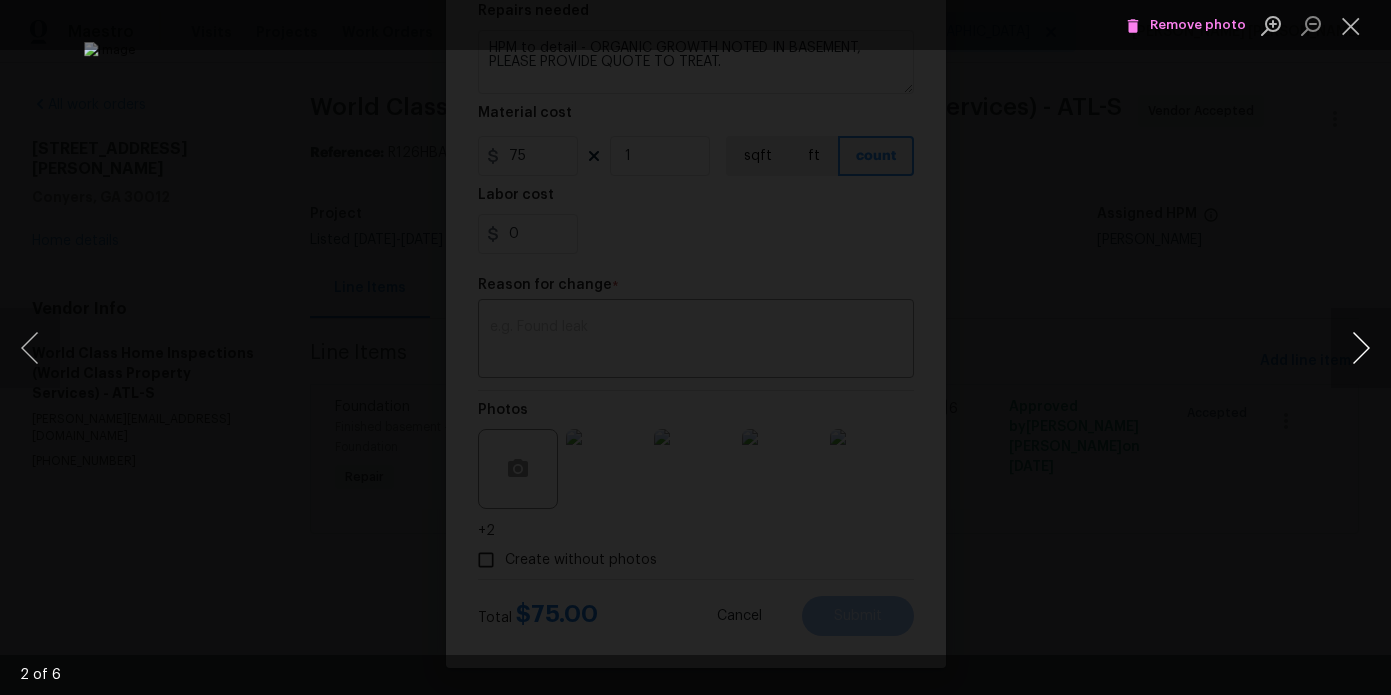 click at bounding box center [1361, 348] 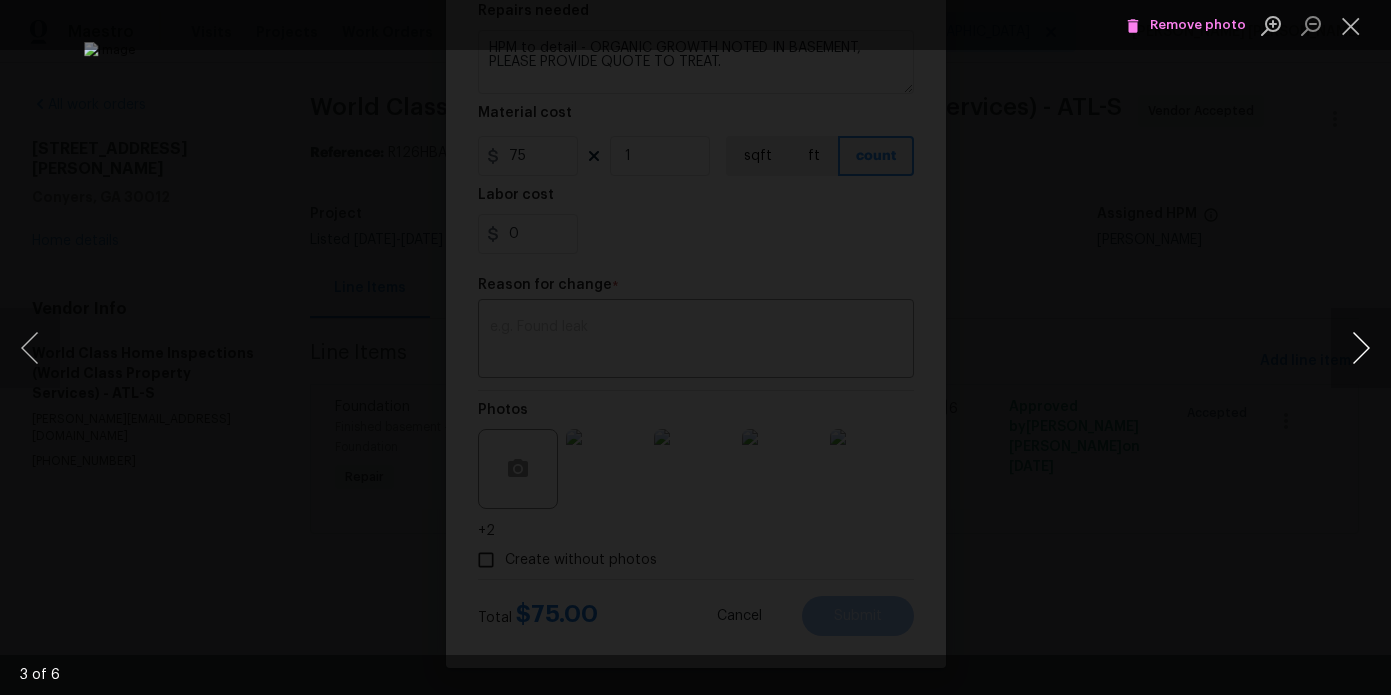 click at bounding box center [1361, 348] 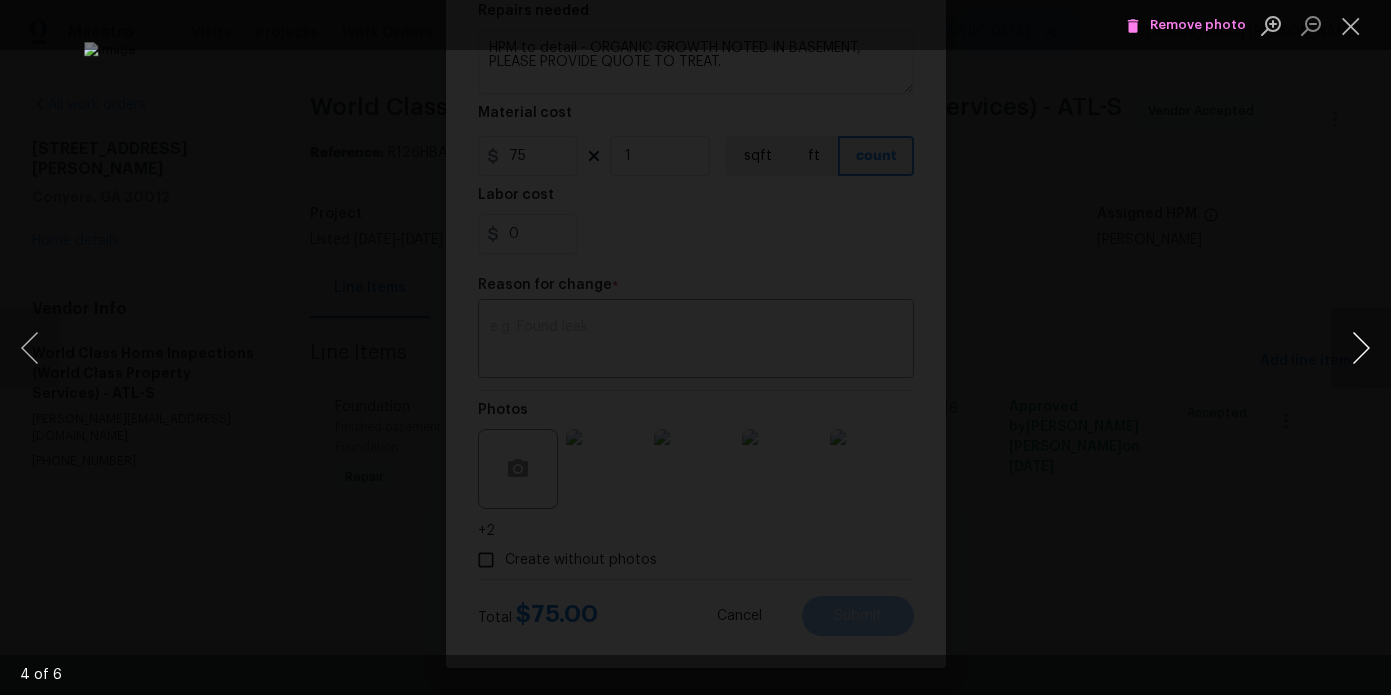 click at bounding box center [1361, 348] 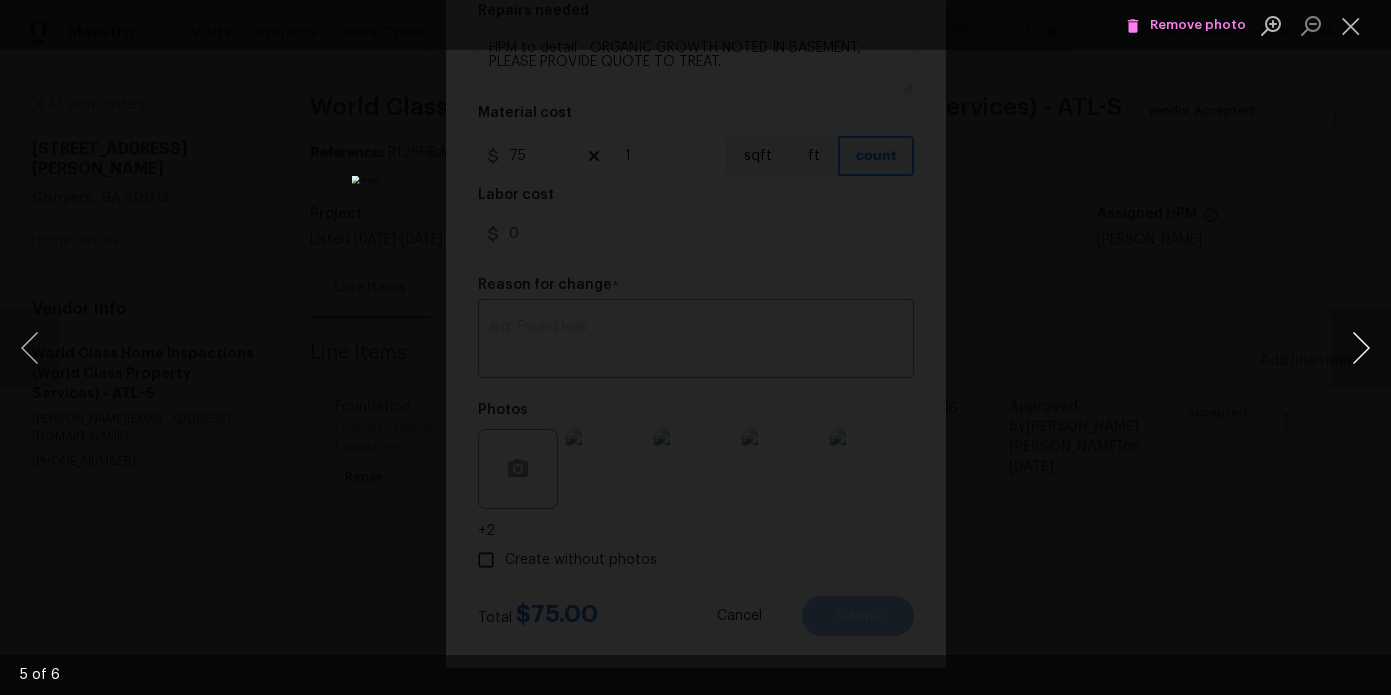 click at bounding box center (1361, 348) 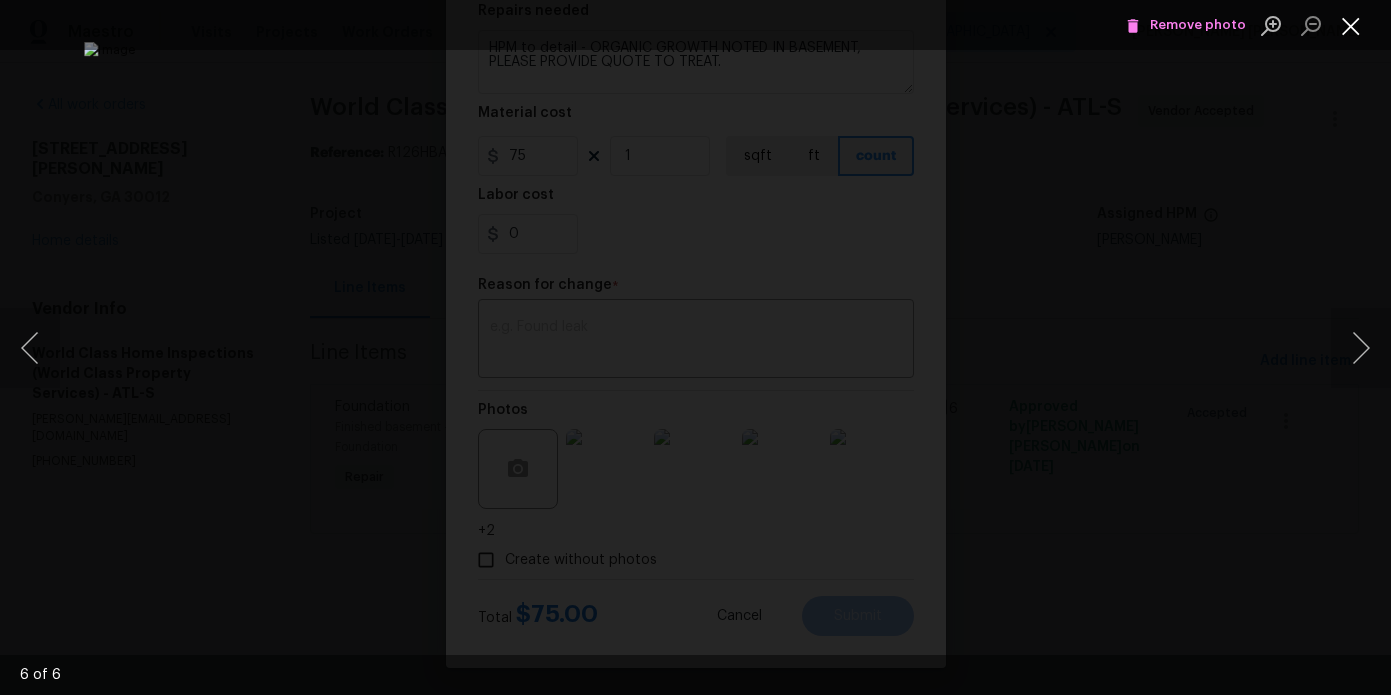 click at bounding box center (1351, 25) 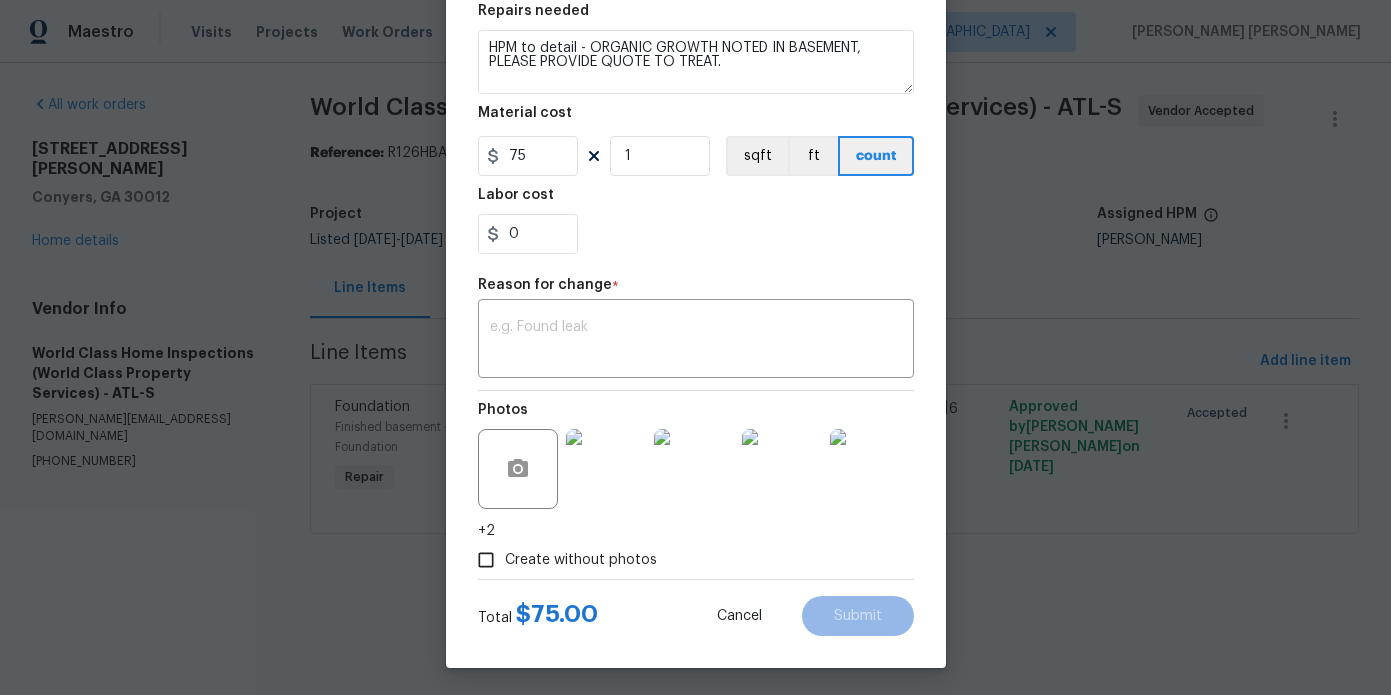 scroll, scrollTop: 297, scrollLeft: 0, axis: vertical 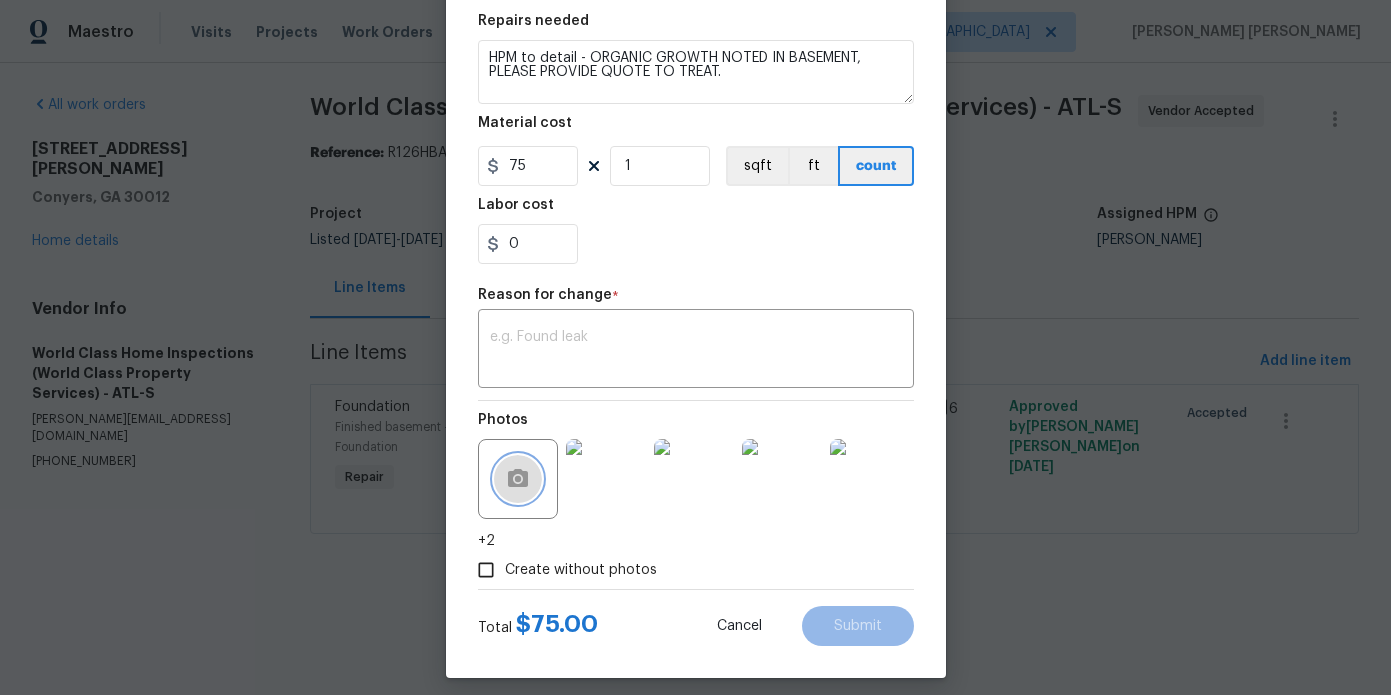 click 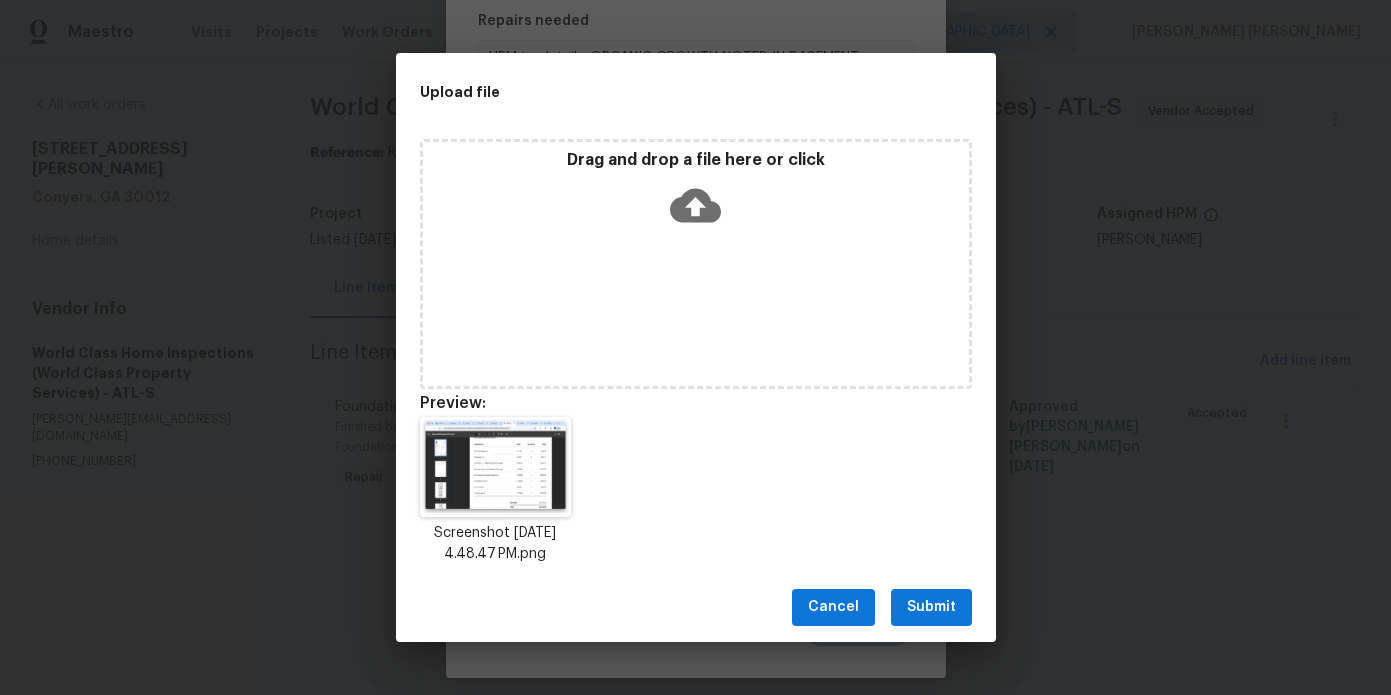 click on "Submit" at bounding box center (931, 607) 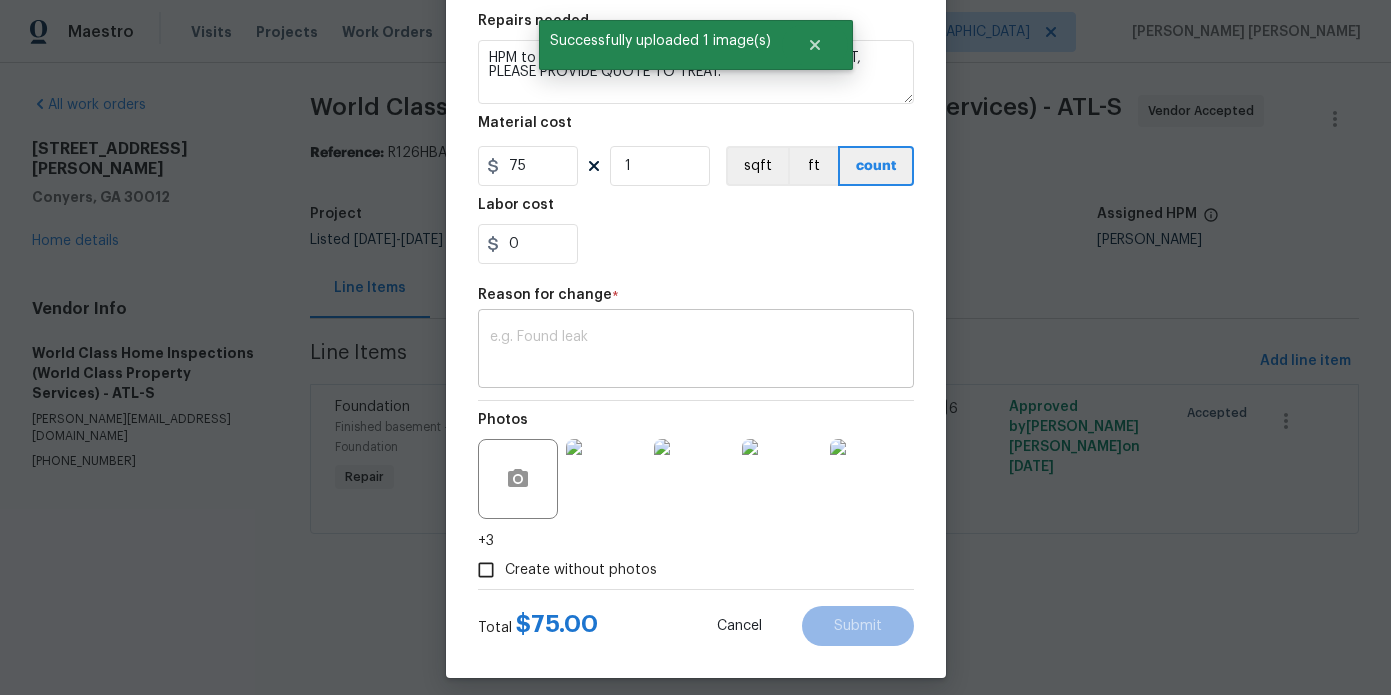 click at bounding box center [696, 351] 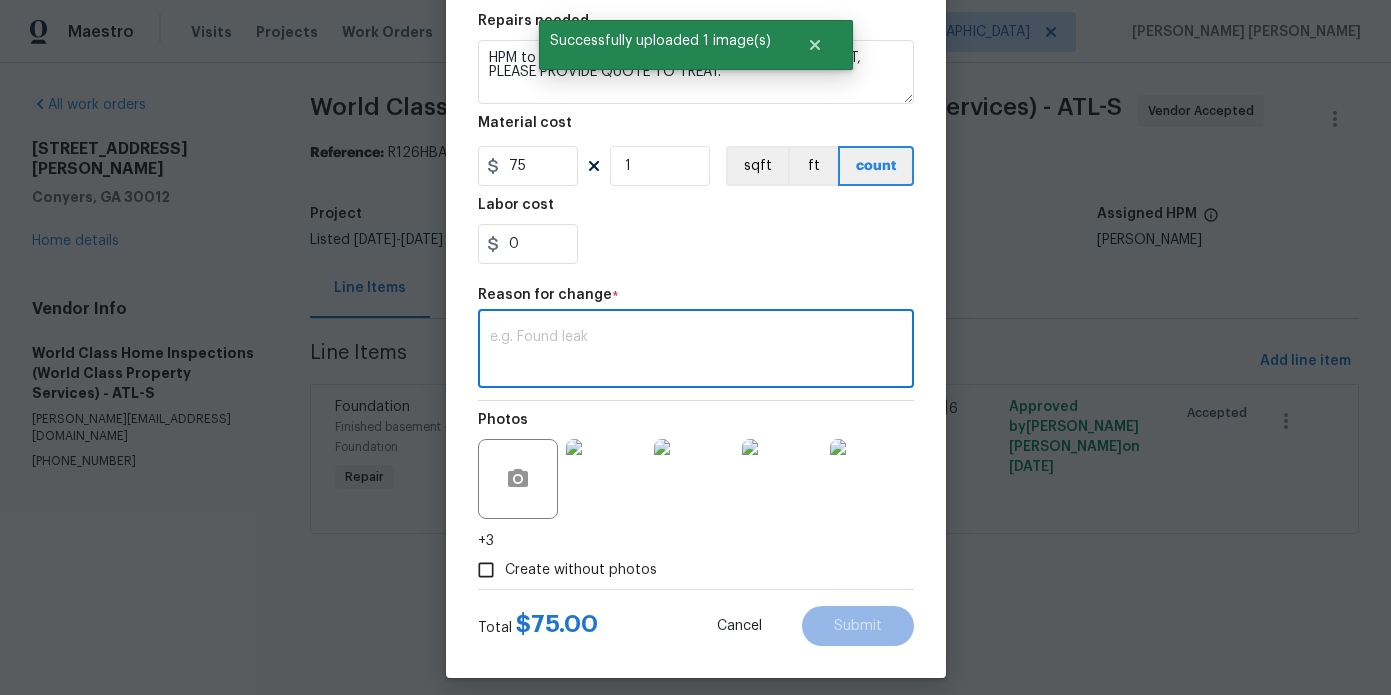 paste on "COST TO REMOVE FLOORING AND FLOOD CUT TO REMOVE AFFECTED MATERIAL, SPRAY DISINFECTANT TO BASEMENT AND AIR DUCTS, HAUL AWAY AFFECTED MATERIAL." 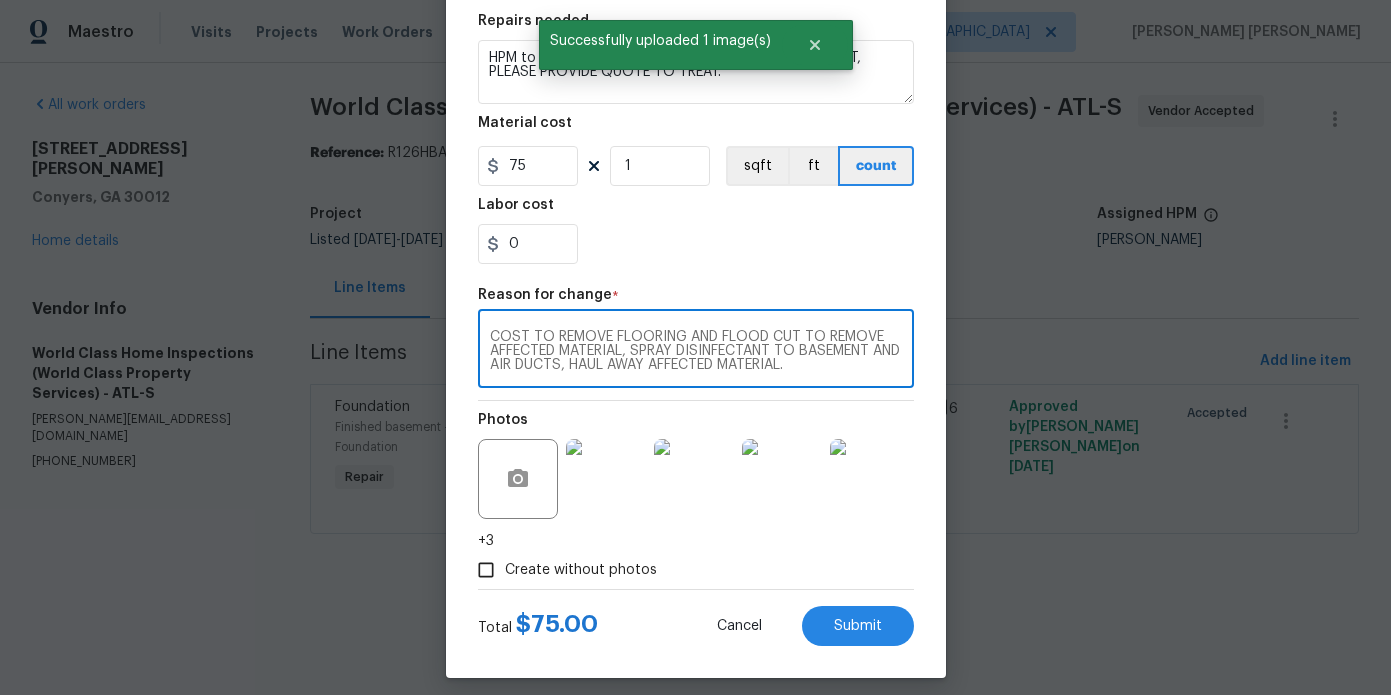 type on "COST TO REMOVE FLOORING AND FLOOD CUT TO REMOVE AFFECTED MATERIAL, SPRAY DISINFECTANT TO BASEMENT AND AIR DUCTS, HAUL AWAY AFFECTED MATERIAL." 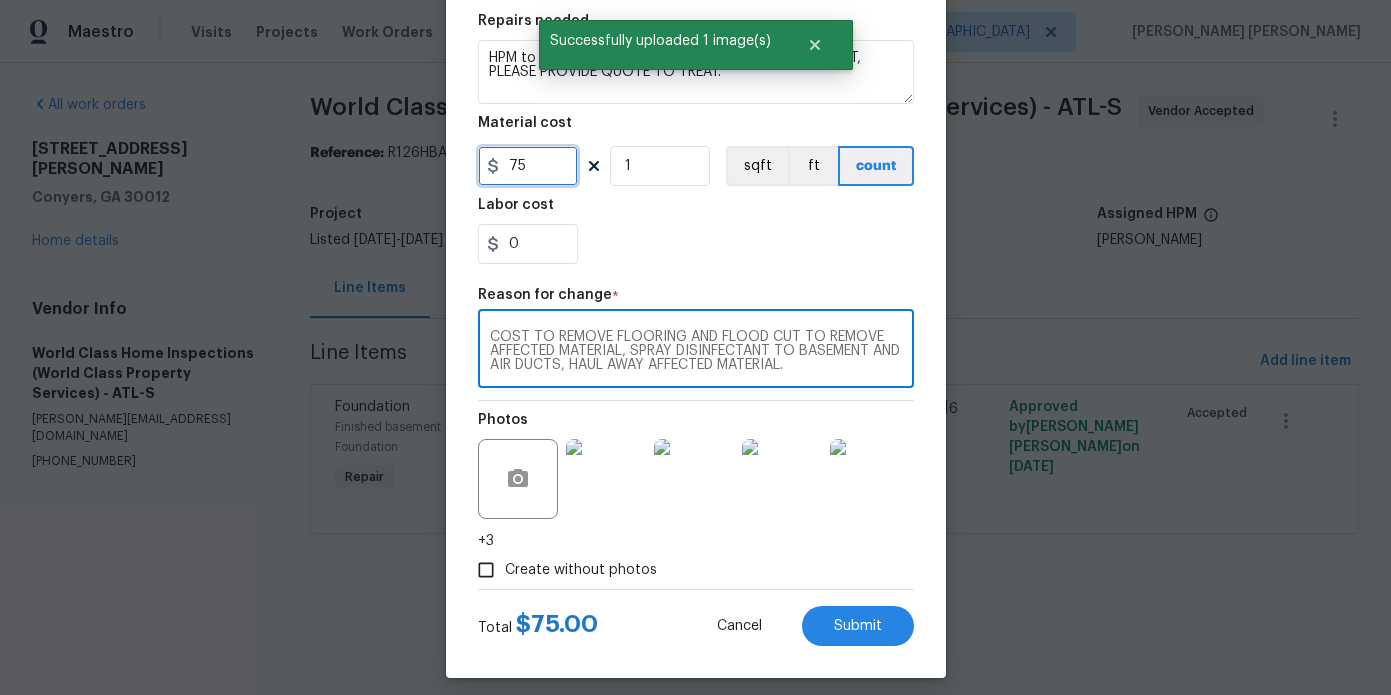 click on "75" at bounding box center [528, 166] 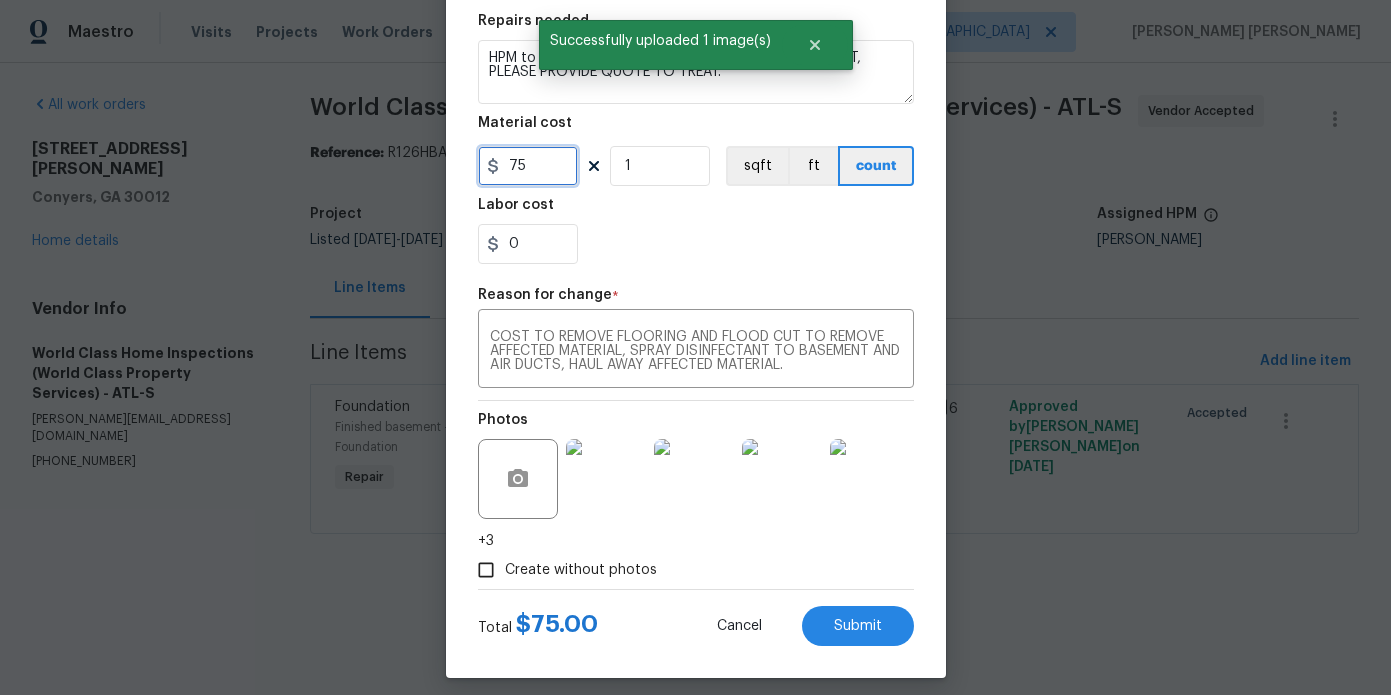 click on "75" at bounding box center [528, 166] 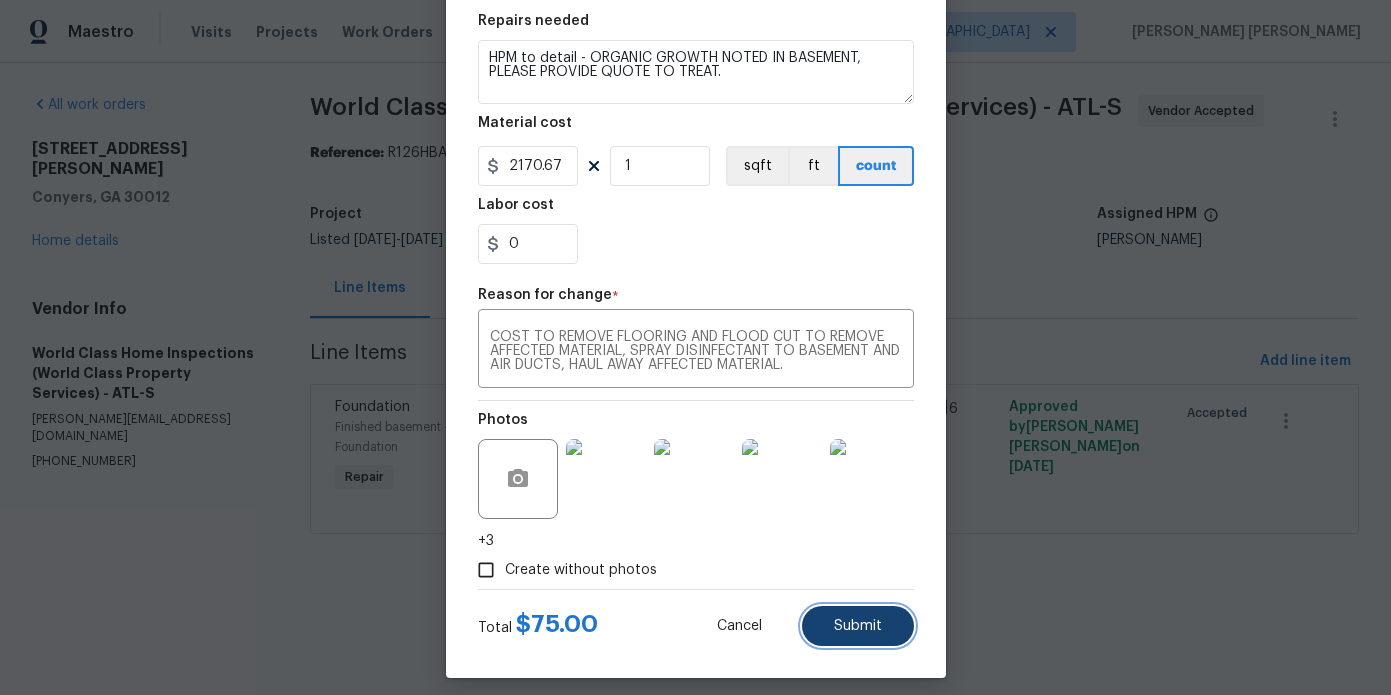 click on "Submit" at bounding box center [858, 626] 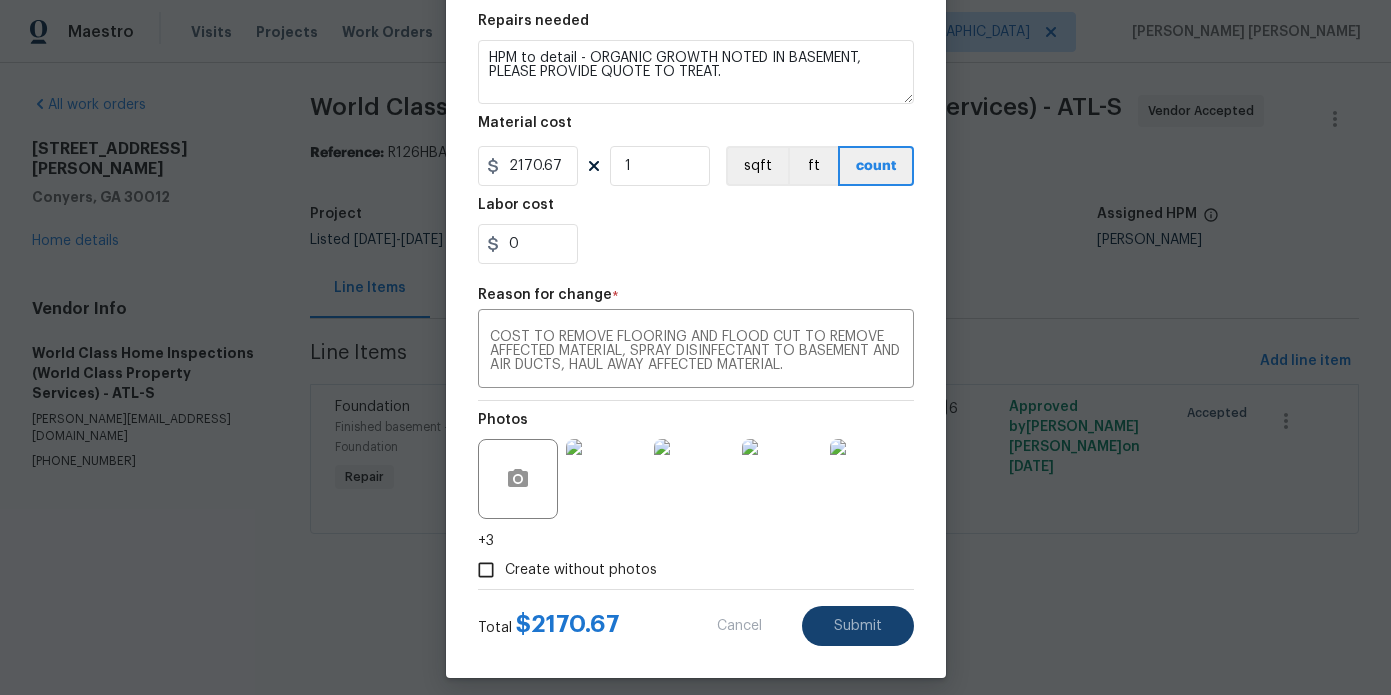 type on "75" 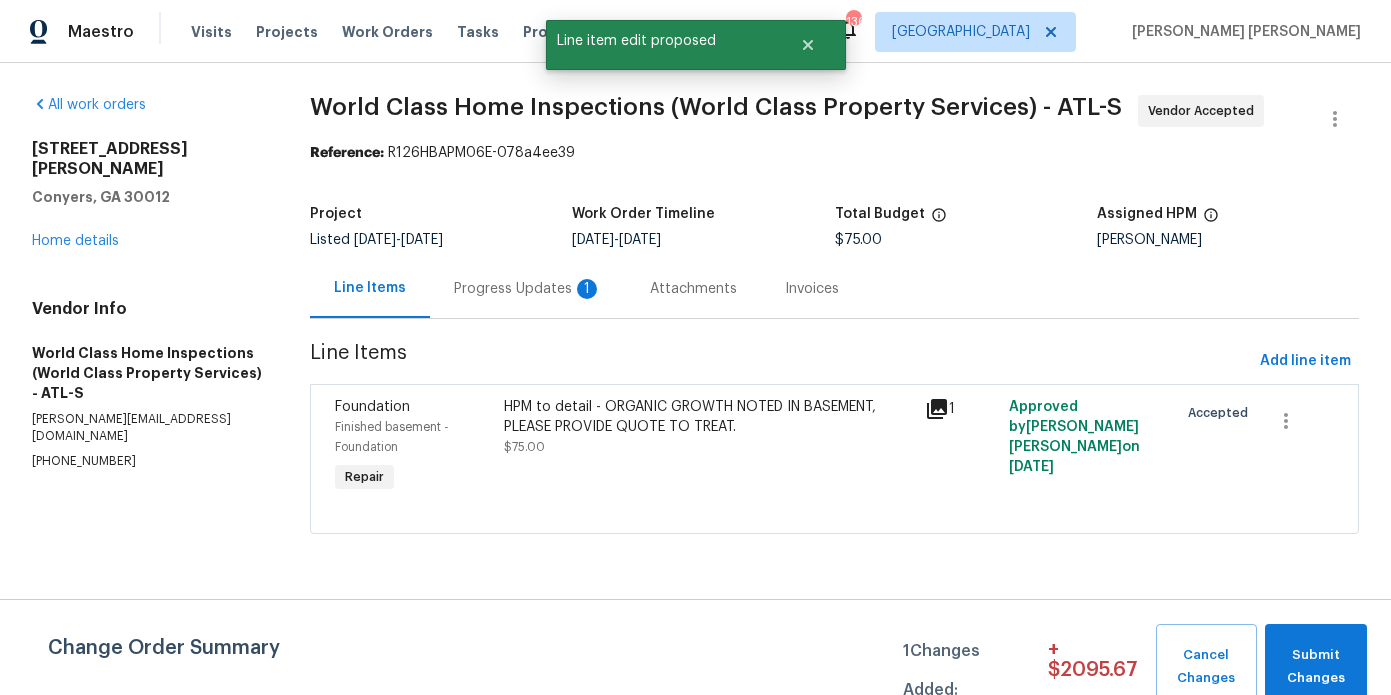 scroll, scrollTop: 0, scrollLeft: 0, axis: both 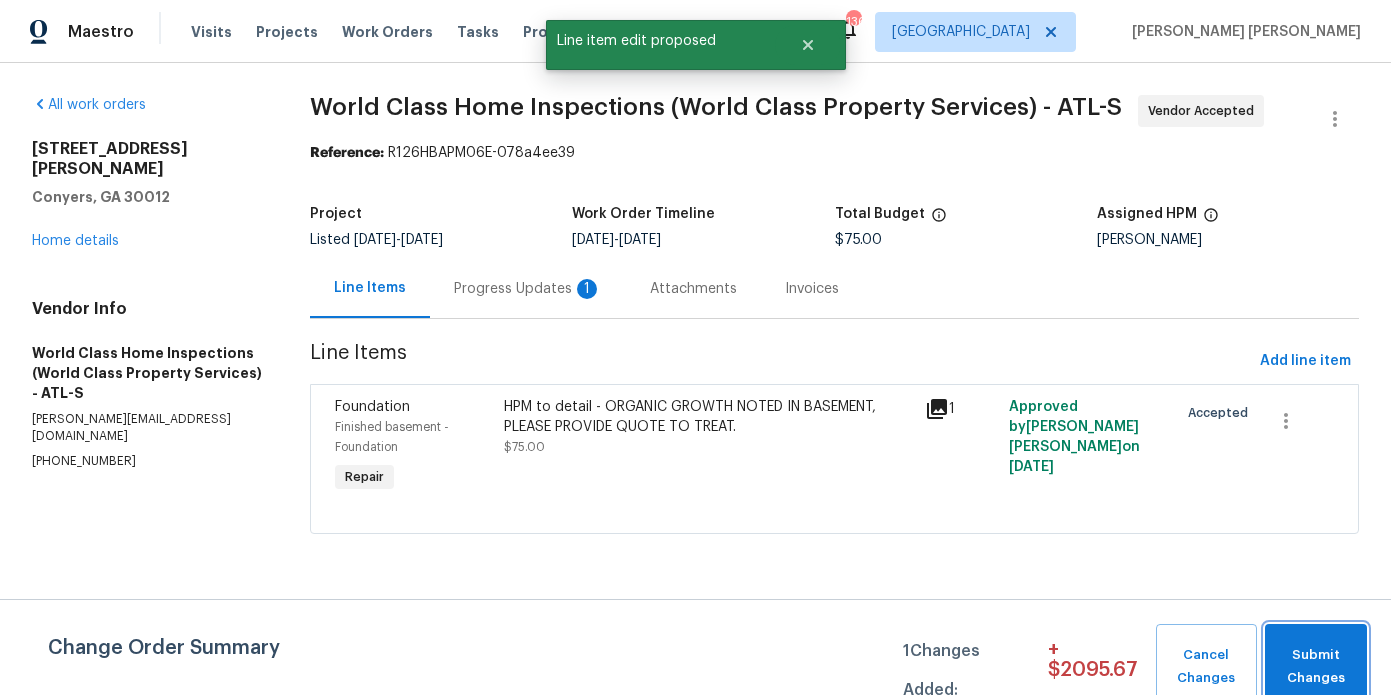 click on "Submit Changes" at bounding box center [1316, 667] 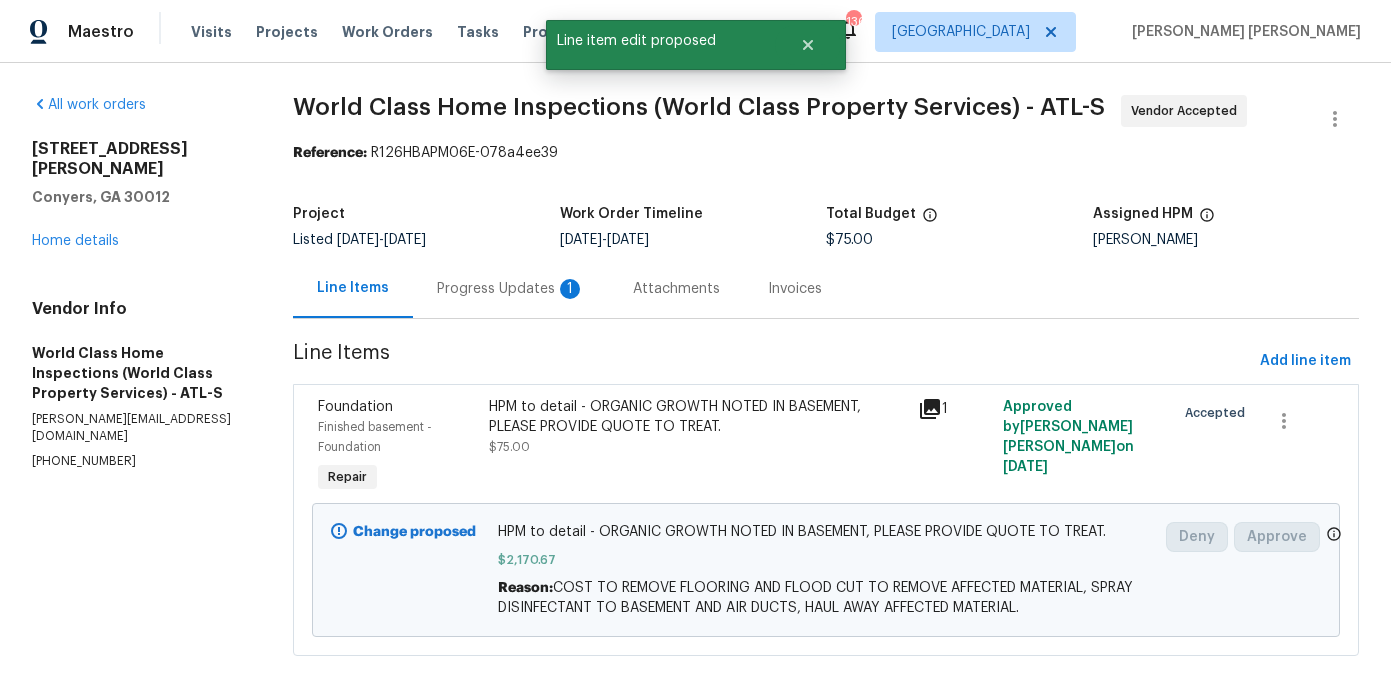 click on "Progress Updates 1" at bounding box center [511, 289] 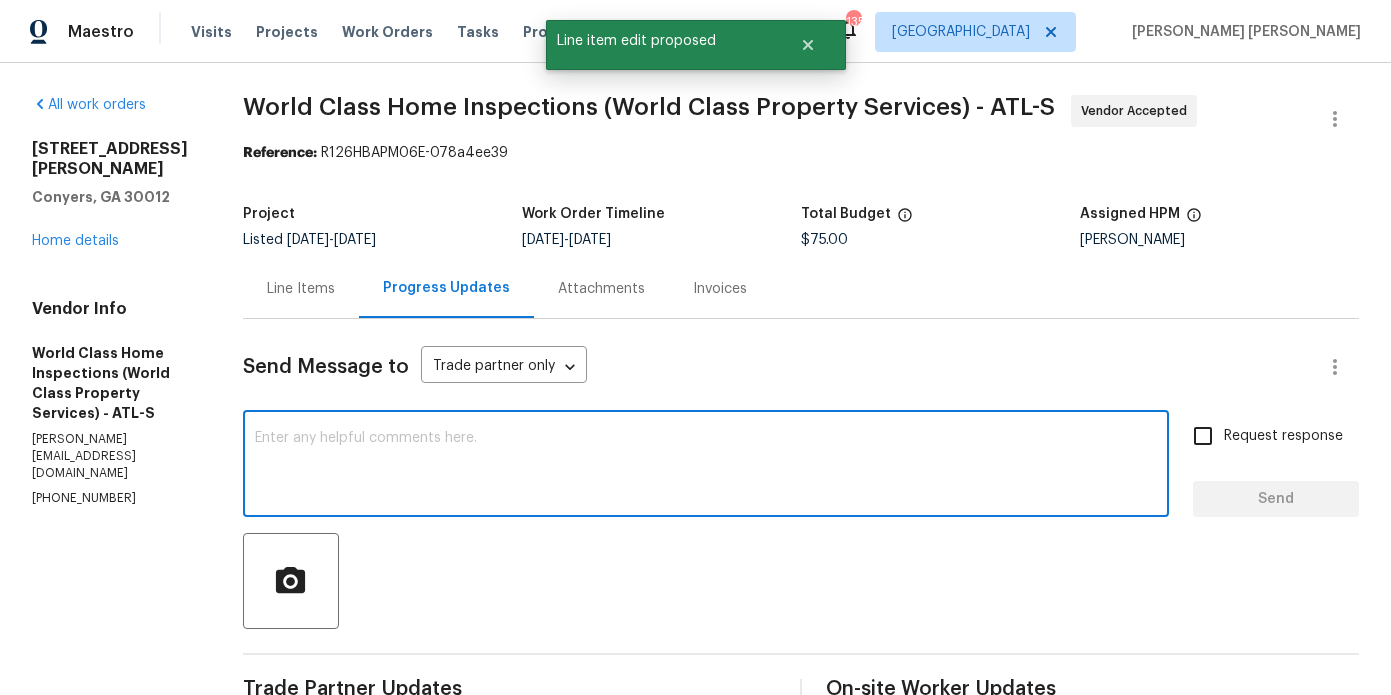 click at bounding box center (706, 466) 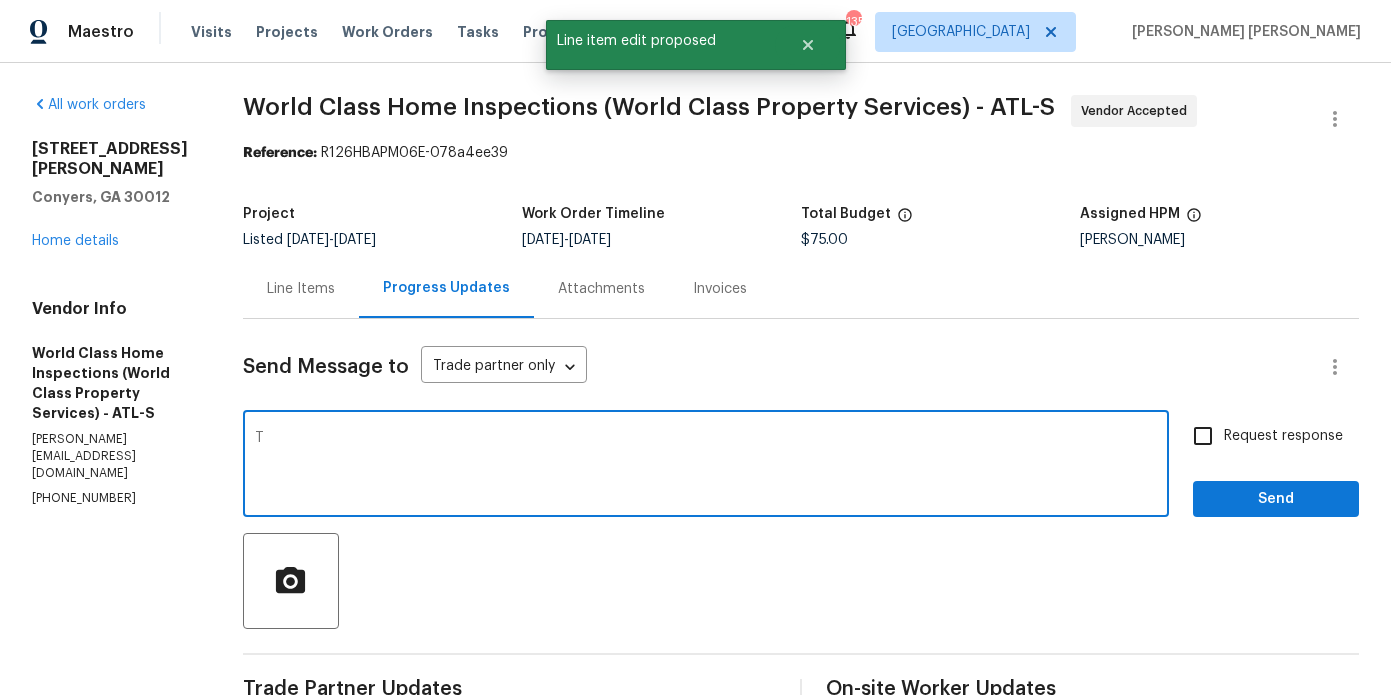 type on "T" 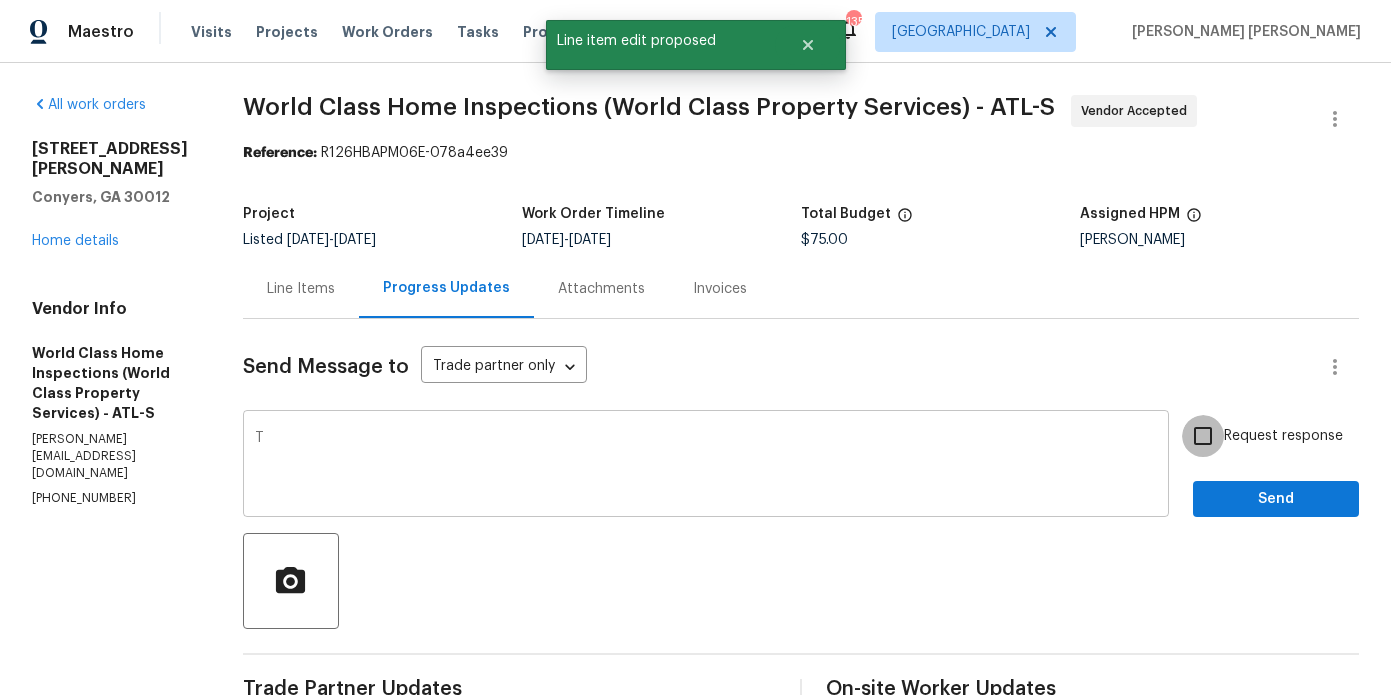 click on "Request response" at bounding box center [1203, 436] 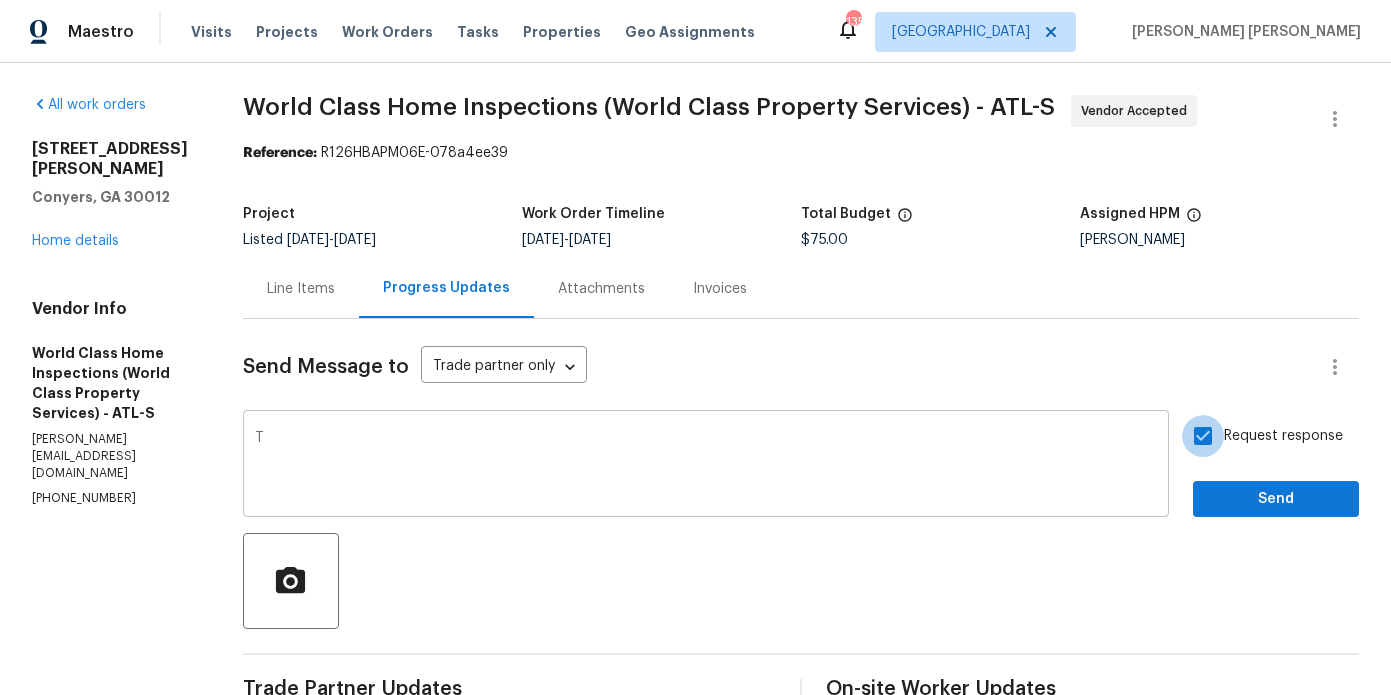 click on "Request response" at bounding box center (1203, 436) 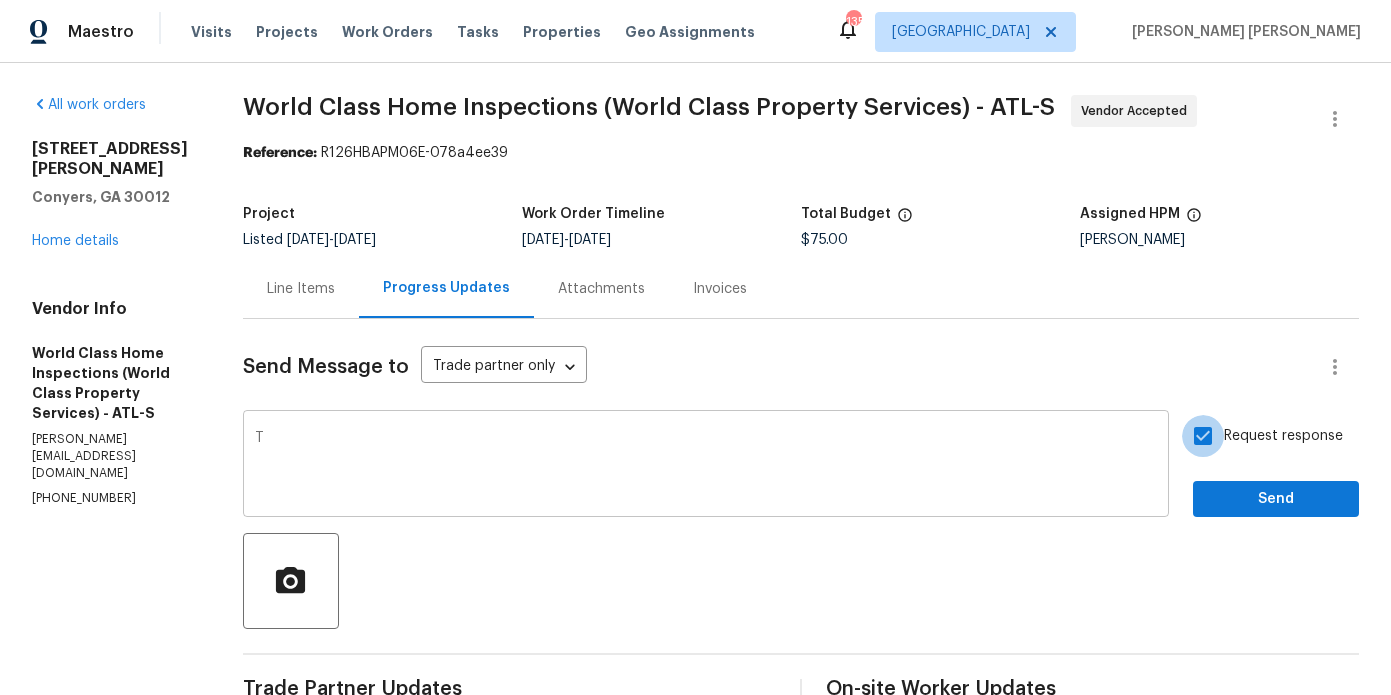 checkbox on "false" 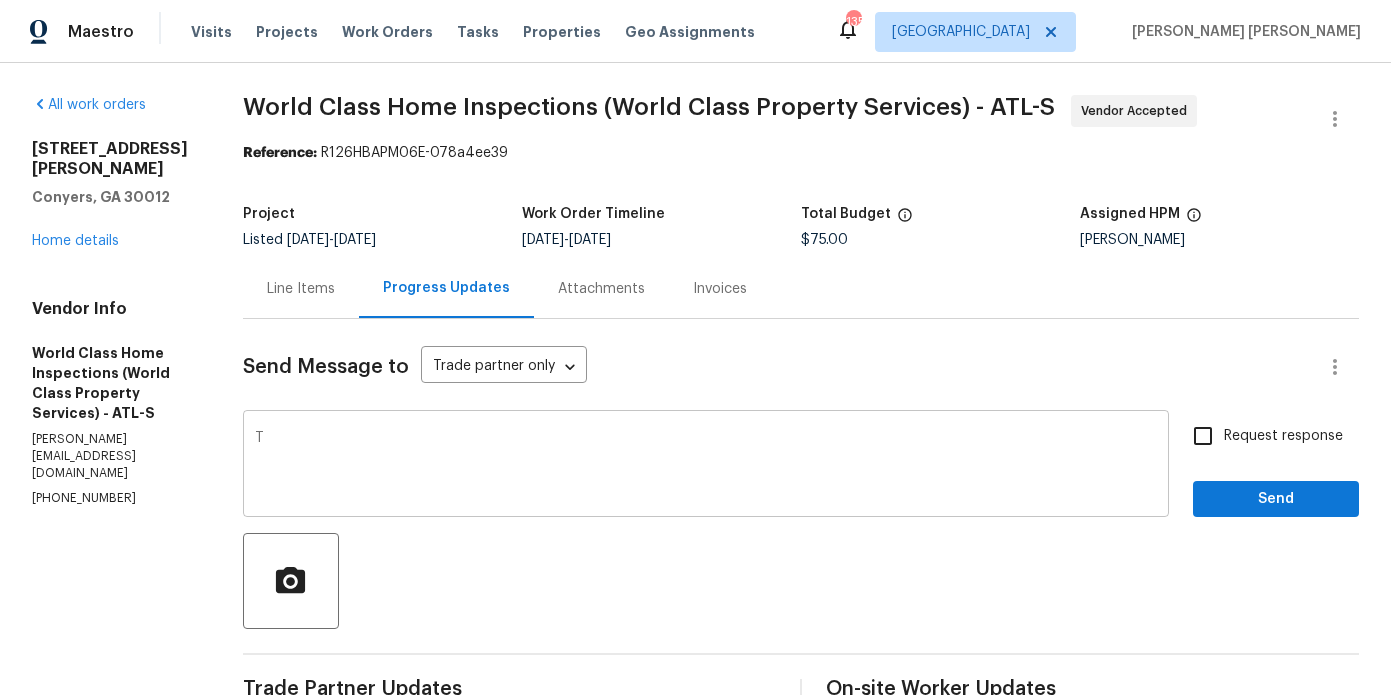 click on "T x ​" at bounding box center [706, 466] 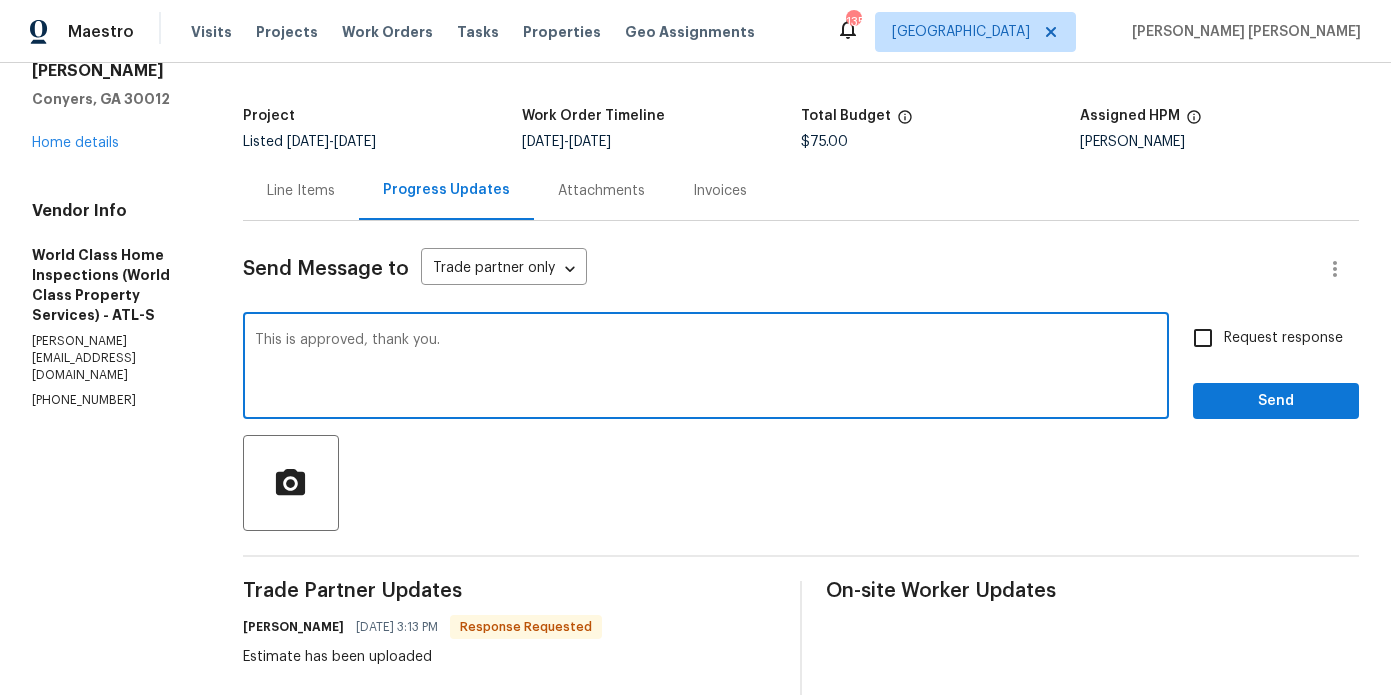 scroll, scrollTop: 207, scrollLeft: 0, axis: vertical 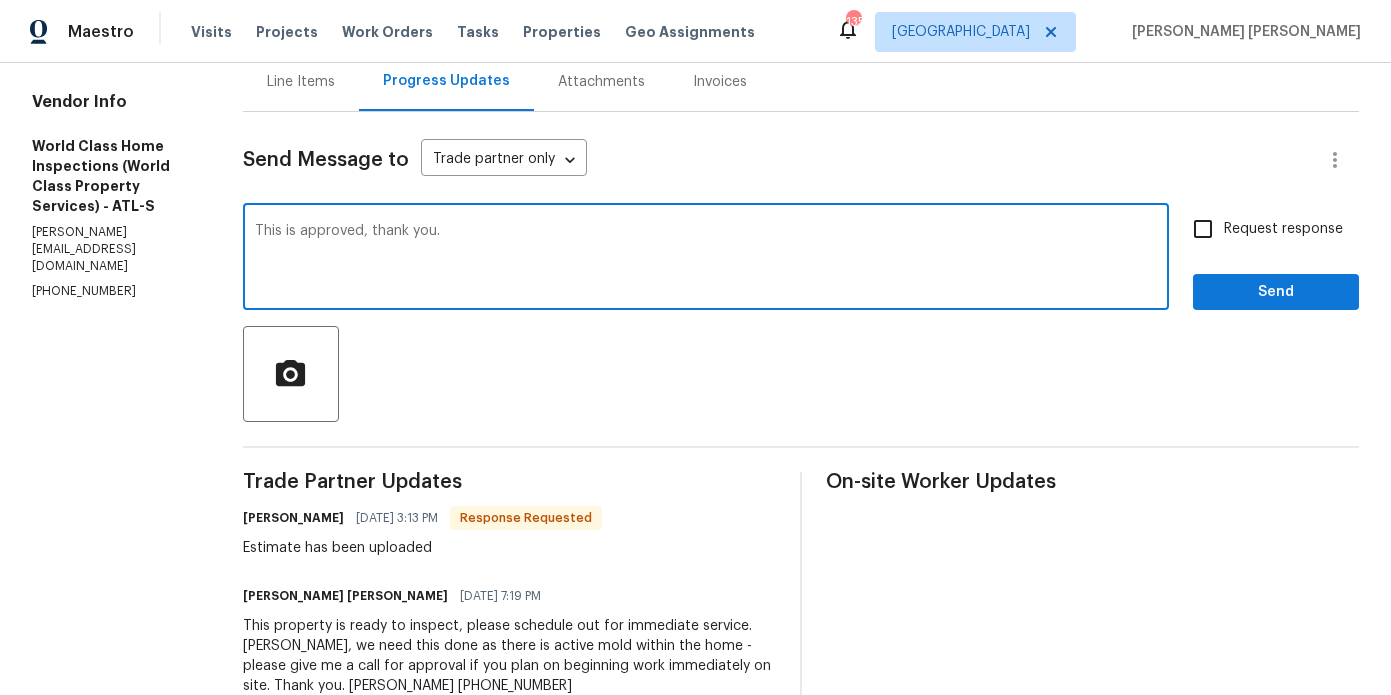 type on "This is approved, thank you." 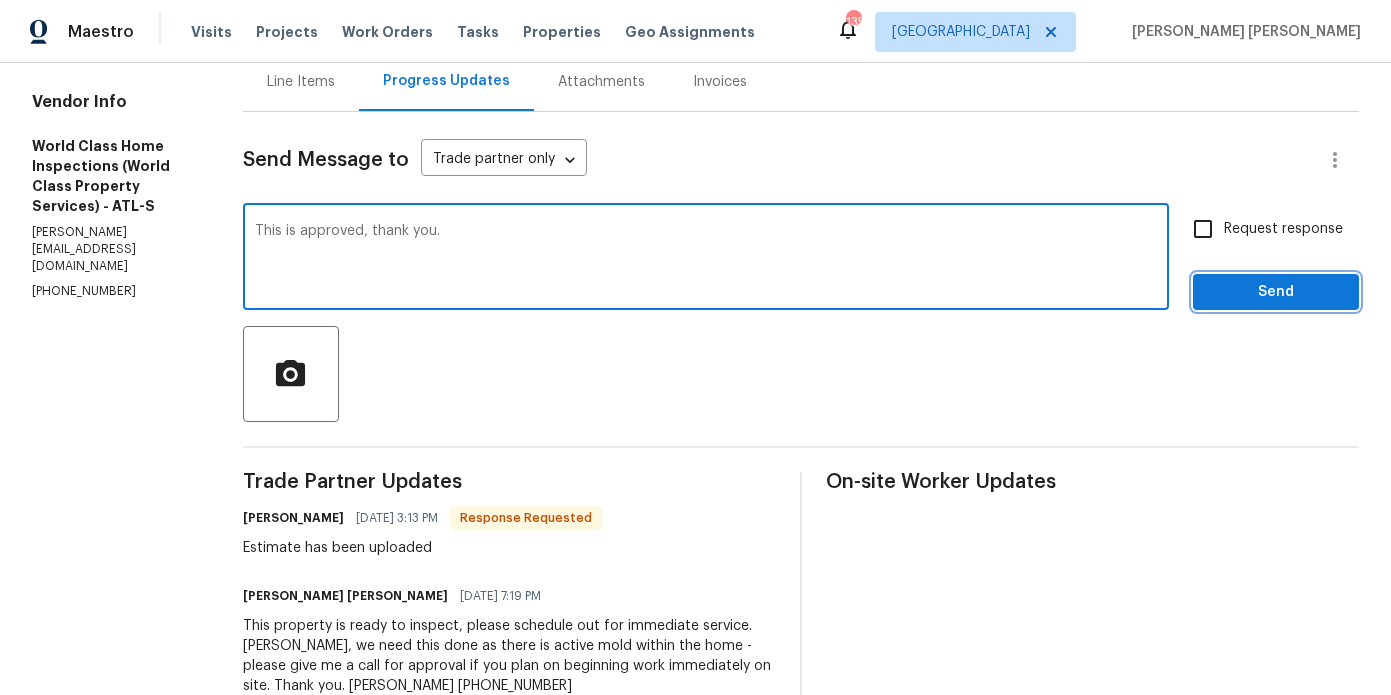 click on "Send" at bounding box center (1276, 292) 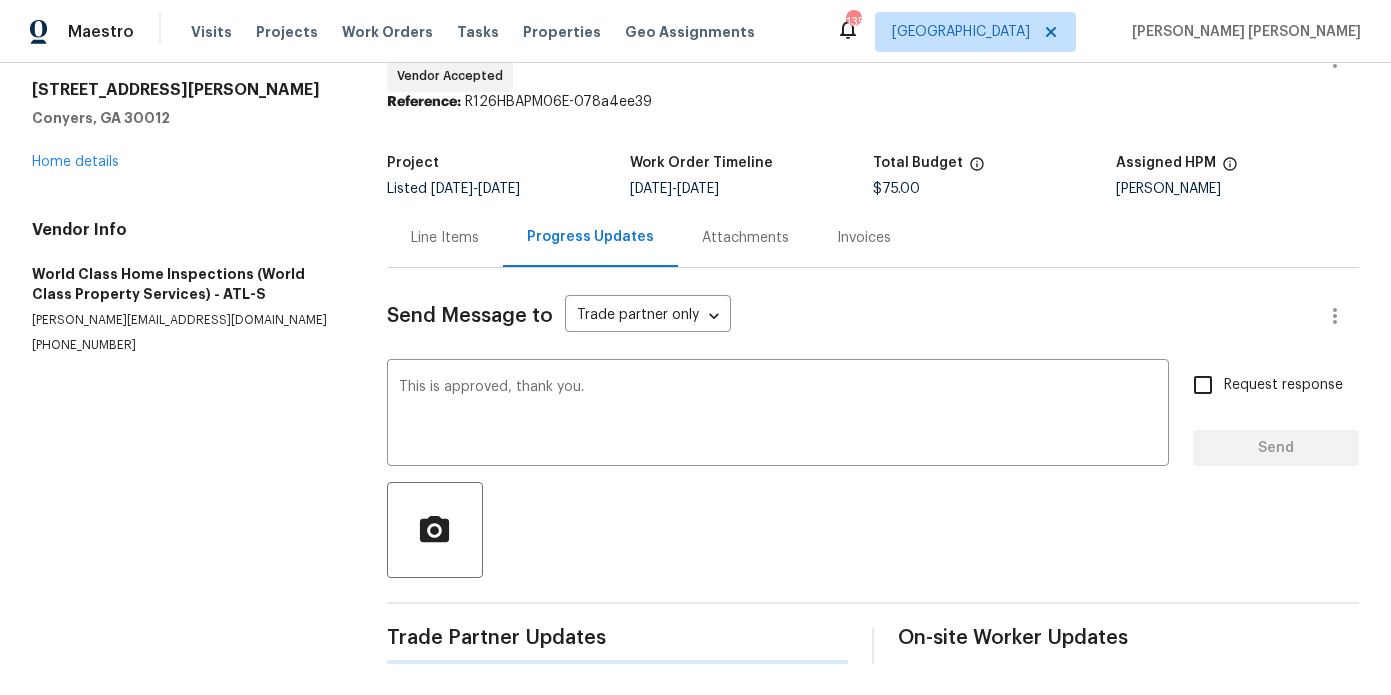 type 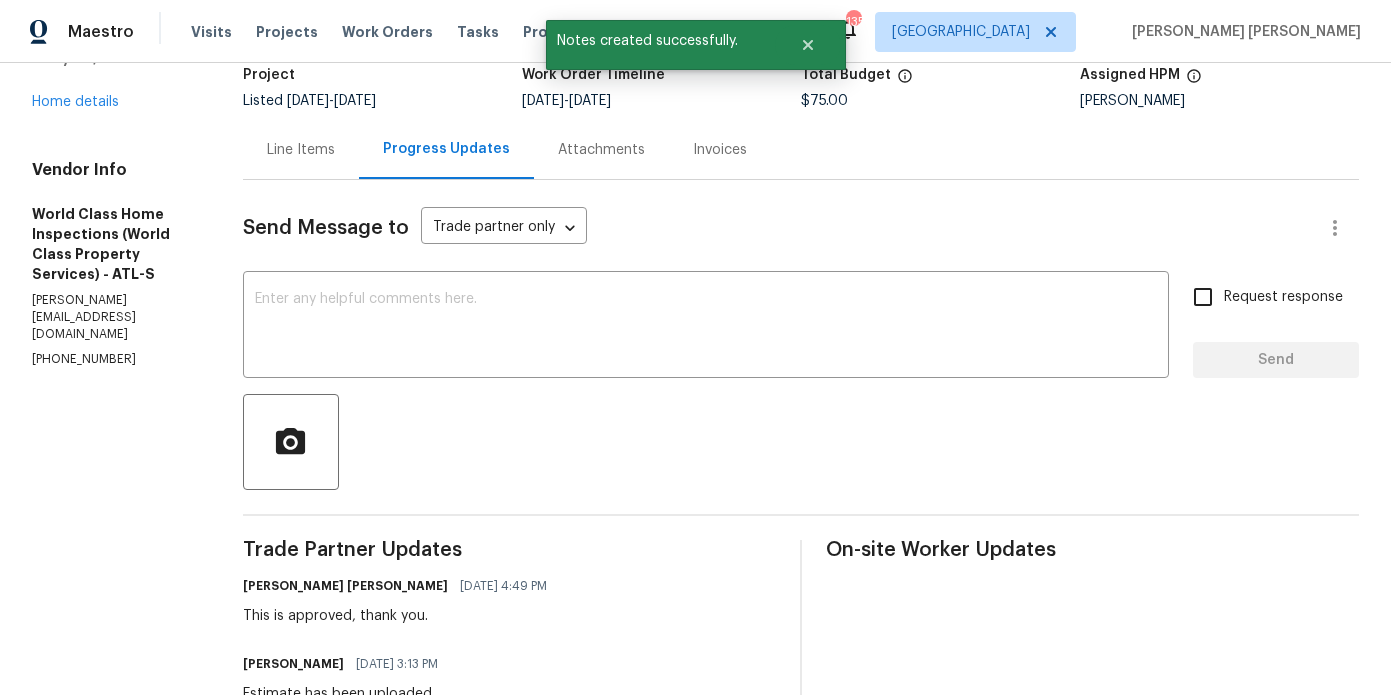 scroll, scrollTop: 47, scrollLeft: 0, axis: vertical 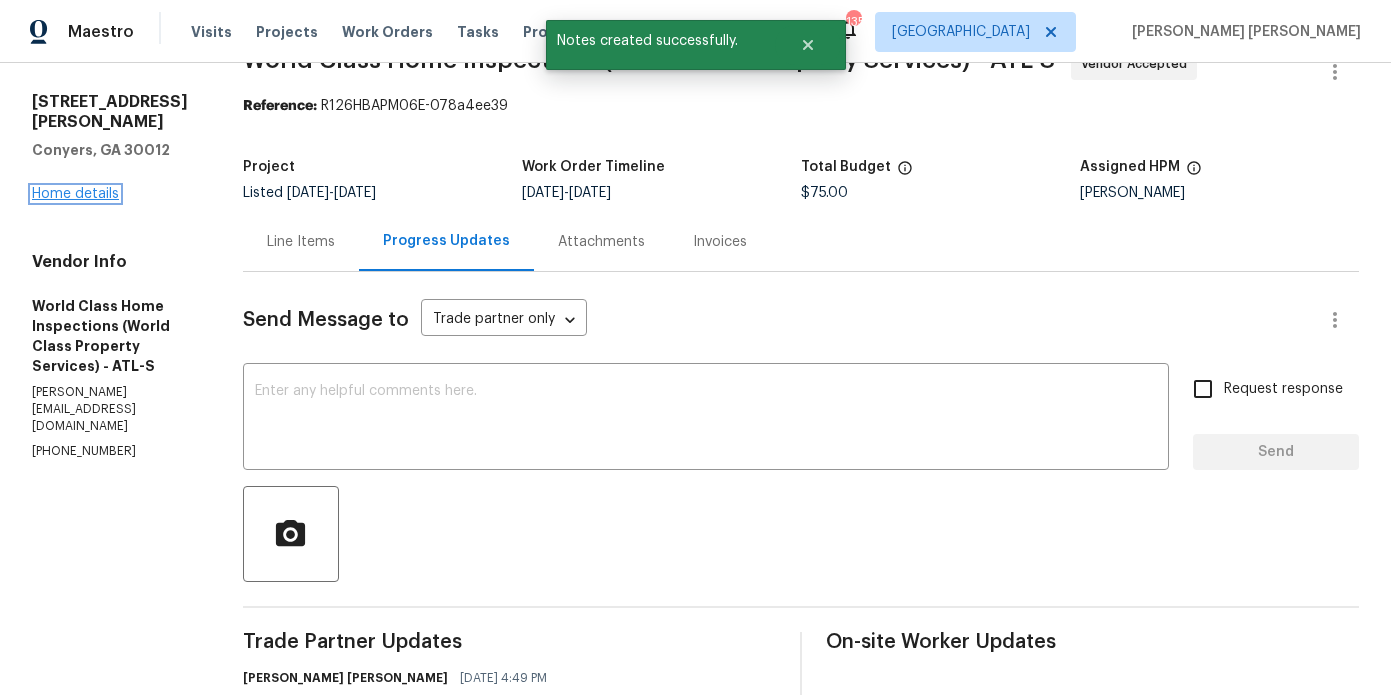 click on "Home details" at bounding box center [75, 194] 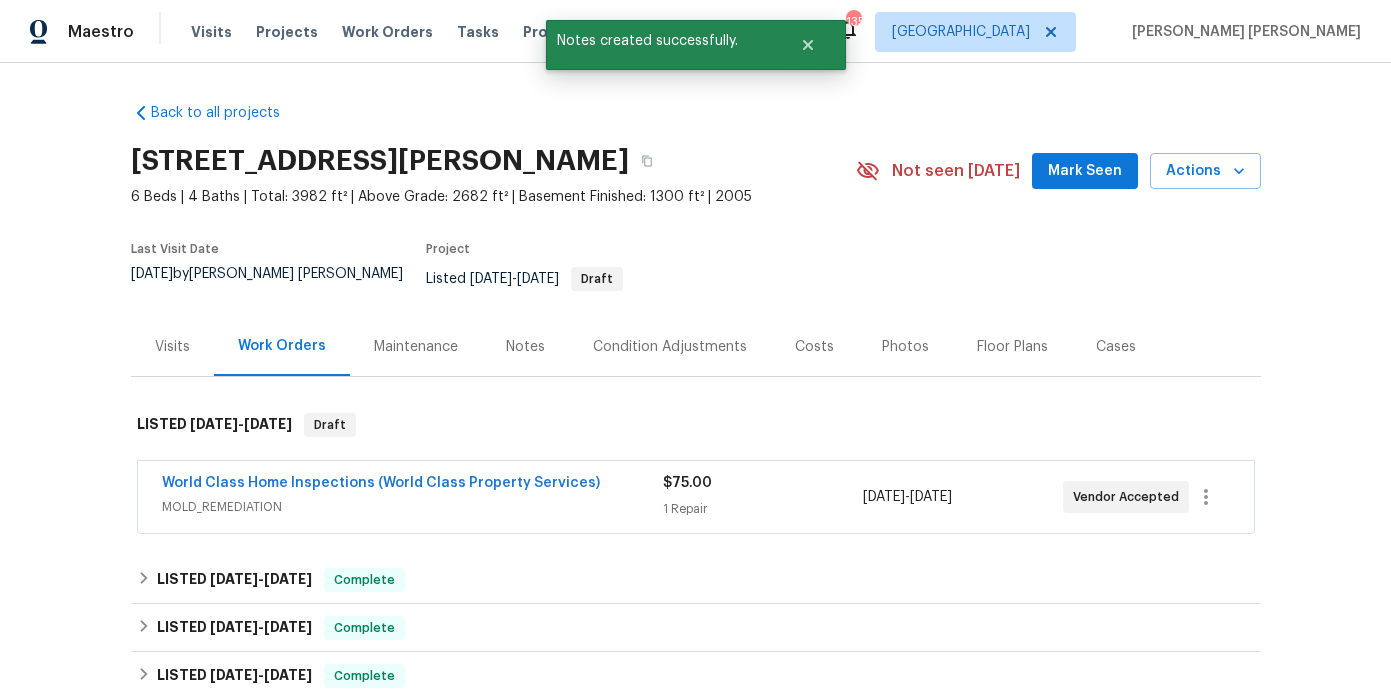 scroll, scrollTop: 43, scrollLeft: 0, axis: vertical 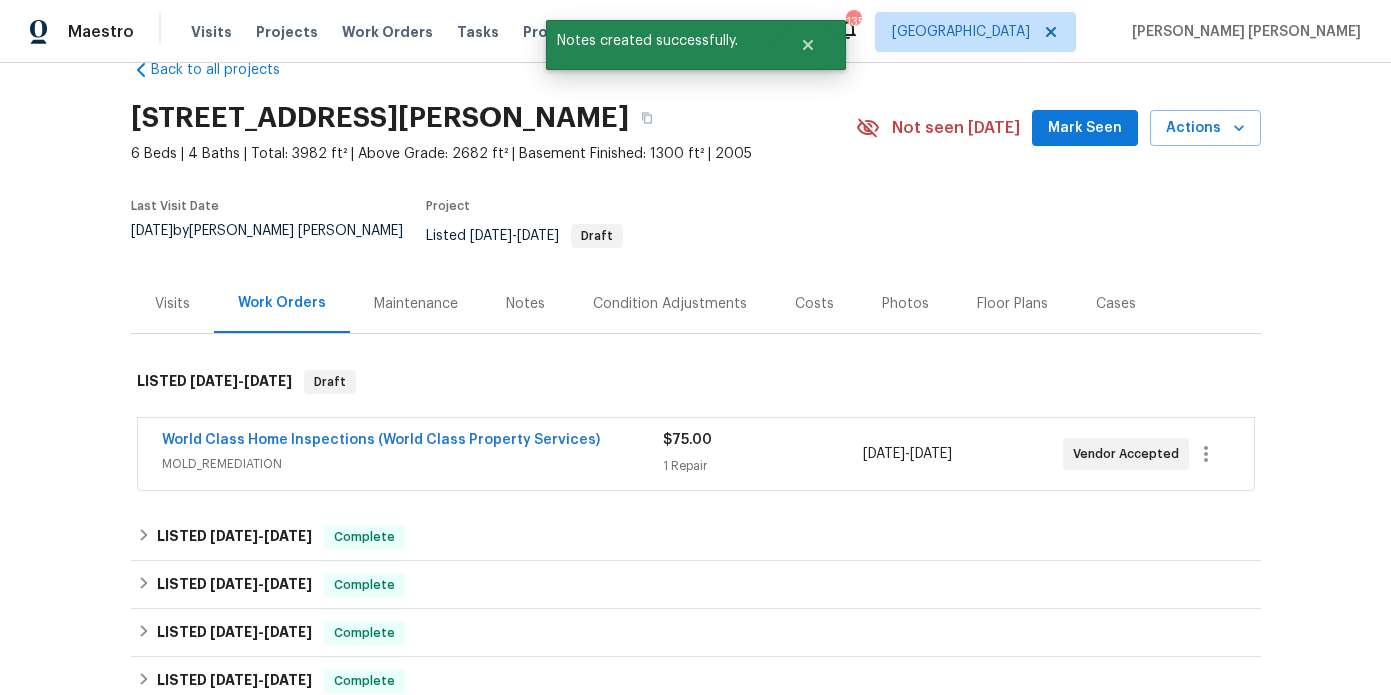click on "Notes" at bounding box center (525, 303) 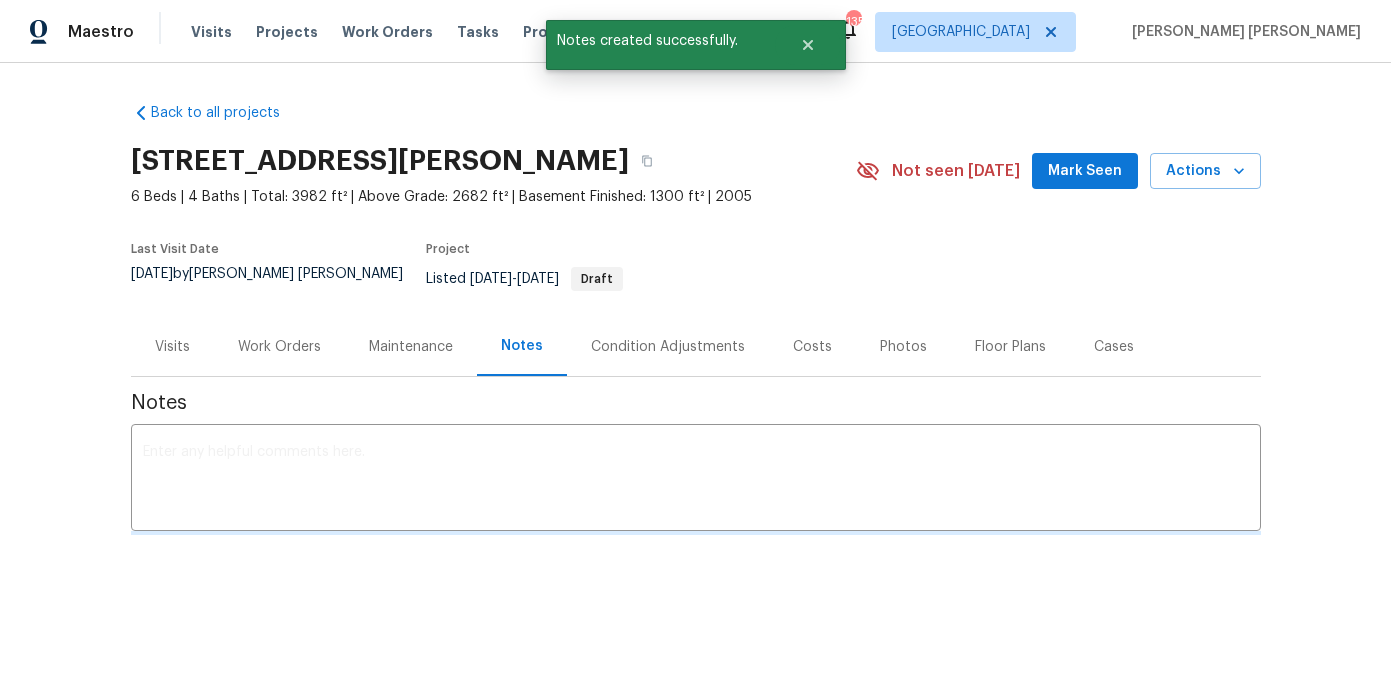 scroll, scrollTop: 0, scrollLeft: 0, axis: both 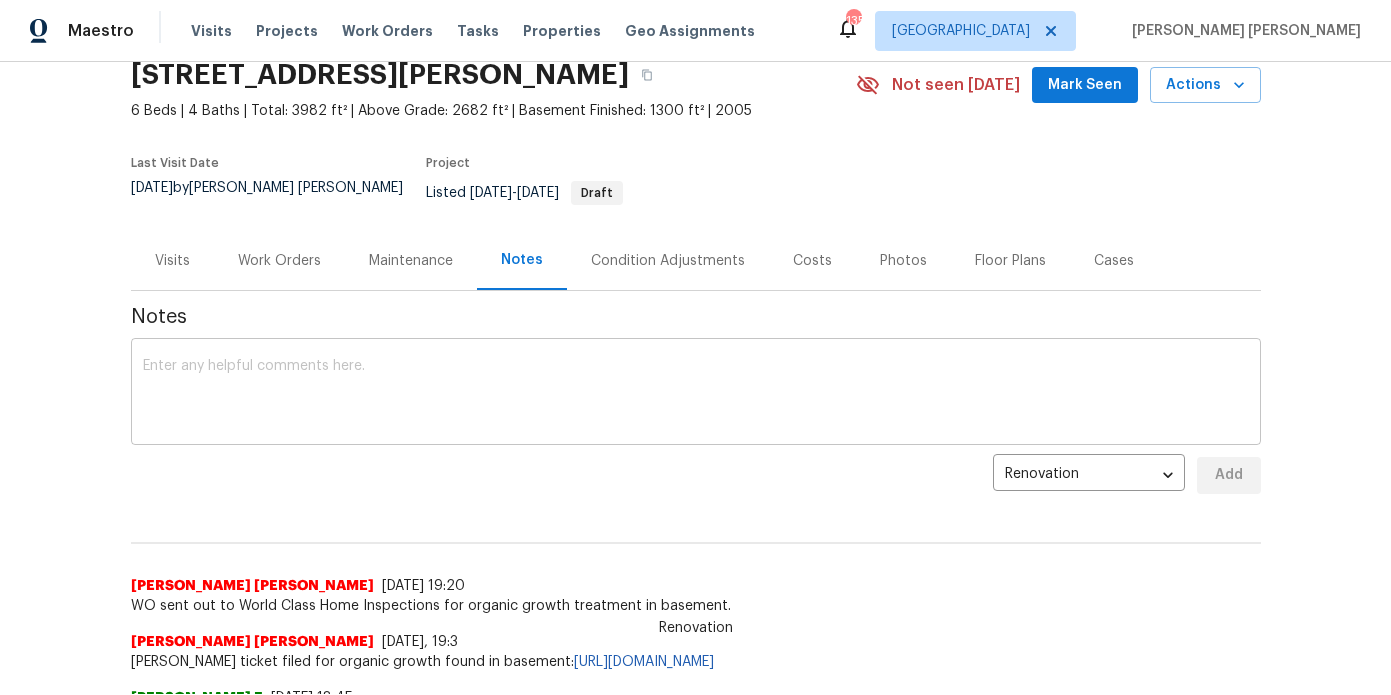 click on "x ​" at bounding box center [696, 394] 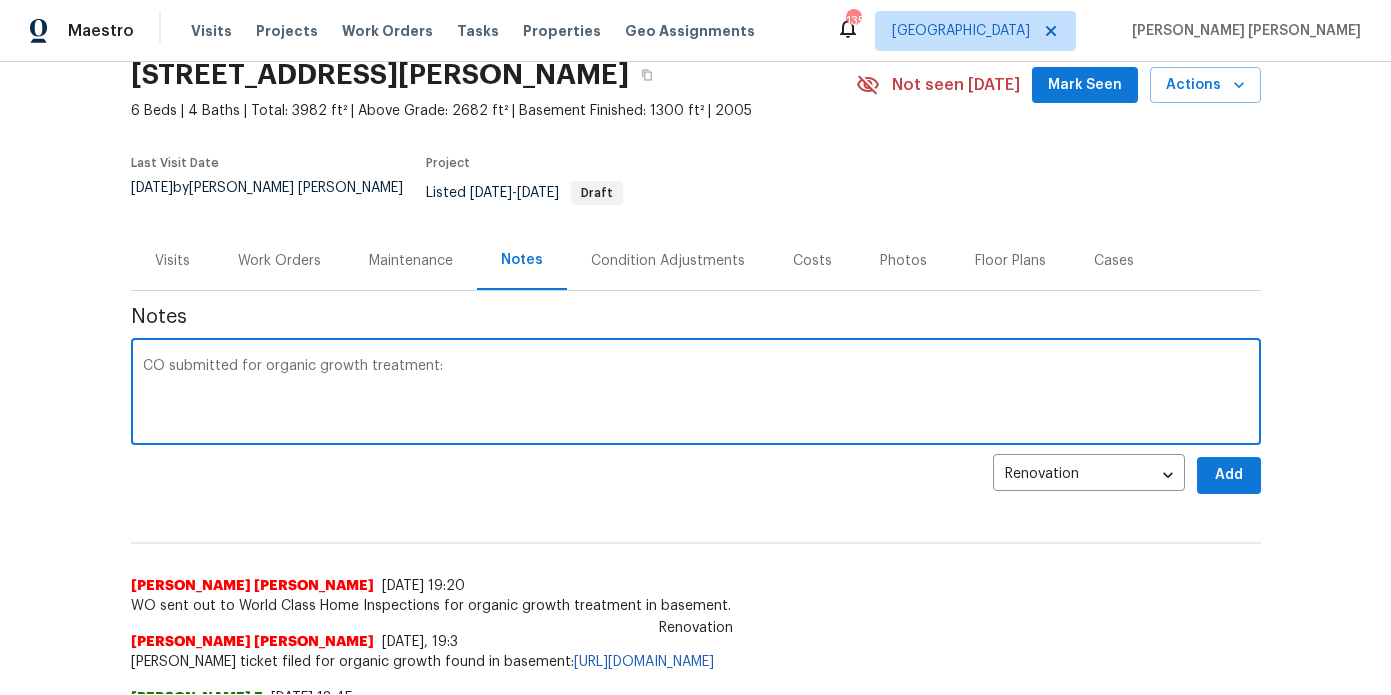 paste on "COST TO REMOVE FLOORING AND FLOOD CUT TO REMOVE AFFECTED MATERIAL, SPRAY DISINFECTANT TO BASEMENT AND AIR DUCTS, HAUL AWAY AFFECTED MATERIAL." 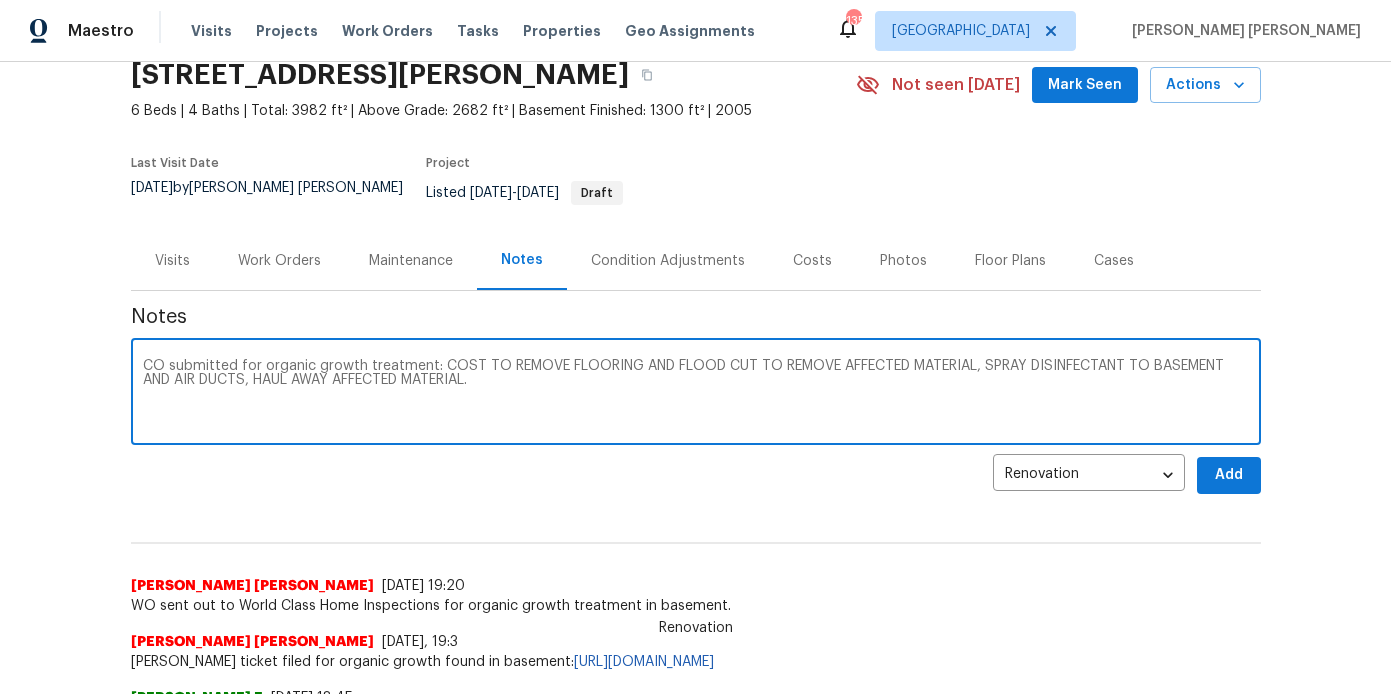 click on "CO submitted for organic growth treatment: COST TO REMOVE FLOORING AND FLOOD CUT TO REMOVE AFFECTED MATERIAL, SPRAY DISINFECTANT TO BASEMENT AND AIR DUCTS, HAUL AWAY AFFECTED MATERIAL." at bounding box center (696, 394) 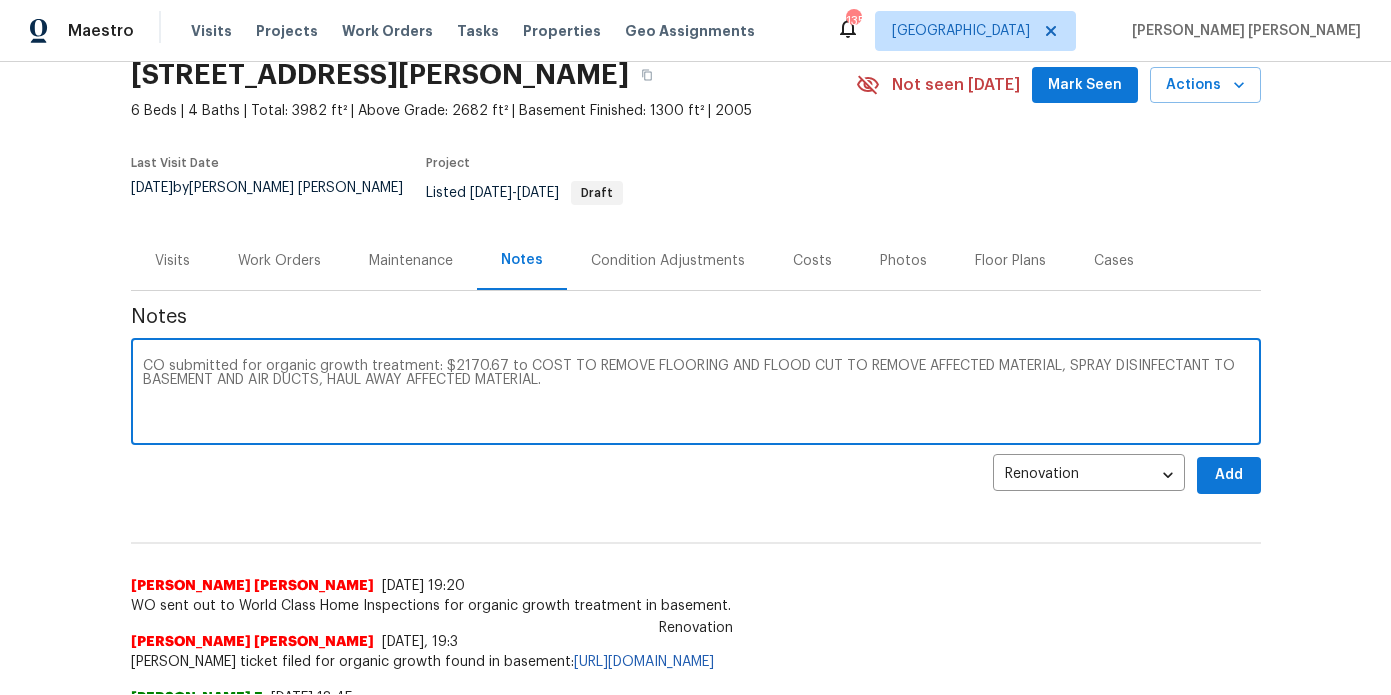 drag, startPoint x: 588, startPoint y: 378, endPoint x: 517, endPoint y: 352, distance: 75.61085 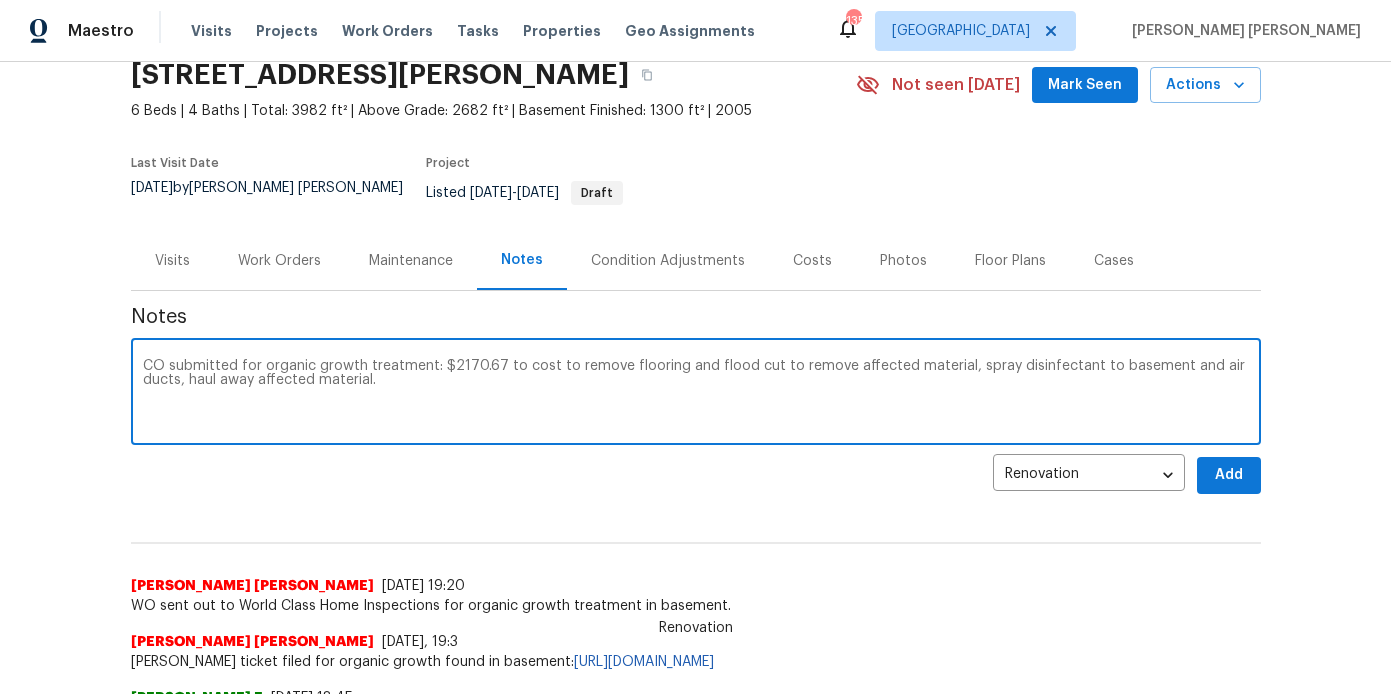 click on "CO submitted for organic growth treatment: $2170.67 to cost to remove flooring and flood cut to remove affected material, spray disinfectant to basement and air ducts, haul away affected material." at bounding box center (696, 394) 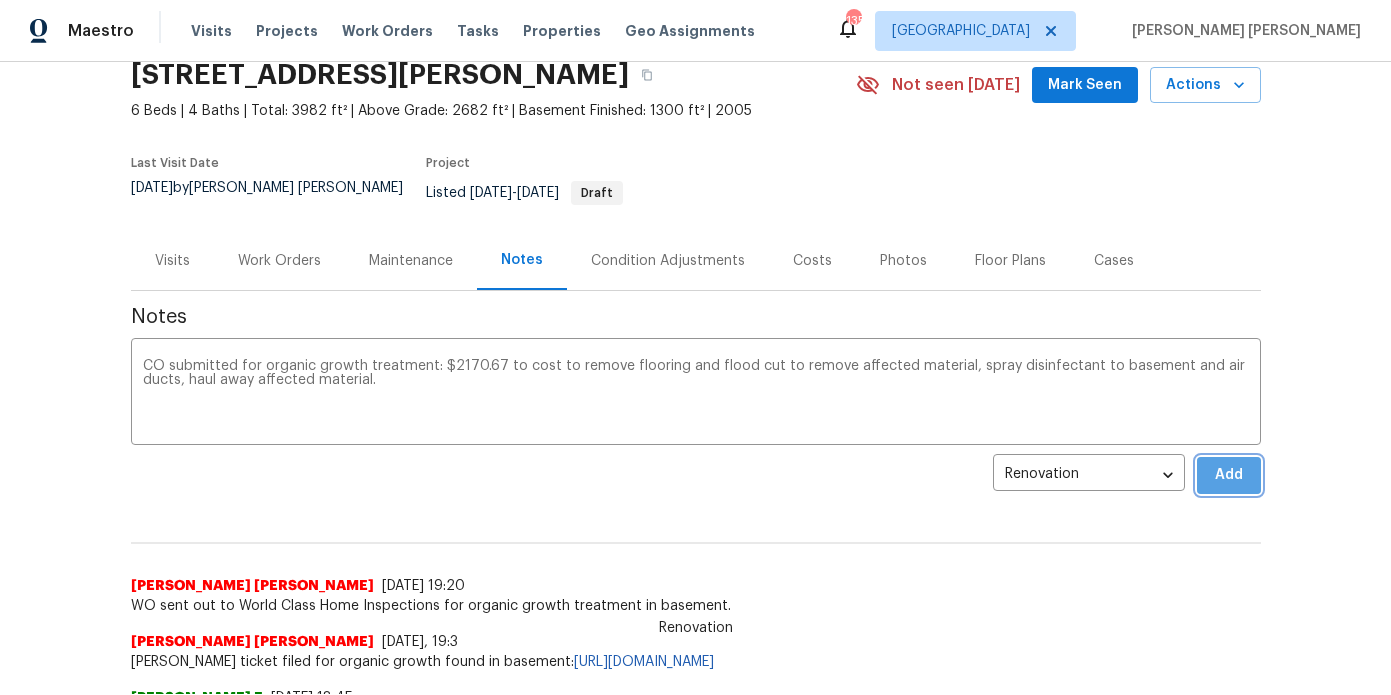 click on "Add" at bounding box center (1229, 475) 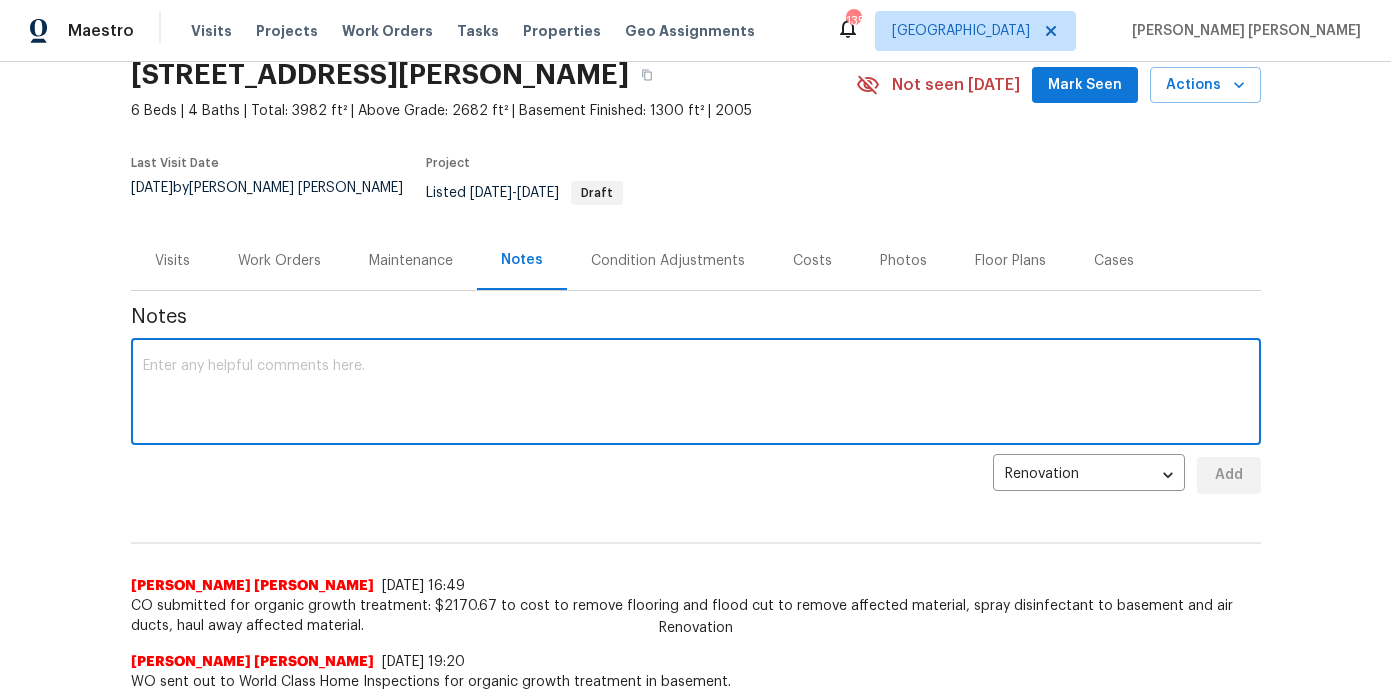 click at bounding box center (696, 394) 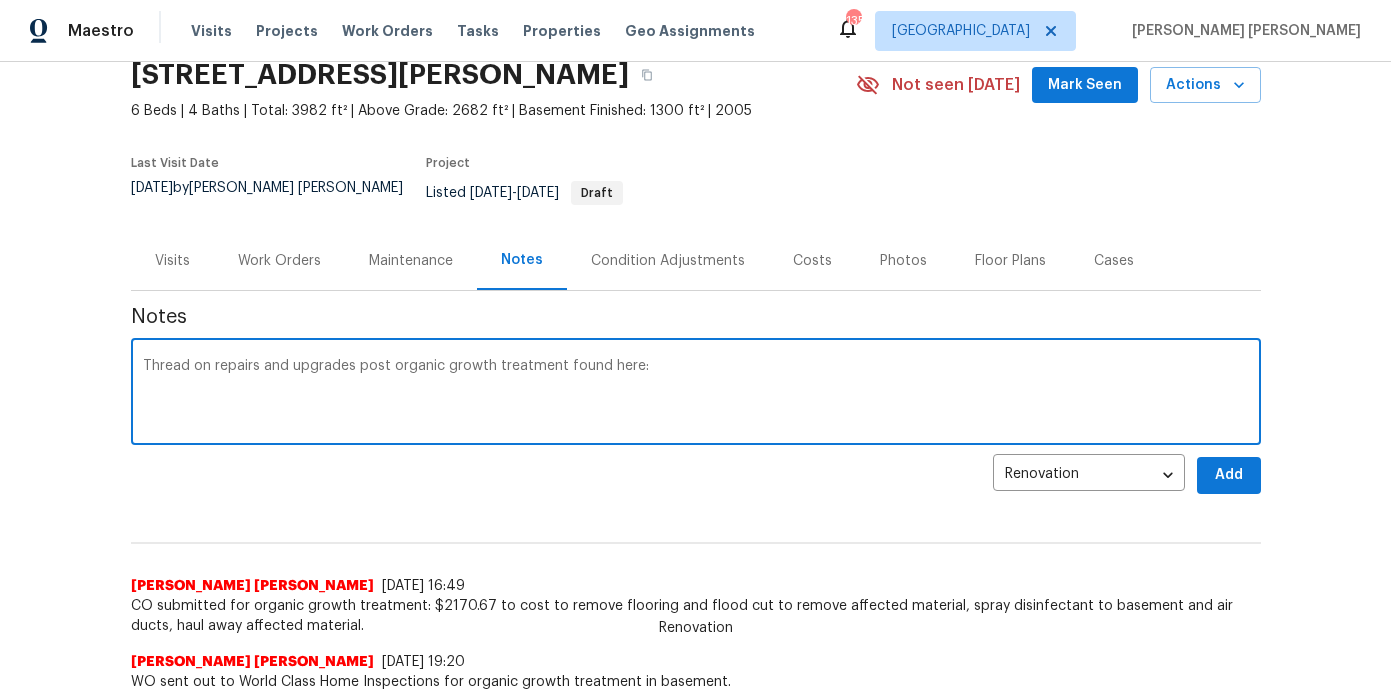 paste on "https://opendoor.slack.com/archives/C02LGTRN7JT/p1751997686660739" 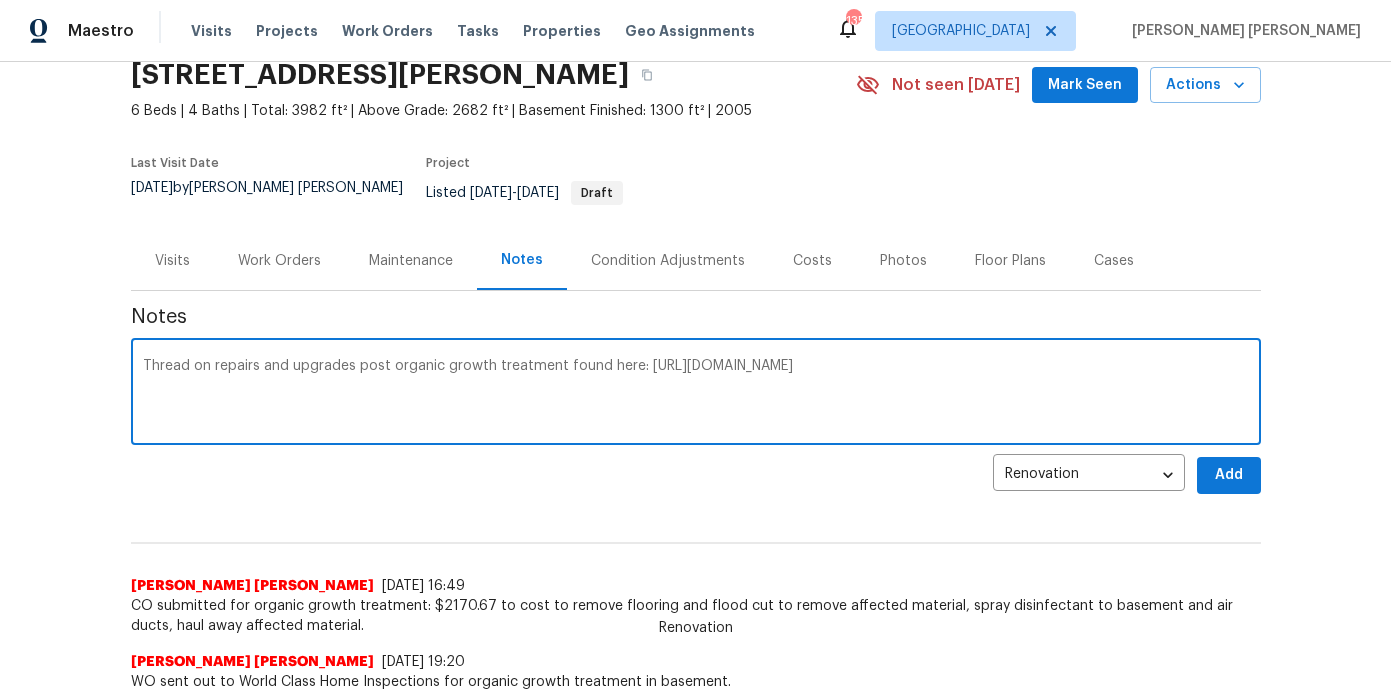 type on "Thread on repairs and upgrades post organic growth treatment found here: https://opendoor.slack.com/archives/C02LGTRN7JT/p1751997686660739" 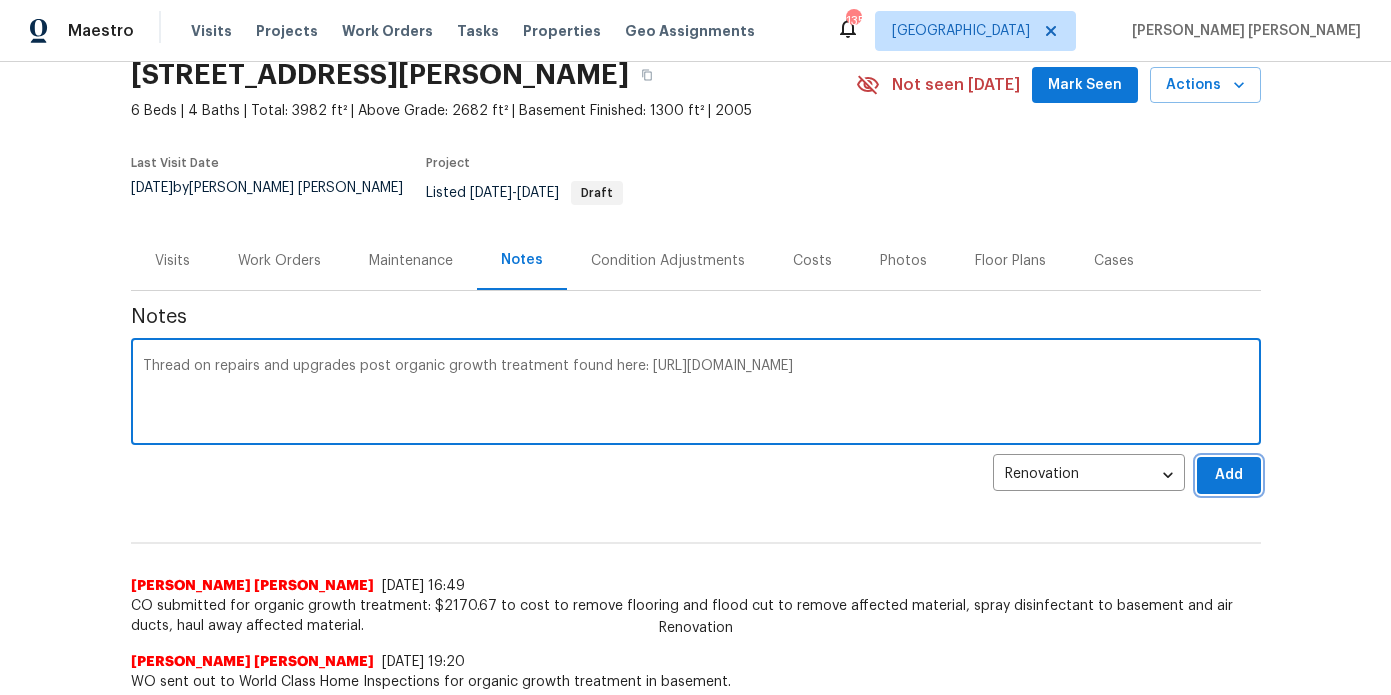 click on "Add" at bounding box center (1229, 475) 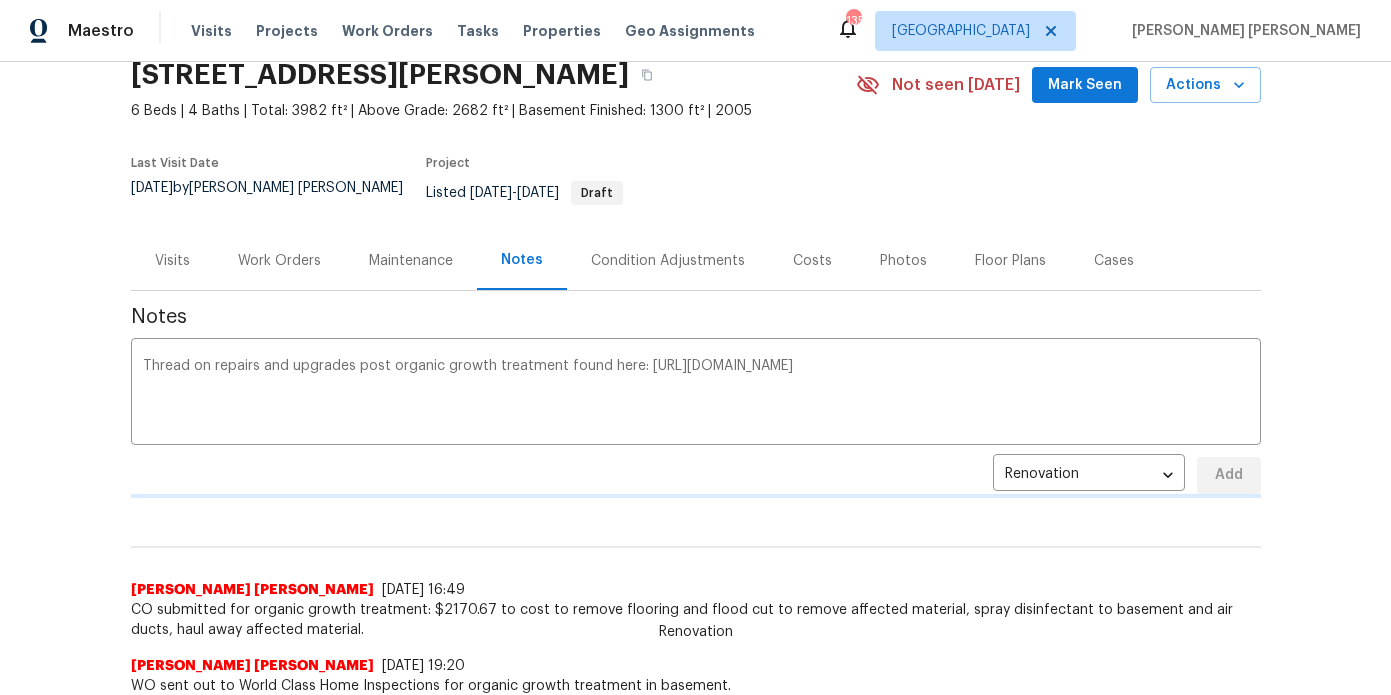 type 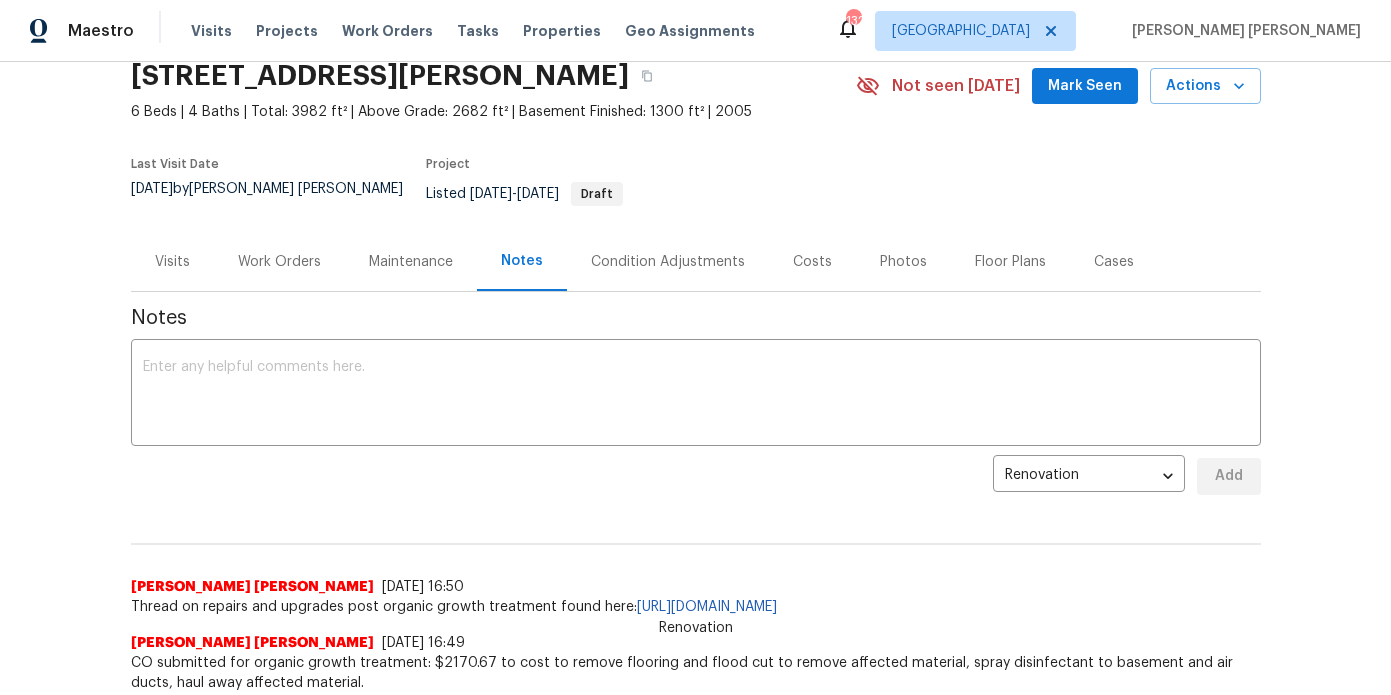 scroll, scrollTop: 0, scrollLeft: 0, axis: both 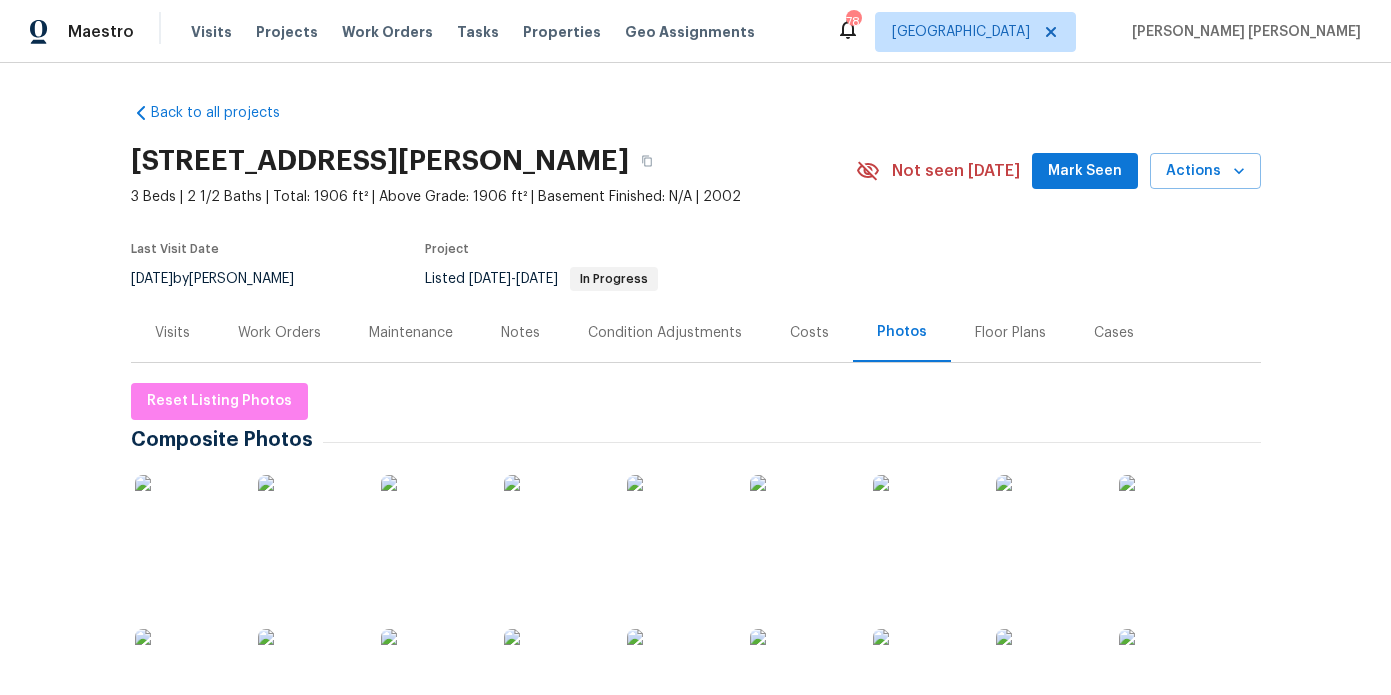 click on "Work Orders" at bounding box center [279, 333] 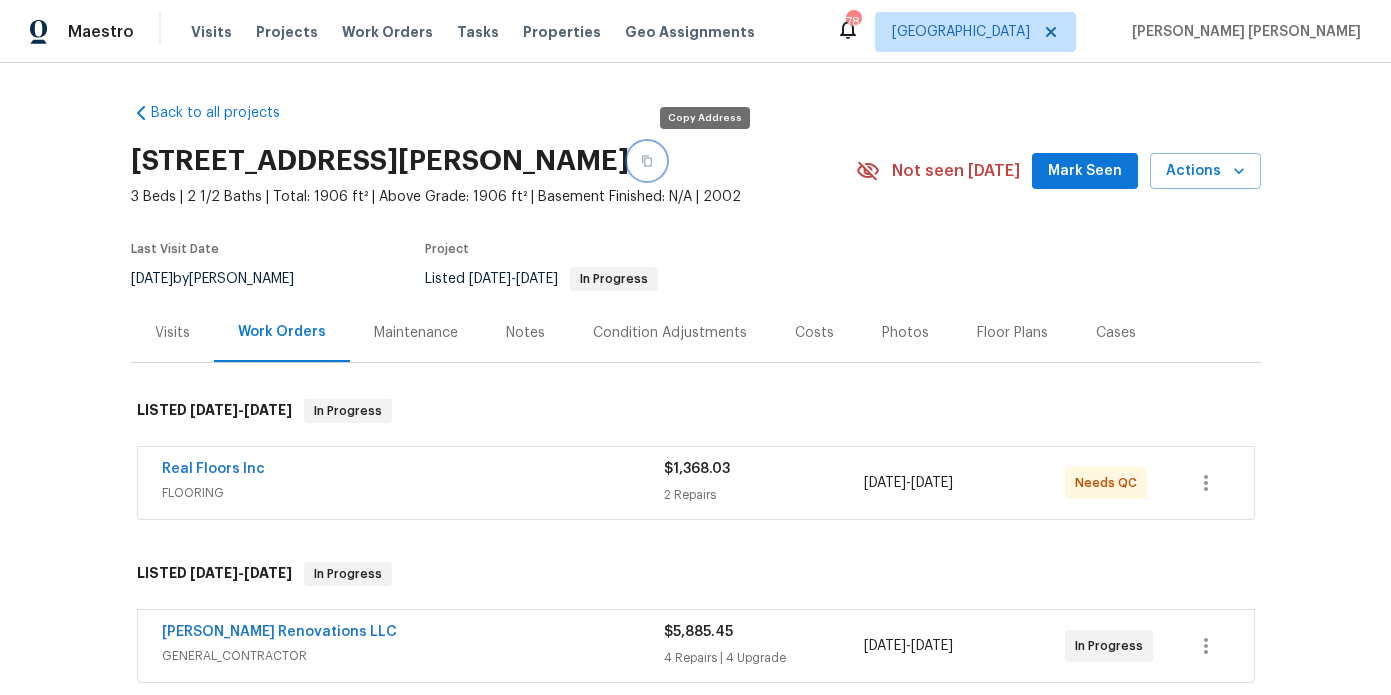 click at bounding box center [647, 161] 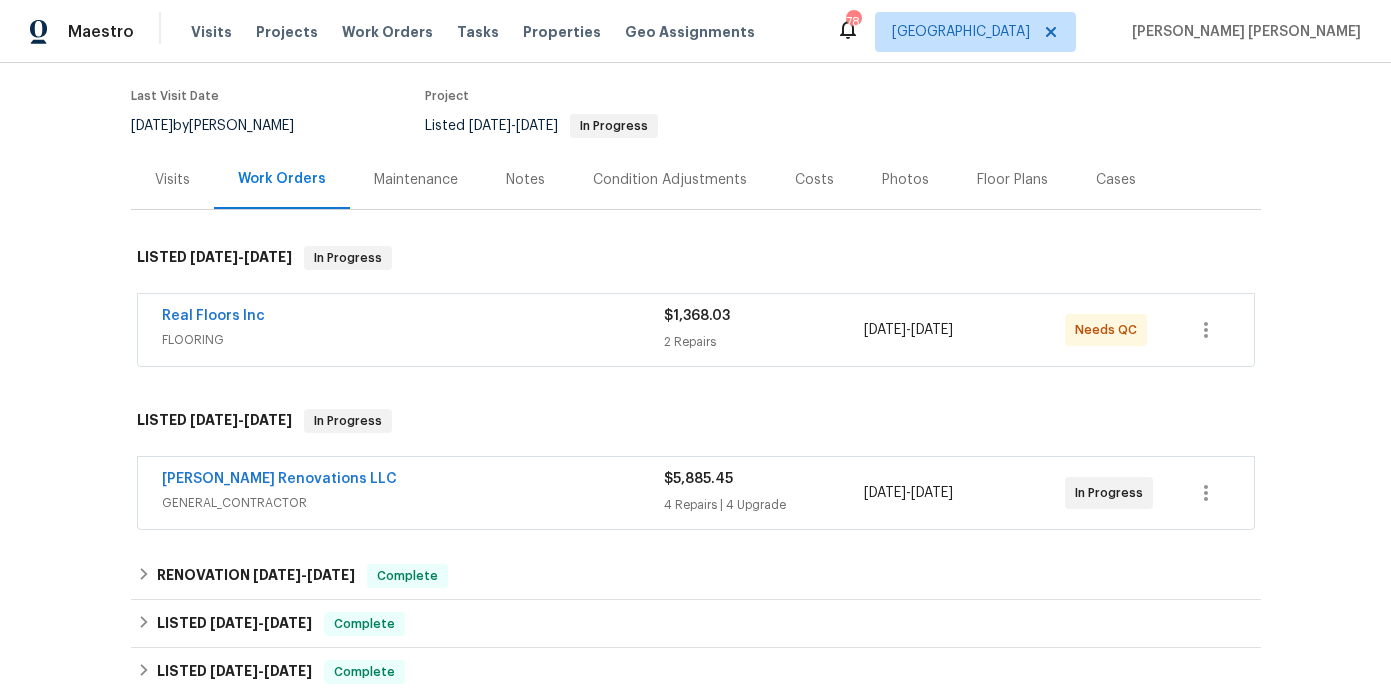 scroll, scrollTop: 156, scrollLeft: 0, axis: vertical 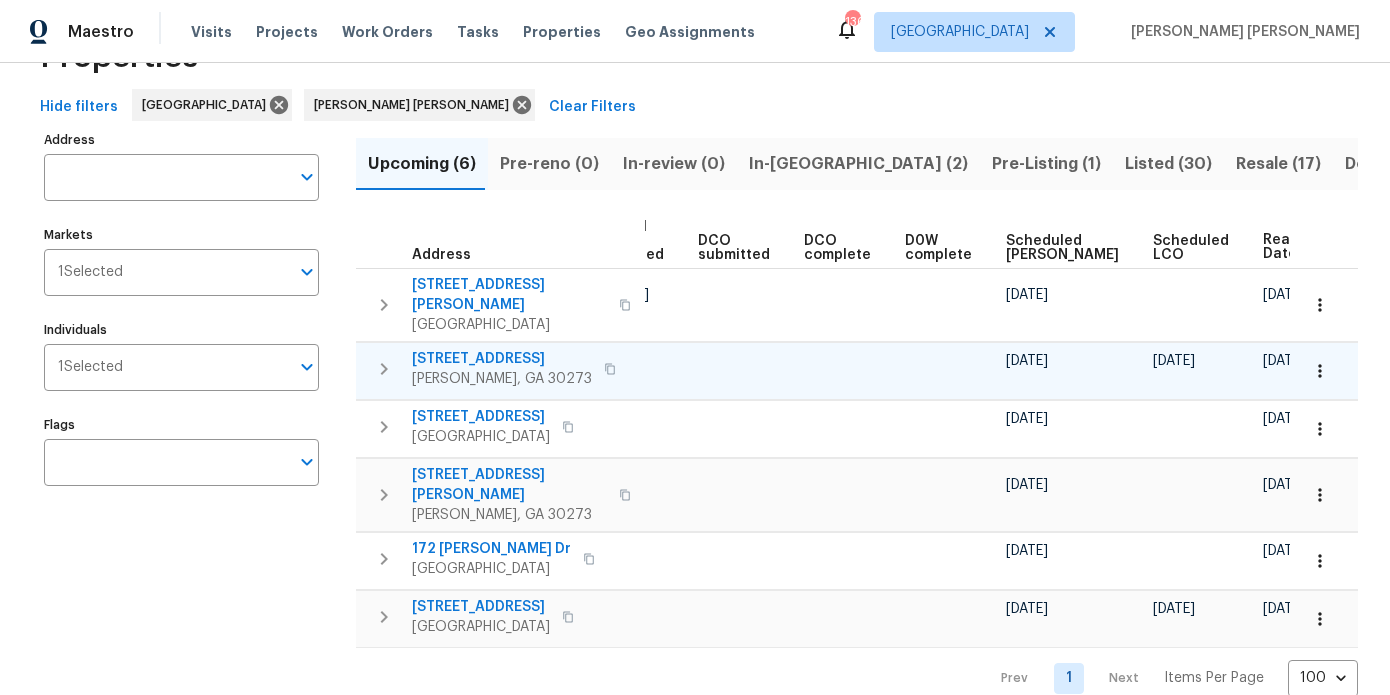 click at bounding box center (384, 369) 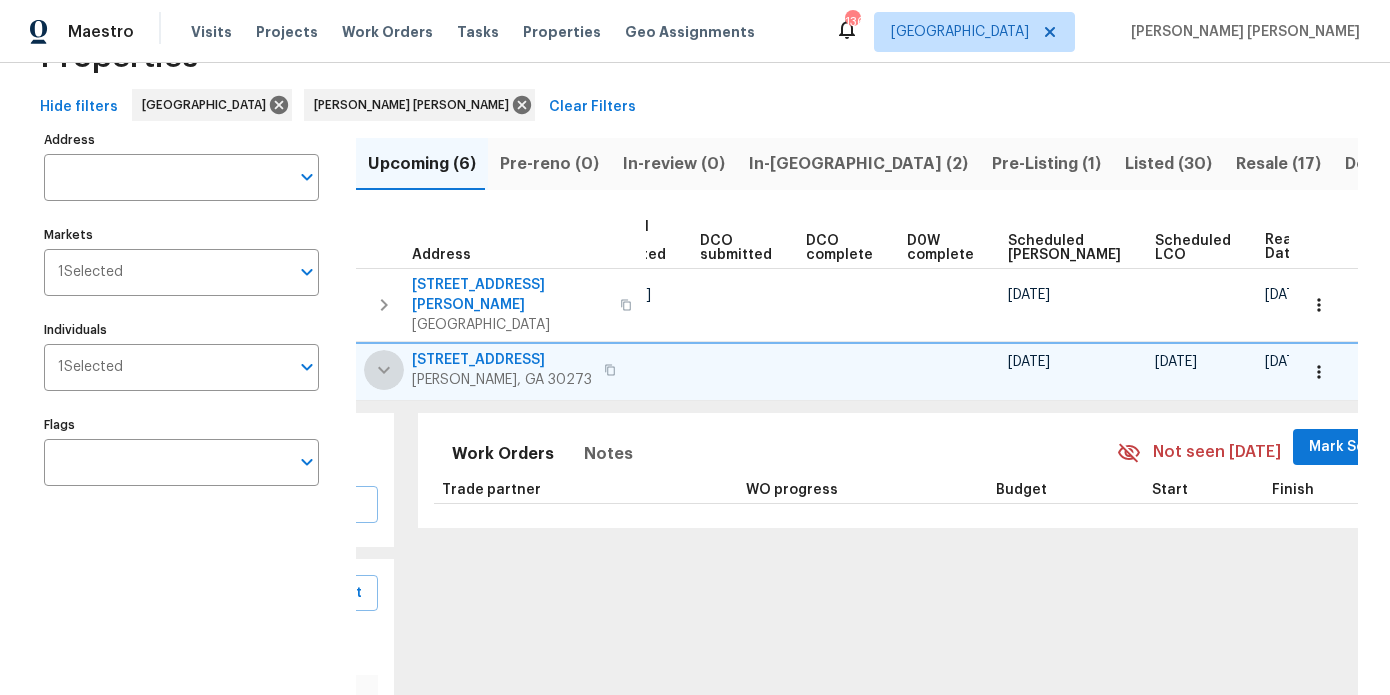 click 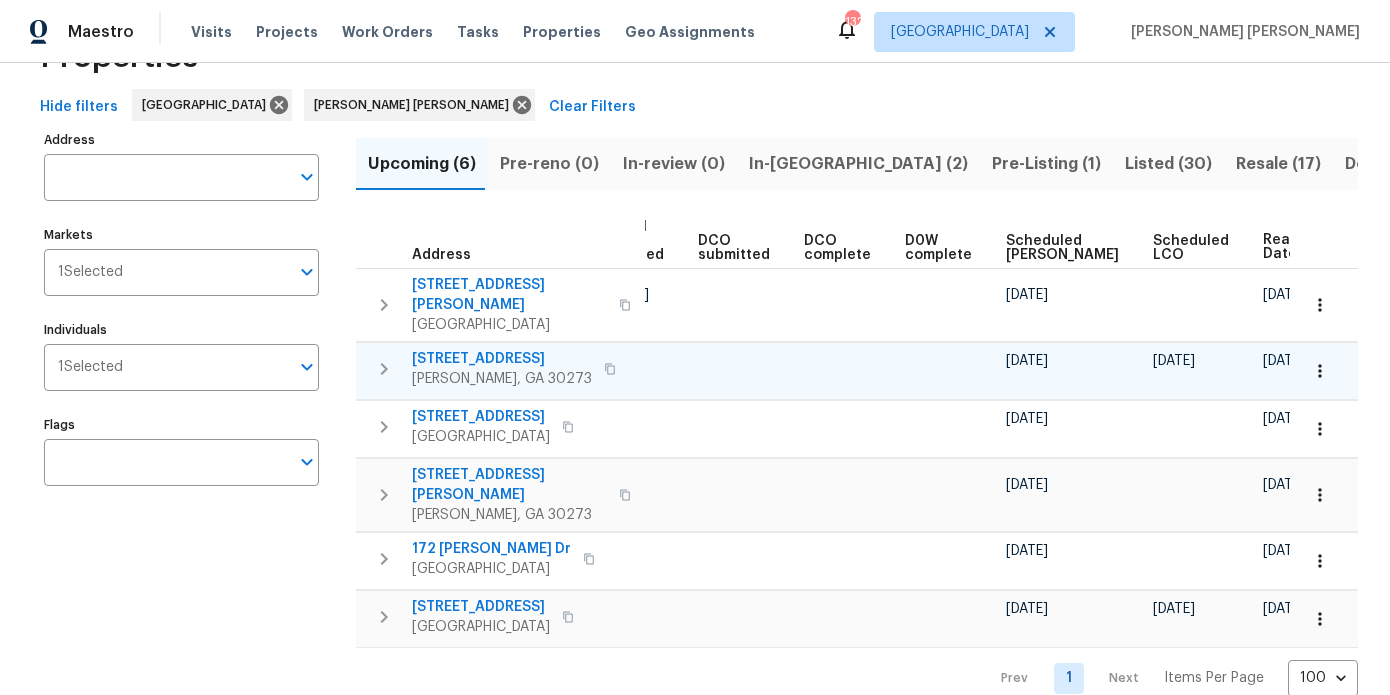 click on "Pre-Listing (1)" at bounding box center [1046, 164] 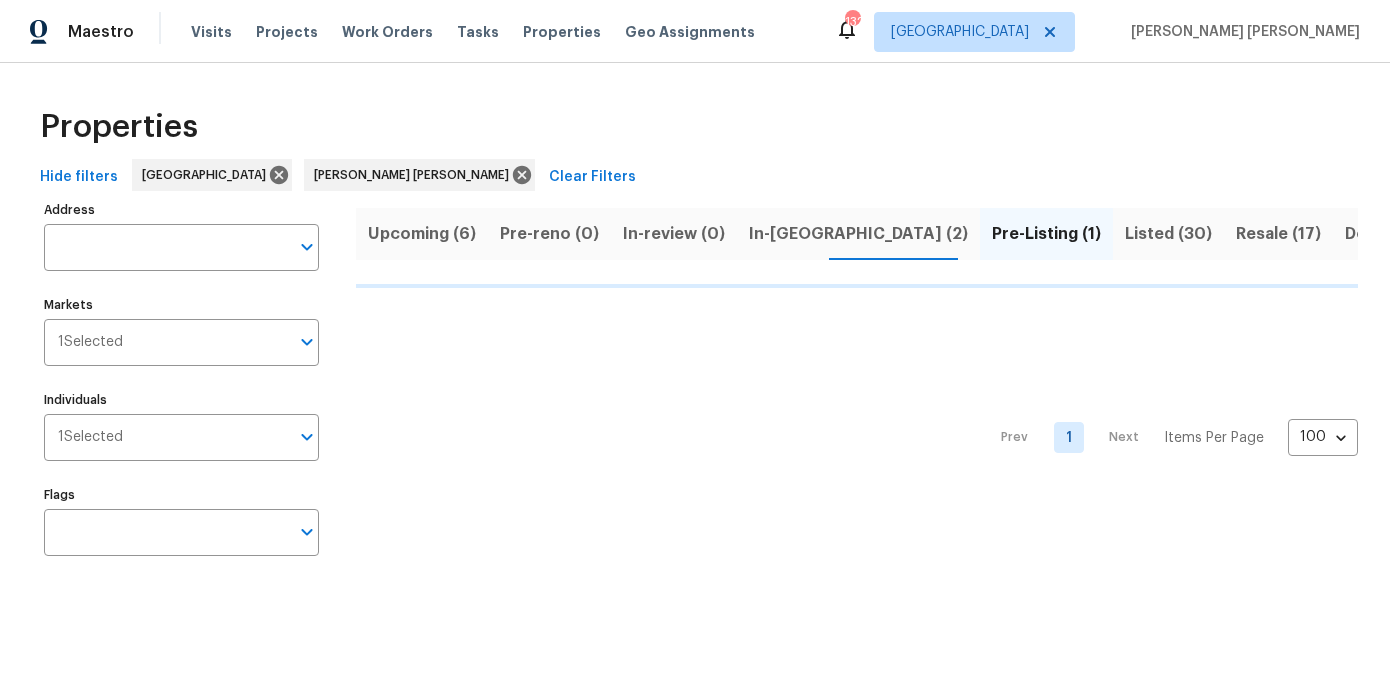 scroll, scrollTop: 0, scrollLeft: 0, axis: both 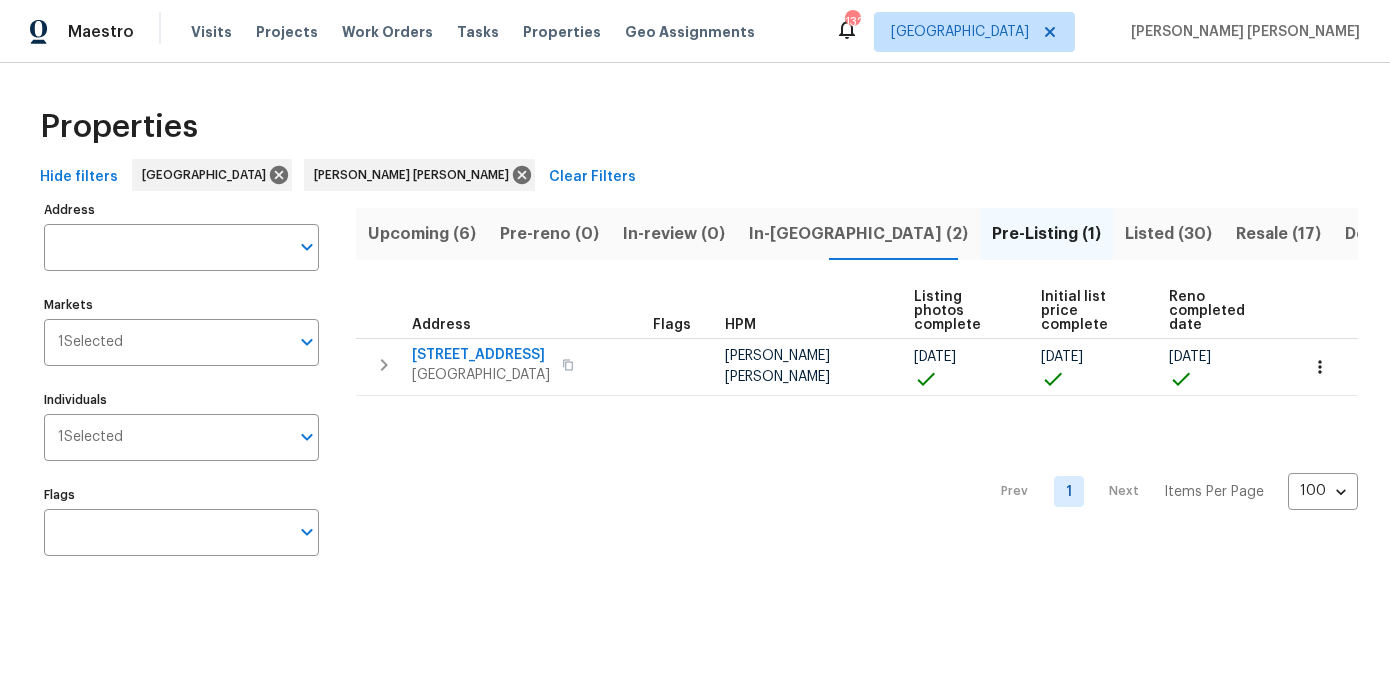 click on "In-reno (2)" at bounding box center [858, 234] 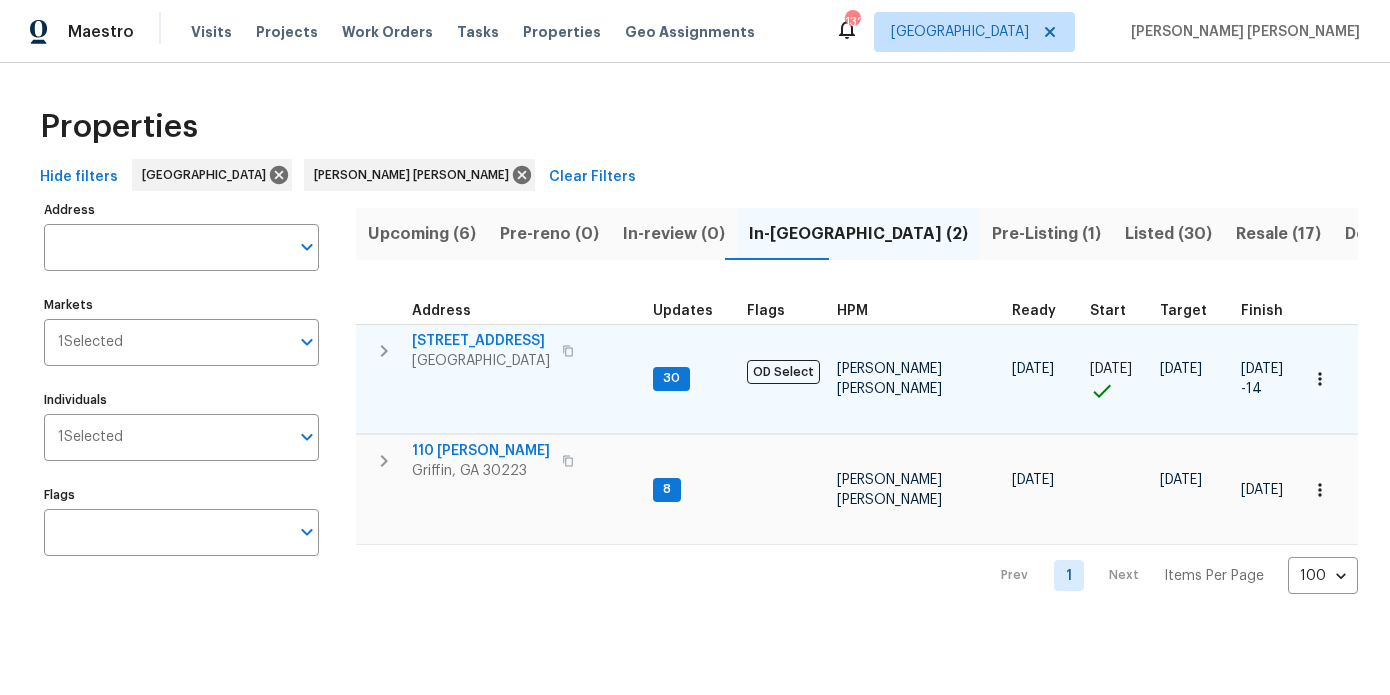 click on "3117 Jodeco Dr" at bounding box center [481, 341] 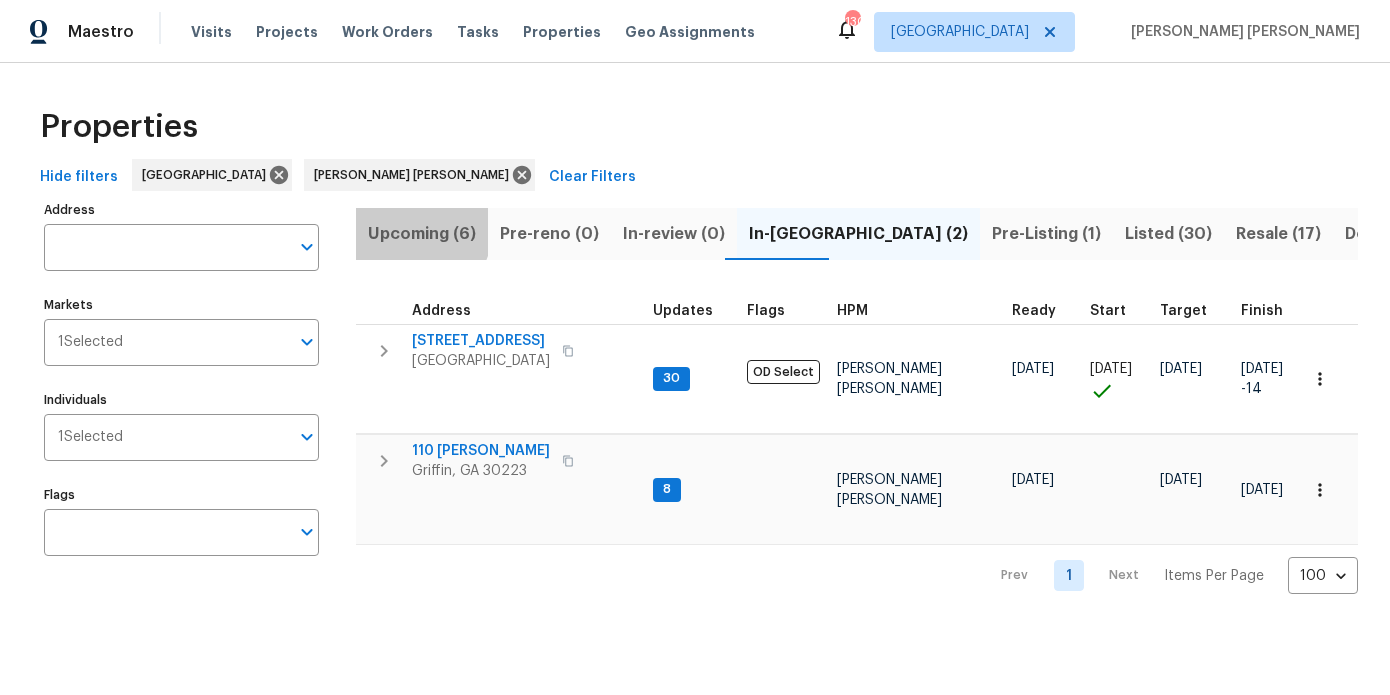 click on "Upcoming (6)" at bounding box center [422, 234] 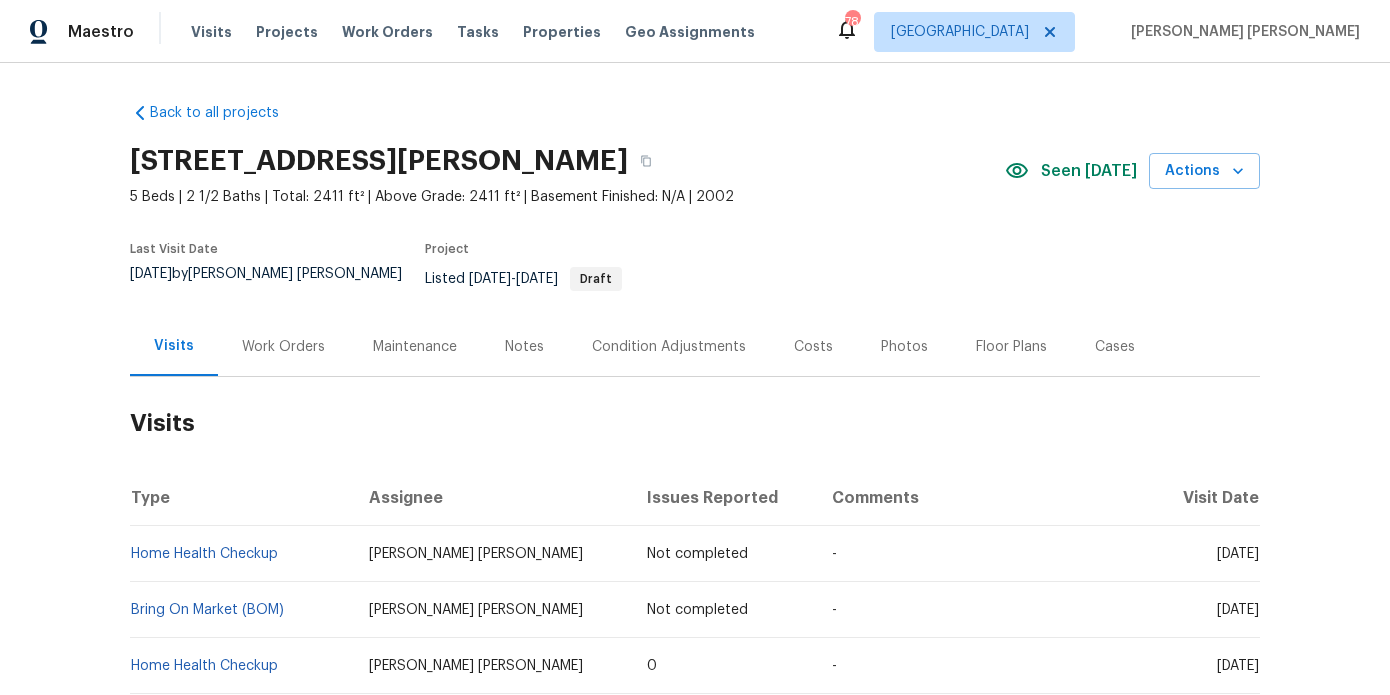 scroll, scrollTop: 0, scrollLeft: 0, axis: both 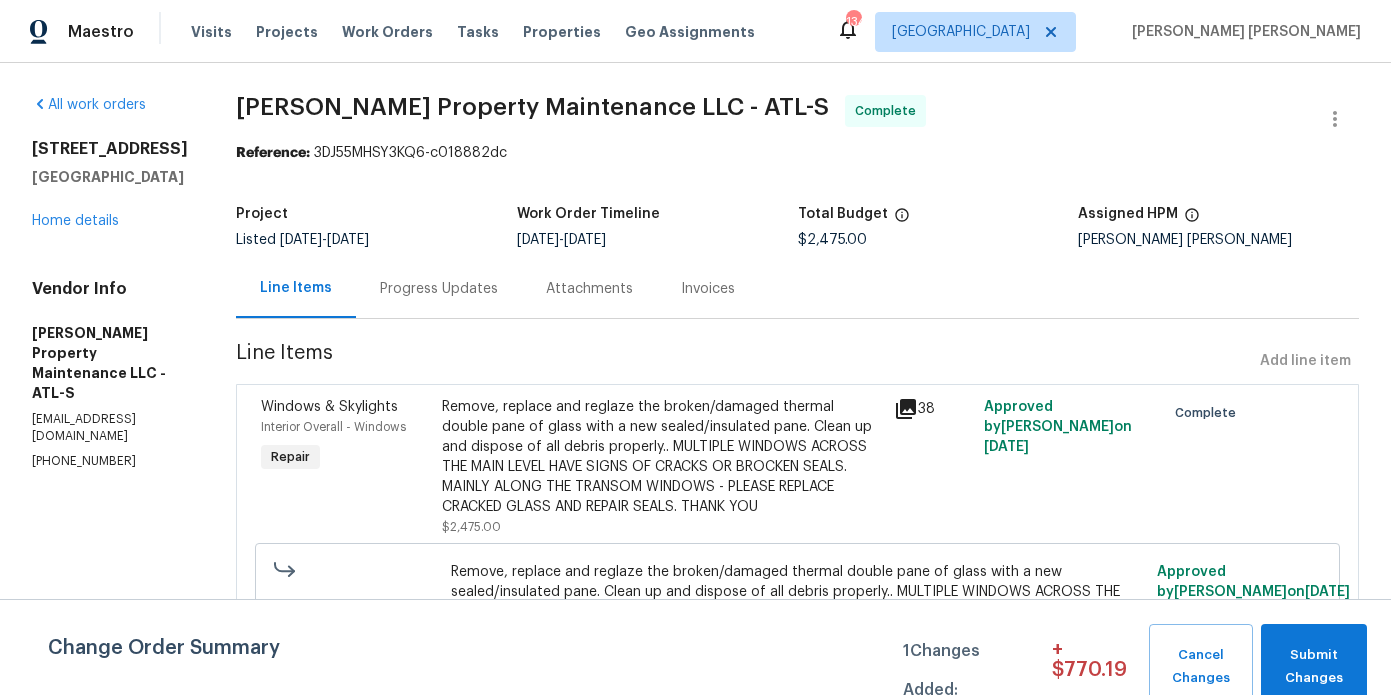 click on "Progress Updates" at bounding box center (439, 288) 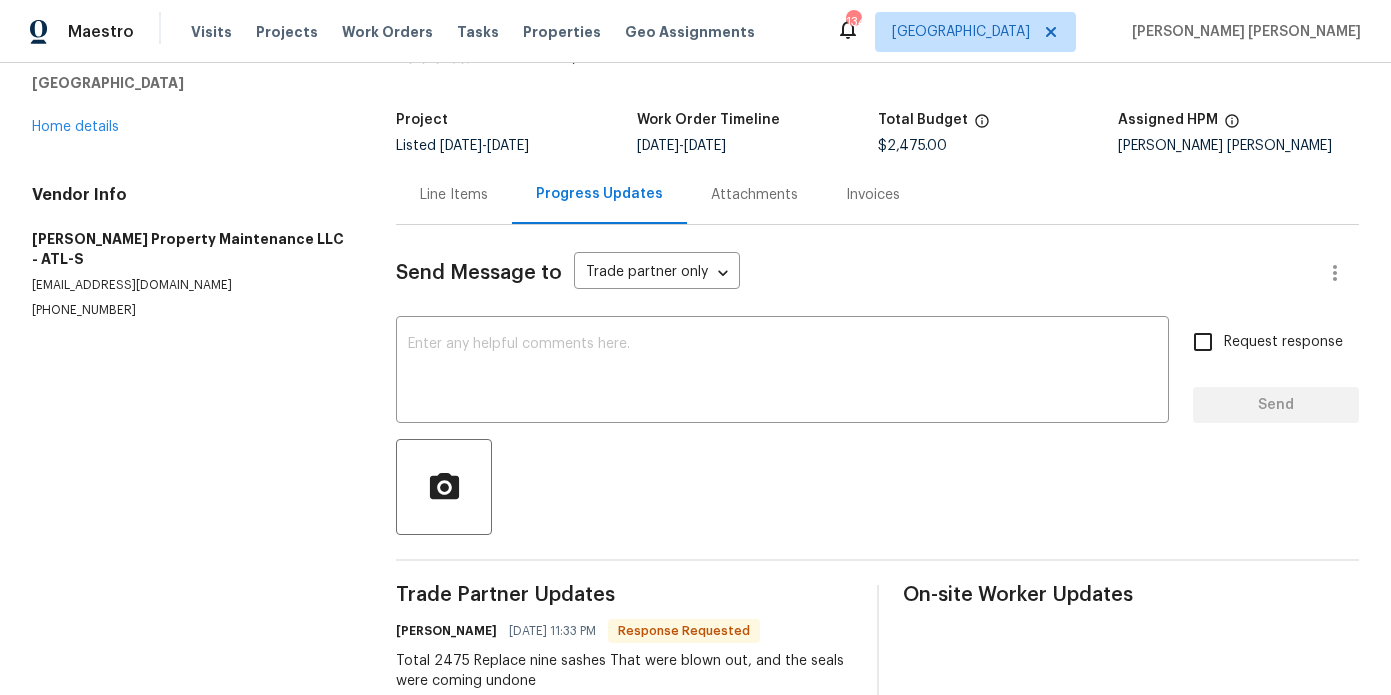 scroll, scrollTop: 91, scrollLeft: 0, axis: vertical 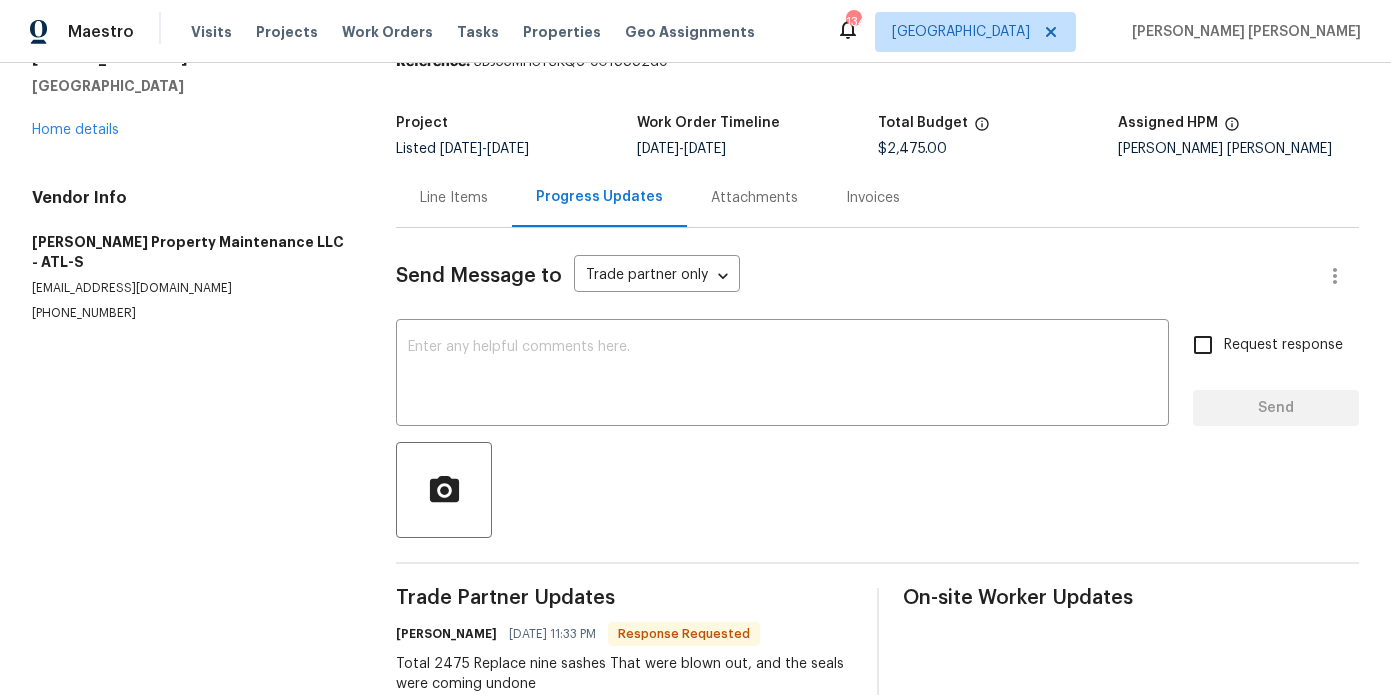 click on "Send Message to Trade partner only Trade partner only ​ x ​ Request response Send Trade Partner Updates [PERSON_NAME]  [DATE] 11:33 PM Response Requested Total 2475
Replace nine sashes That were blown out, and the seals were coming undone [PERSON_NAME] [PERSON_NAME] [DATE] 5:21 PM Hey there, this property is ready to service, please schedule out. Thank you On-site Worker Updates" at bounding box center (877, 522) 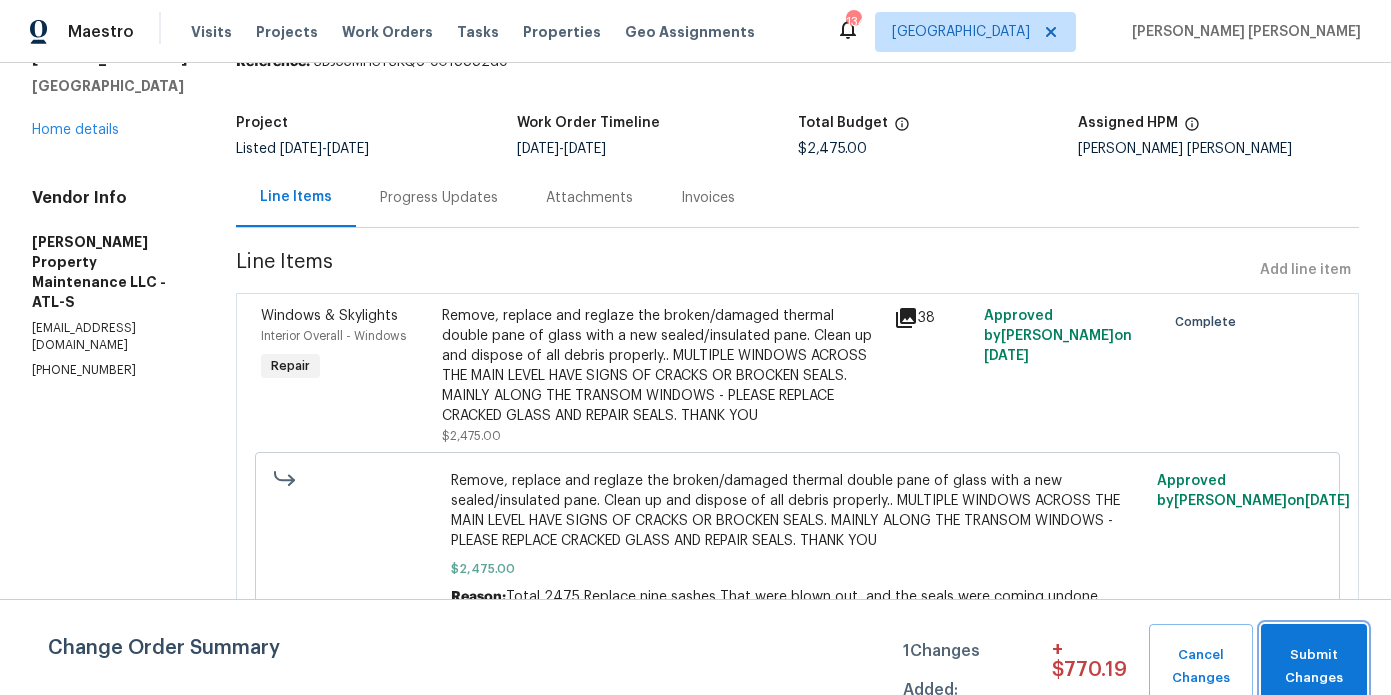 click on "Submit Changes" at bounding box center (1314, 667) 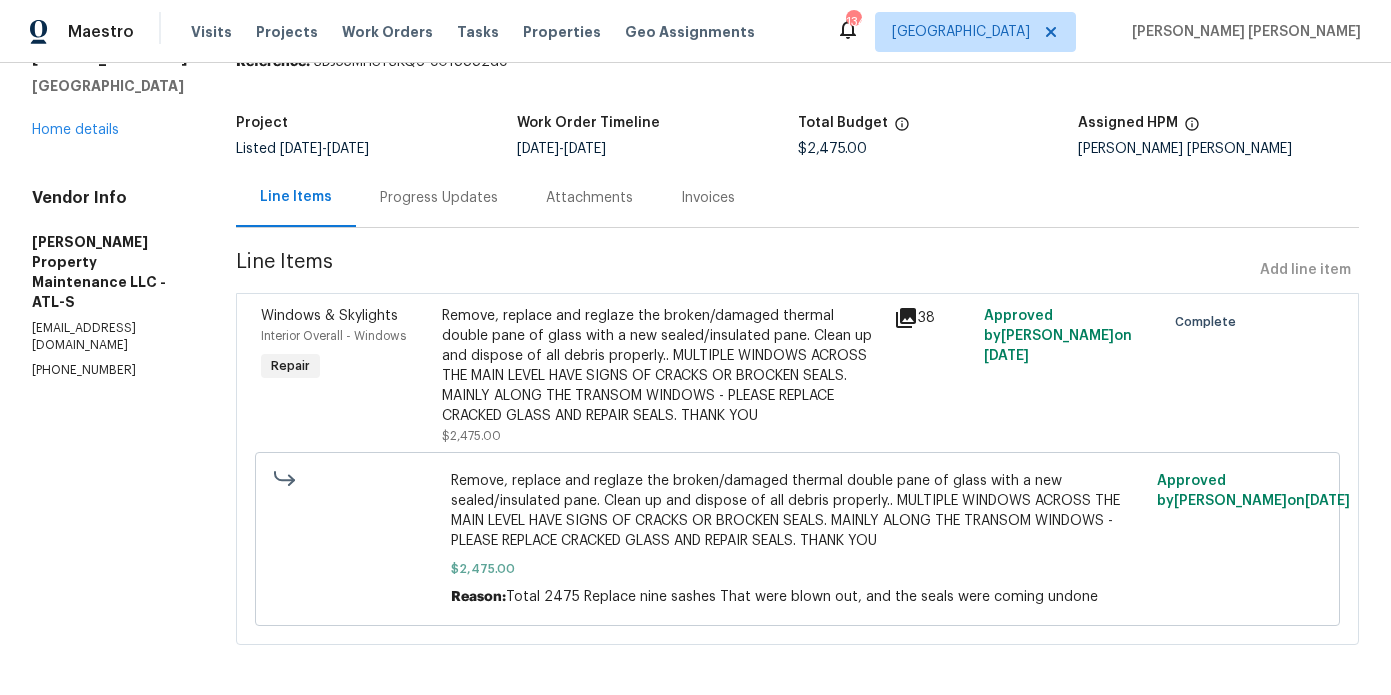 click on "175 Stillwood Dr Fayetteville, GA 30215 Home details" at bounding box center [110, 94] 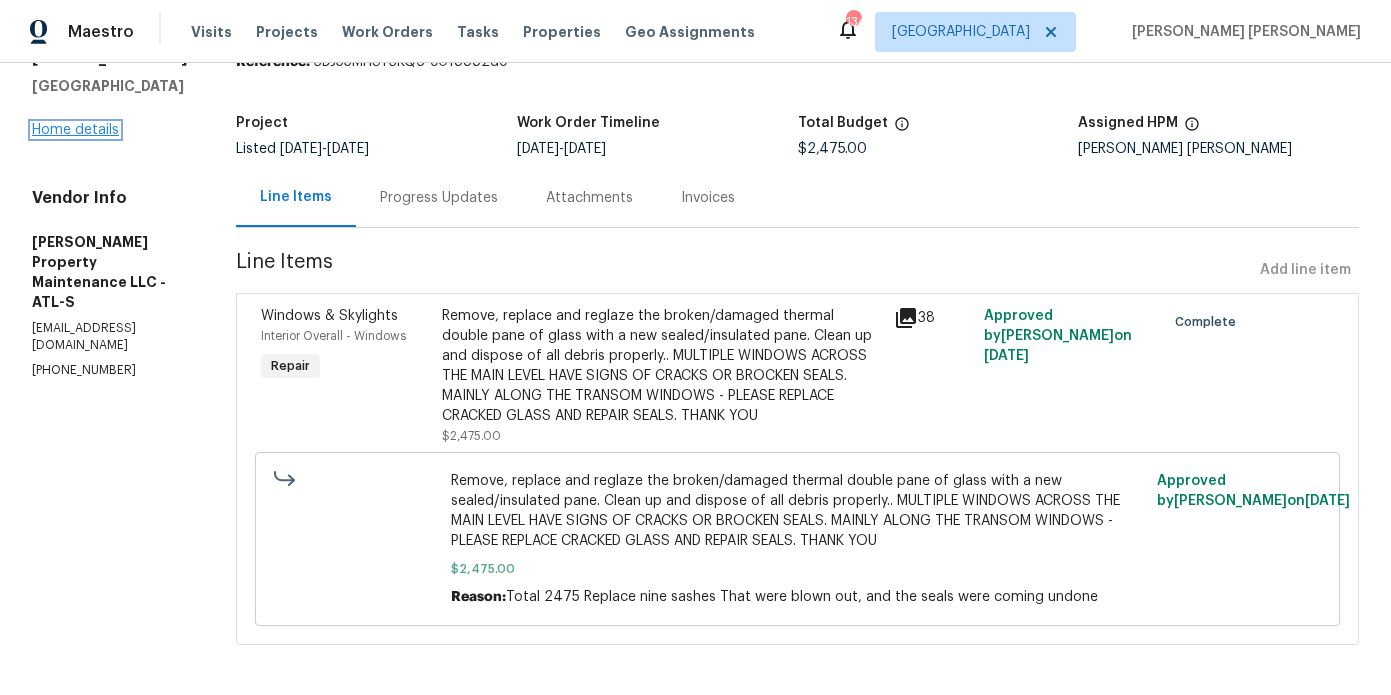 click on "Home details" at bounding box center [75, 130] 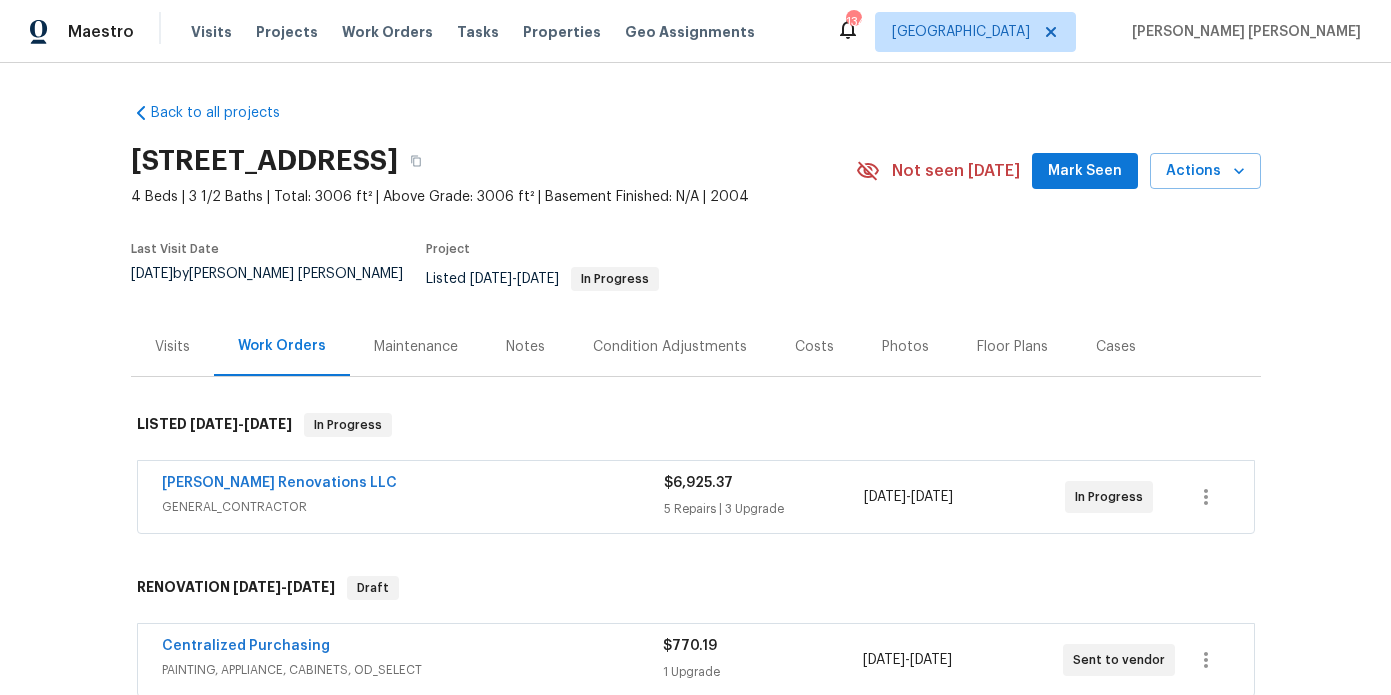 scroll, scrollTop: 225, scrollLeft: 0, axis: vertical 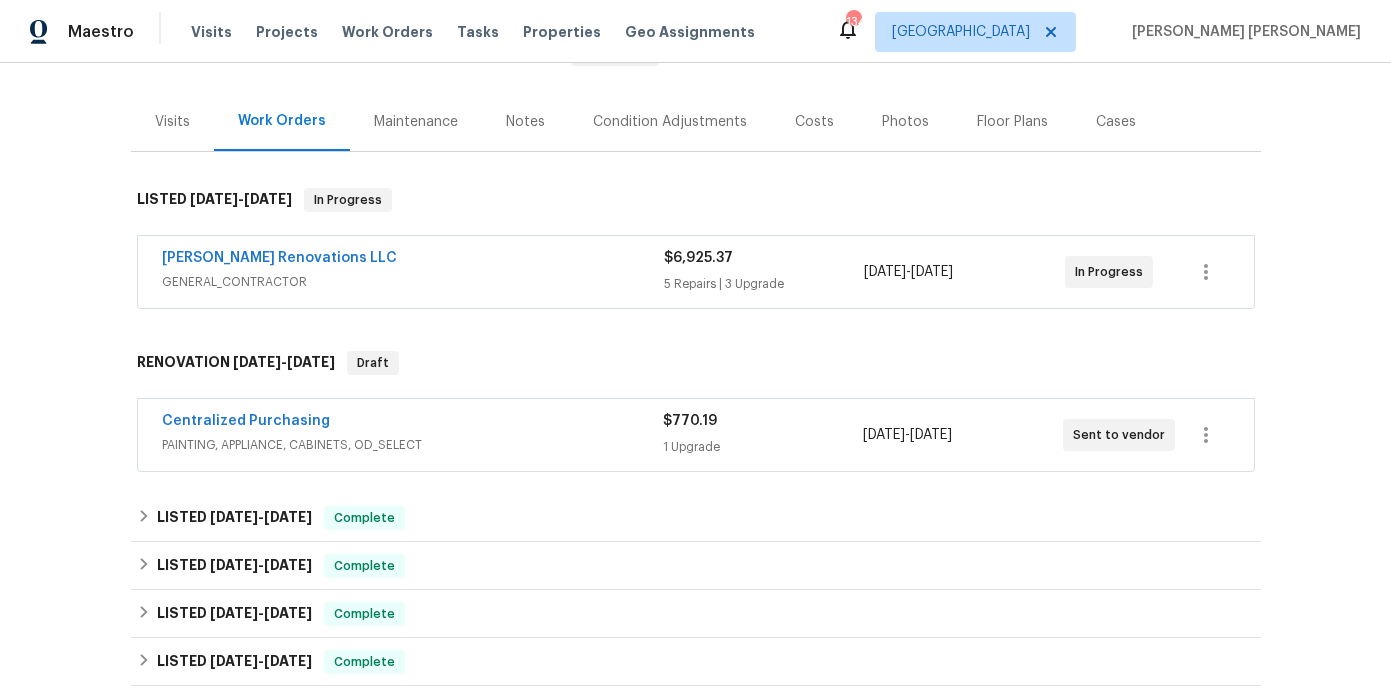 click on "Aseem Renovations LLC" at bounding box center [413, 260] 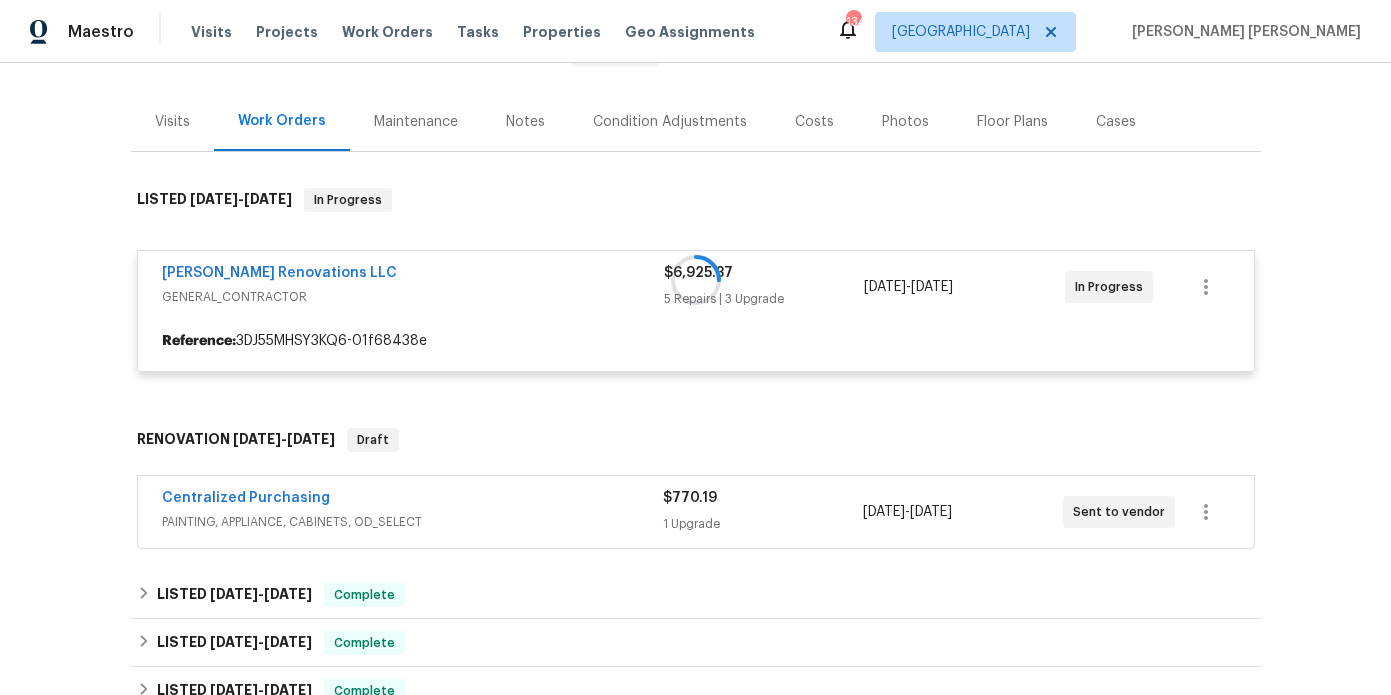 click on "Aseem Renovations LLC" at bounding box center [279, 273] 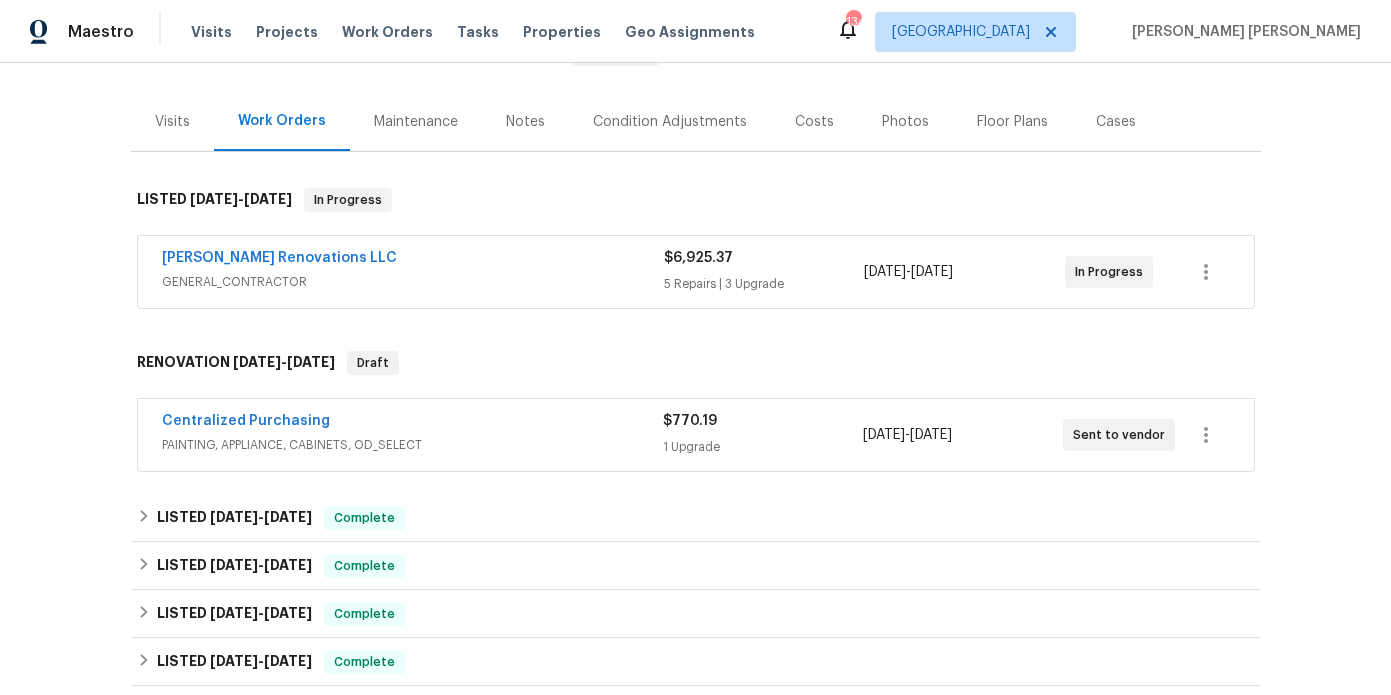 click on "GENERAL_CONTRACTOR" at bounding box center [413, 282] 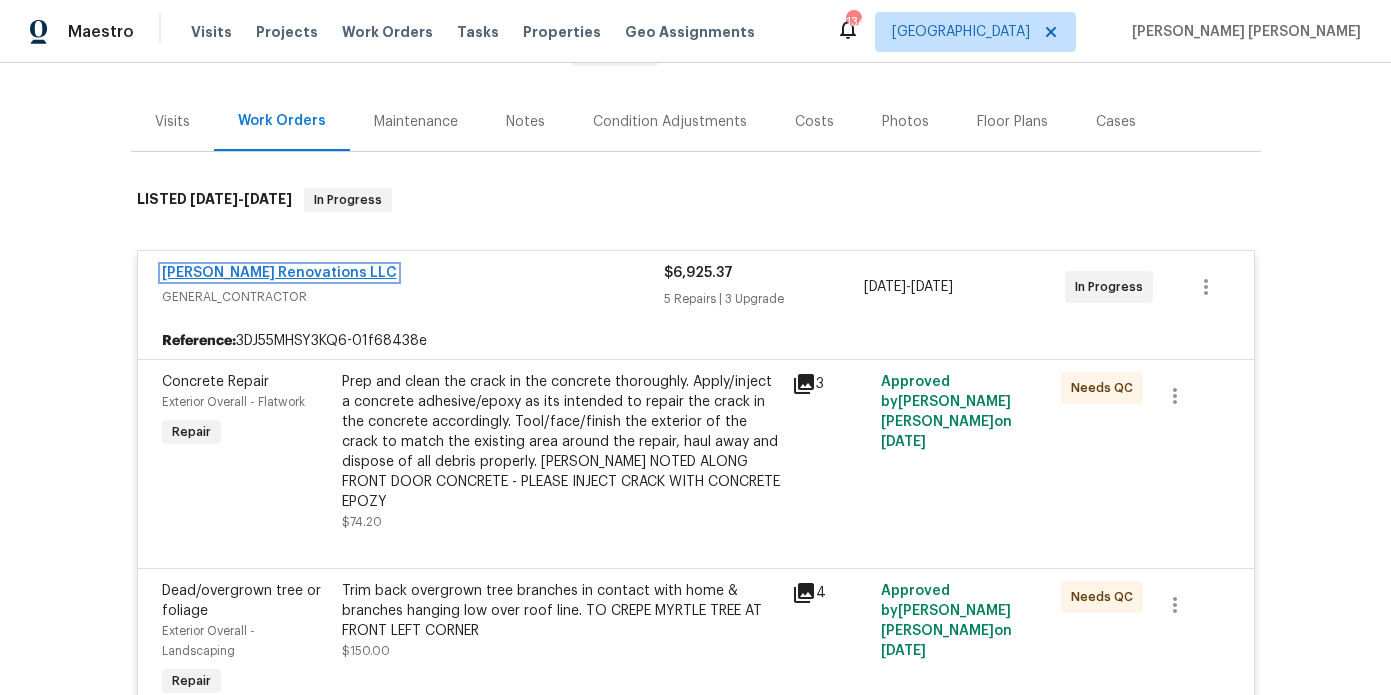 click on "Aseem Renovations LLC" at bounding box center [279, 273] 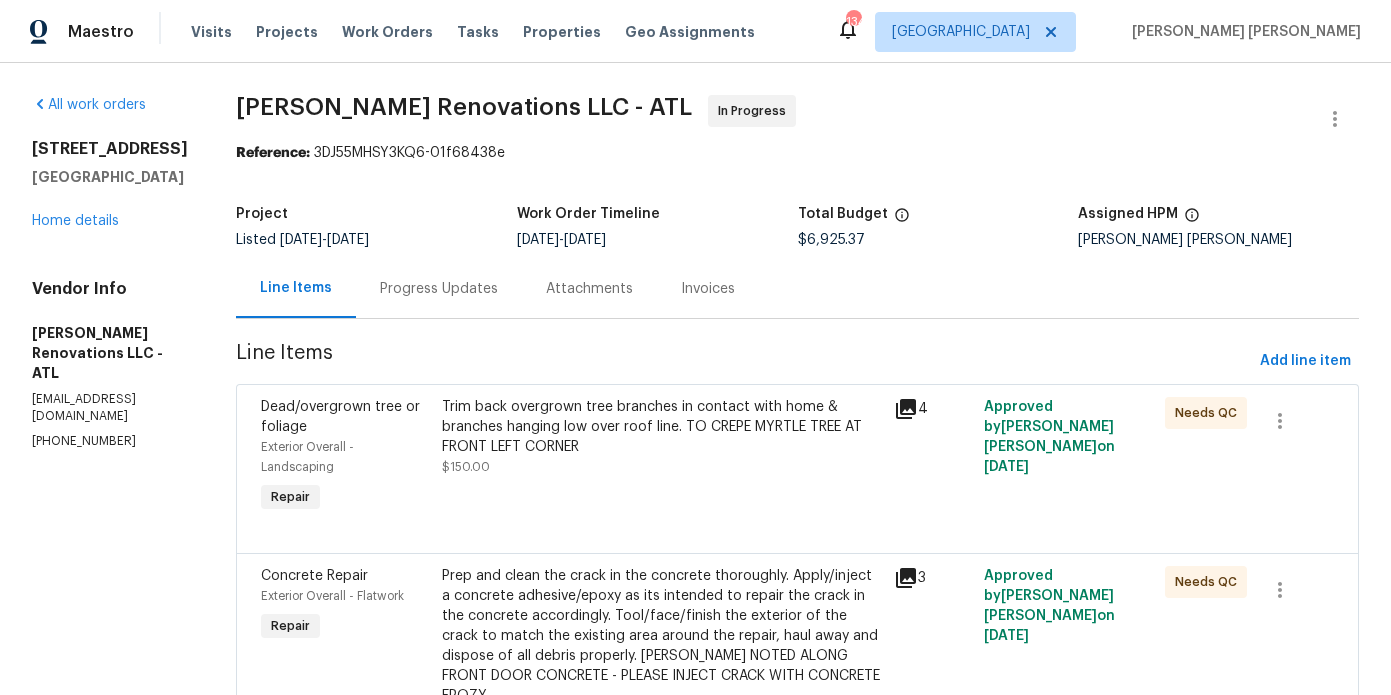 click on "Progress Updates" at bounding box center [439, 289] 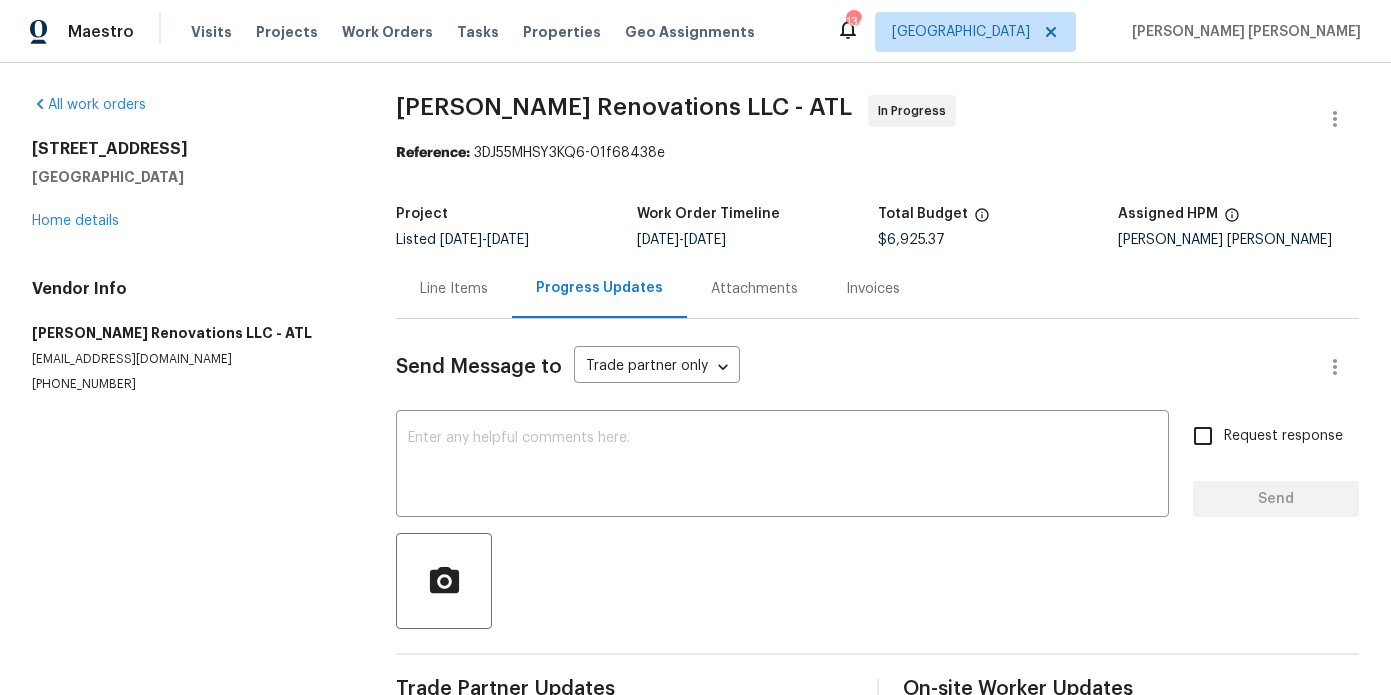 scroll, scrollTop: 146, scrollLeft: 0, axis: vertical 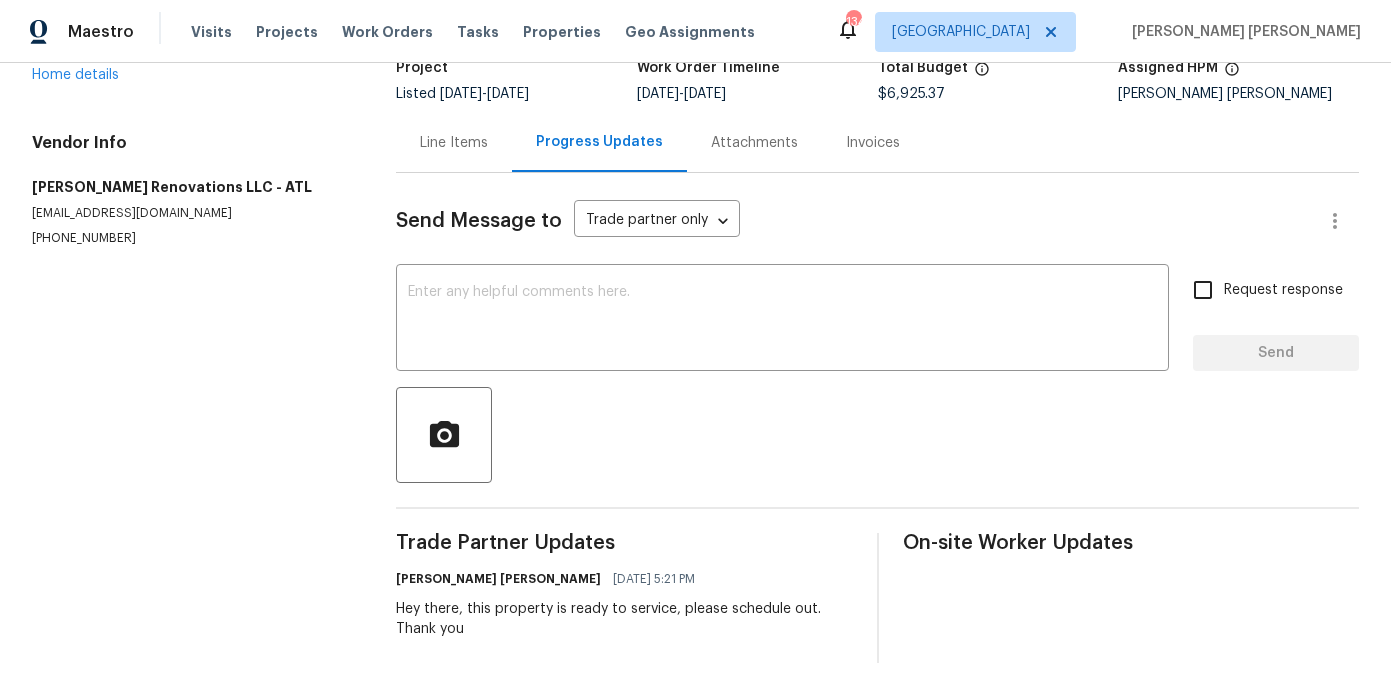 click on "Line Items" at bounding box center (454, 143) 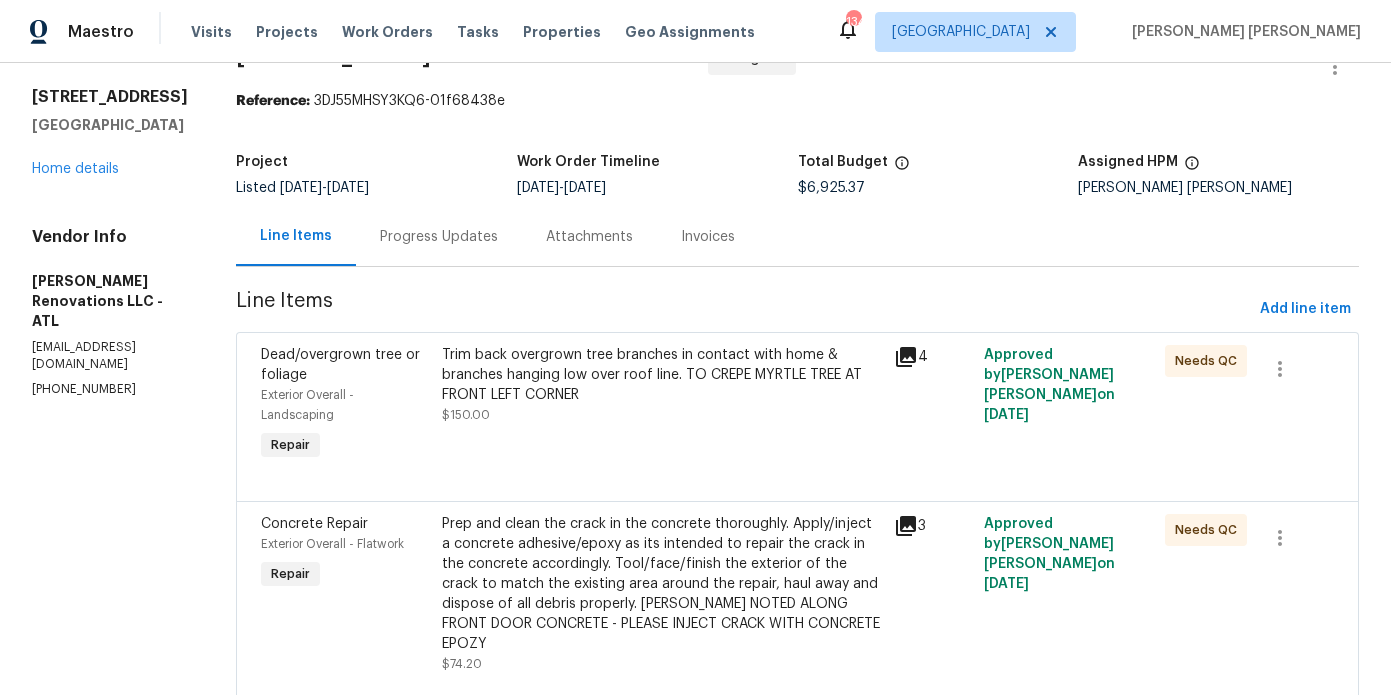 scroll, scrollTop: 0, scrollLeft: 0, axis: both 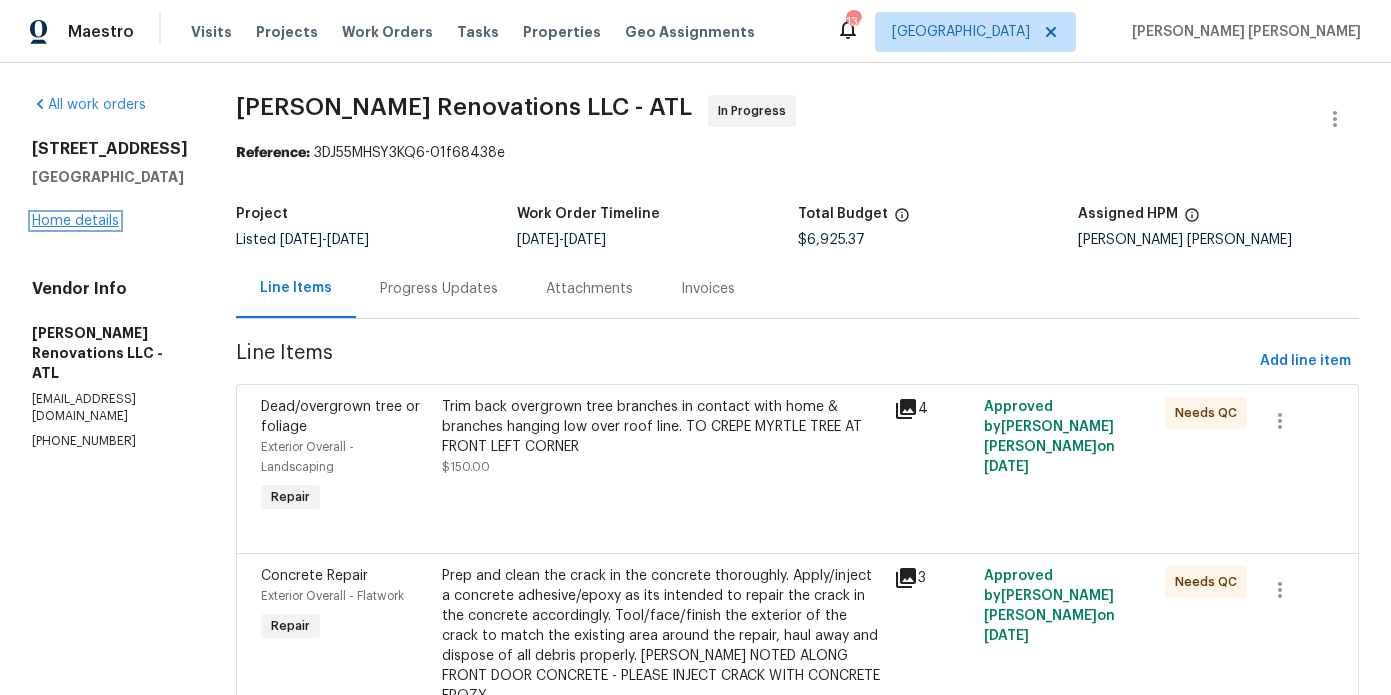 click on "Home details" at bounding box center [75, 221] 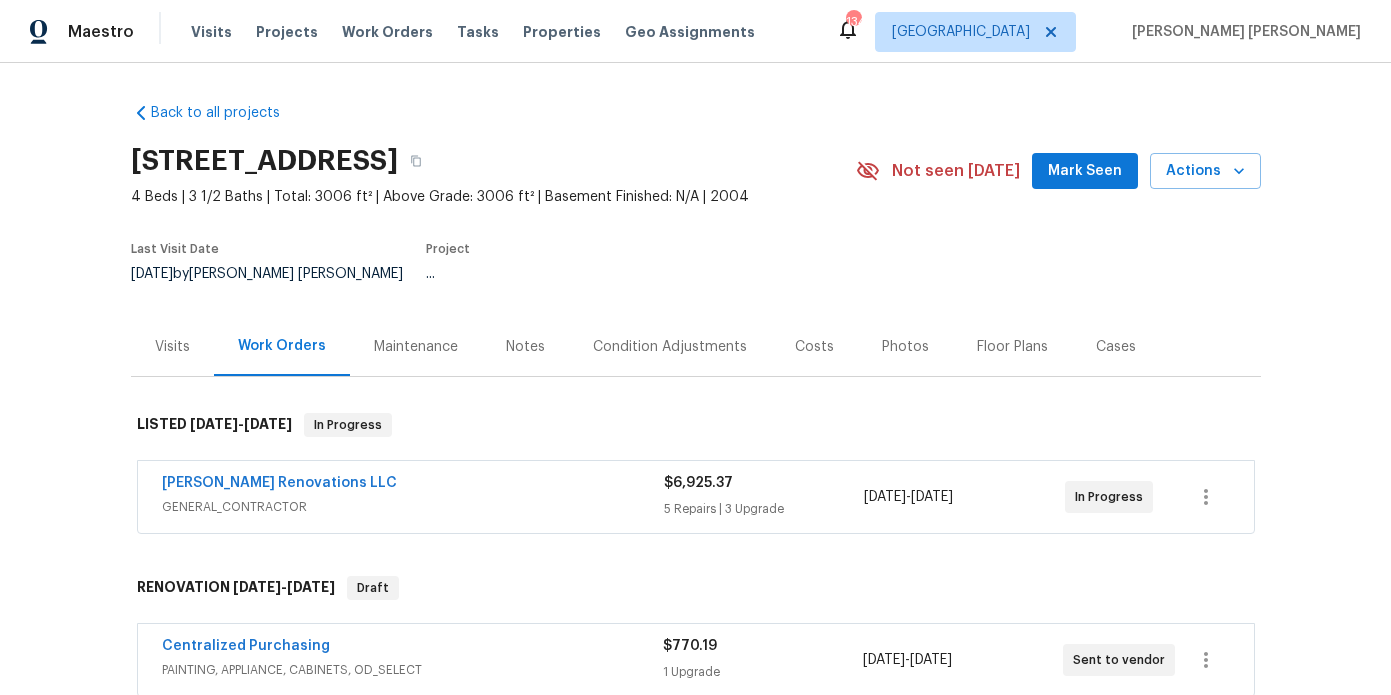 click on "Notes" at bounding box center [525, 347] 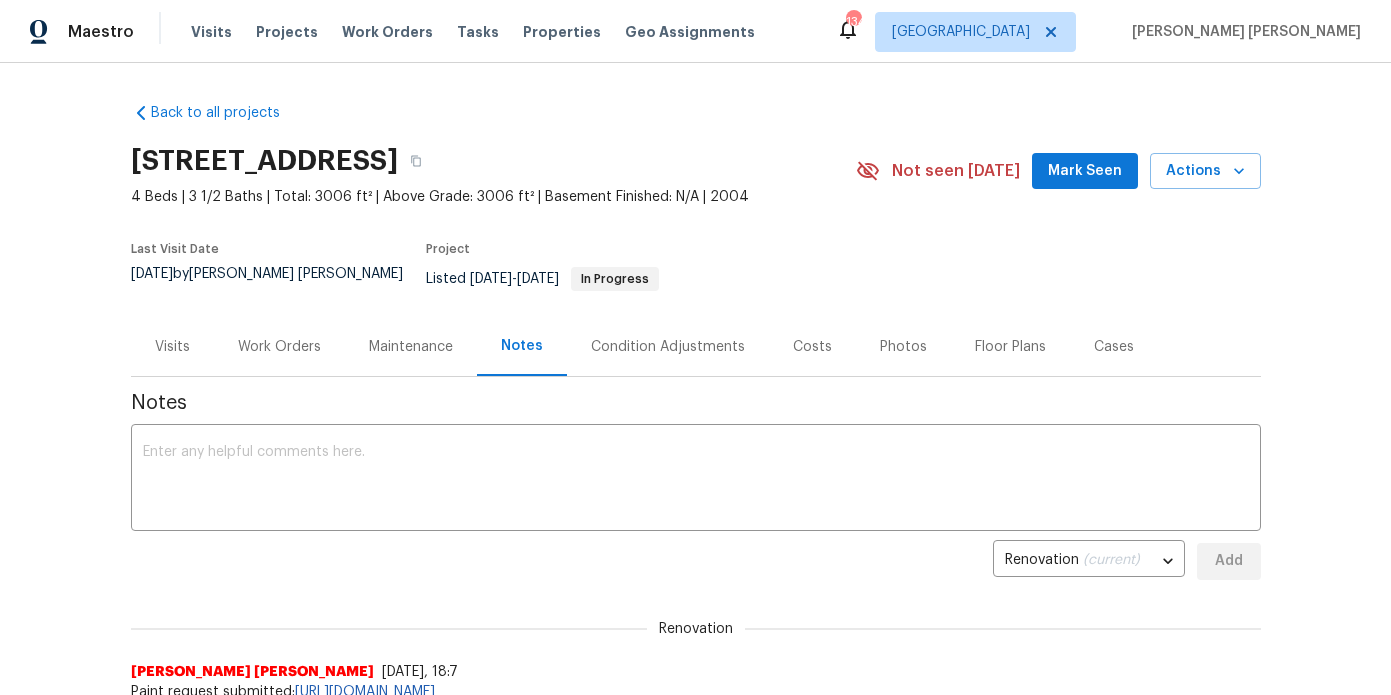 scroll, scrollTop: 285, scrollLeft: 0, axis: vertical 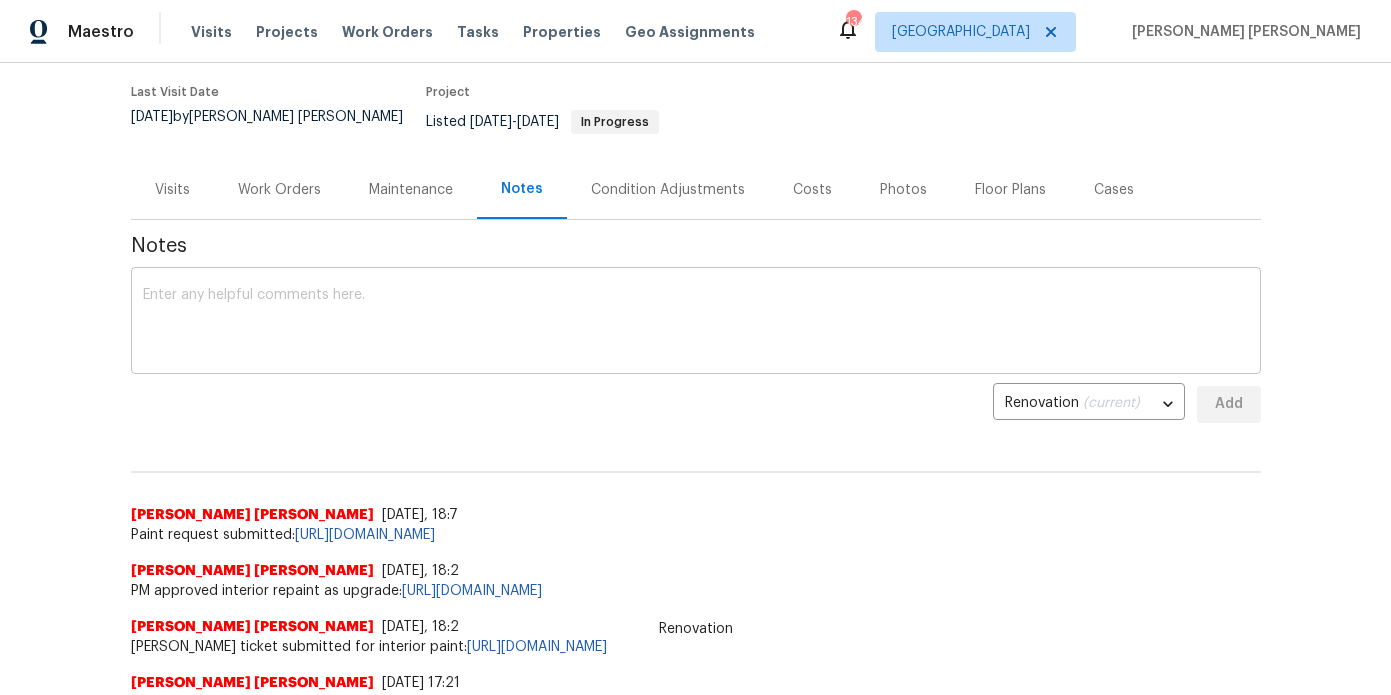 click on "x ​" at bounding box center (696, 323) 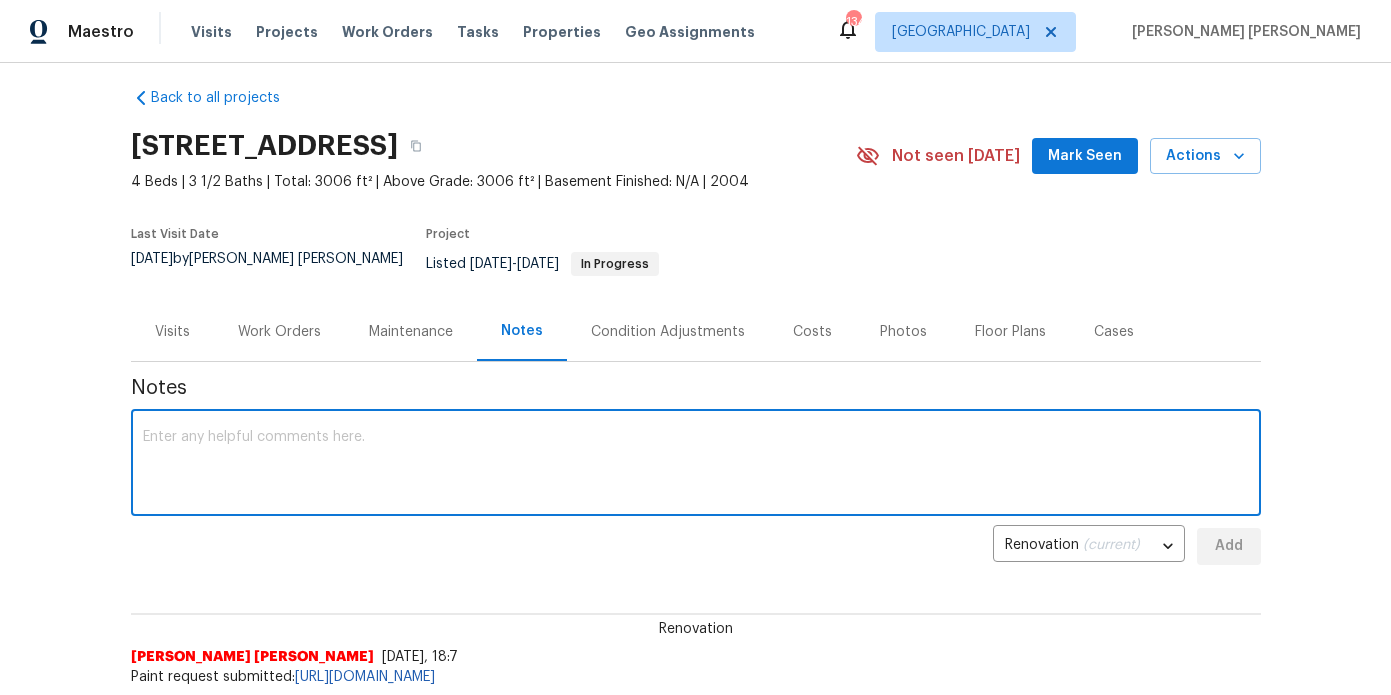 scroll, scrollTop: 0, scrollLeft: 0, axis: both 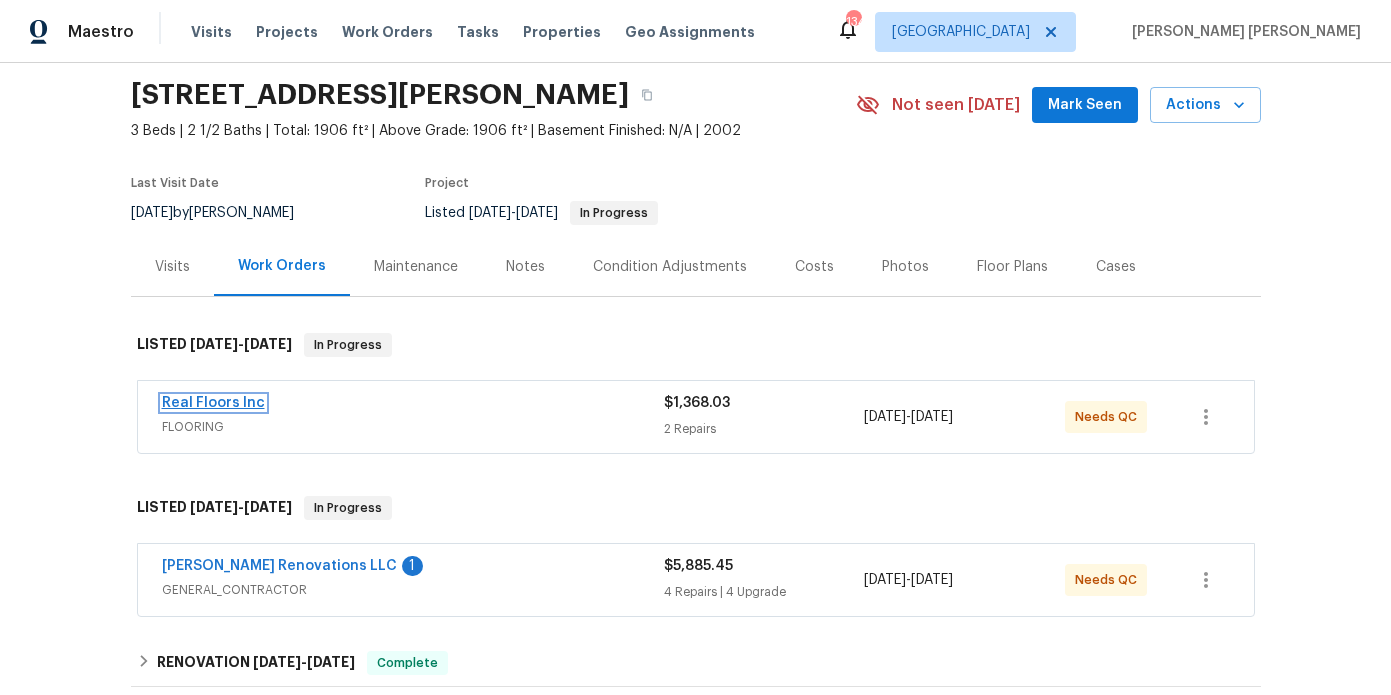 click on "Real Floors Inc" at bounding box center (213, 403) 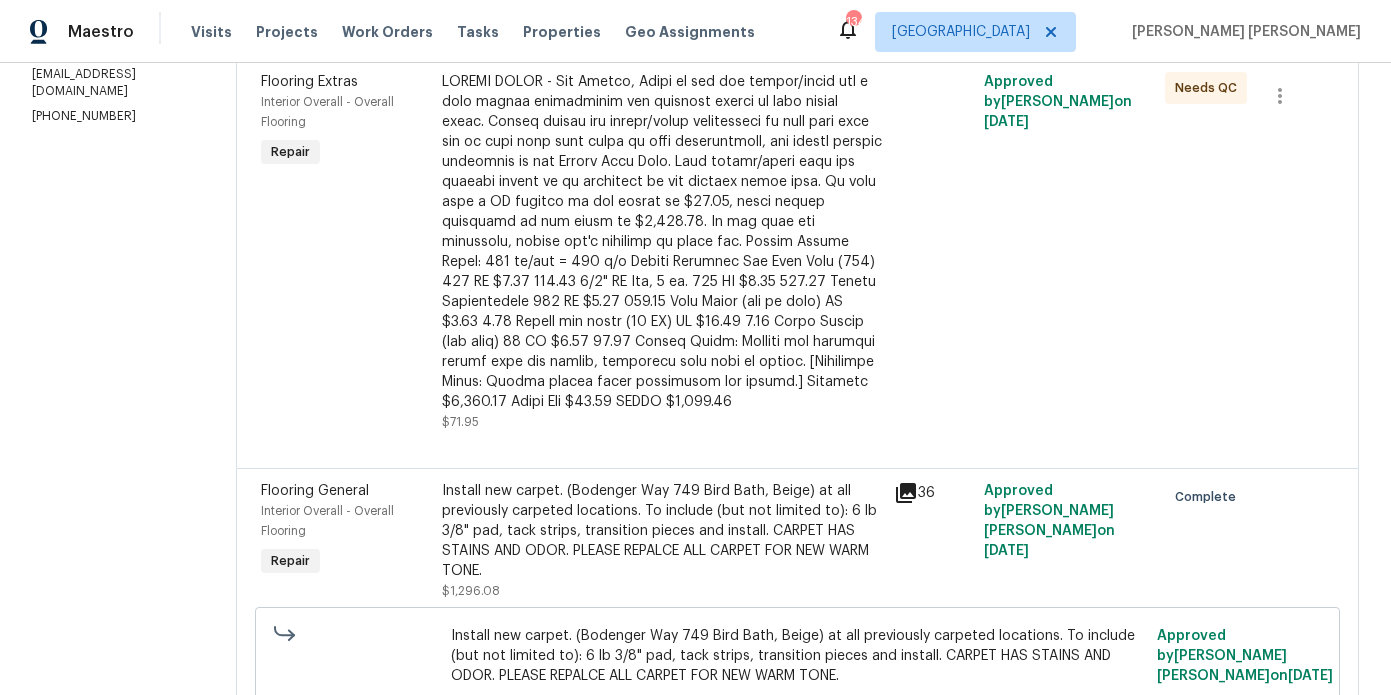 scroll, scrollTop: 402, scrollLeft: 0, axis: vertical 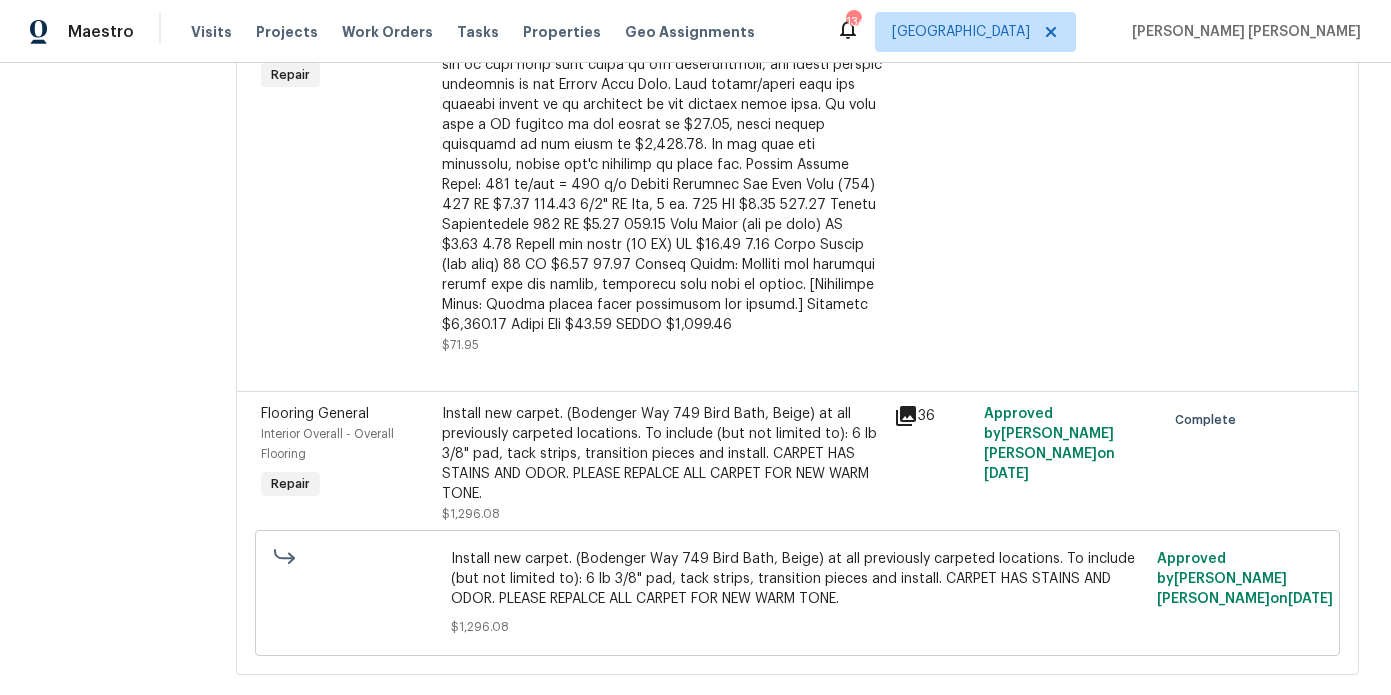 click at bounding box center [662, 165] 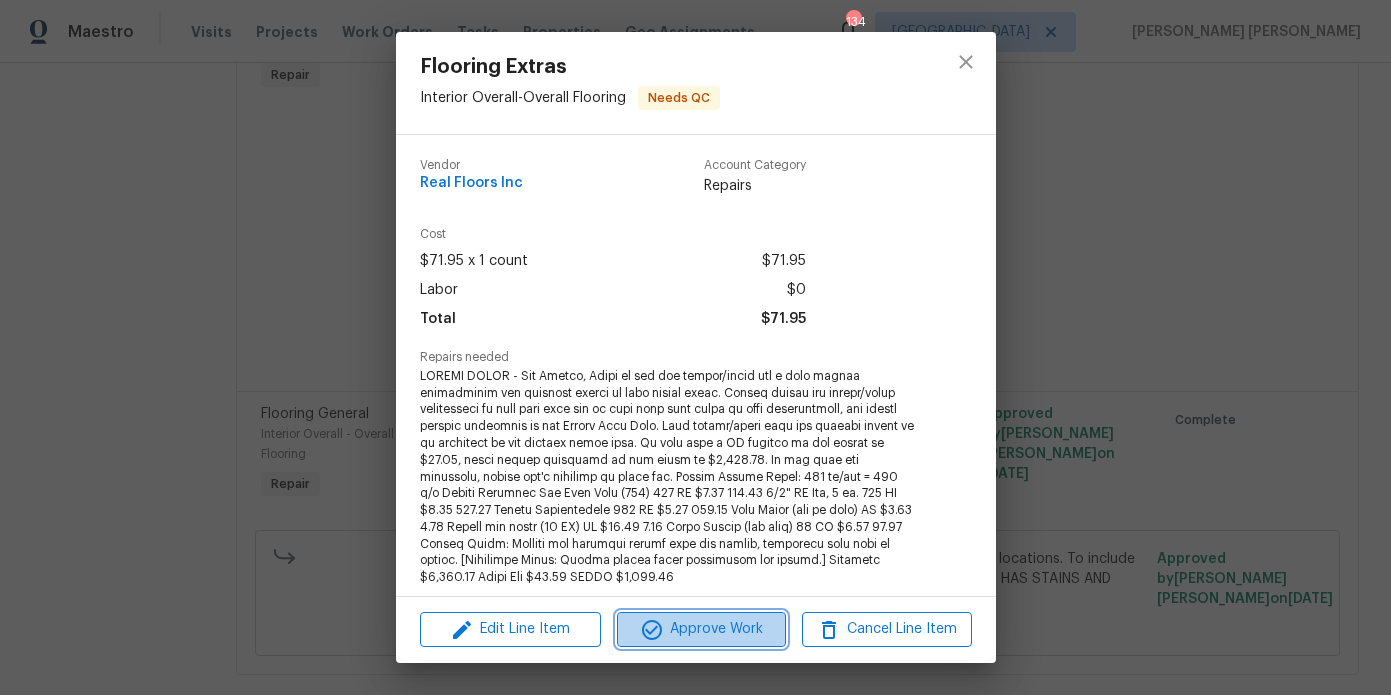 click on "Approve Work" at bounding box center [701, 629] 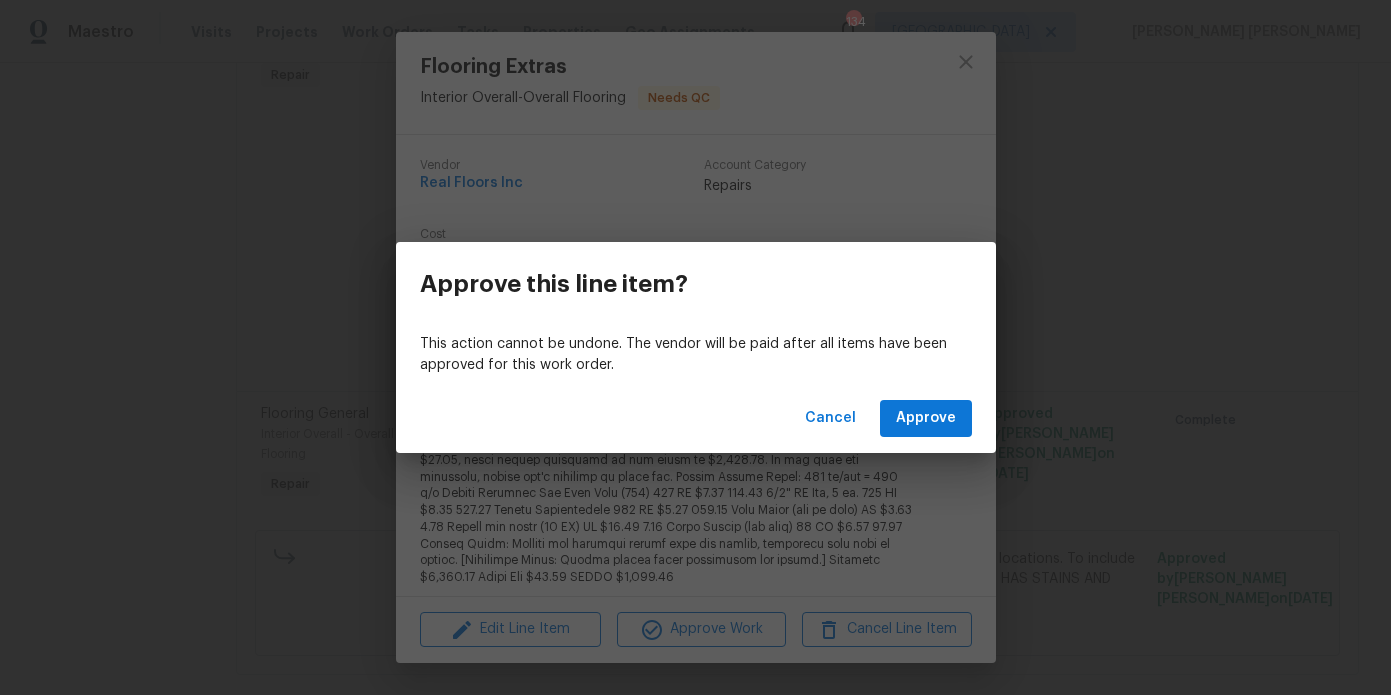 click on "Cancel Approve" at bounding box center (696, 418) 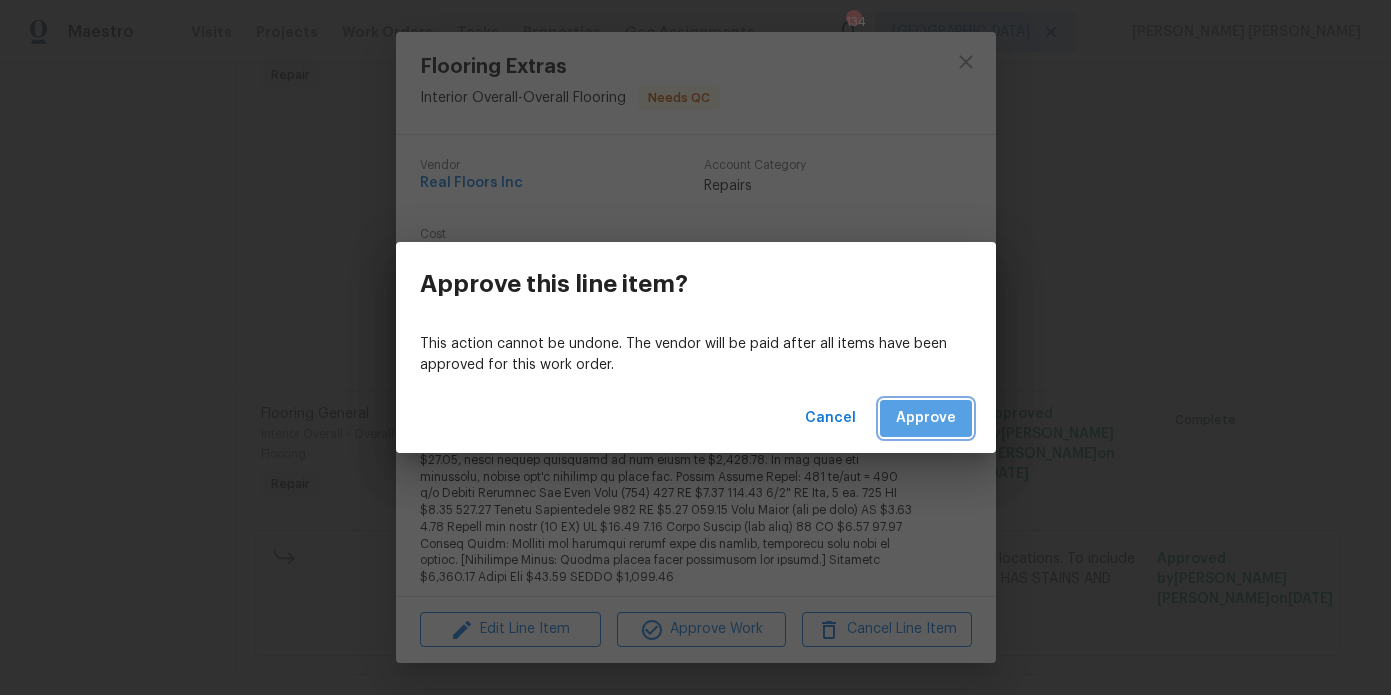 click on "Approve" at bounding box center (926, 418) 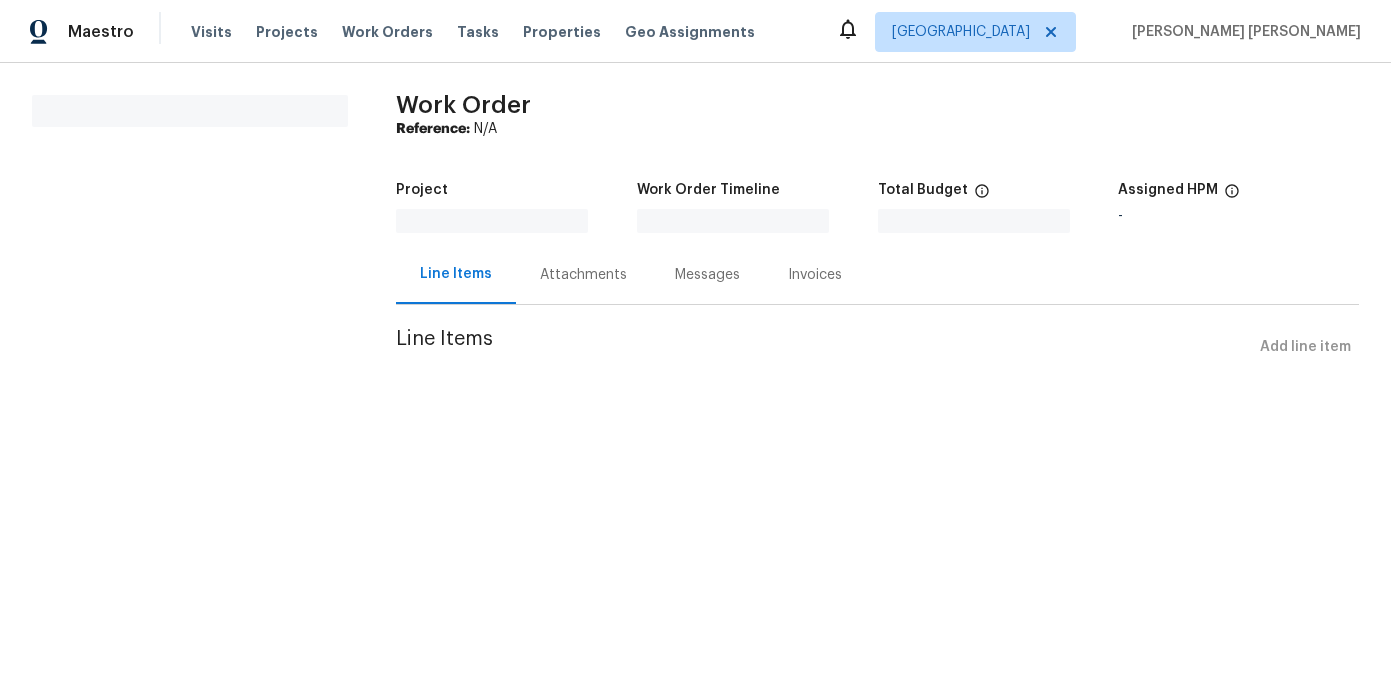 scroll, scrollTop: 0, scrollLeft: 0, axis: both 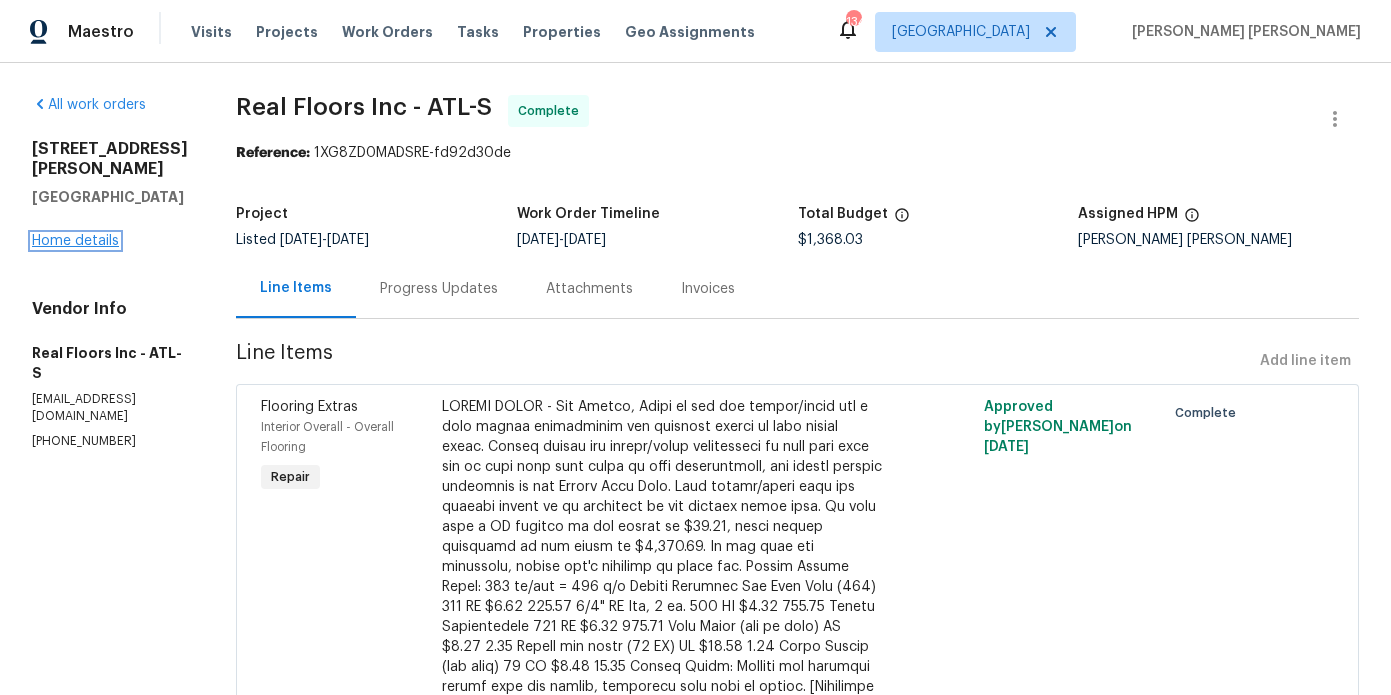 click on "Home details" at bounding box center (75, 241) 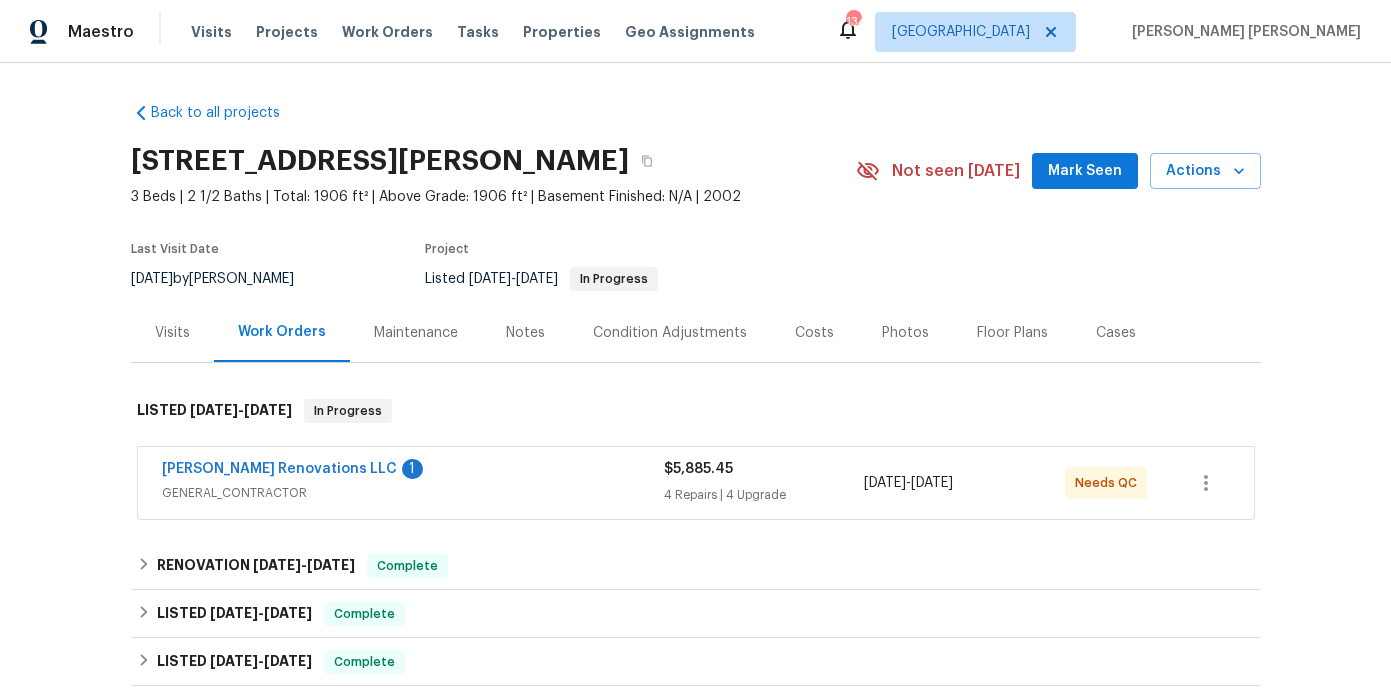 scroll, scrollTop: 190, scrollLeft: 0, axis: vertical 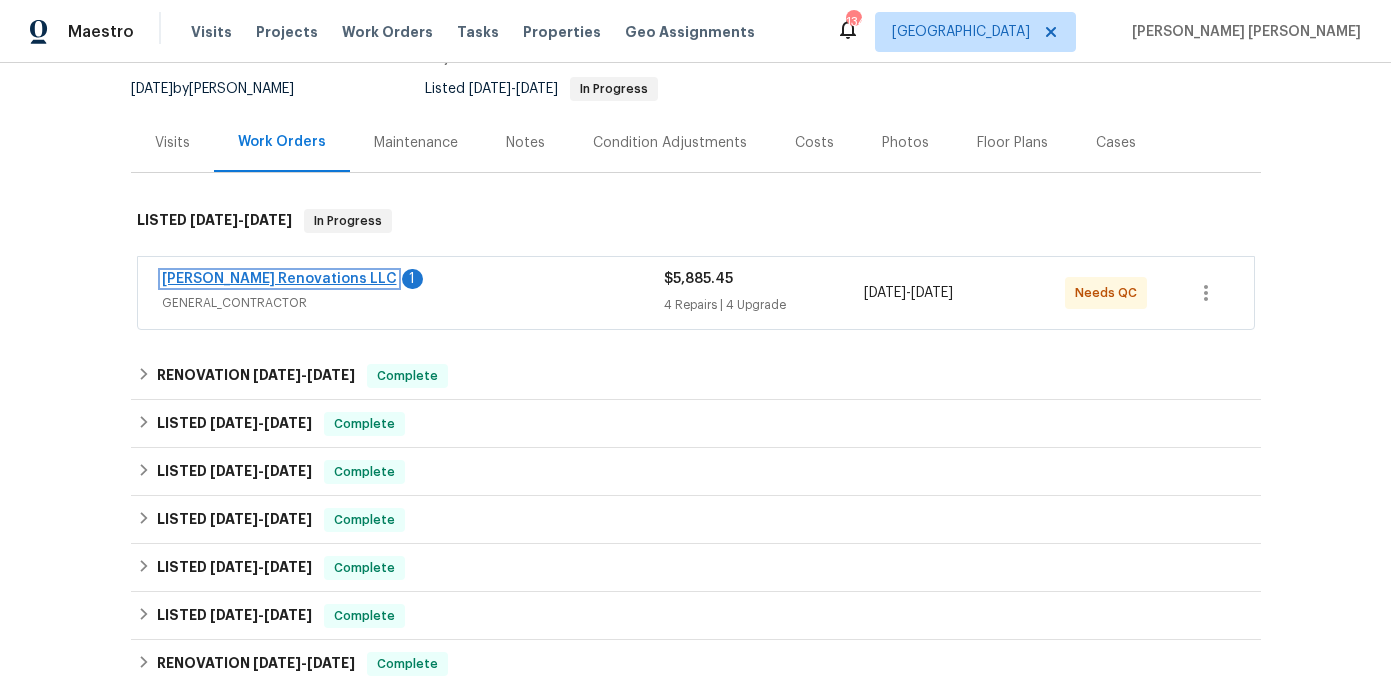 click on "[PERSON_NAME] Renovations LLC" at bounding box center (279, 279) 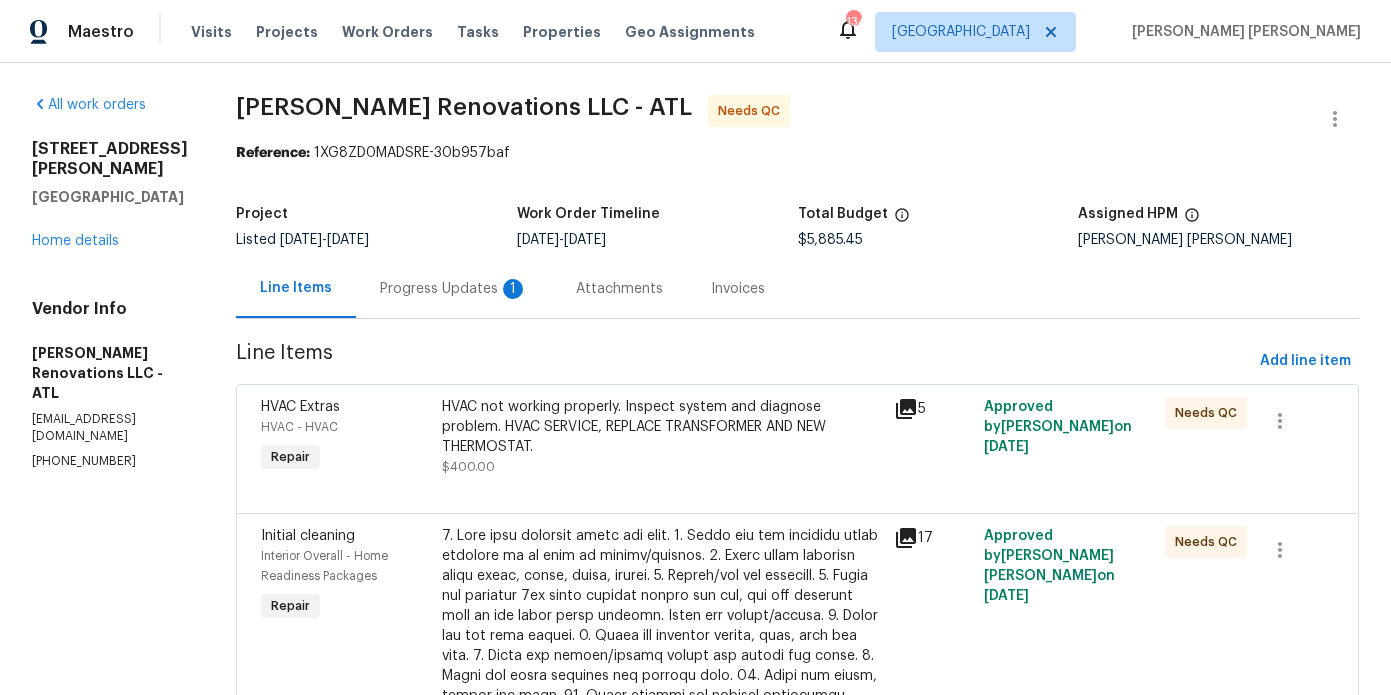 click on "Progress Updates 1" at bounding box center [454, 289] 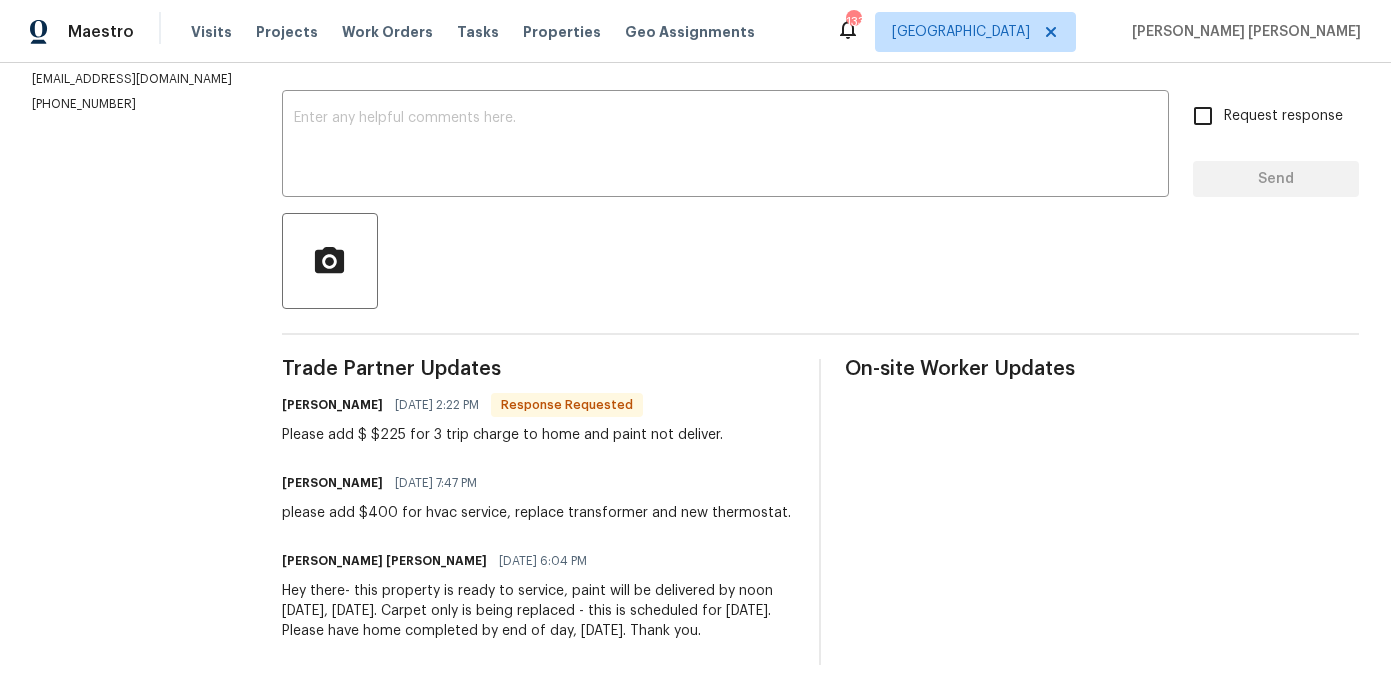 scroll, scrollTop: 342, scrollLeft: 0, axis: vertical 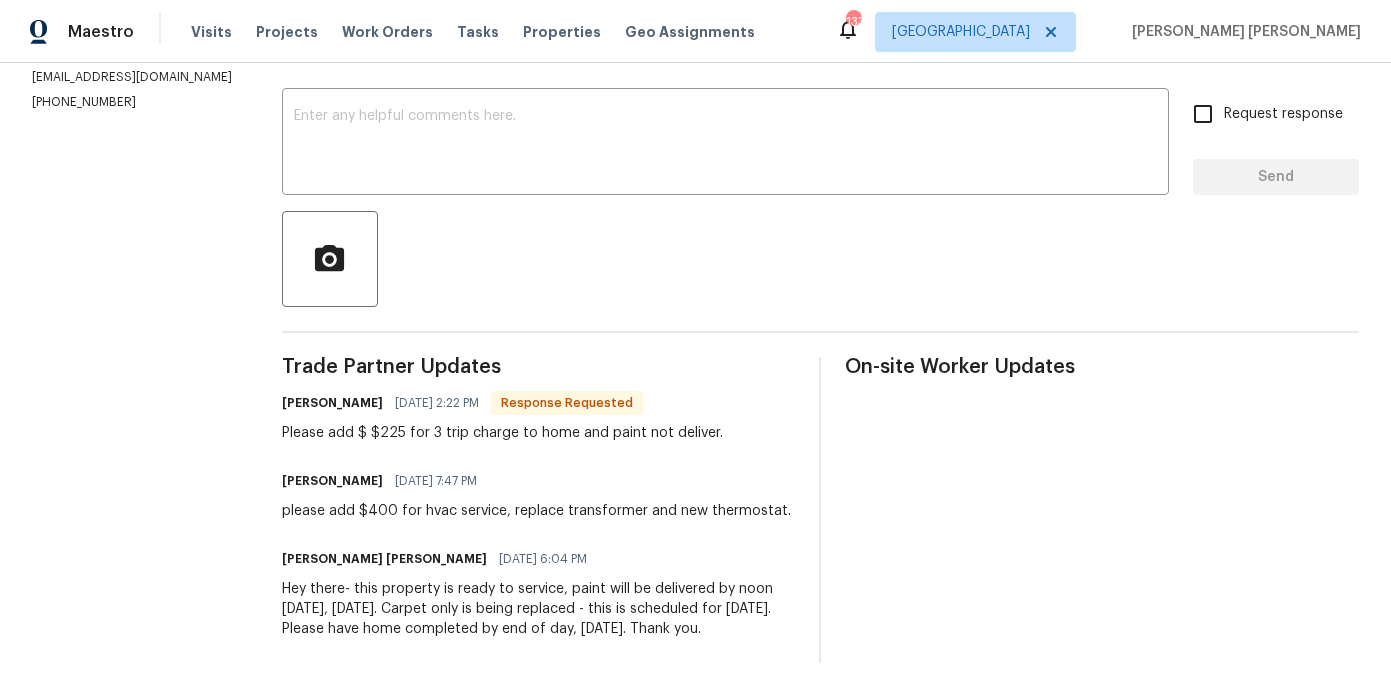 click on "Trade Partner Updates [PERSON_NAME] [DATE] 2:22 PM Response Requested Please add $ $225 for 3 trip charge to home and paint not deliver. [PERSON_NAME] [DATE] 7:47 PM please add $400 for hvac service, replace transformer and new thermostat. [PERSON_NAME] [PERSON_NAME] [DATE] 6:04 PM Hey there- this property is ready to service, paint will be delivered by noon [DATE], [DATE]. Carpet only is being replaced - this is scheduled for [DATE]. Please have home completed by end of day, [DATE]. Thank you." at bounding box center [539, 510] 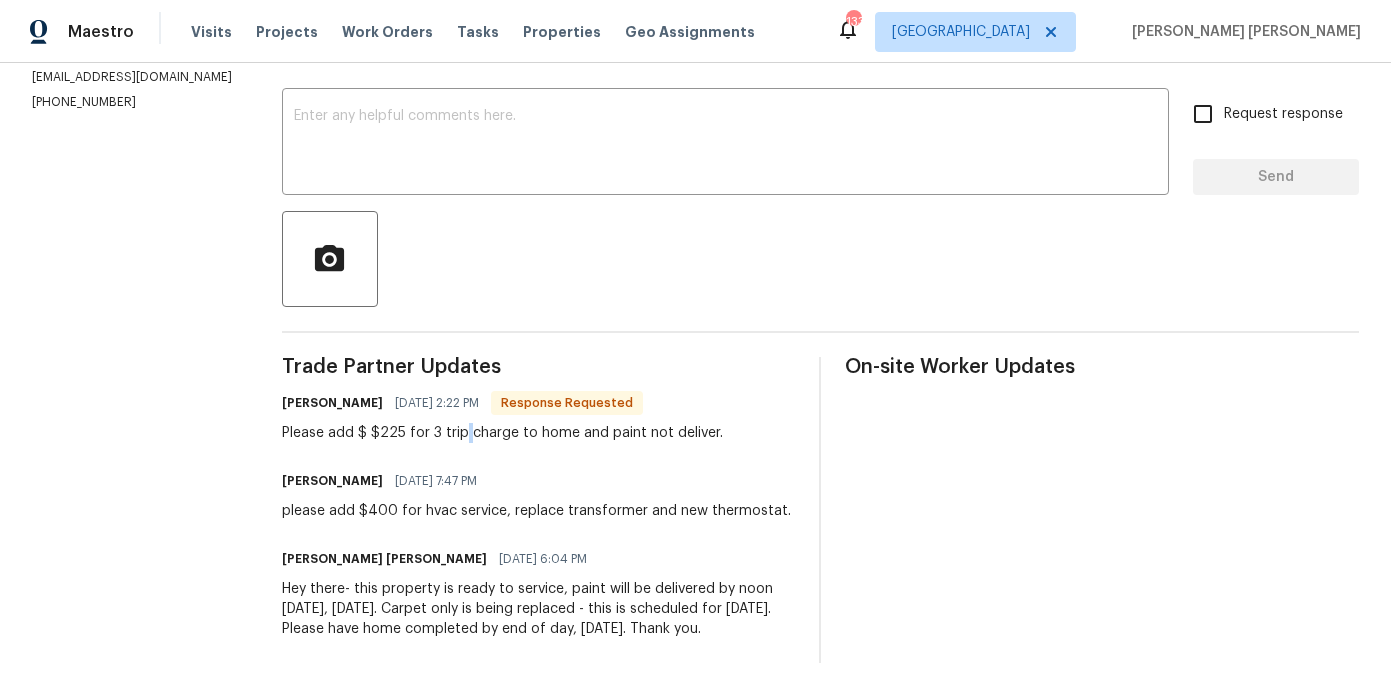 click on "Please add $ $225 for 3 trip charge to home and paint not deliver." at bounding box center (502, 433) 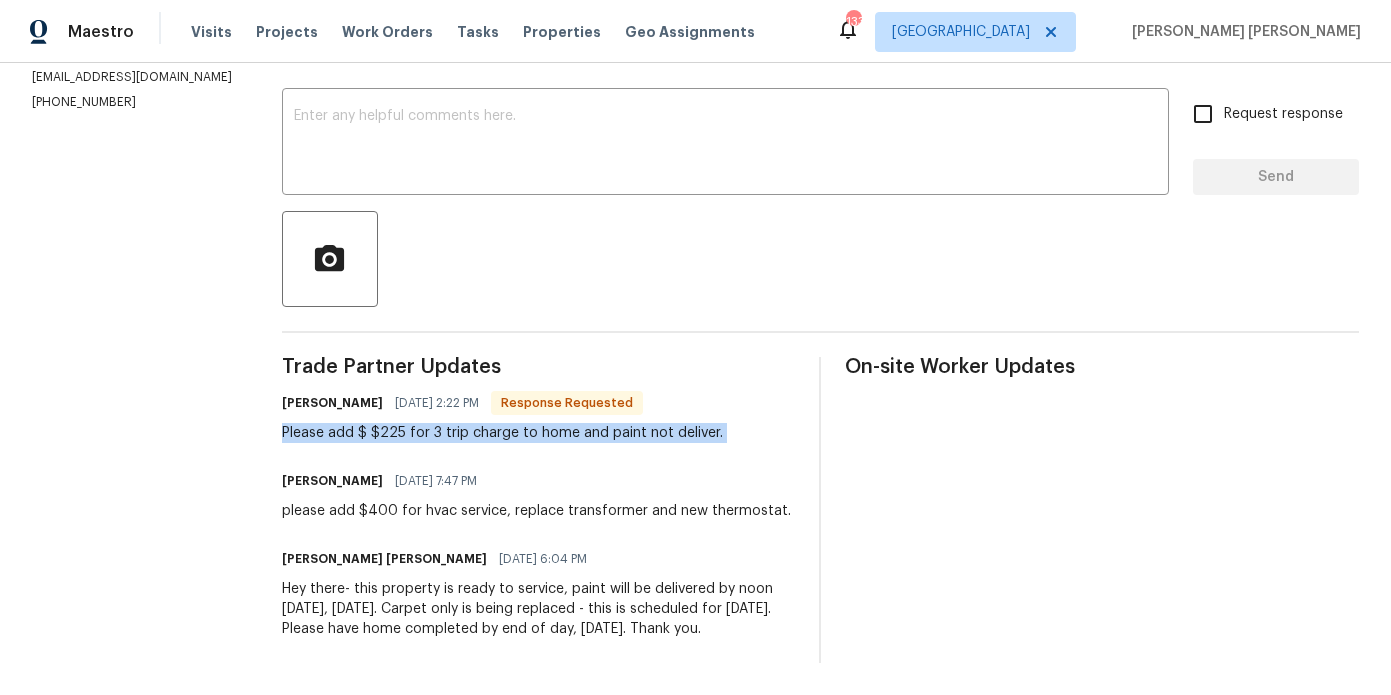 click on "Please add $ $225 for 3 trip charge to home and paint not deliver." at bounding box center [502, 433] 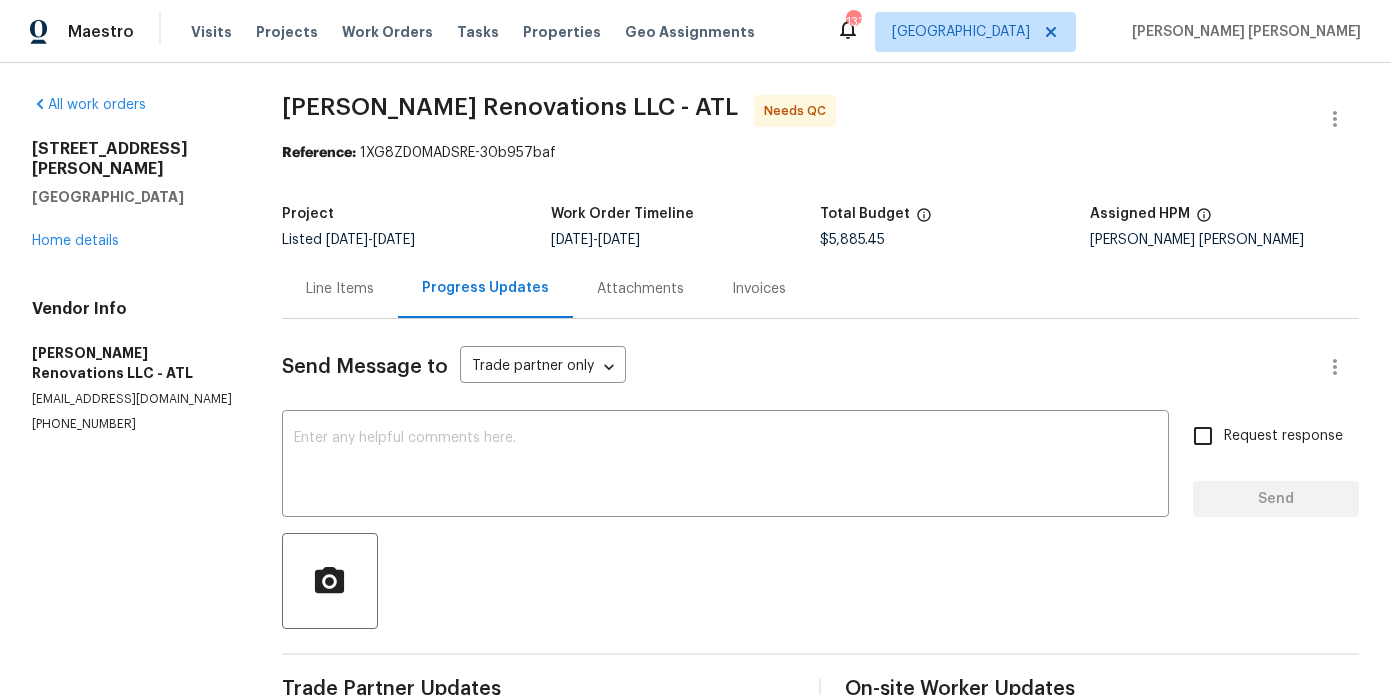 click on "Line Items" at bounding box center (340, 289) 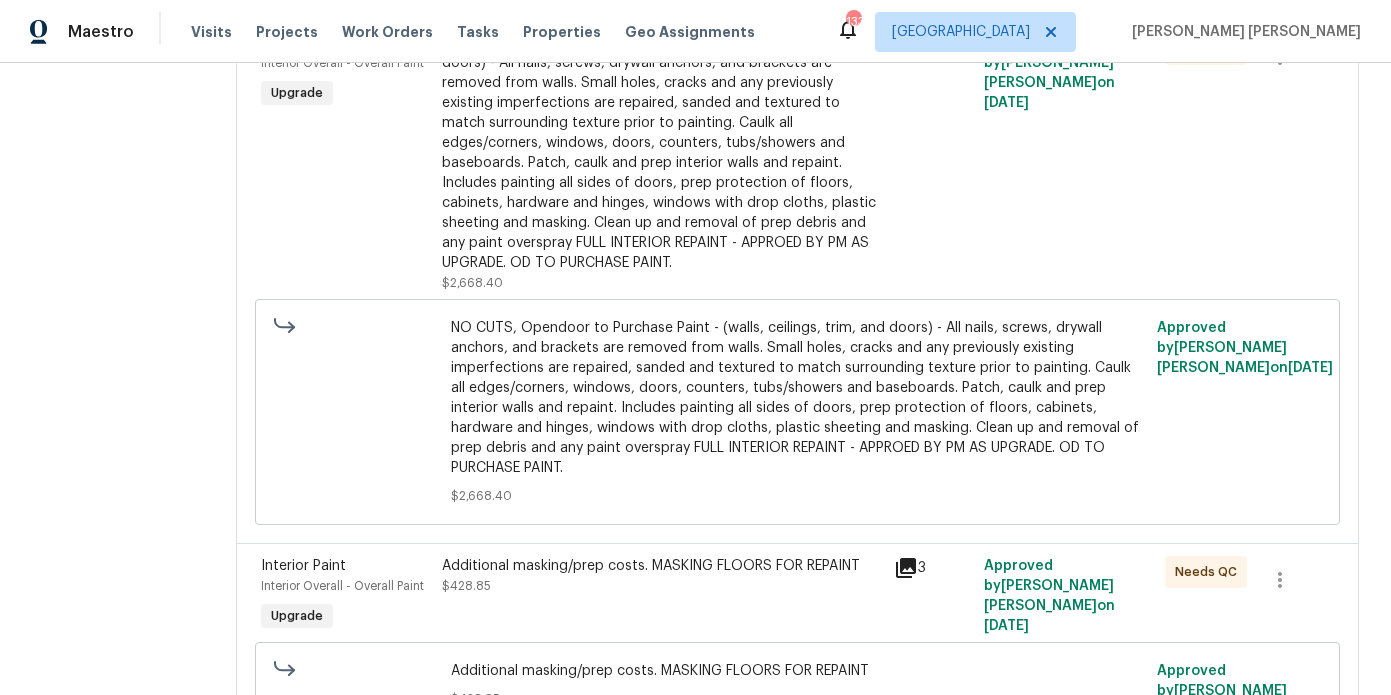 scroll, scrollTop: 1667, scrollLeft: 0, axis: vertical 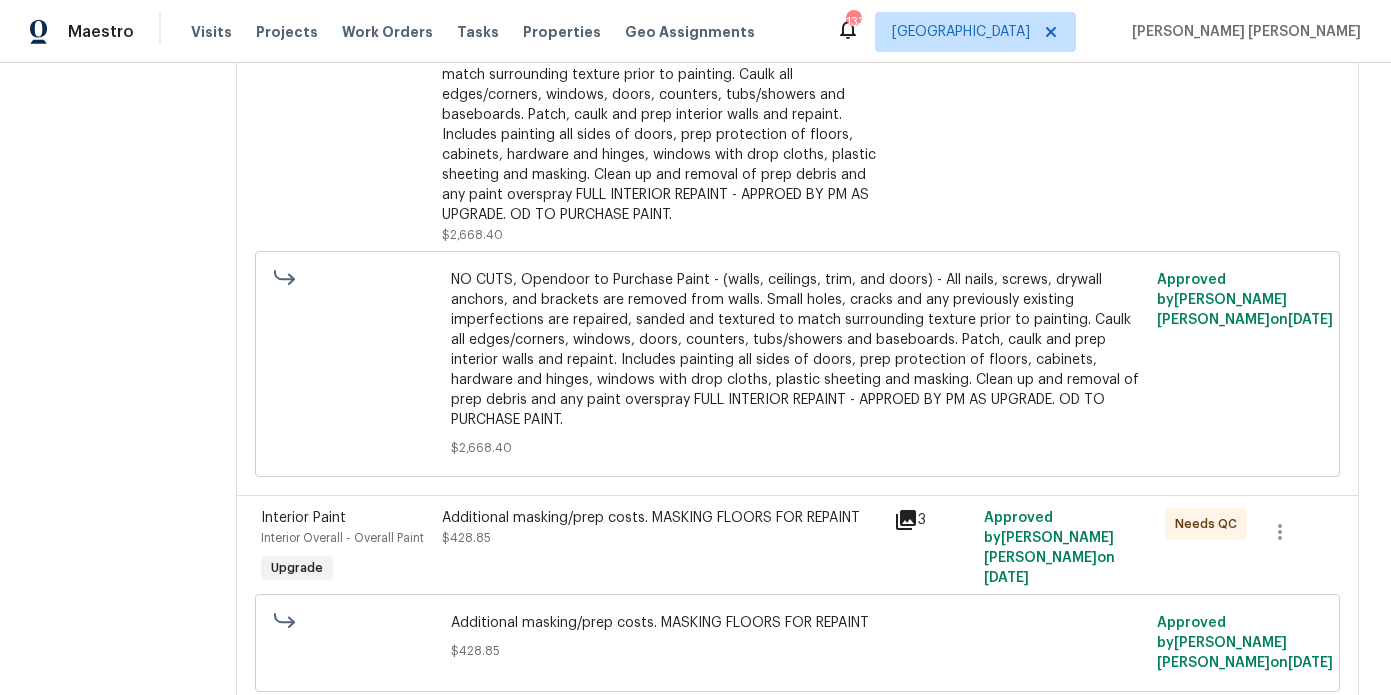 click on "NO CUTS, Opendoor to Purchase Paint - (walls, ceilings, trim, and doors) - All nails, screws, drywall anchors, and brackets are removed from walls. Small holes, cracks and any previously existing imperfections are repaired, sanded and textured to match surrounding texture prior to painting. Caulk all edges/corners, windows, doors, counters, tubs/showers and baseboards. Patch, caulk and prep interior walls and repaint. Includes painting all sides of doors, prep protection of floors, cabinets, hardware and hinges, windows with drop cloths, plastic sheeting and masking. Clean up and removal of prep debris and any paint overspray FULL INTERIOR REPAINT - APPROED BY PM AS UPGRADE. OD TO PURCHASE PAINT." at bounding box center [662, 105] 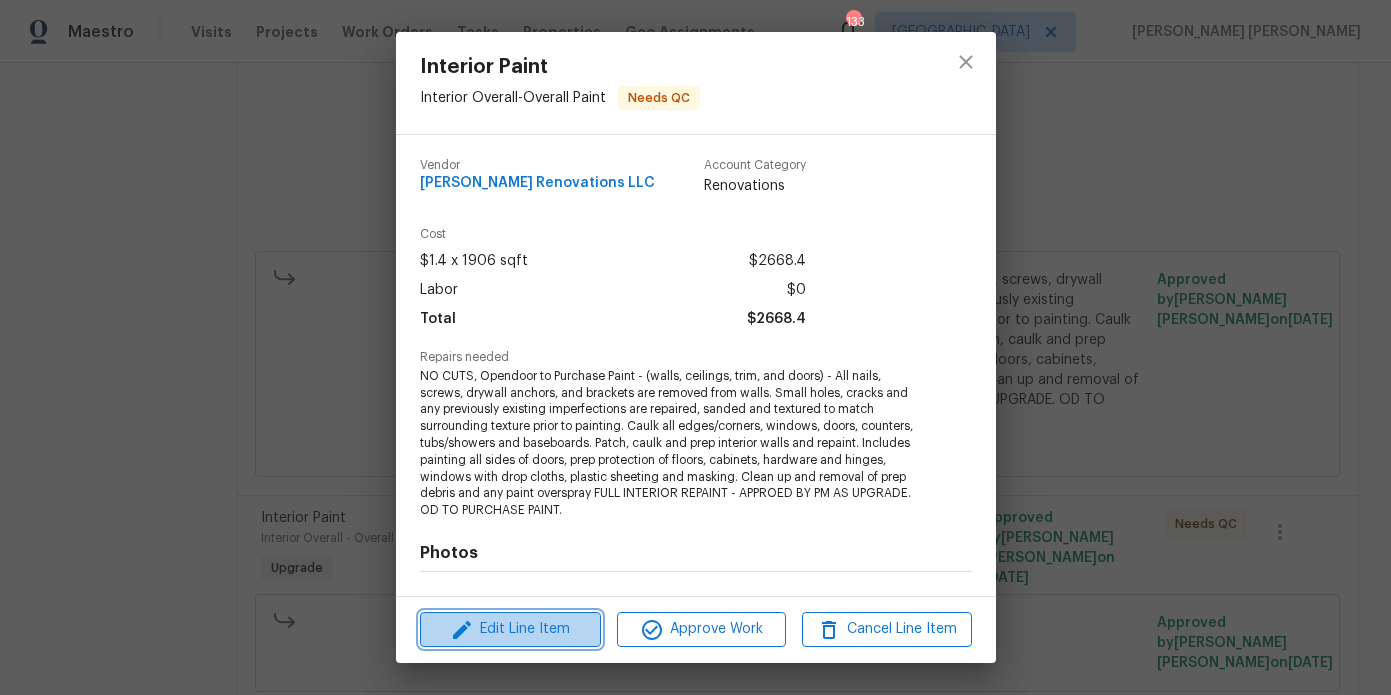 click on "Edit Line Item" at bounding box center [510, 629] 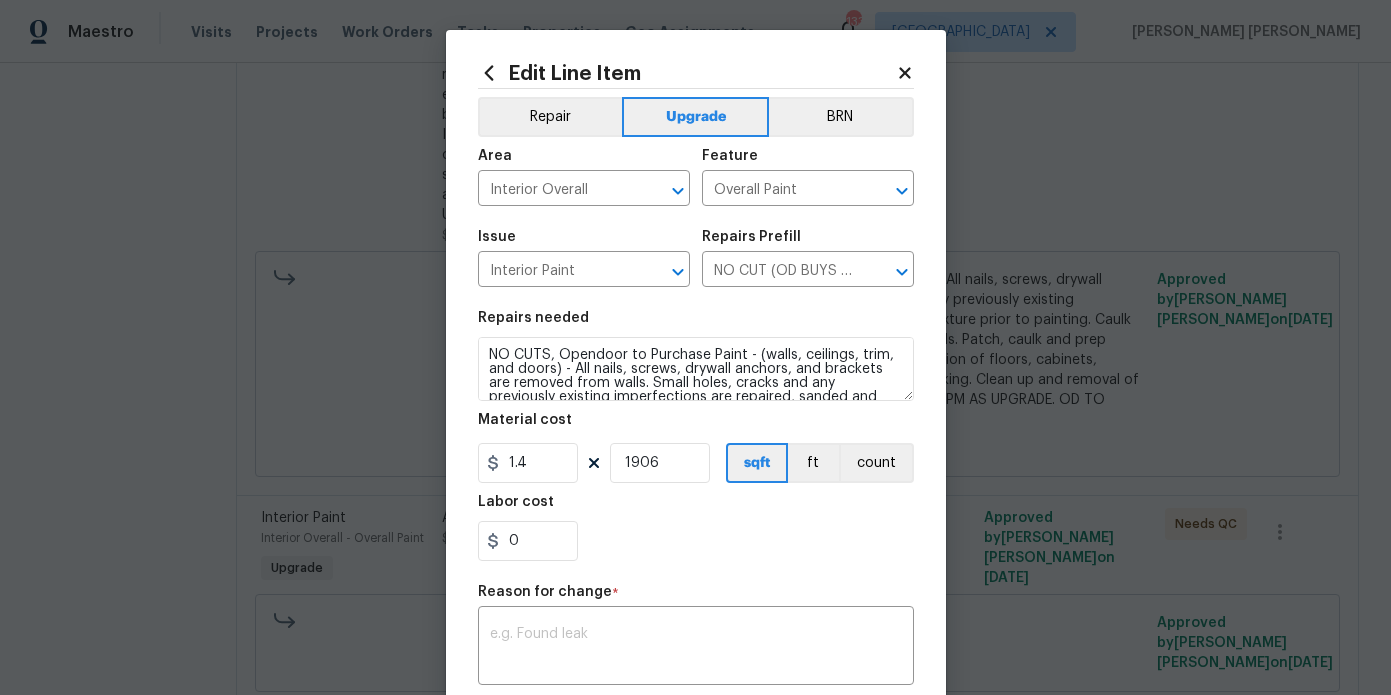 scroll, scrollTop: 311, scrollLeft: 0, axis: vertical 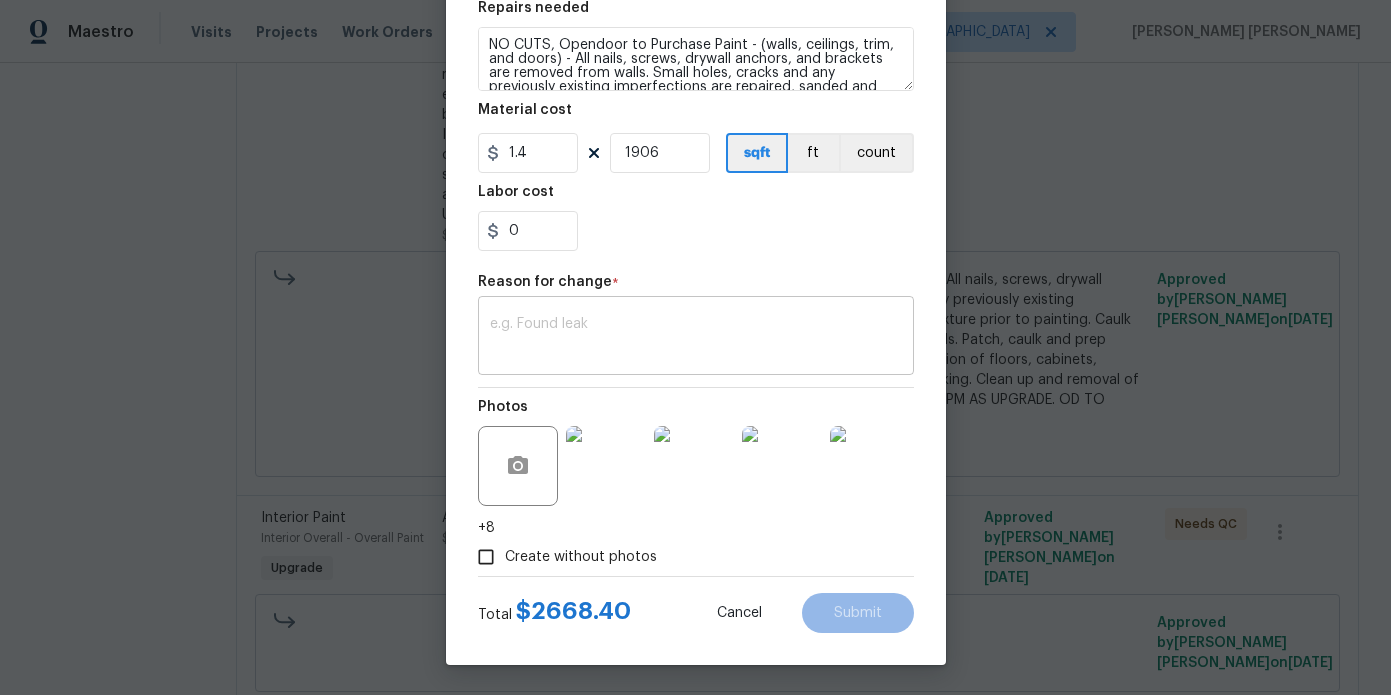 click at bounding box center (696, 338) 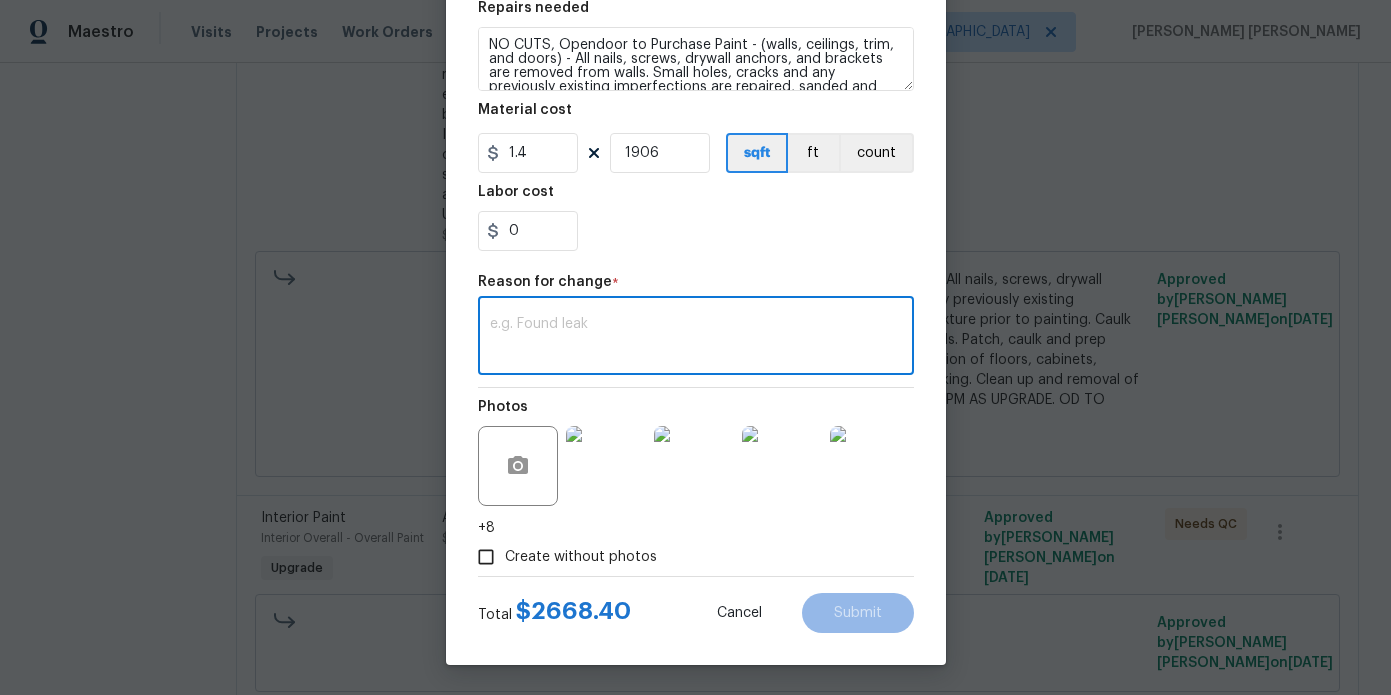 paste on "Please add $ $225 for 3 trip charge to home and paint not deliver." 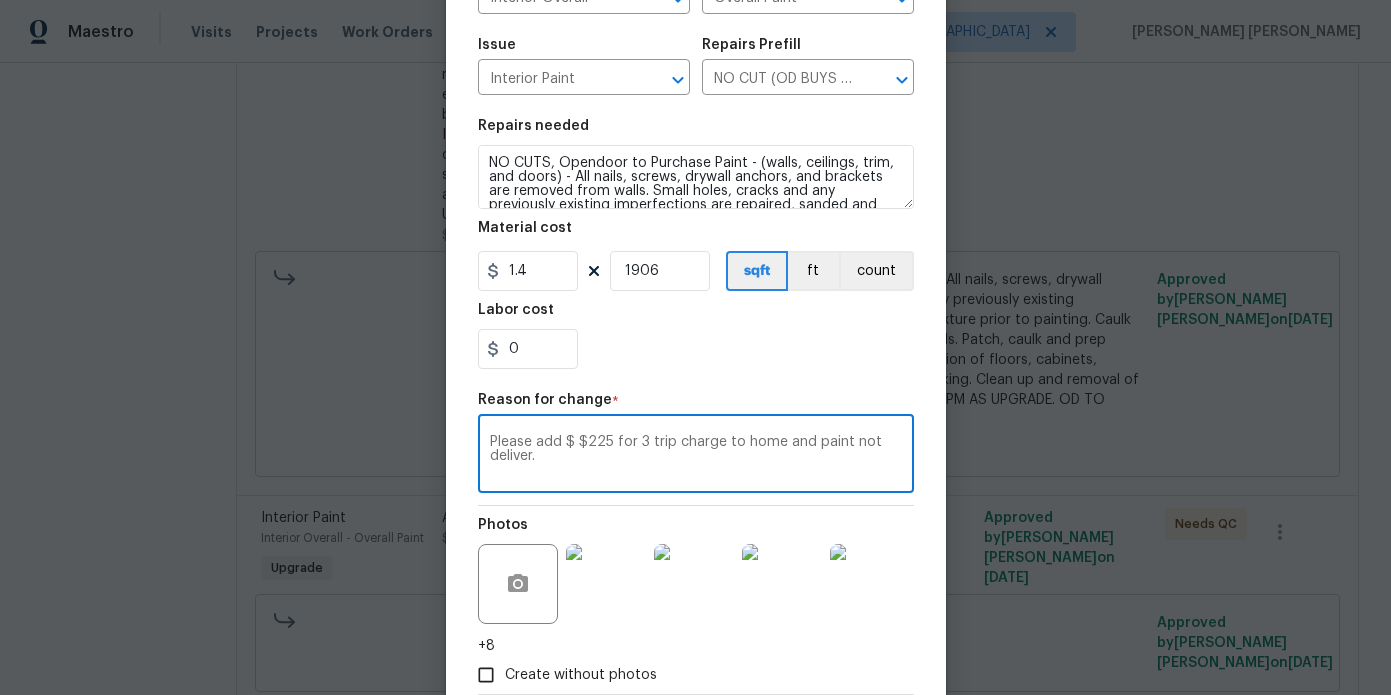 scroll, scrollTop: 186, scrollLeft: 0, axis: vertical 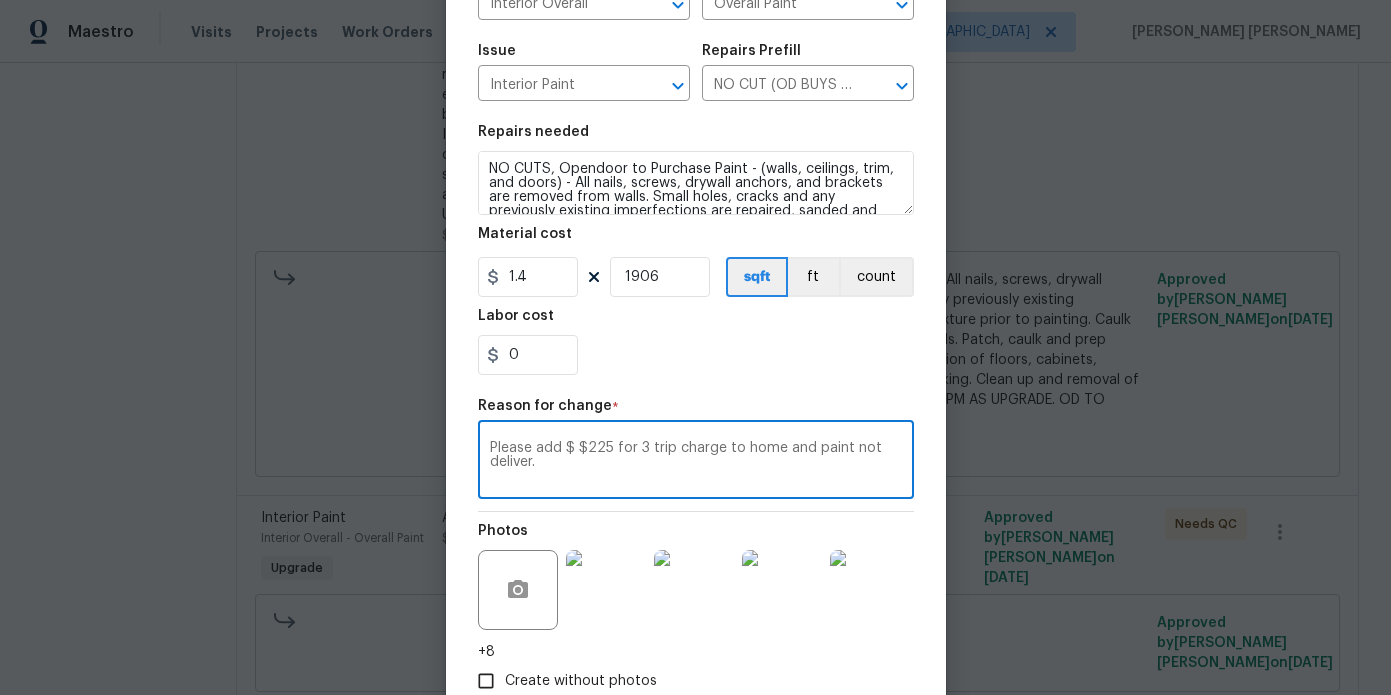 type on "Please add $ $225 for 3 trip charge to home and paint not deliver." 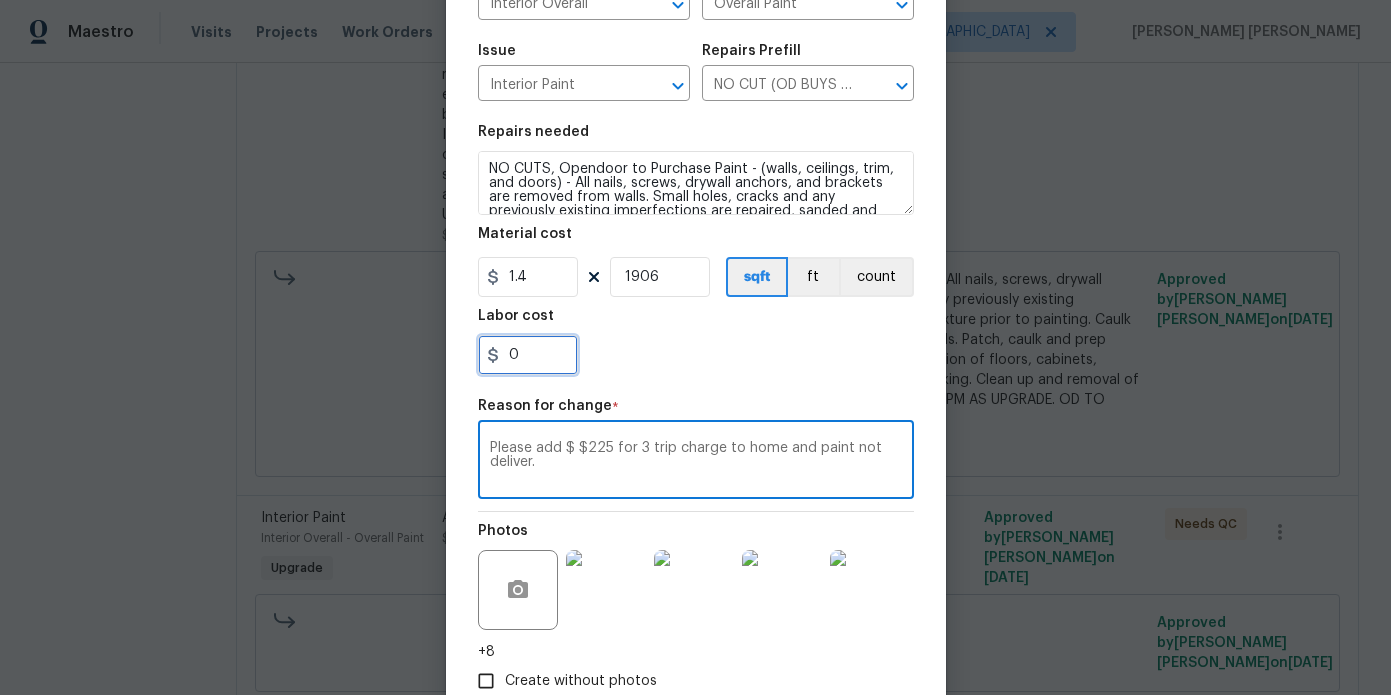 click on "0" at bounding box center [528, 355] 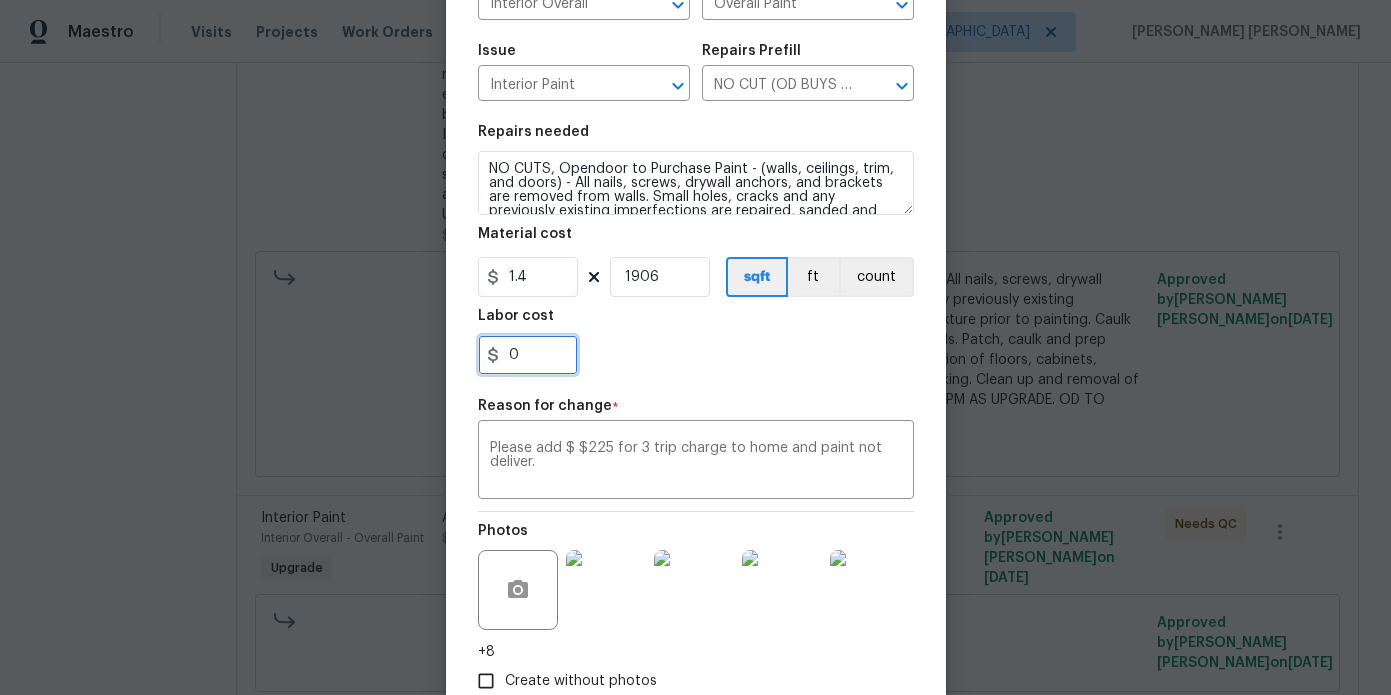 click on "0" at bounding box center [528, 355] 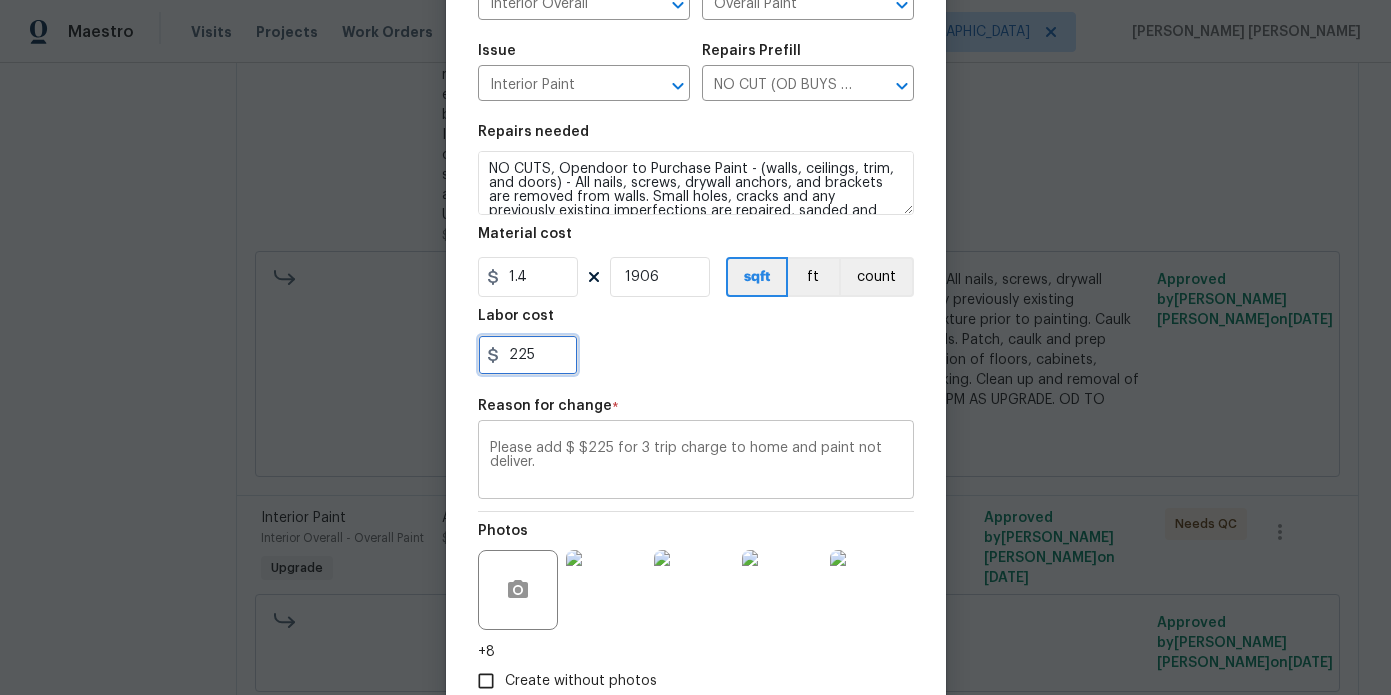 type on "225" 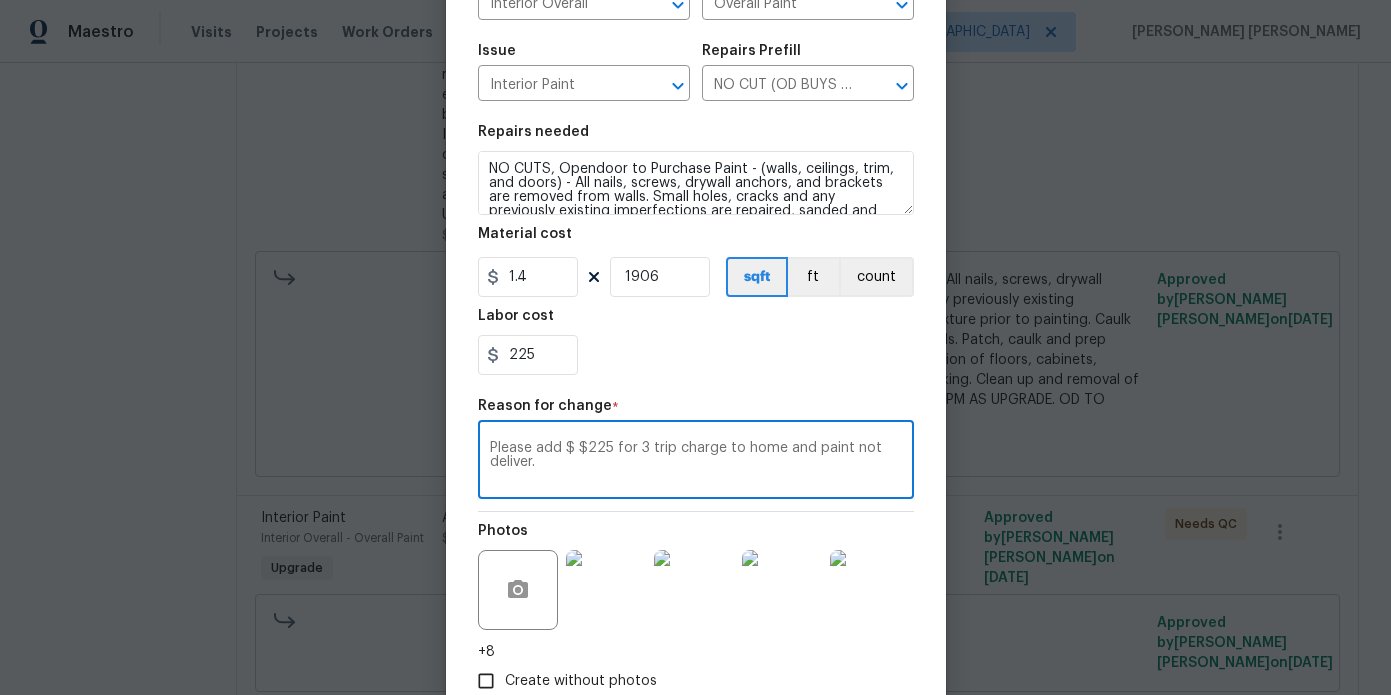 click on "Please add $ $225 for 3 trip charge to home and paint not deliver." at bounding box center [696, 462] 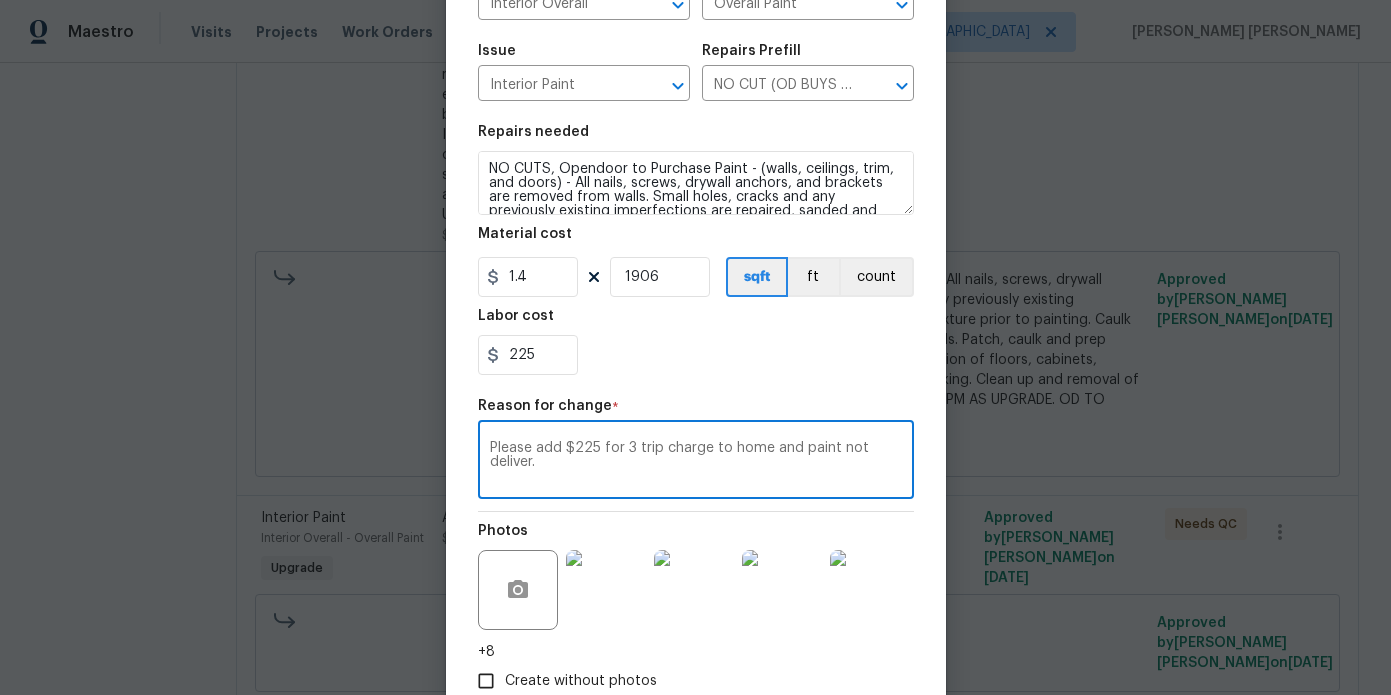 scroll, scrollTop: 0, scrollLeft: 0, axis: both 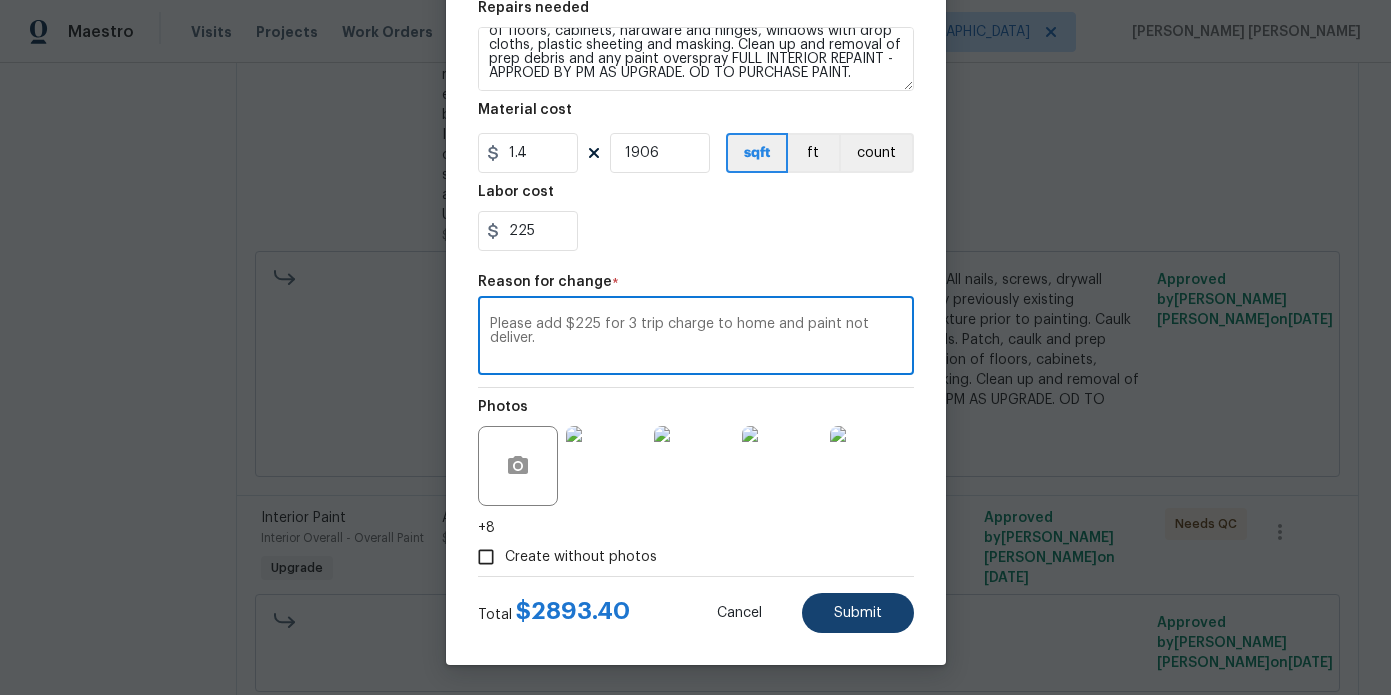 type on "Please add $225 for 3 trip charge to home and paint not deliver." 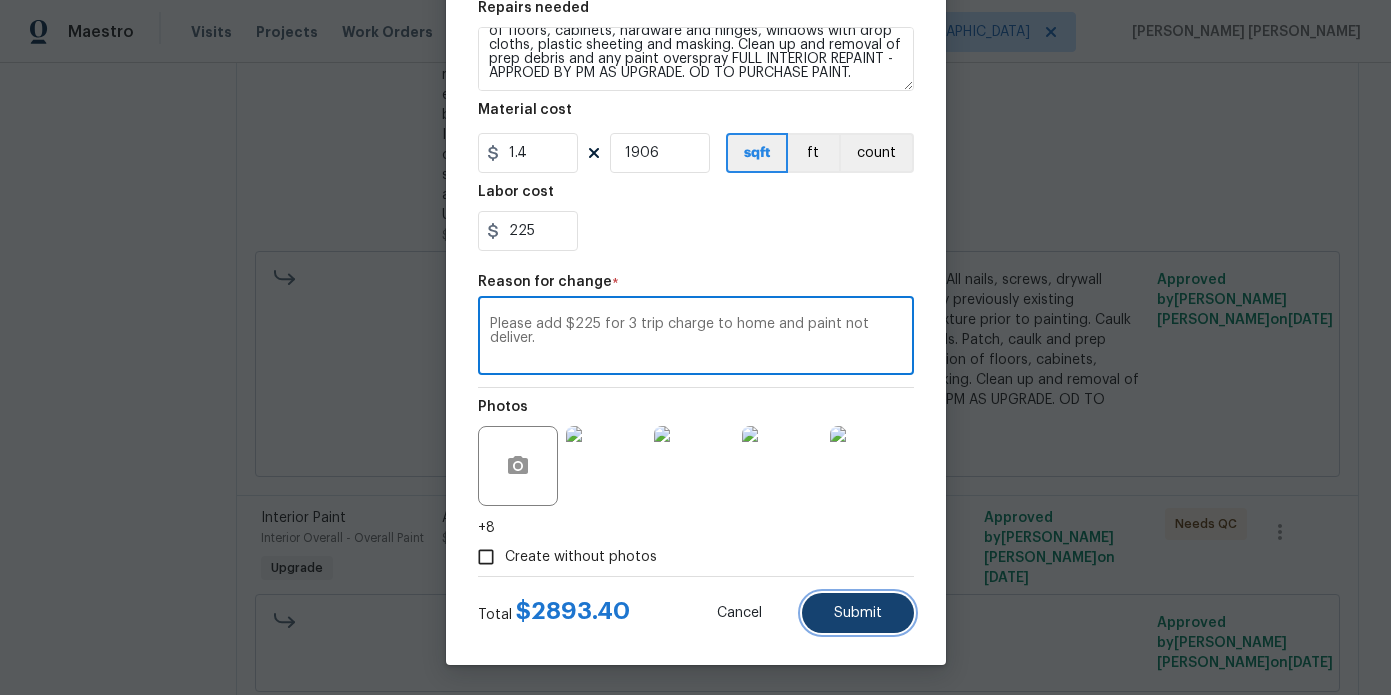 click on "Submit" at bounding box center [858, 613] 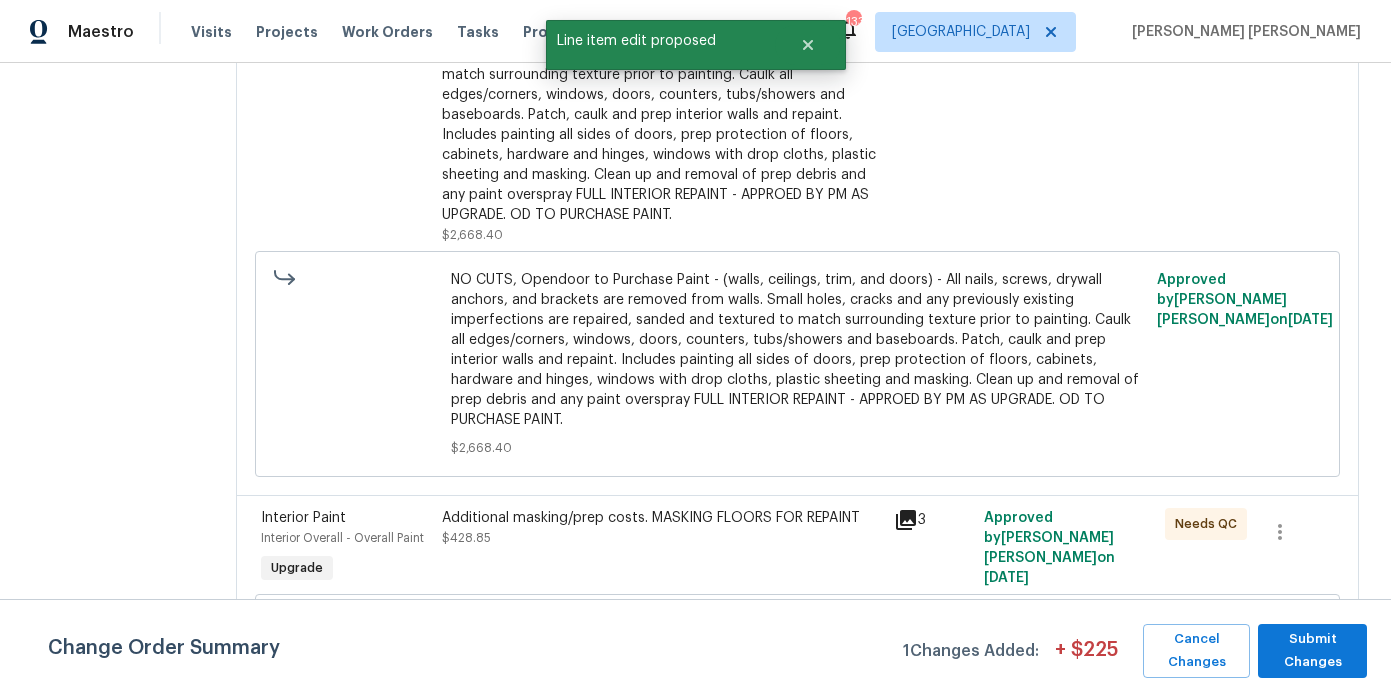 scroll, scrollTop: 0, scrollLeft: 0, axis: both 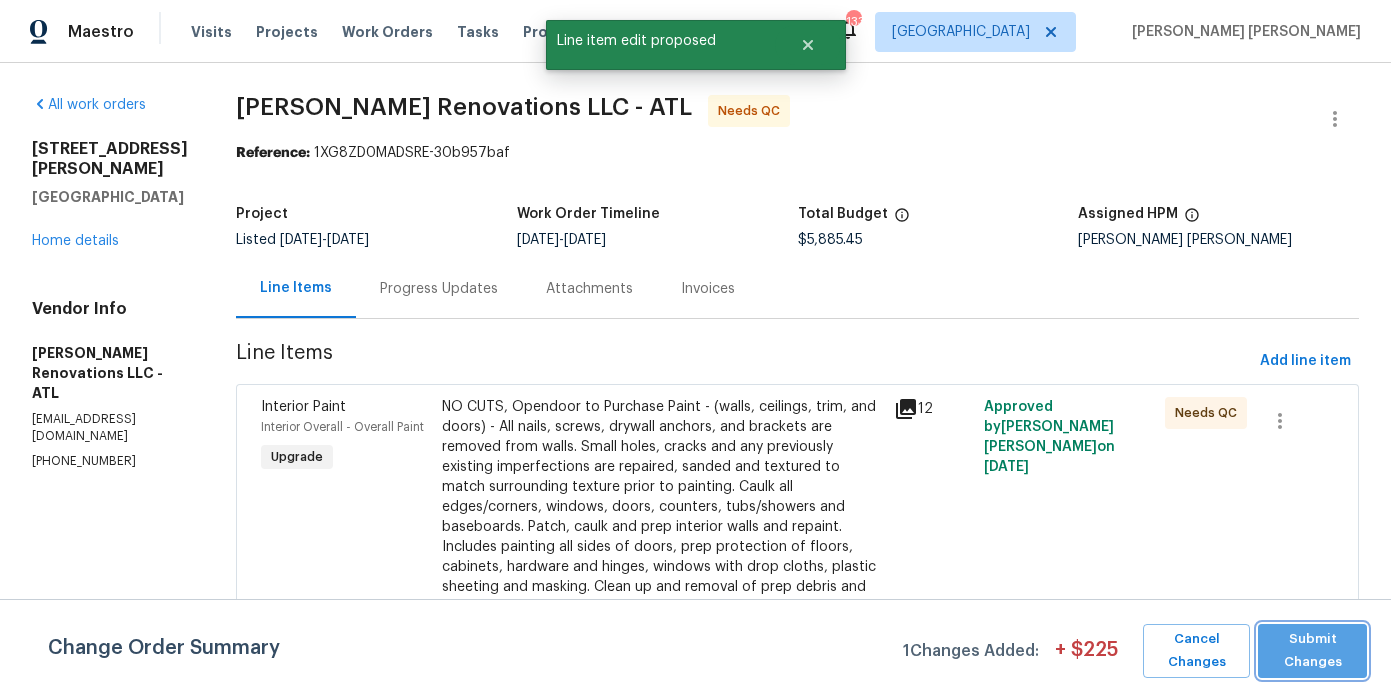 click on "Submit Changes" at bounding box center (1312, 651) 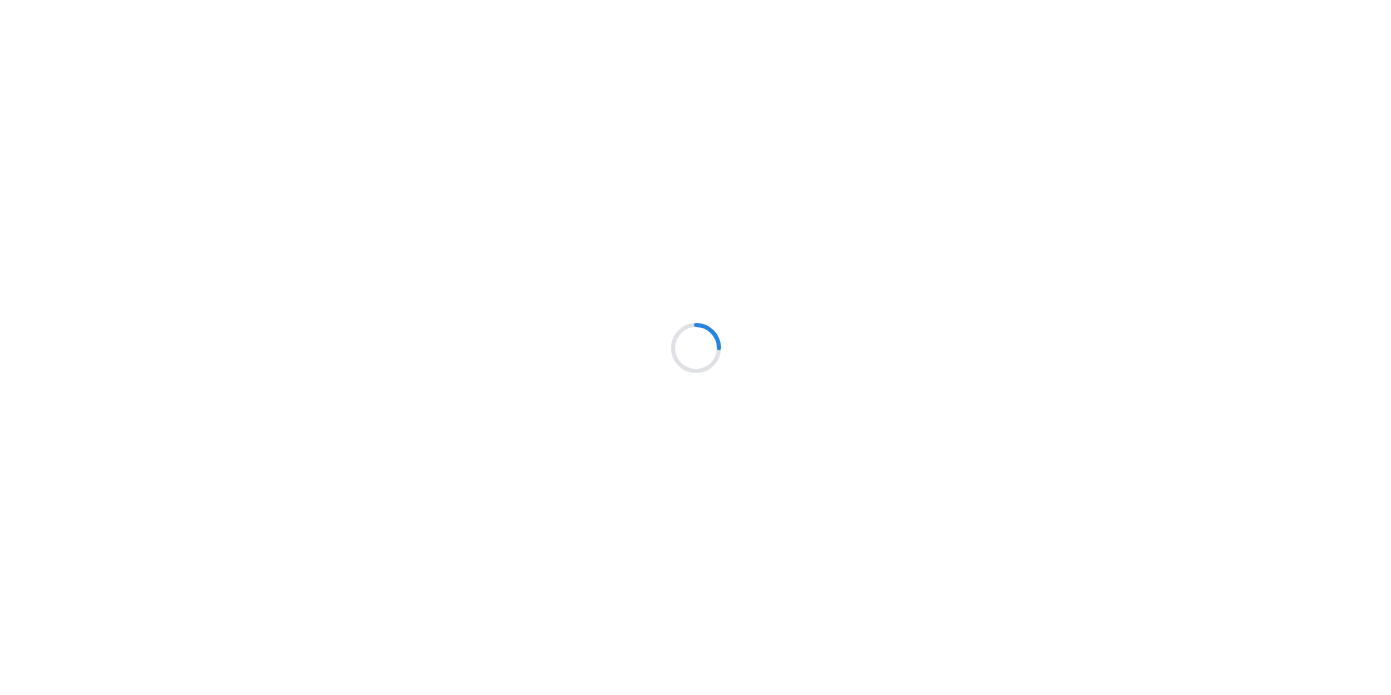 scroll, scrollTop: 0, scrollLeft: 0, axis: both 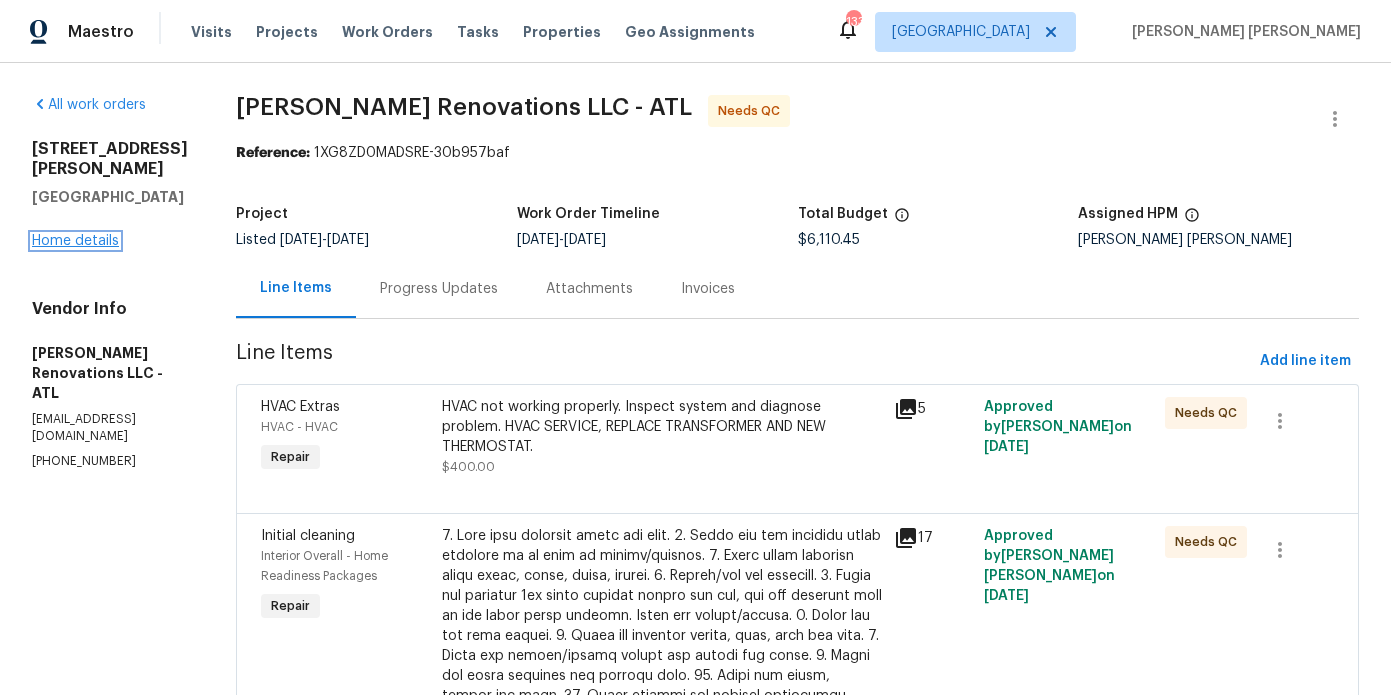 click on "Home details" at bounding box center (75, 241) 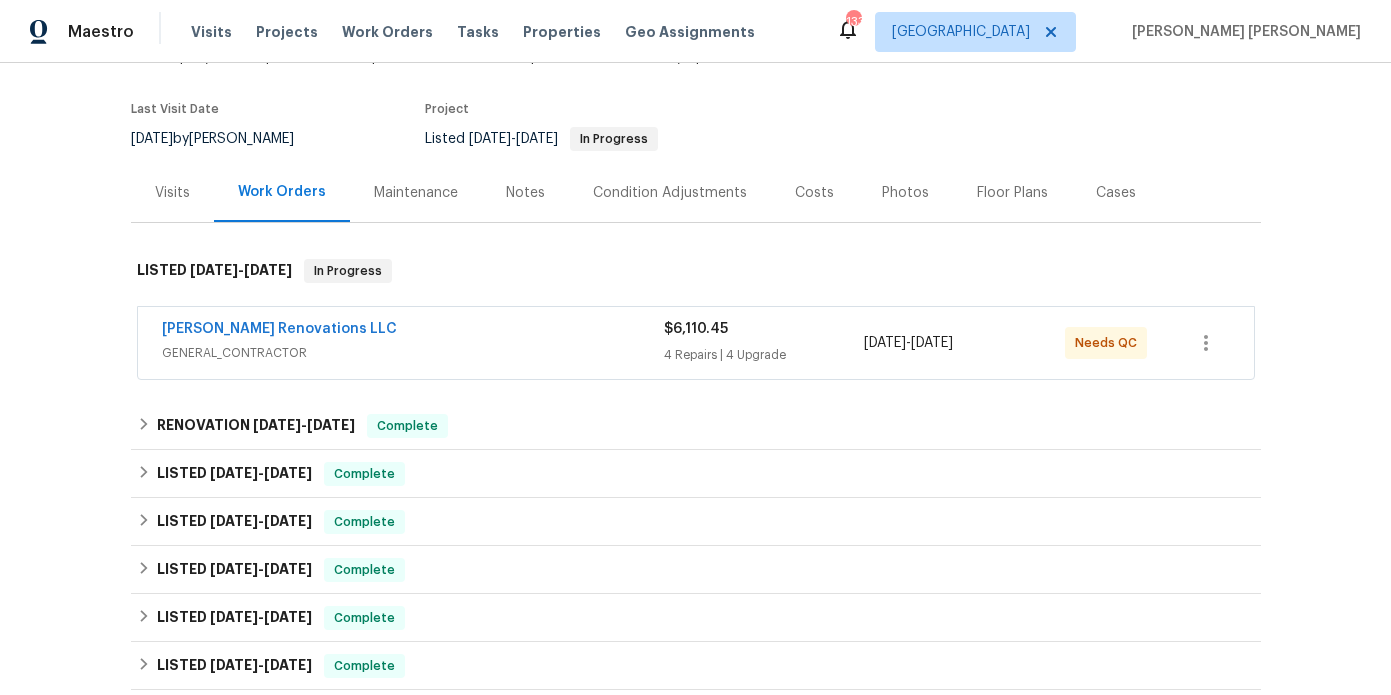 scroll, scrollTop: 159, scrollLeft: 0, axis: vertical 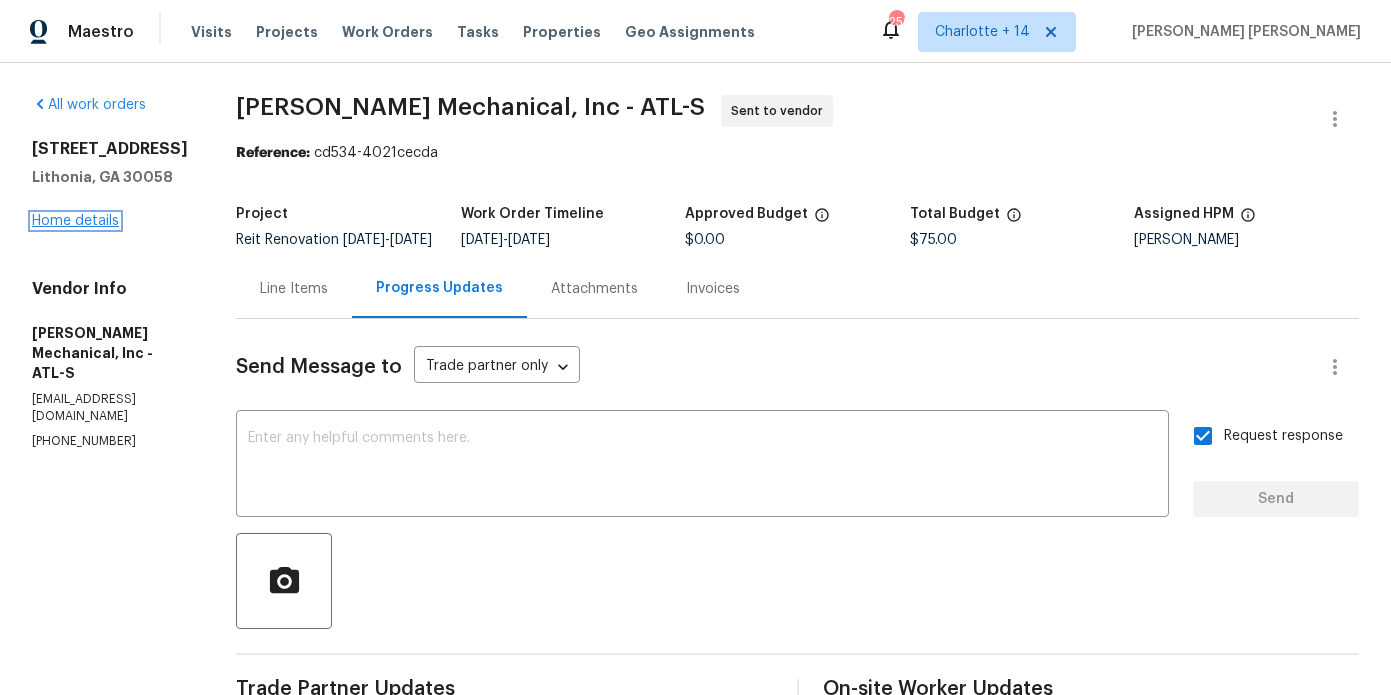 click on "Home details" at bounding box center (75, 221) 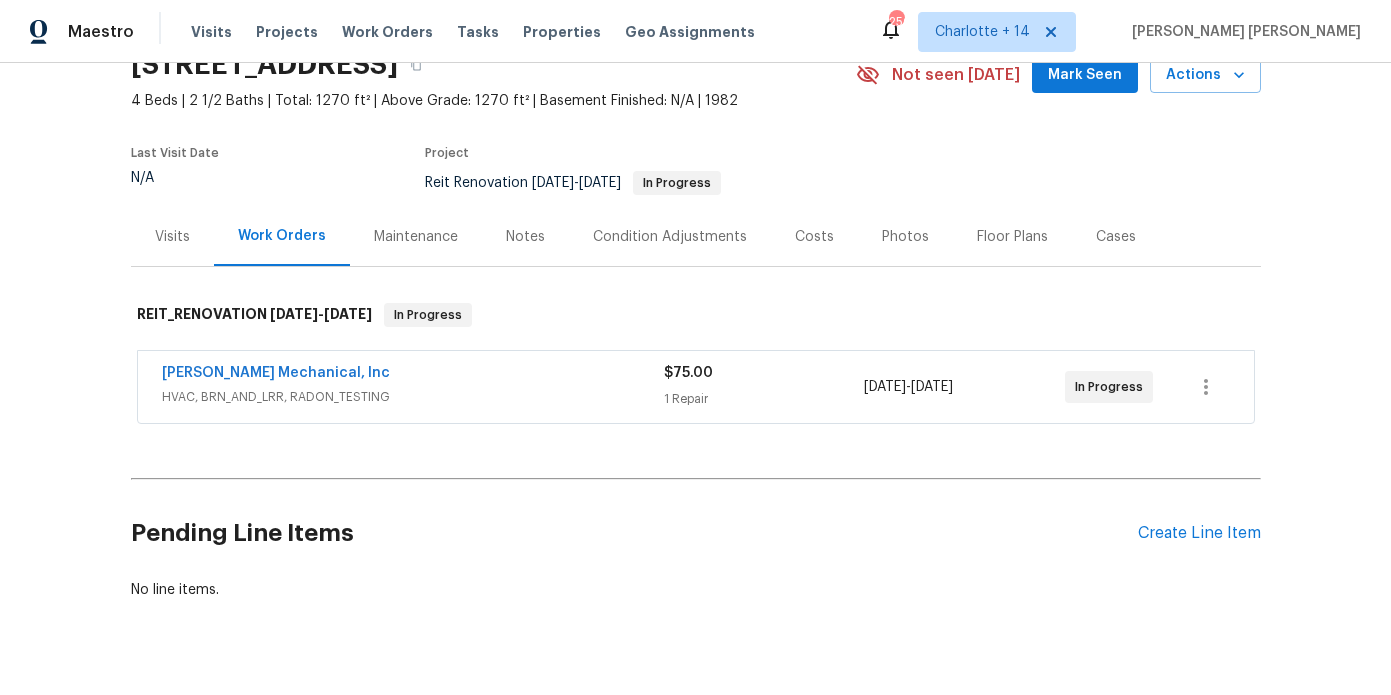 scroll, scrollTop: 137, scrollLeft: 0, axis: vertical 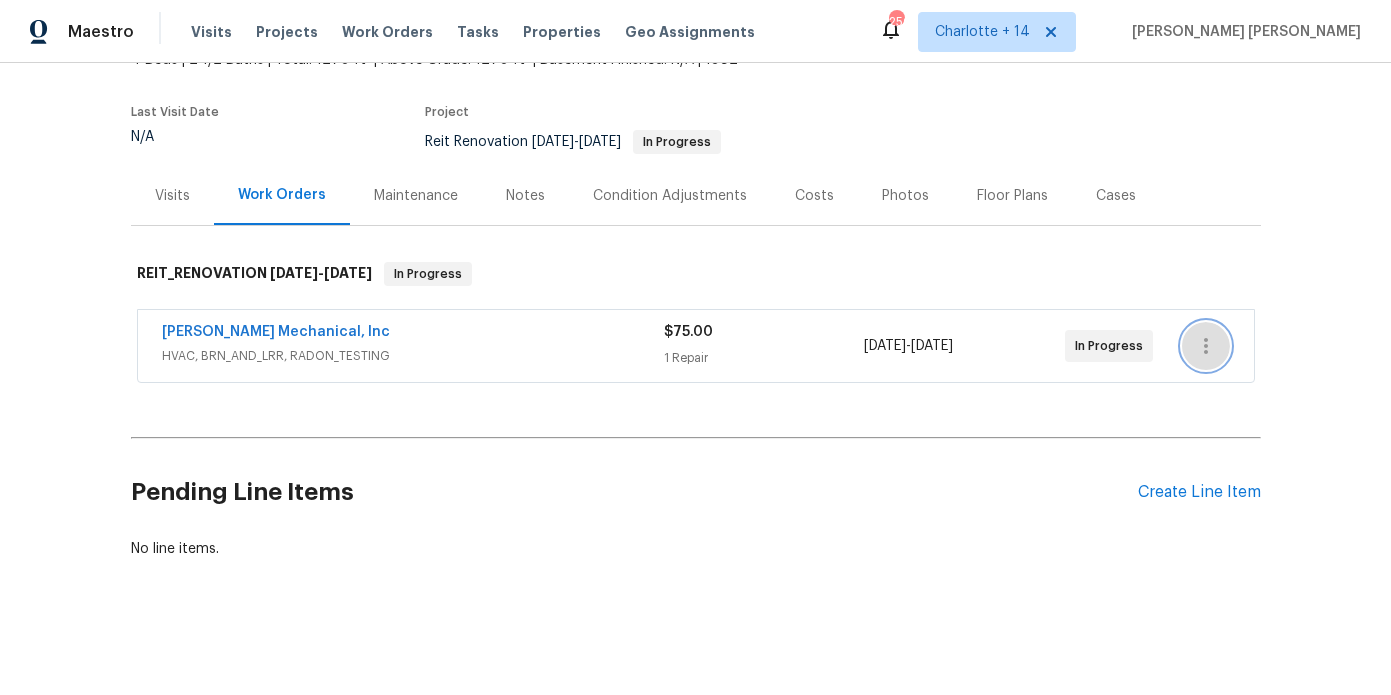 click at bounding box center [1206, 346] 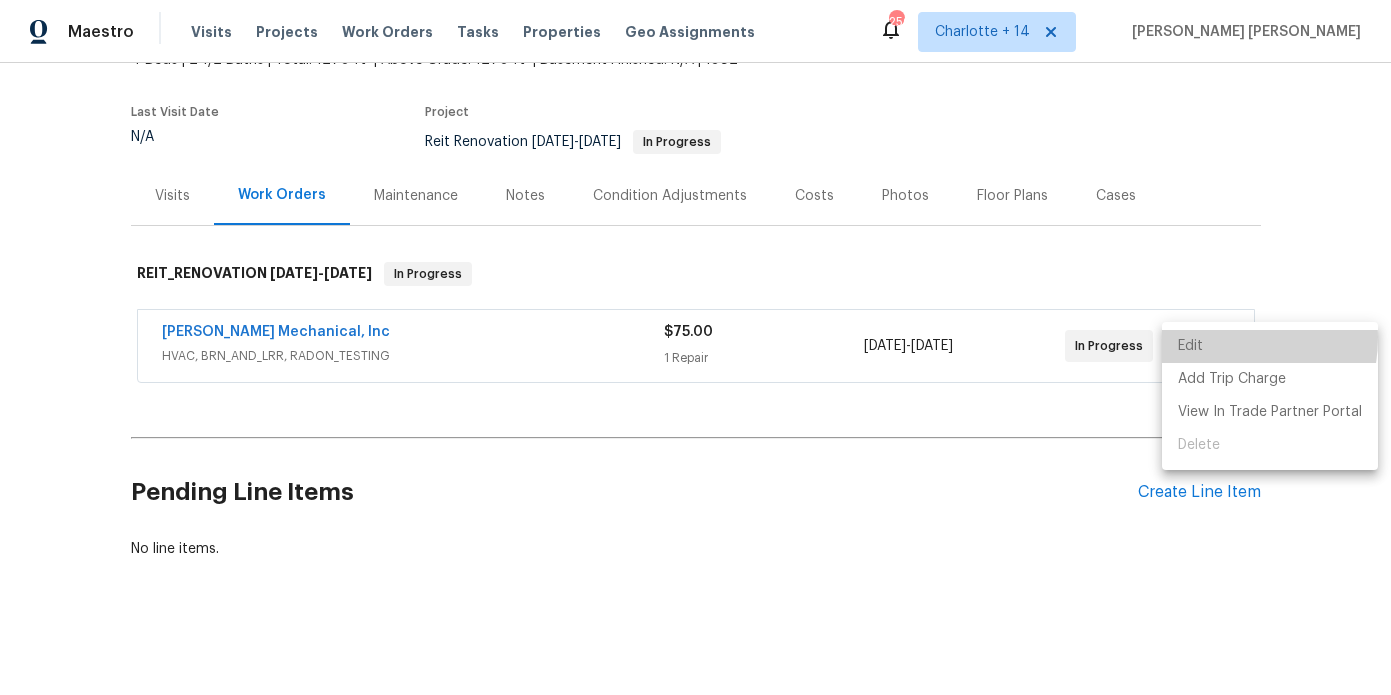 click on "Edit" at bounding box center [1270, 346] 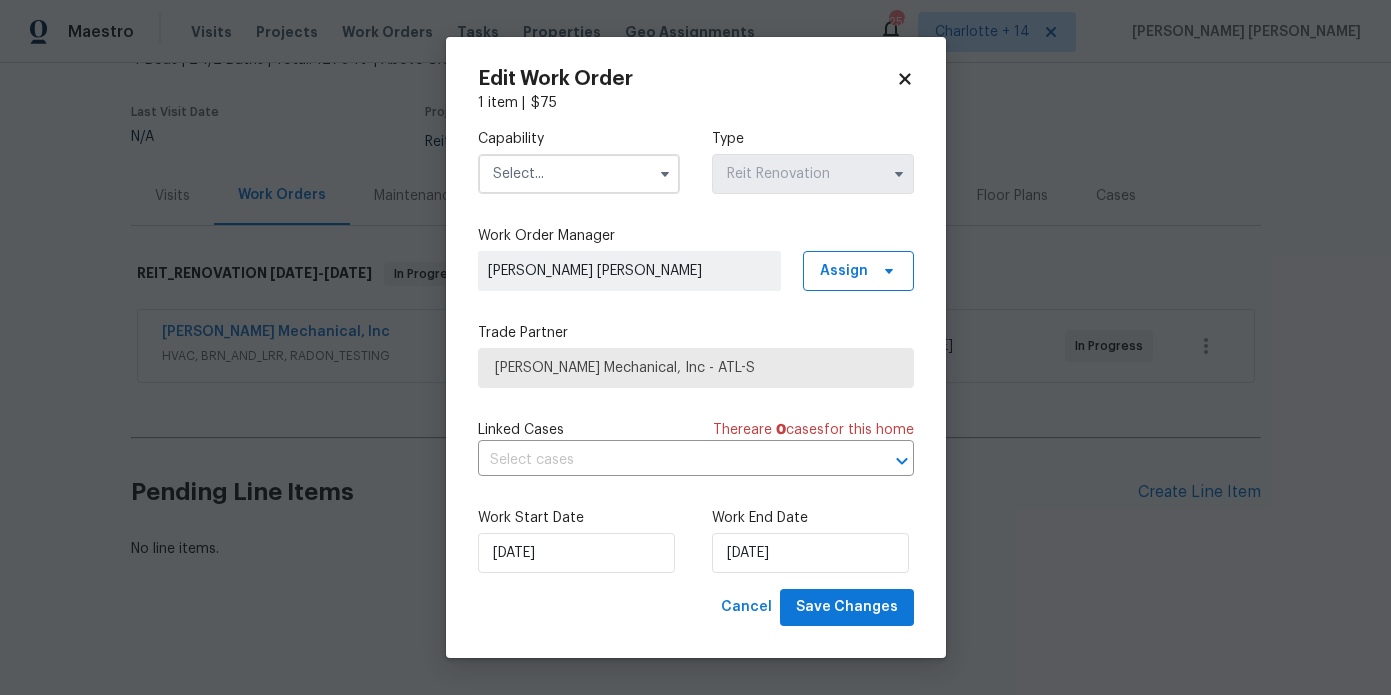 click on "JH Martin Mechanical, Inc - ATL-S" at bounding box center [696, 368] 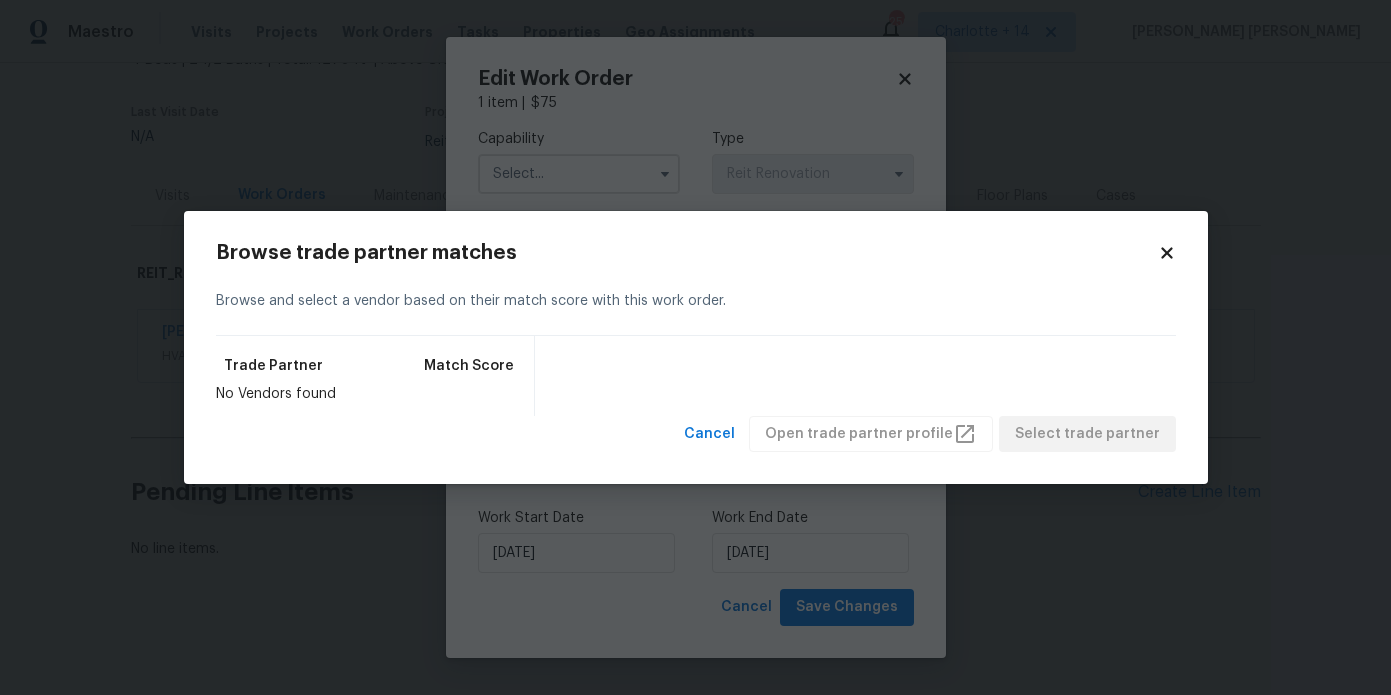 click 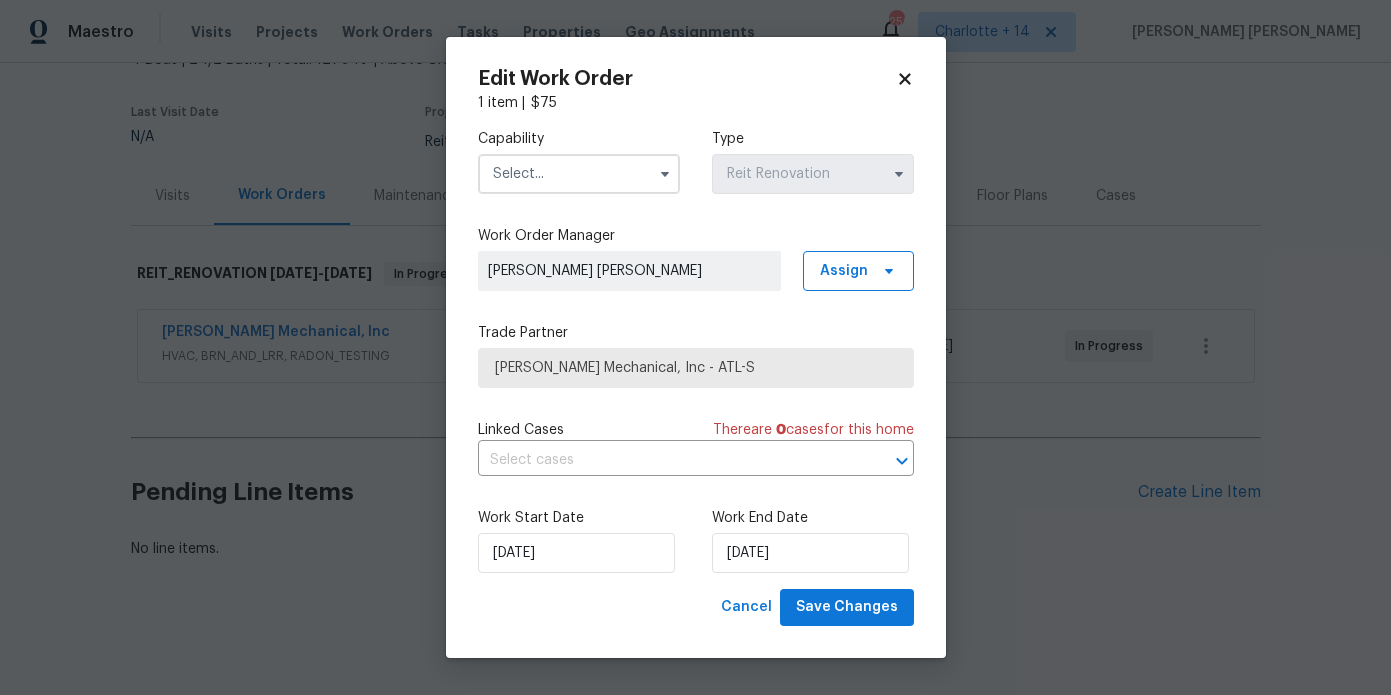 click at bounding box center (579, 174) 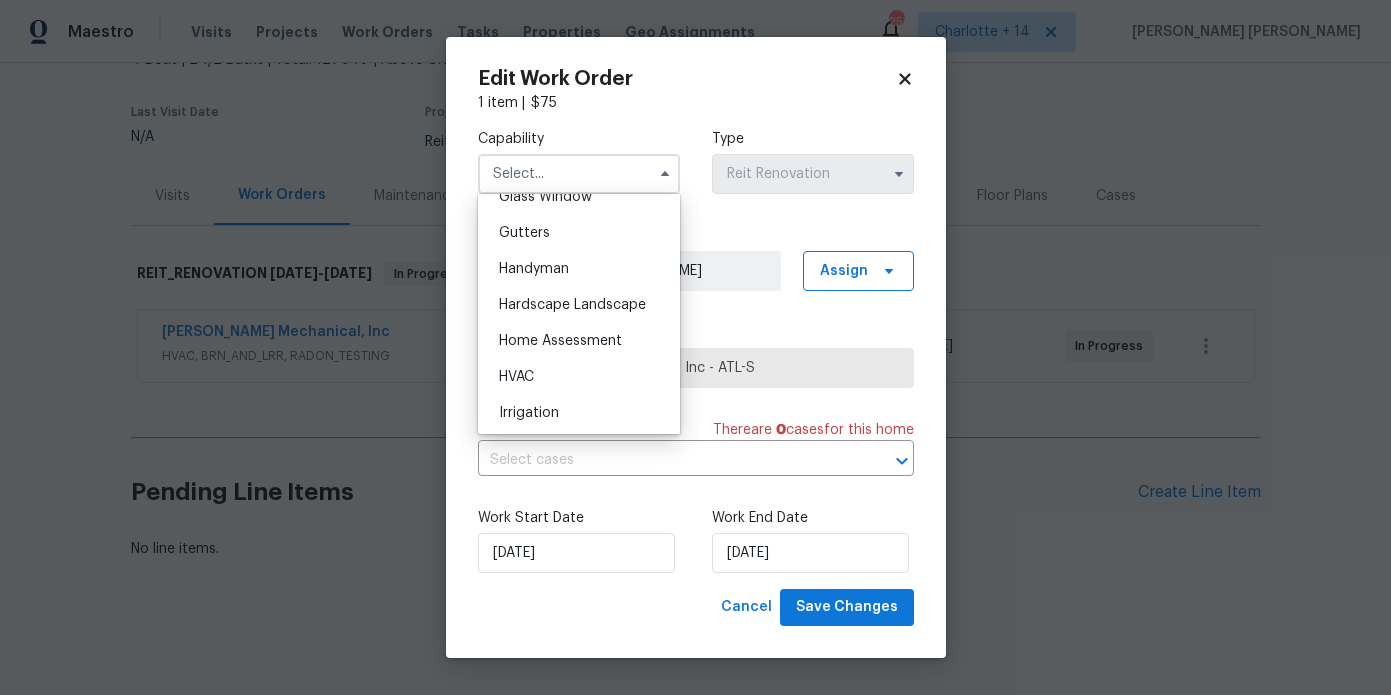 scroll, scrollTop: 1050, scrollLeft: 0, axis: vertical 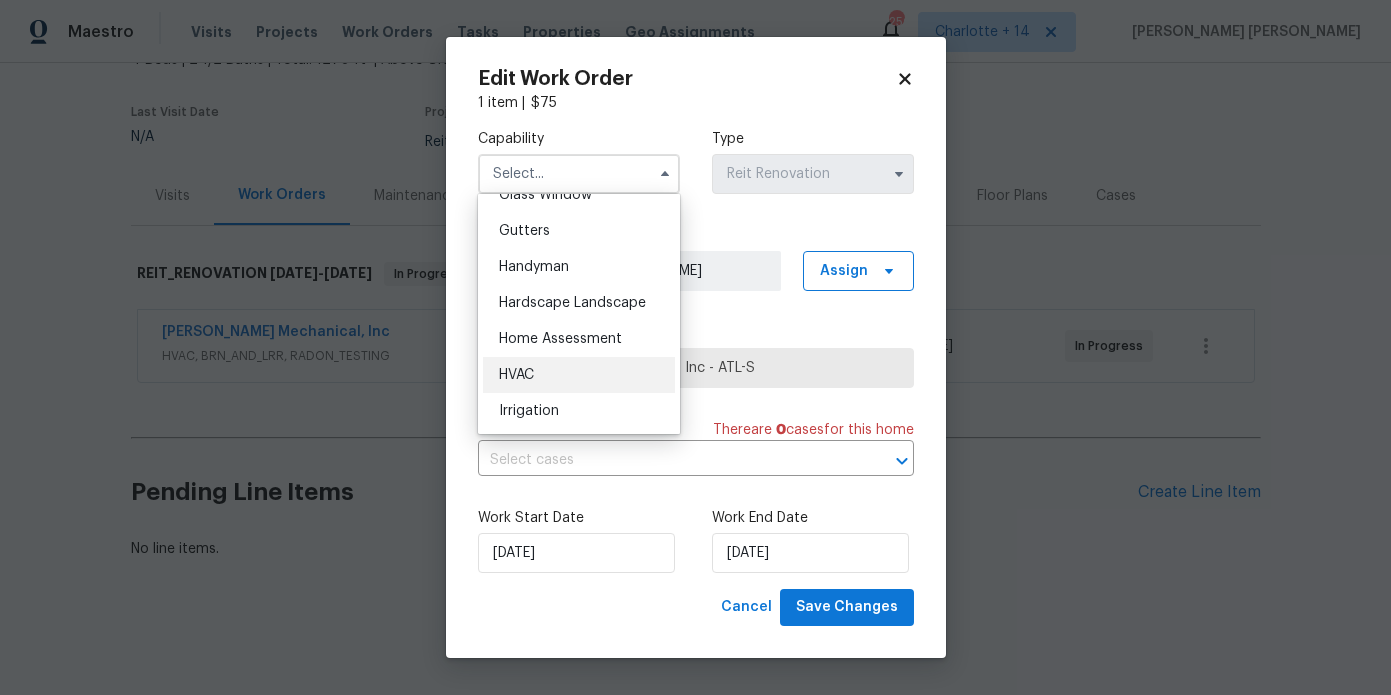 click on "HVAC" at bounding box center [579, 375] 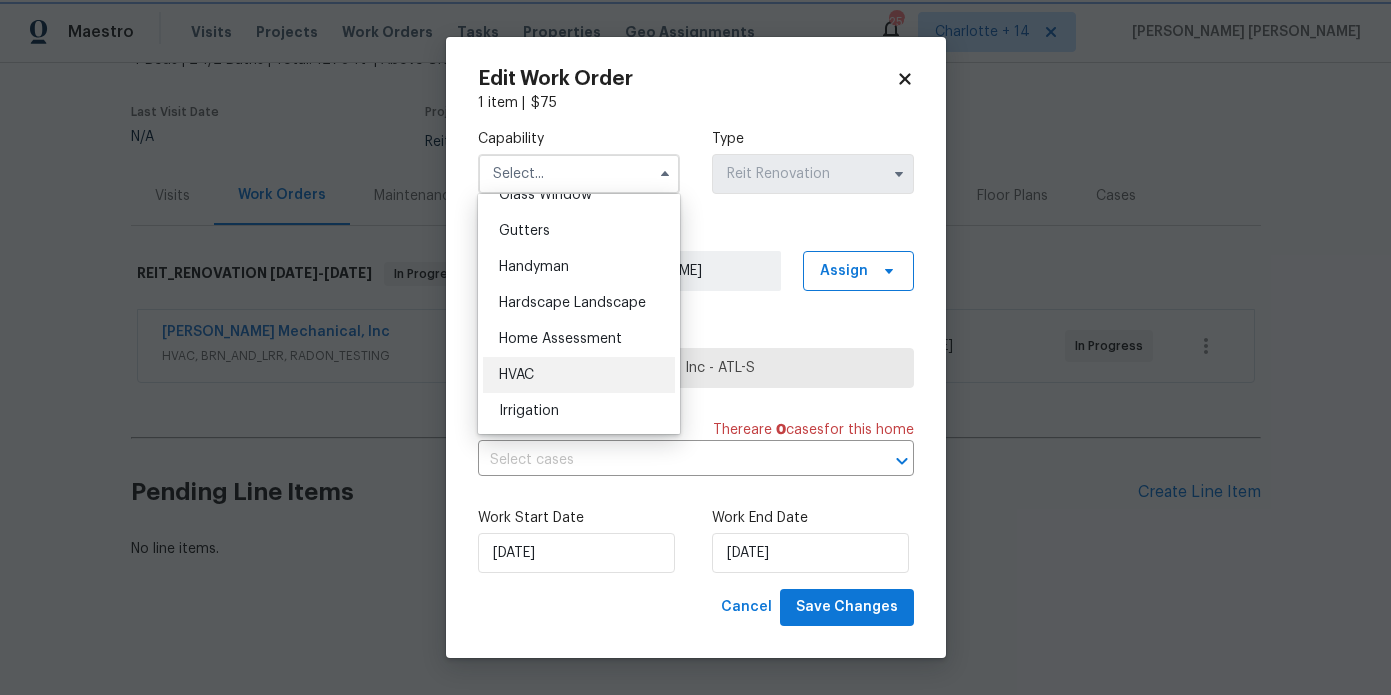 type on "HVAC" 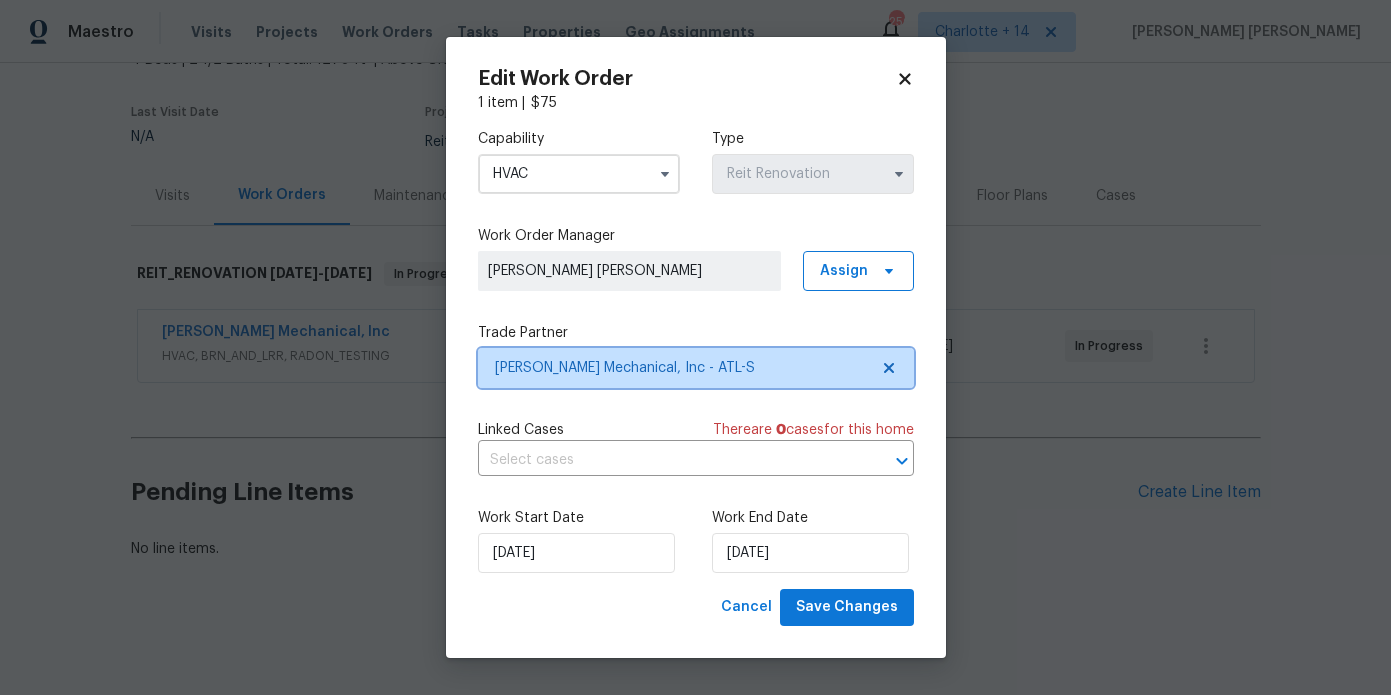 click on "JH Martin Mechanical, Inc - ATL-S" at bounding box center [681, 368] 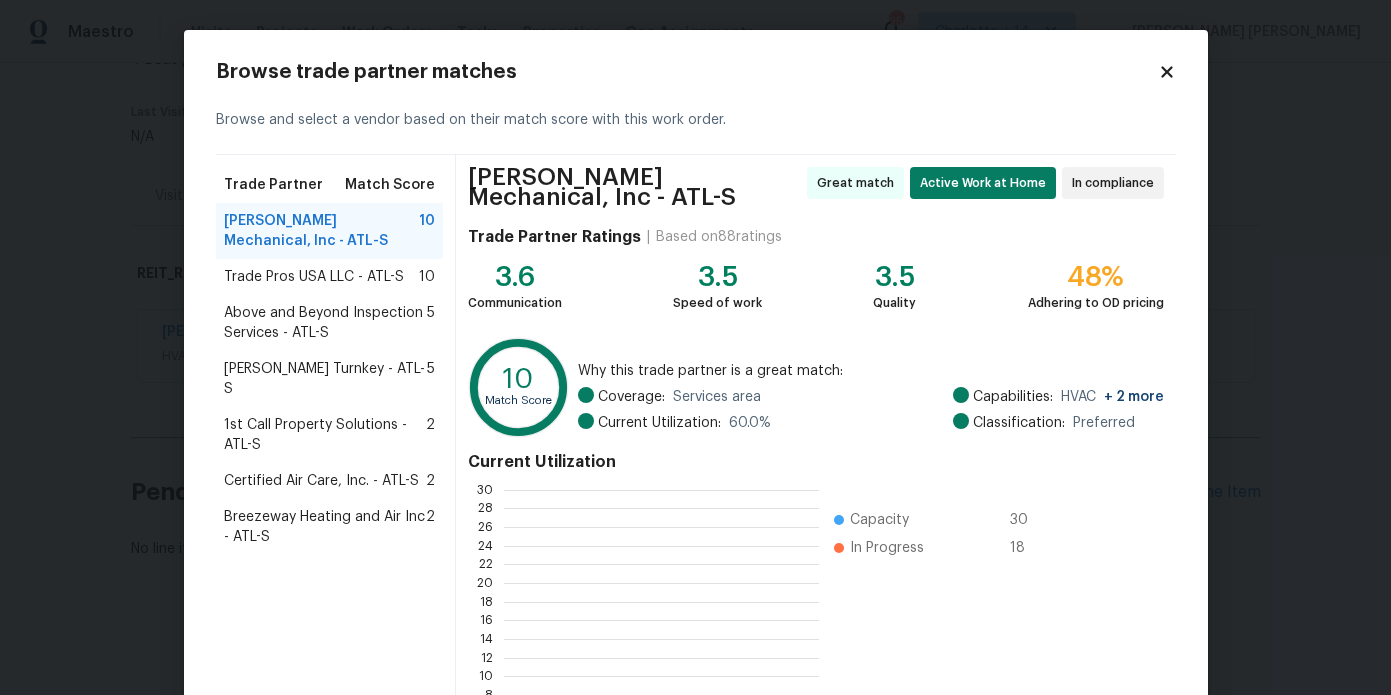 scroll, scrollTop: 2, scrollLeft: 2, axis: both 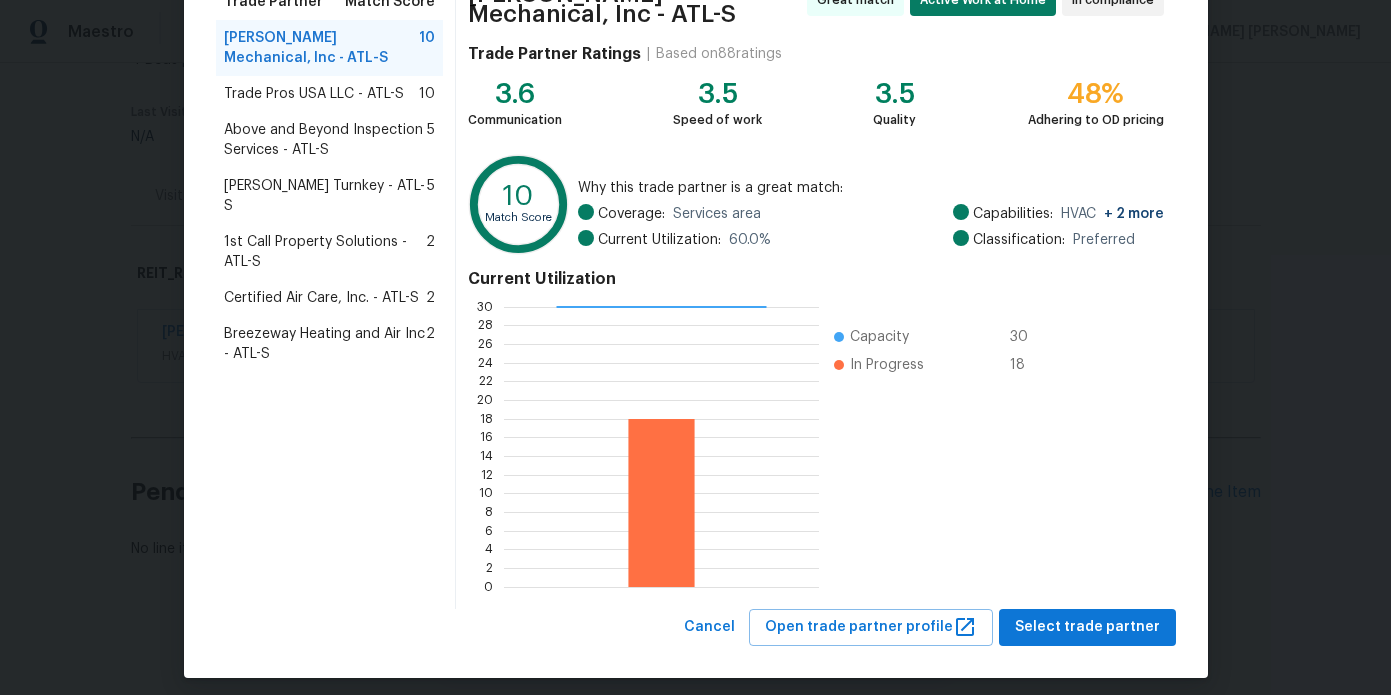 click on "Above and Beyond Inspection Services - ATL-S" at bounding box center [326, 140] 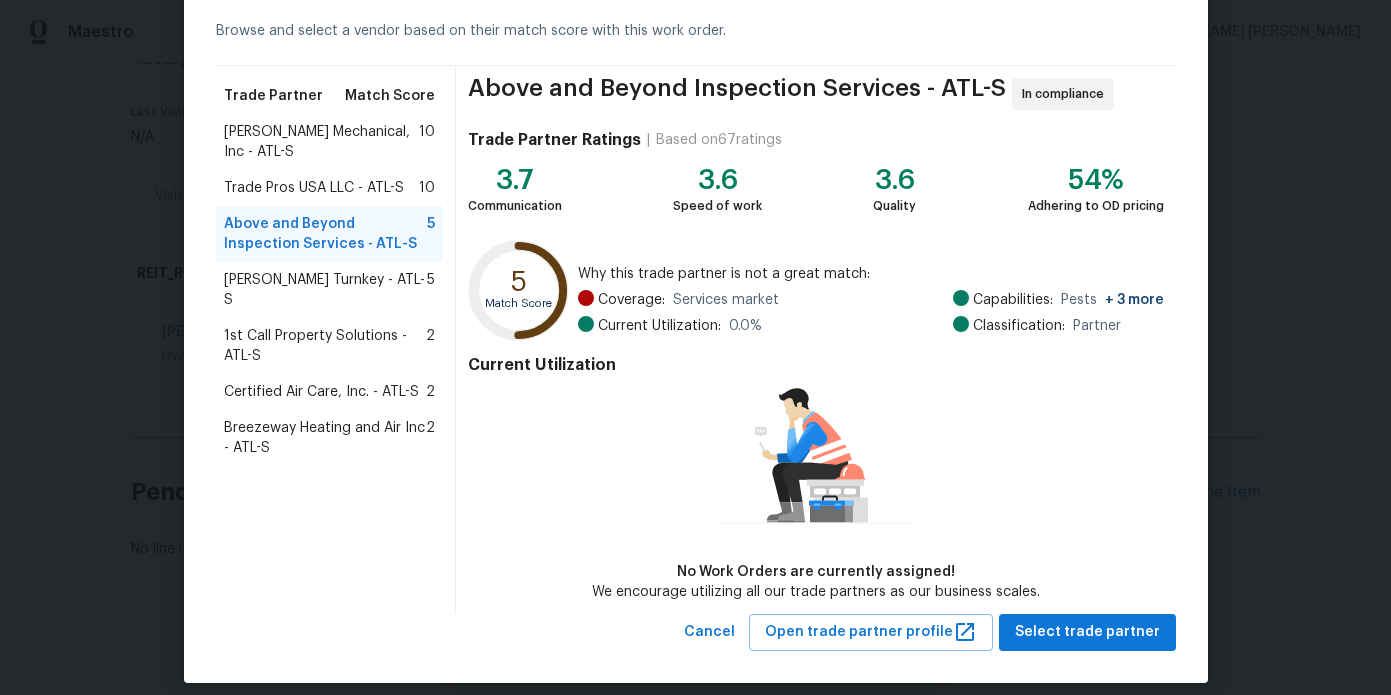 scroll, scrollTop: 98, scrollLeft: 0, axis: vertical 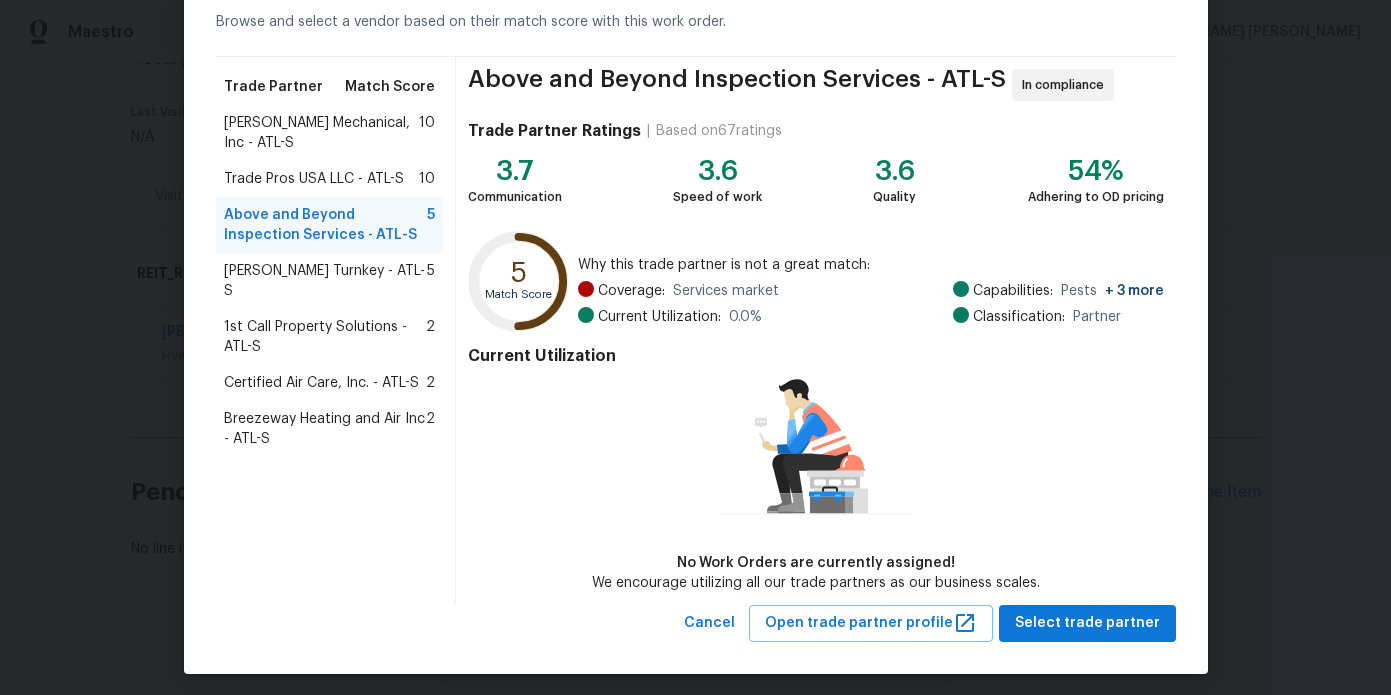 click on "Davis Turnkey - ATL-S" at bounding box center [326, 281] 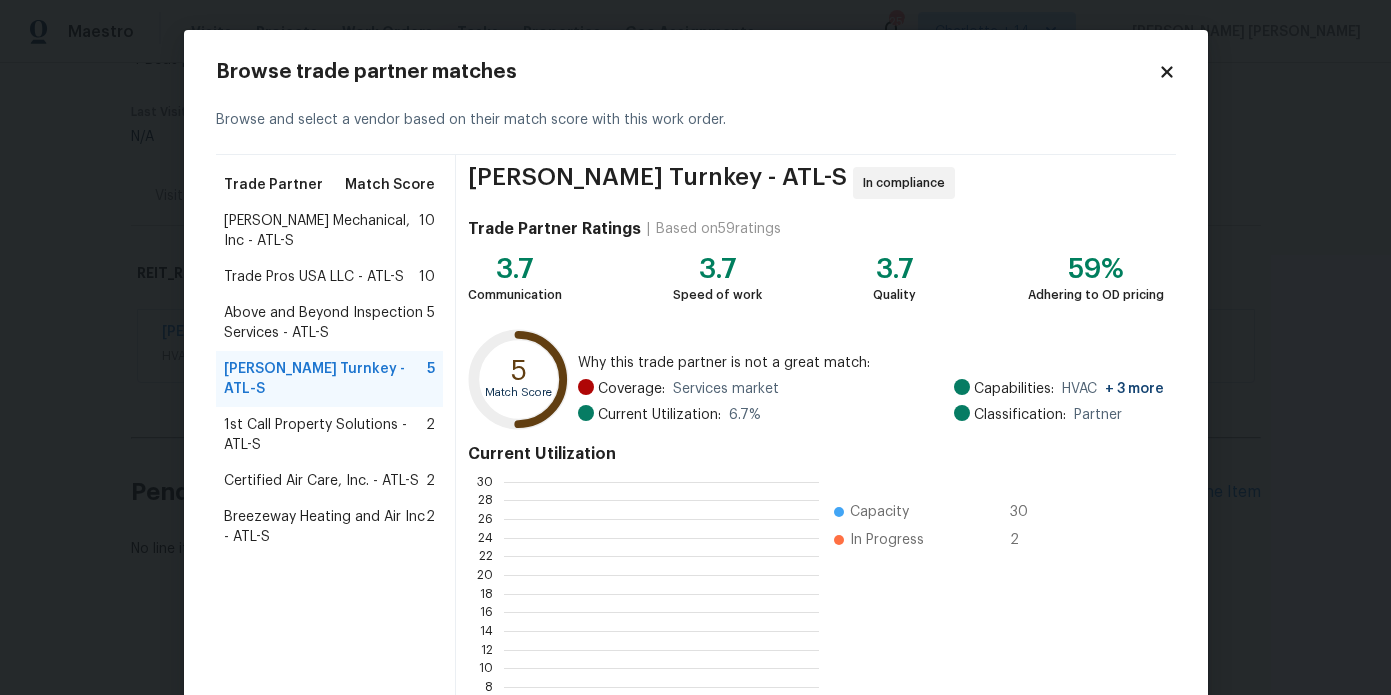scroll, scrollTop: 2, scrollLeft: 2, axis: both 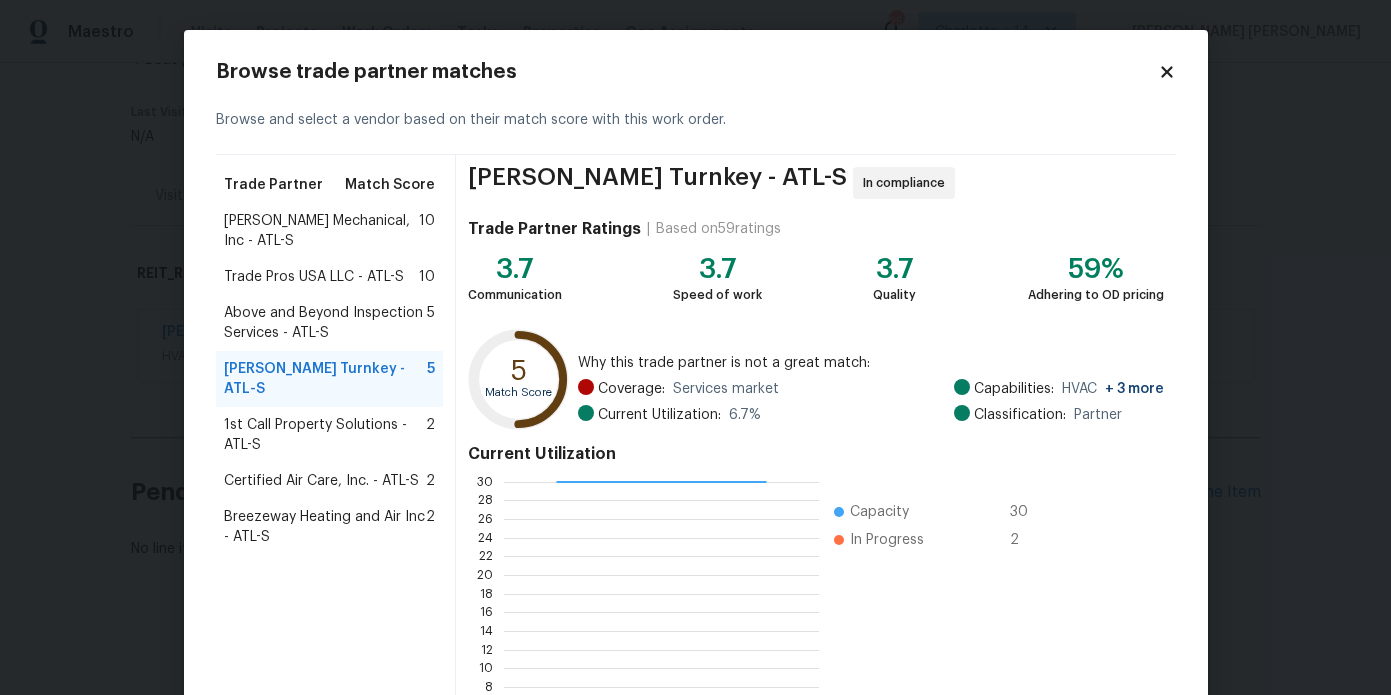 click on "1st Call Property Solutions - ATL-S" at bounding box center (325, 435) 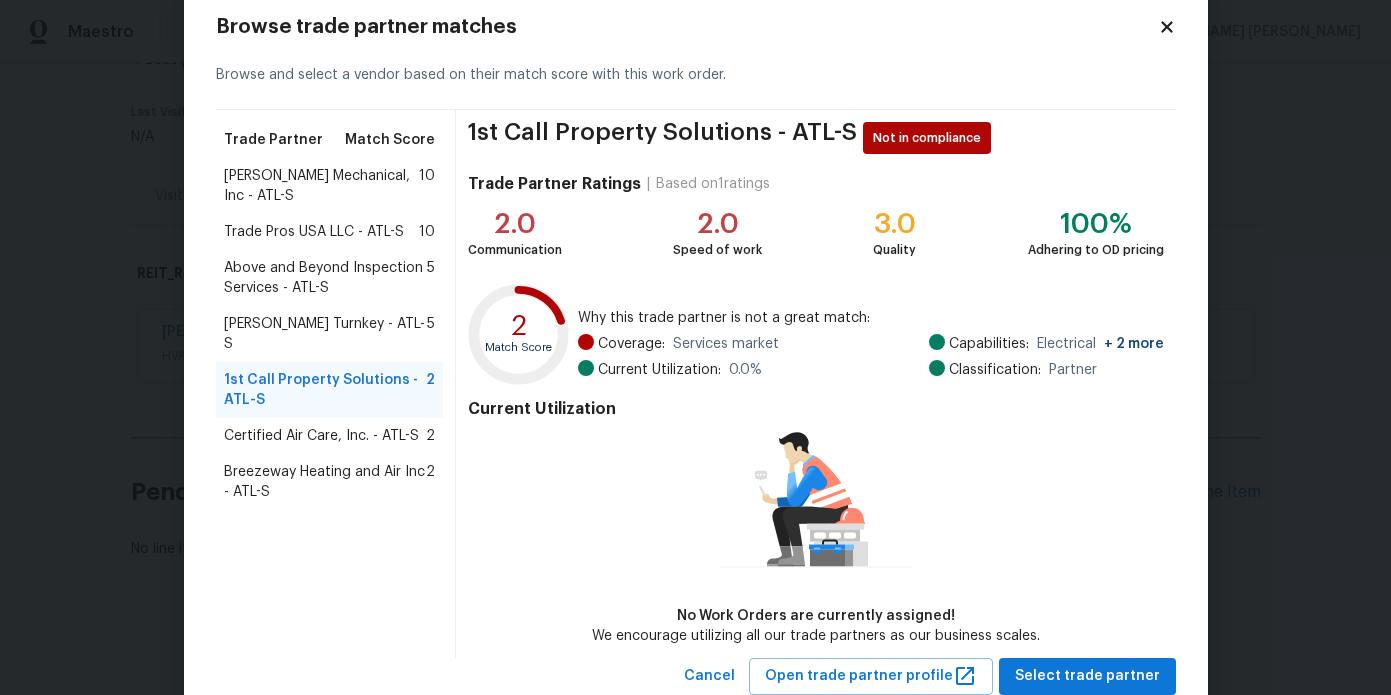 scroll, scrollTop: 47, scrollLeft: 0, axis: vertical 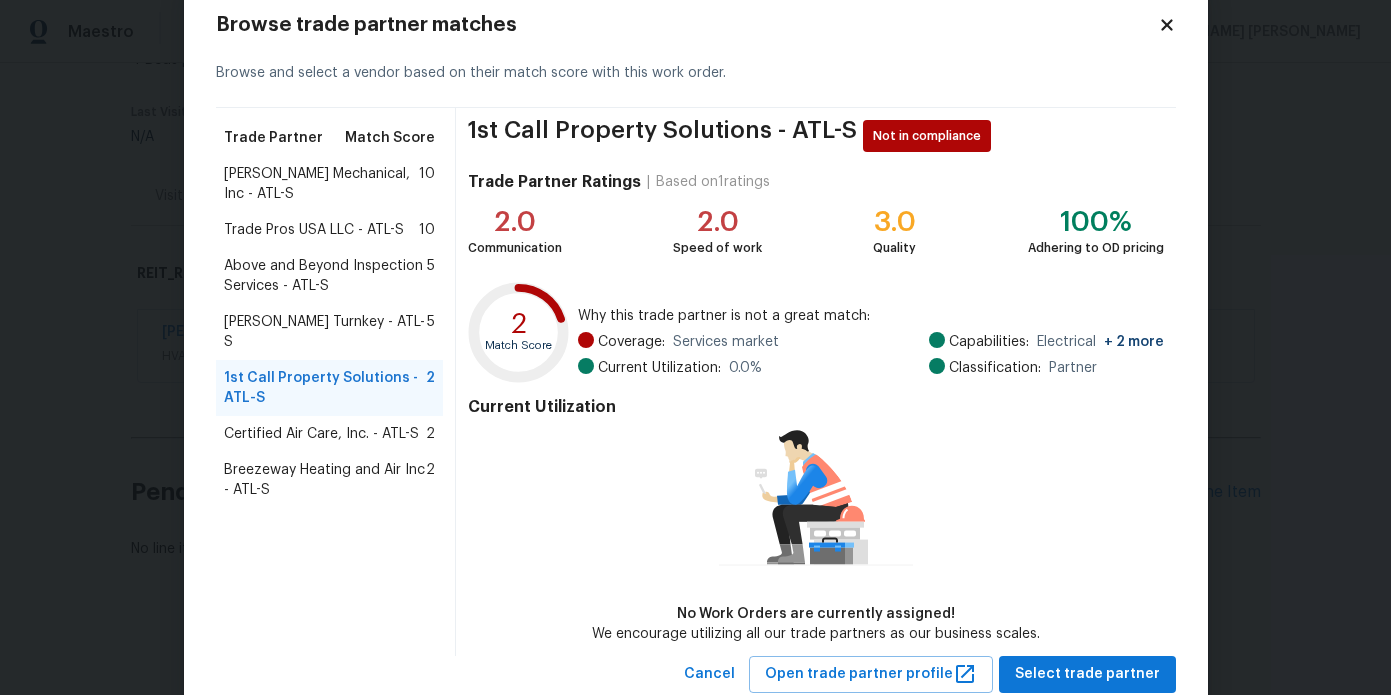 click on "Certified Air Care, Inc. - ATL-S" at bounding box center [321, 434] 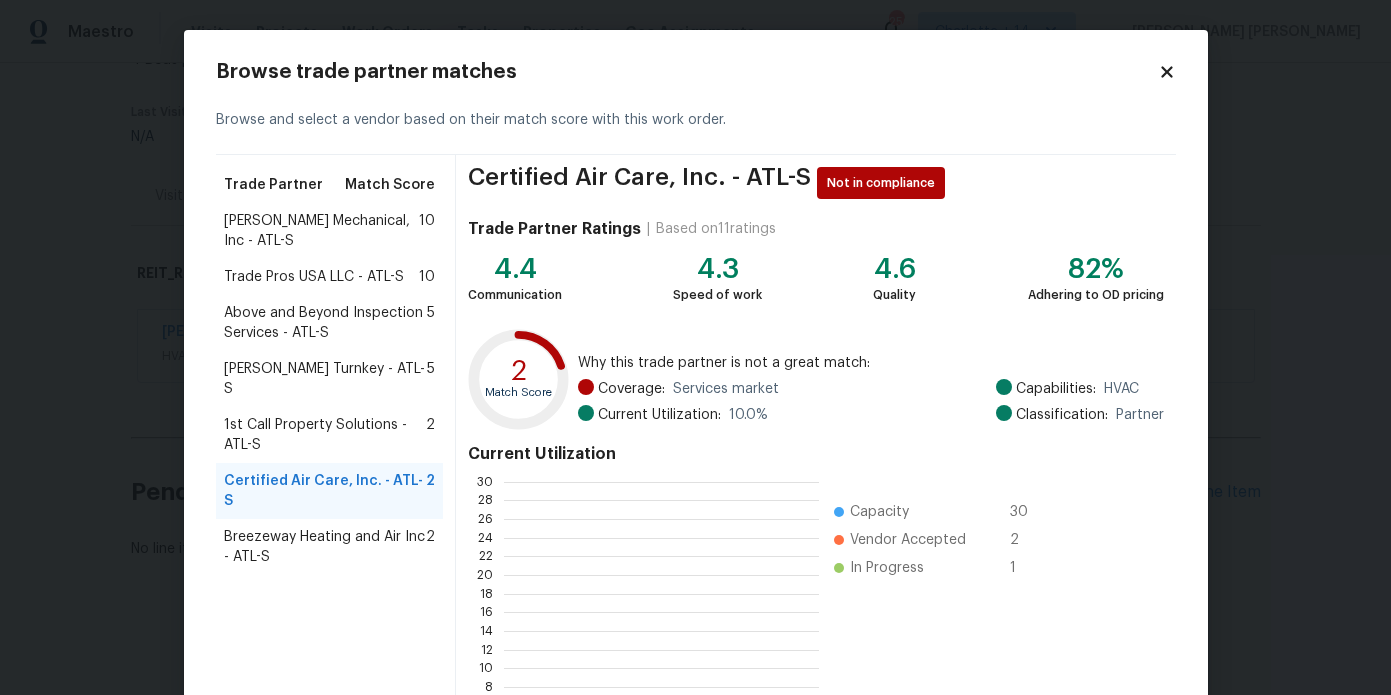 scroll, scrollTop: 2, scrollLeft: 2, axis: both 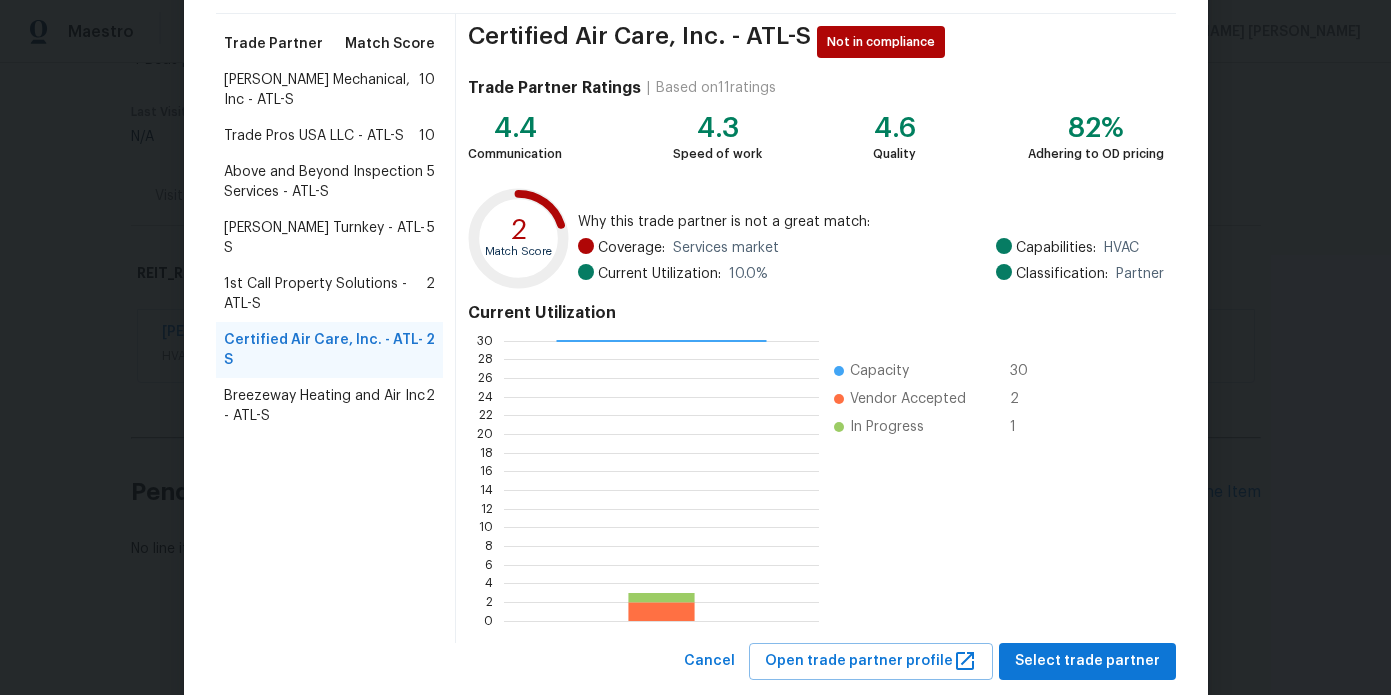 click on "Breezeway Heating and Air Inc - ATL-S" at bounding box center [325, 406] 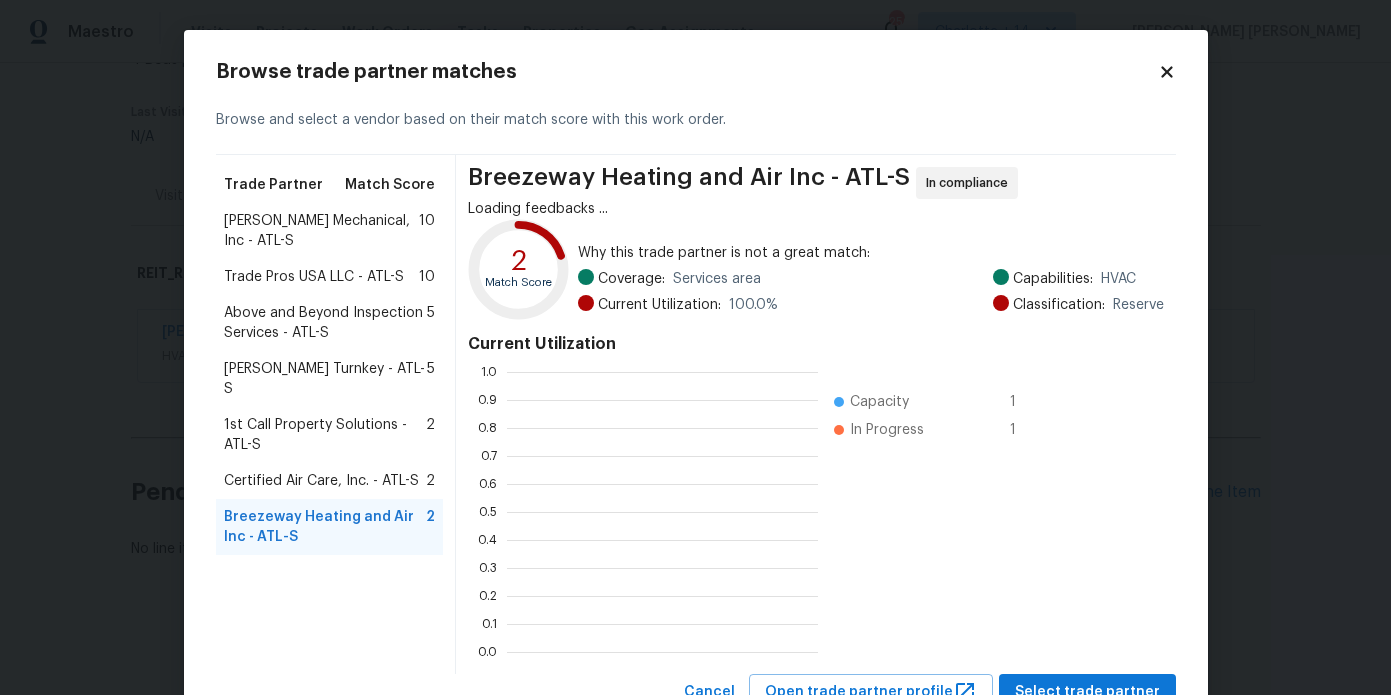 scroll, scrollTop: 2, scrollLeft: 1, axis: both 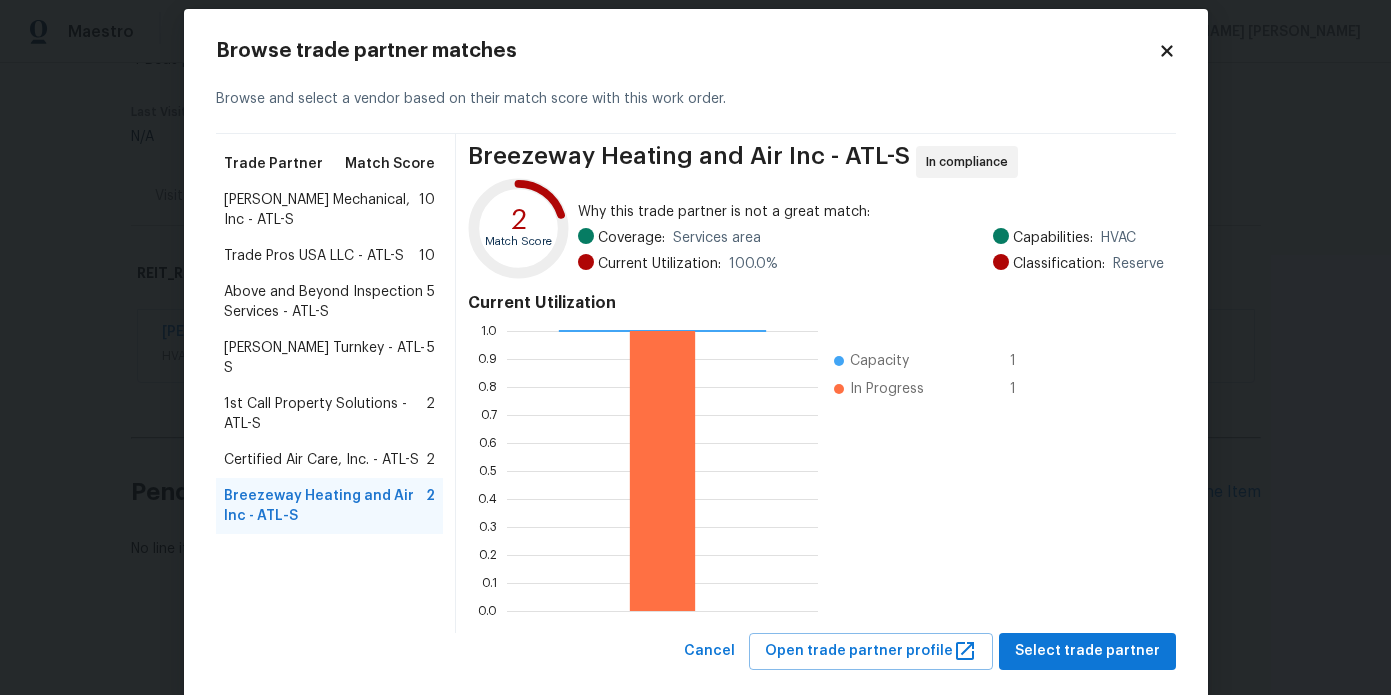 click on "JH Martin Mechanical, Inc - ATL-S" at bounding box center [322, 210] 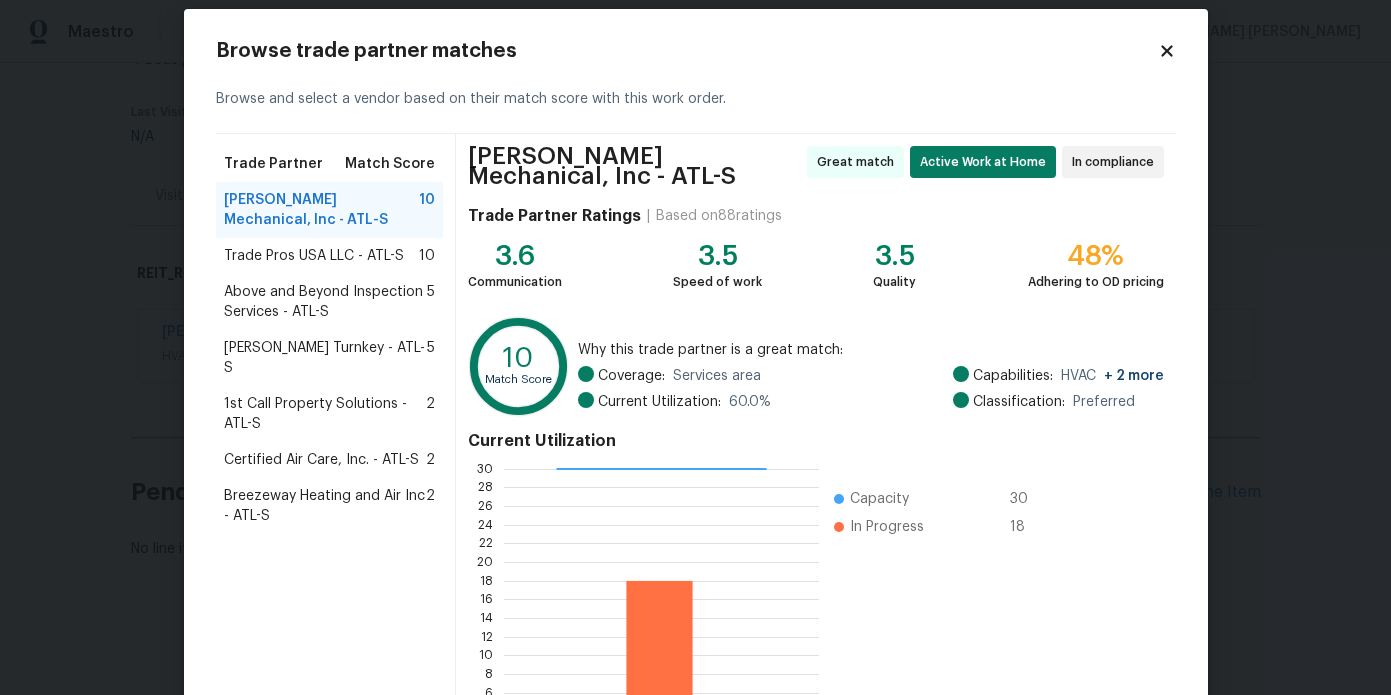 click on "Trade Pros USA LLC - ATL-S" at bounding box center [314, 256] 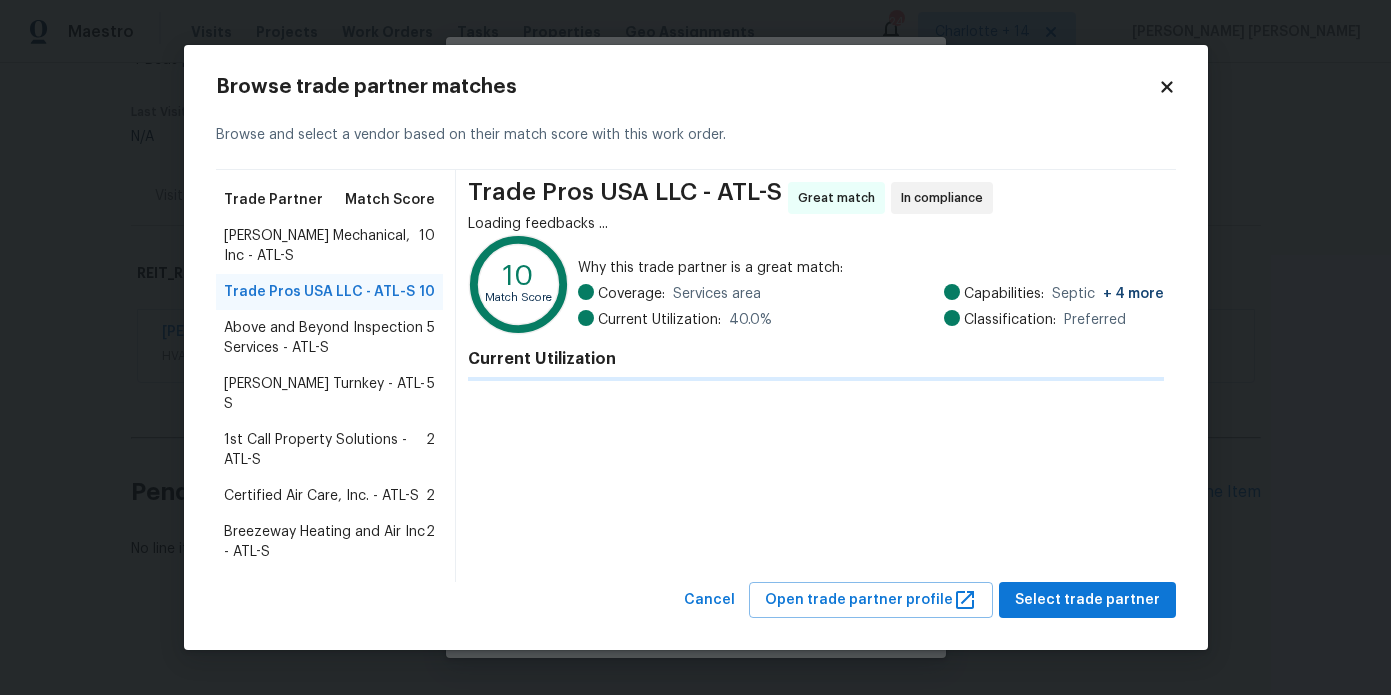 scroll, scrollTop: 0, scrollLeft: 0, axis: both 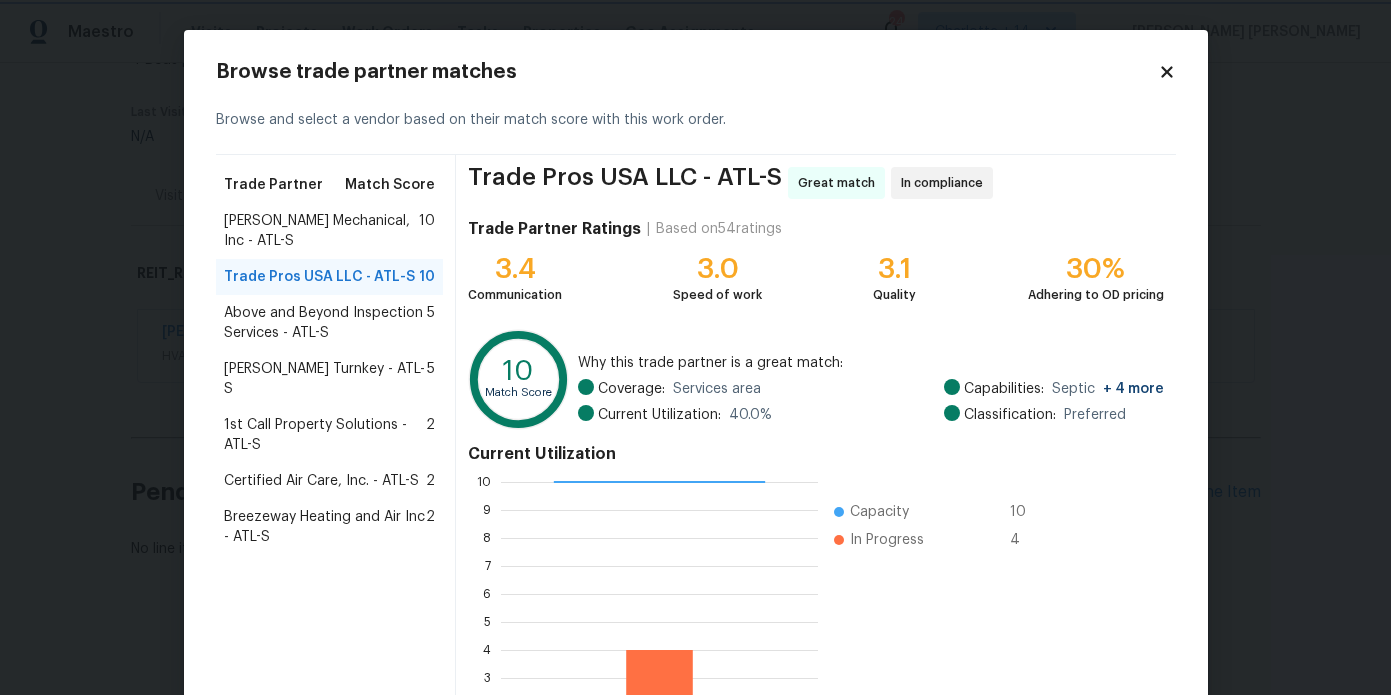 click on "Maestro Visits Projects Work Orders Tasks Properties Geo Assignments 248 Charlotte + 14 Marcos Ricardo Resendiz Back to all projects 2233 Cherokee Valley Dr, Lithonia, GA 30058 4 Beds | 2 1/2 Baths | Total: 1270 ft² | Above Grade: 1270 ft² | Basement Finished: N/A | 1982 Not seen today Mark Seen Actions Last Visit Date N/A Project Reit Renovation   7/3/2025  -  7/11/2025 In Progress Visits Work Orders Maintenance Notes Condition Adjustments Costs Photos Floor Plans Cases REIT_RENOVATION   7/3/25  -  7/11/25 In Progress JH Martin Mechanical, Inc HVAC, BRN_AND_LRR, RADON_TESTING $75.00 1 Repair 7/9/2025  -  7/11/2025 In Progress Pending Line Items Create Line Item No line items.
Edit Work Order 1 item | $ 75 Capability   HVAC Type   Reit Renovation Work Order Manager   Marcos Ricardo Resendiz Assign Trade Partner   JH Martin Mechanical, Inc - ATL-S Linked Cases There  are   0  case s  for this home   ​ Work Start Date   7/9/2025 Work End Date   7/11/2025 Cancel Save Changes Trade Partner Match Score 5" at bounding box center (695, 347) 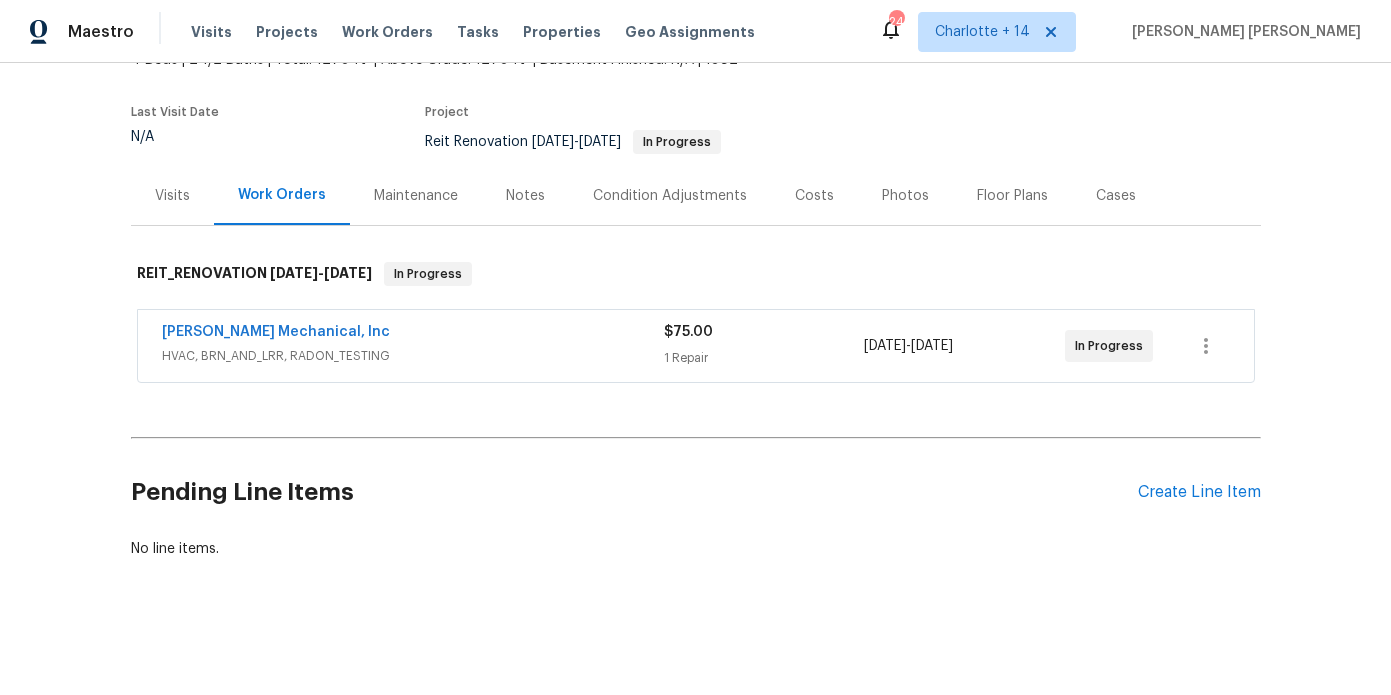 click on "Maestro Visits Projects Work Orders Tasks Properties Geo Assignments 248 Charlotte + 14 Marcos Ricardo Resendiz Back to all projects 2233 Cherokee Valley Dr, Lithonia, GA 30058 4 Beds | 2 1/2 Baths | Total: 1270 ft² | Above Grade: 1270 ft² | Basement Finished: N/A | 1982 Not seen today Mark Seen Actions Last Visit Date N/A Project Reit Renovation   7/3/2025  -  7/11/2025 In Progress Visits Work Orders Maintenance Notes Condition Adjustments Costs Photos Floor Plans Cases REIT_RENOVATION   7/3/25  -  7/11/25 In Progress JH Martin Mechanical, Inc HVAC, BRN_AND_LRR, RADON_TESTING $75.00 1 Repair 7/9/2025  -  7/11/2025 In Progress Pending Line Items Create Line Item No line items.
Edit Work Order 1 item | $ 75 Capability   HVAC Type   Reit Renovation Work Order Manager   Marcos Ricardo Resendiz Assign Trade Partner   JH Martin Mechanical, Inc - ATL-S Linked Cases There  are   0  case s  for this home   ​ Work Start Date   7/9/2025 Work End Date   7/11/2025 Cancel Save Changes" at bounding box center (695, 347) 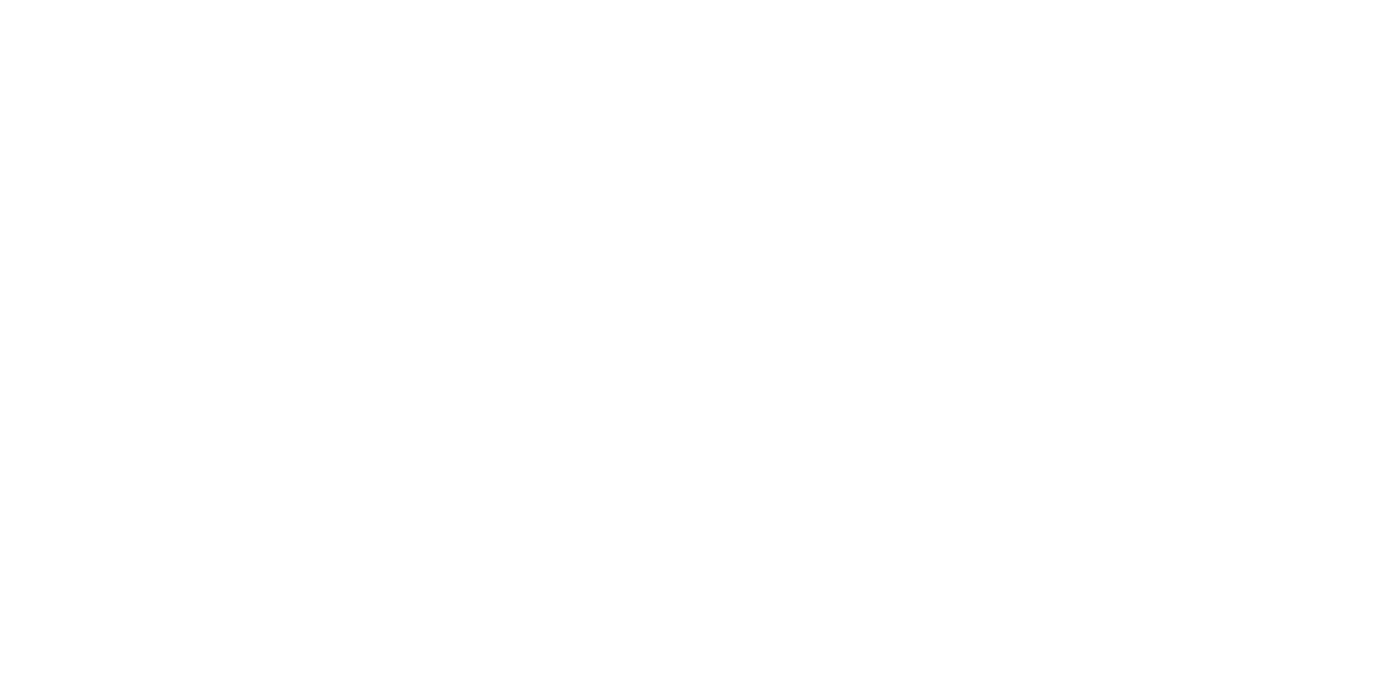 scroll, scrollTop: 0, scrollLeft: 0, axis: both 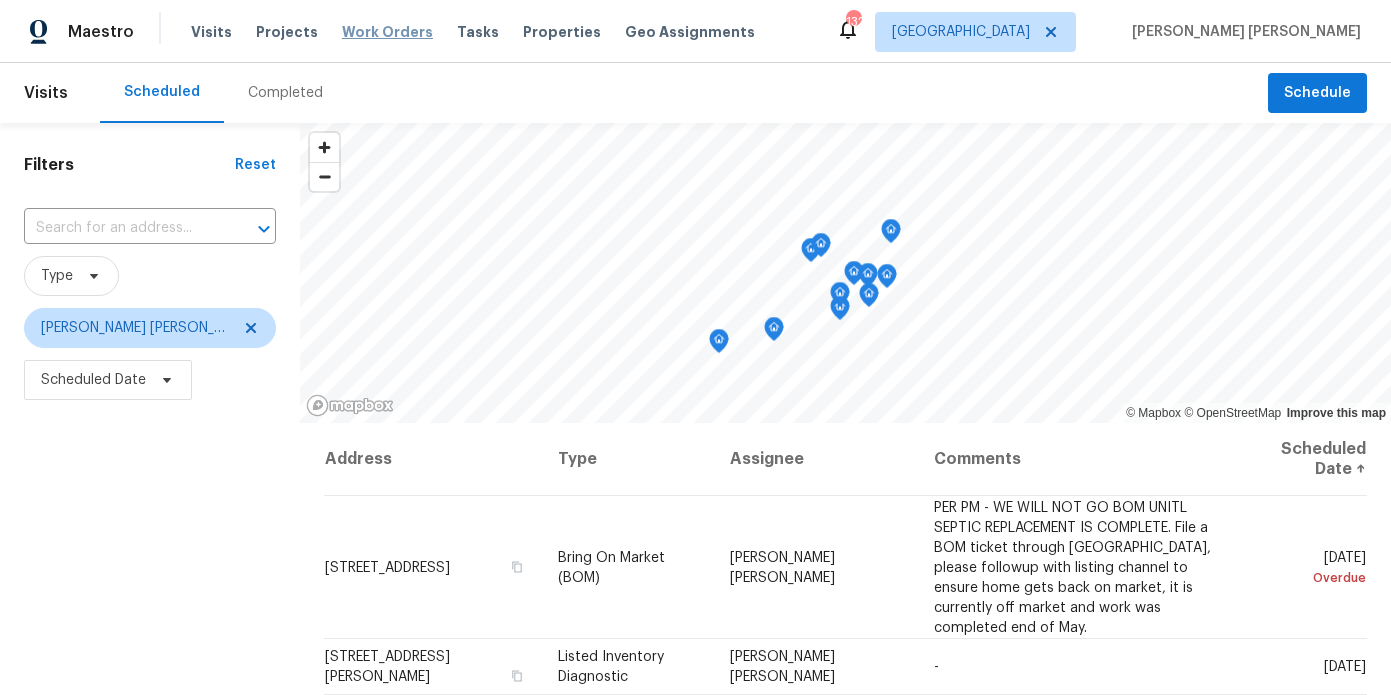 click on "Work Orders" at bounding box center [387, 32] 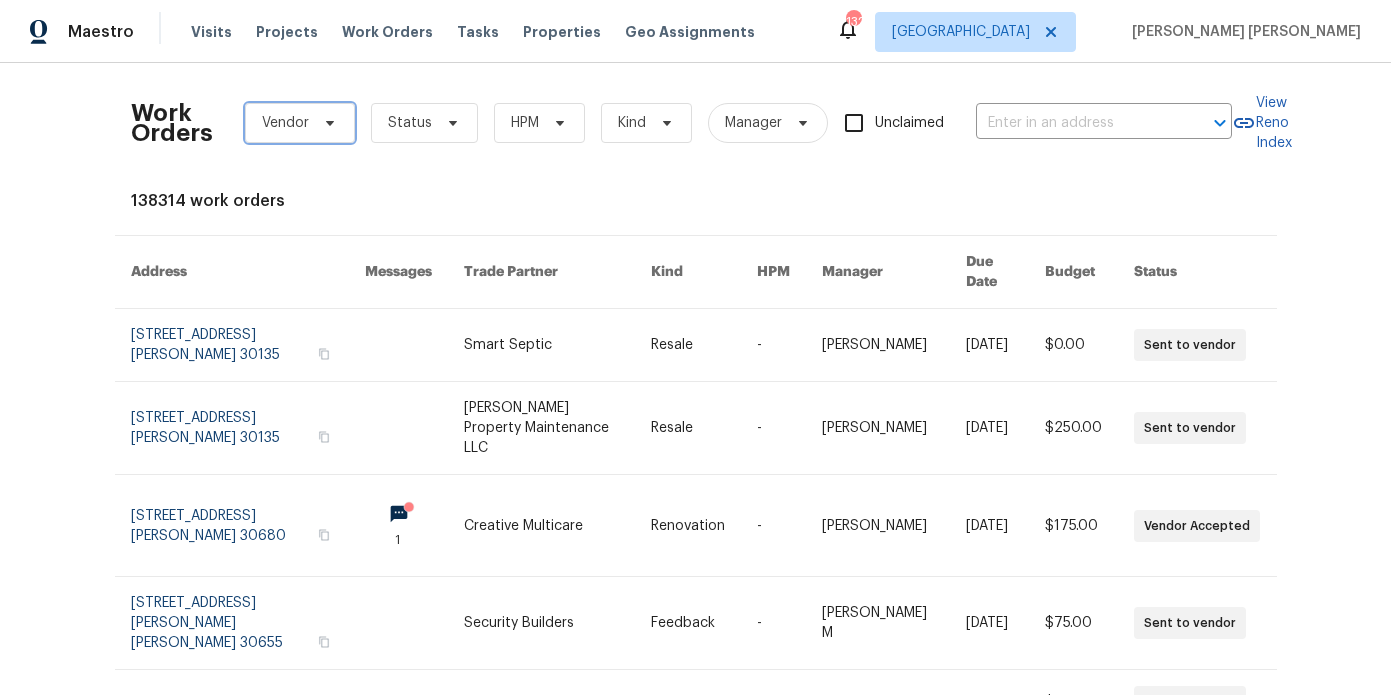 click 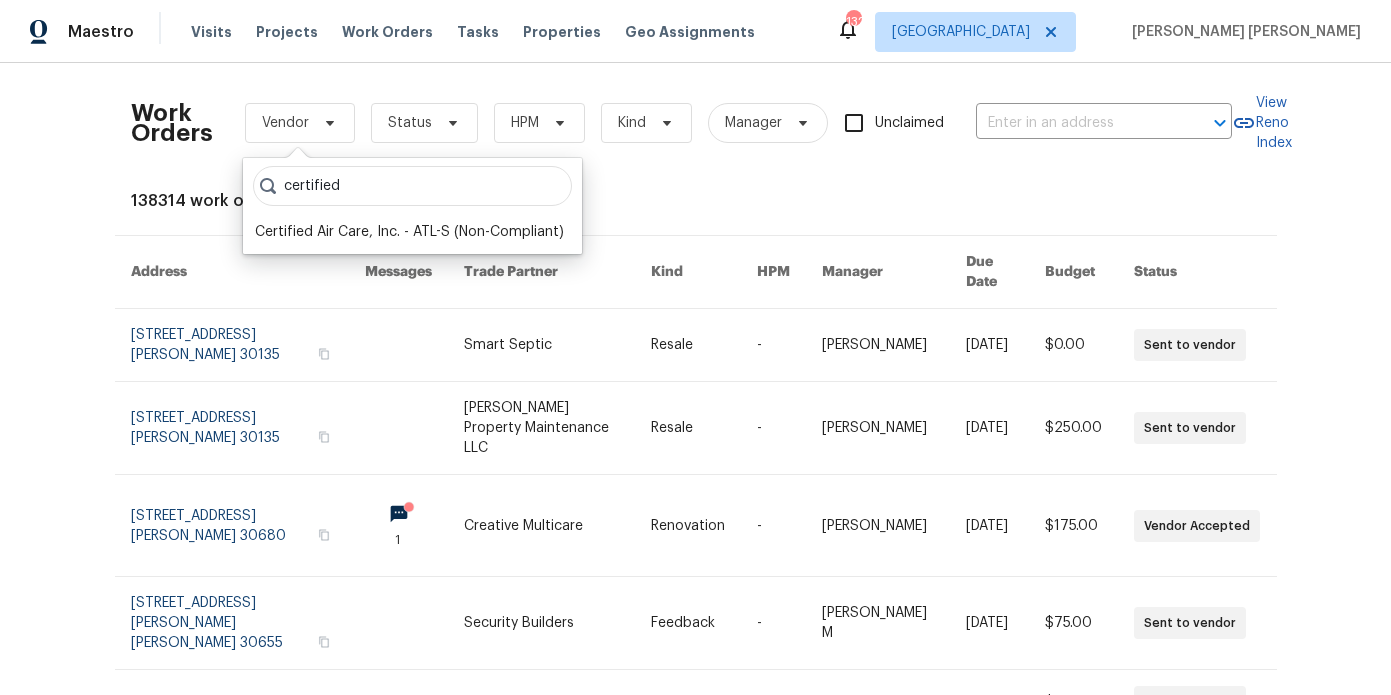 type on "certified" 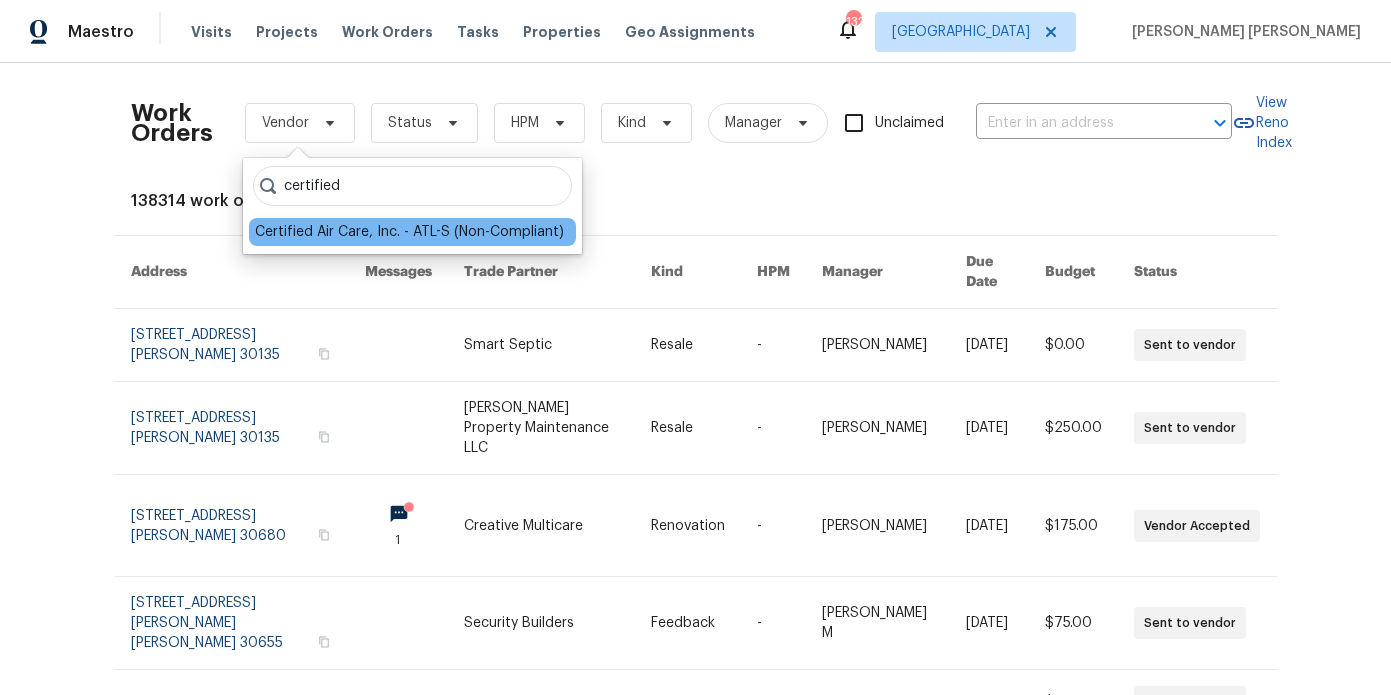 click on "Certified Air Care, Inc. - ATL-S (Non-Compliant)" at bounding box center (409, 232) 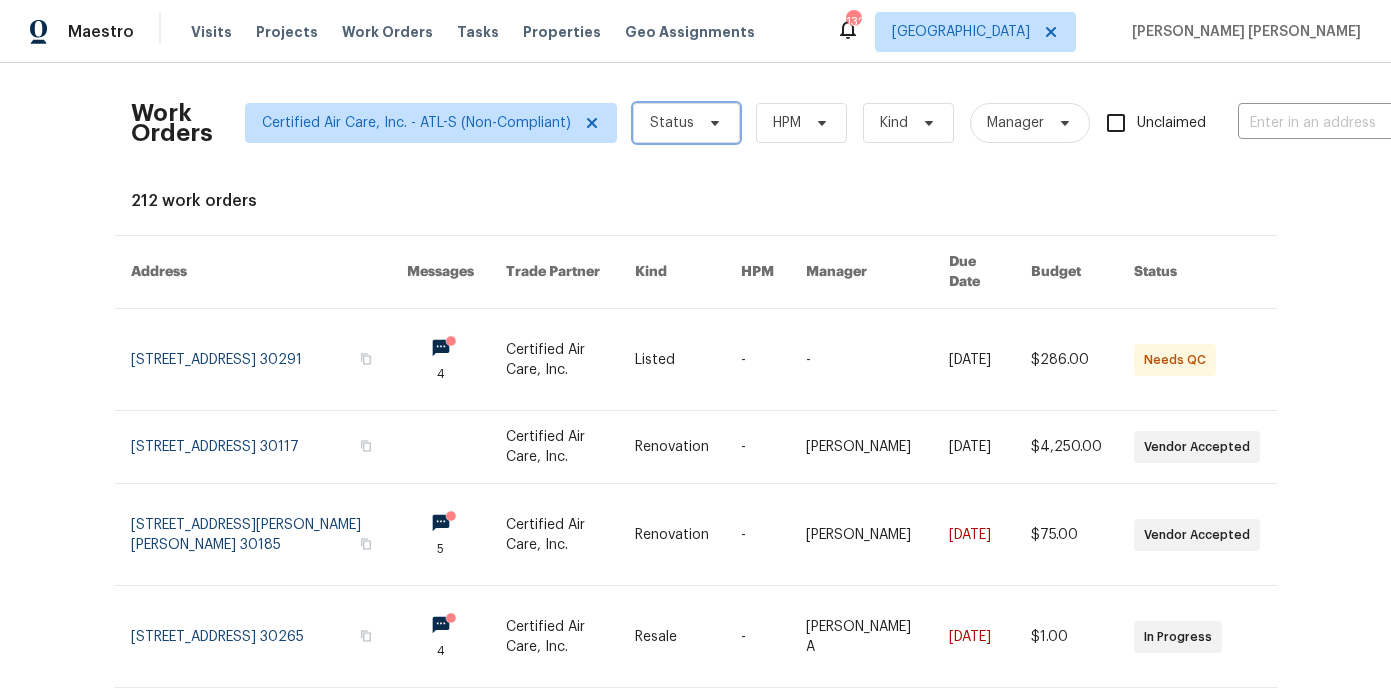 click 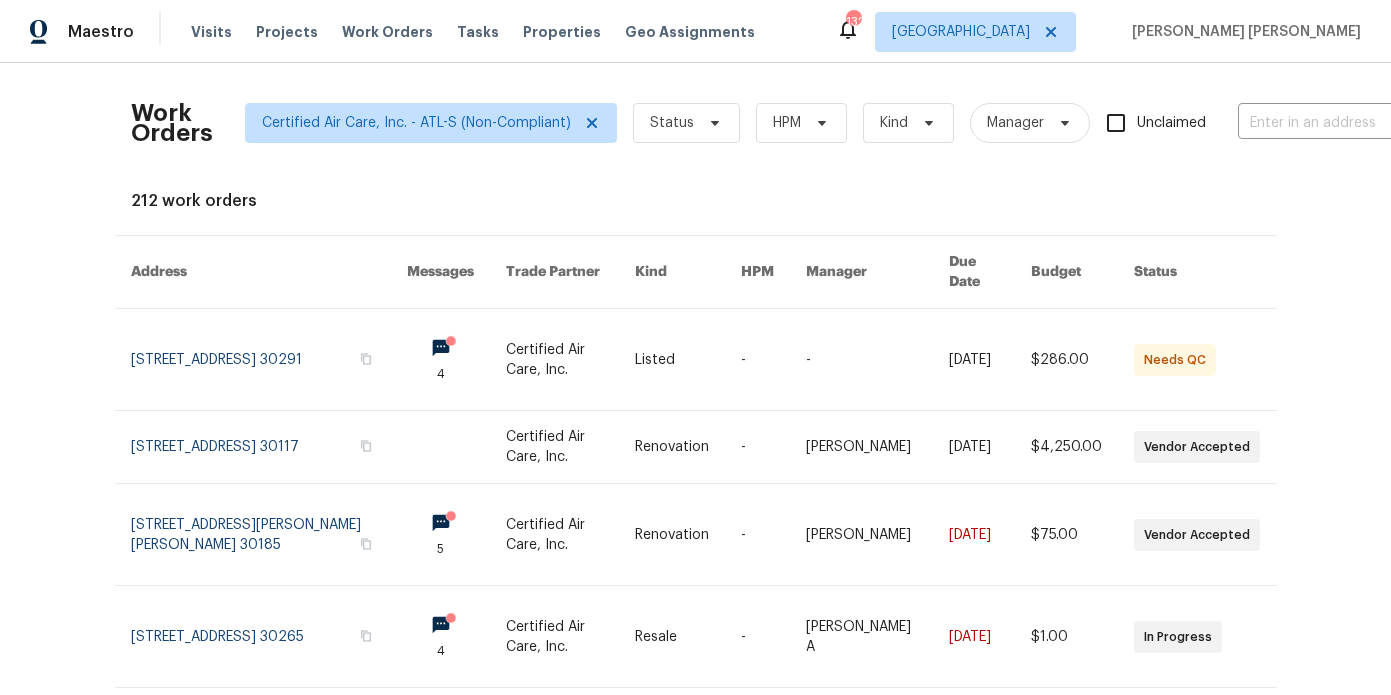 click on "Work Orders Certified Air Care, Inc. - ATL-S (Non-Compliant) Status HPM Kind Manager Unclaimed ​ View Reno Index 212 work orders Address Messages Trade Partner Kind HPM Manager Due Date Budget Status 3180 Oakley Pl, Union City, GA   30291 4 Certified Air Care, Inc. Listed - - 7/11/2025 $286.00 Needs QC 105 Woodbine Dr, Carrollton, GA   30117 Certified Air Care, Inc. Renovation - Jaydon Entrekin 7/17/2025 $4,250.00 Vendor Accepted 501 Hollis Thompson Dr, Whitesburg, GA   30185 5 Certified Air Care, Inc. Renovation - Jaydon Entrekin 7/10/2025 $75.00 Vendor Accepted 338 Hunterian Pl, Newnan, GA   30265 4 Certified Air Care, Inc. Resale - Akshay Ajaya Kumar A 7/9/2025 $1.00 In Progress 6240 Shenfield Ln, Union City, GA   30291 5 Certified Air Care, Inc. Listed - - 7/2/2025 $5,500.00 Complete 3650 Lindsy Brooke Ct, Douglasville, GA   30135 4 Certified Air Care, Inc. Listed - - 6/28/2025 $175.00 Complete 1012 Gather Dr, Lawrenceville, GA   30043 11 Certified Air Care, Inc. Feedback - Vignesh M 7/7/2025 $1,300.00" at bounding box center (696, 694) 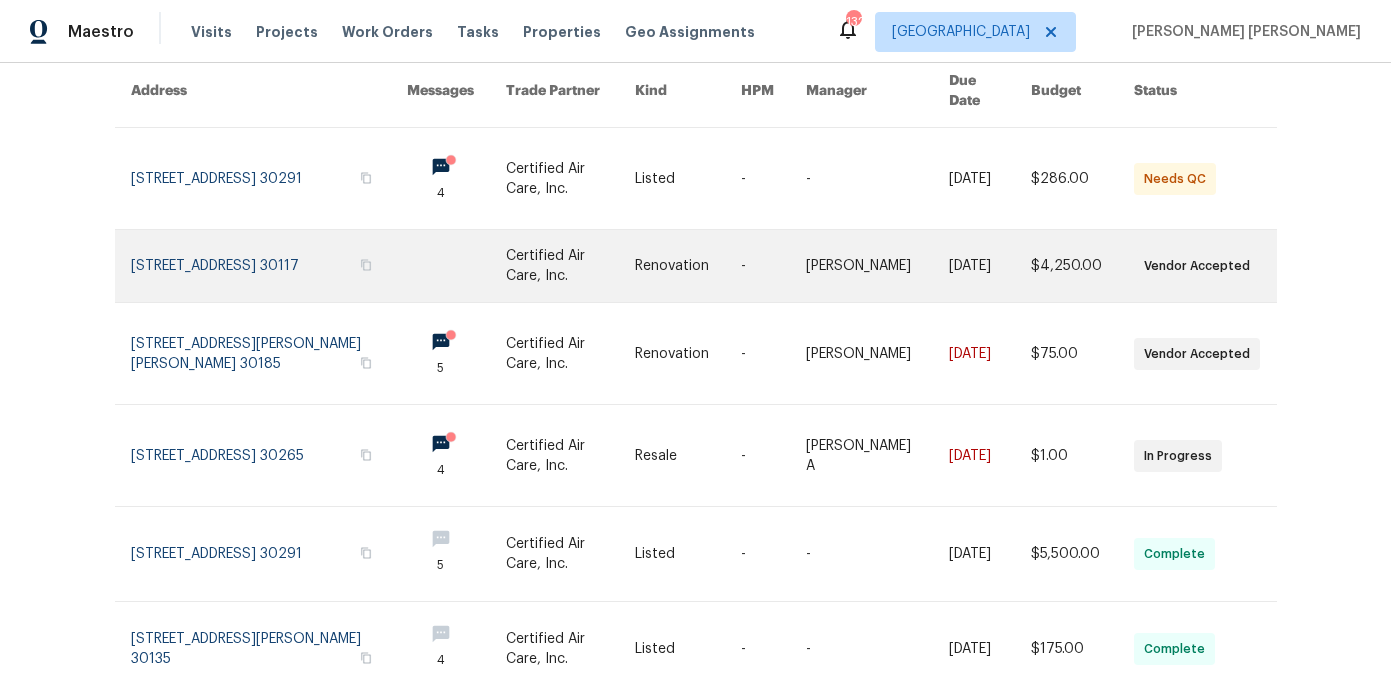 scroll, scrollTop: 231, scrollLeft: 0, axis: vertical 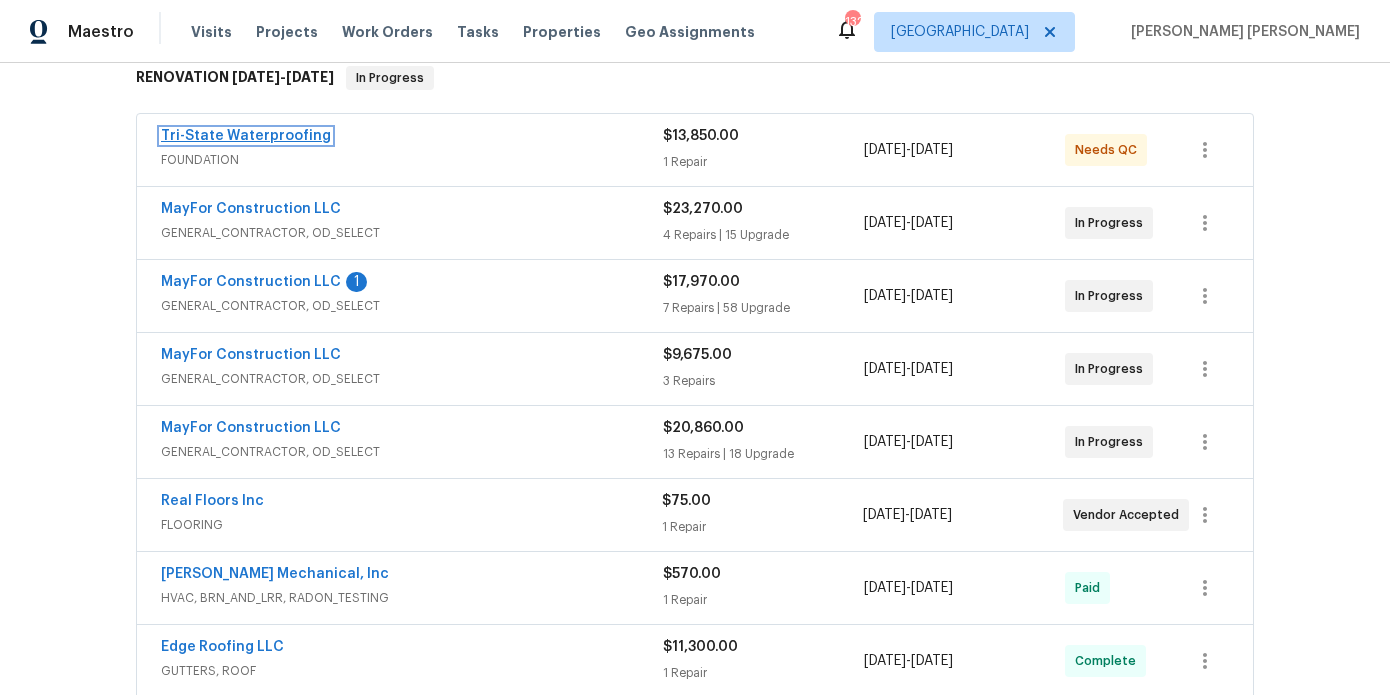 click on "Tri-State Waterproofing" at bounding box center (246, 136) 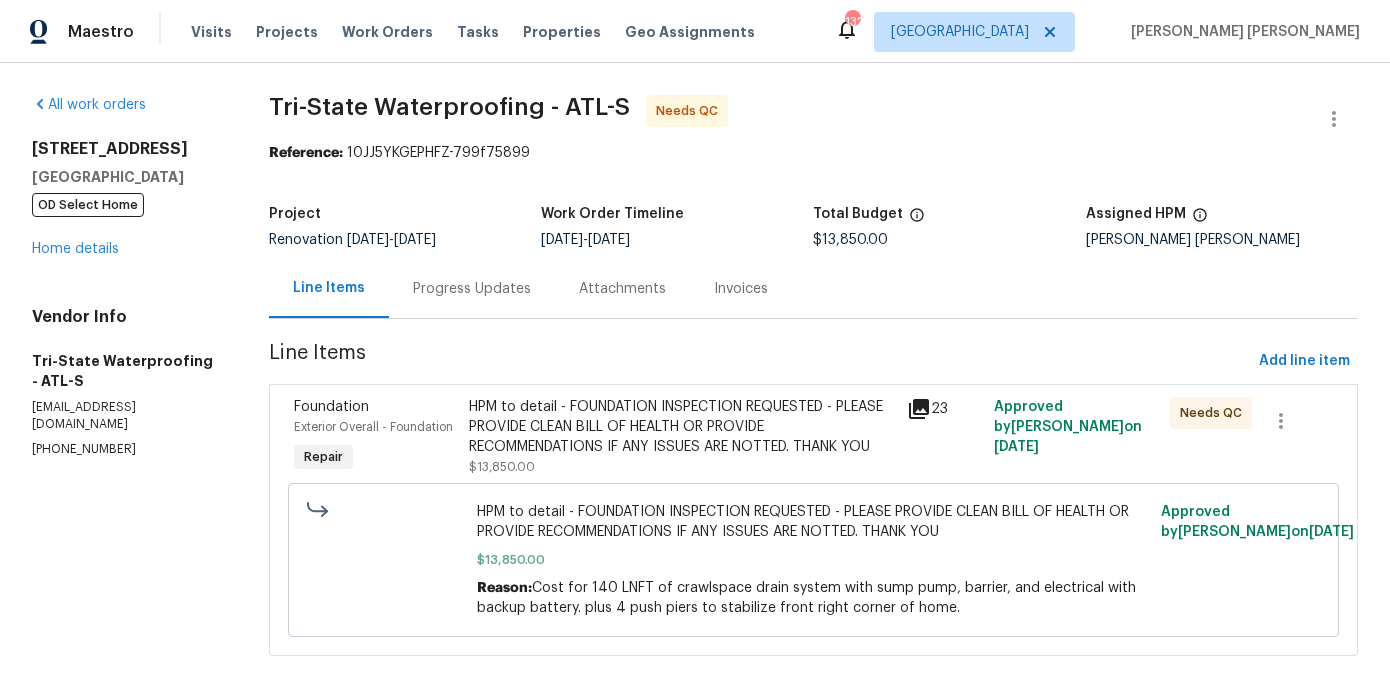 click on "Progress Updates" at bounding box center [472, 289] 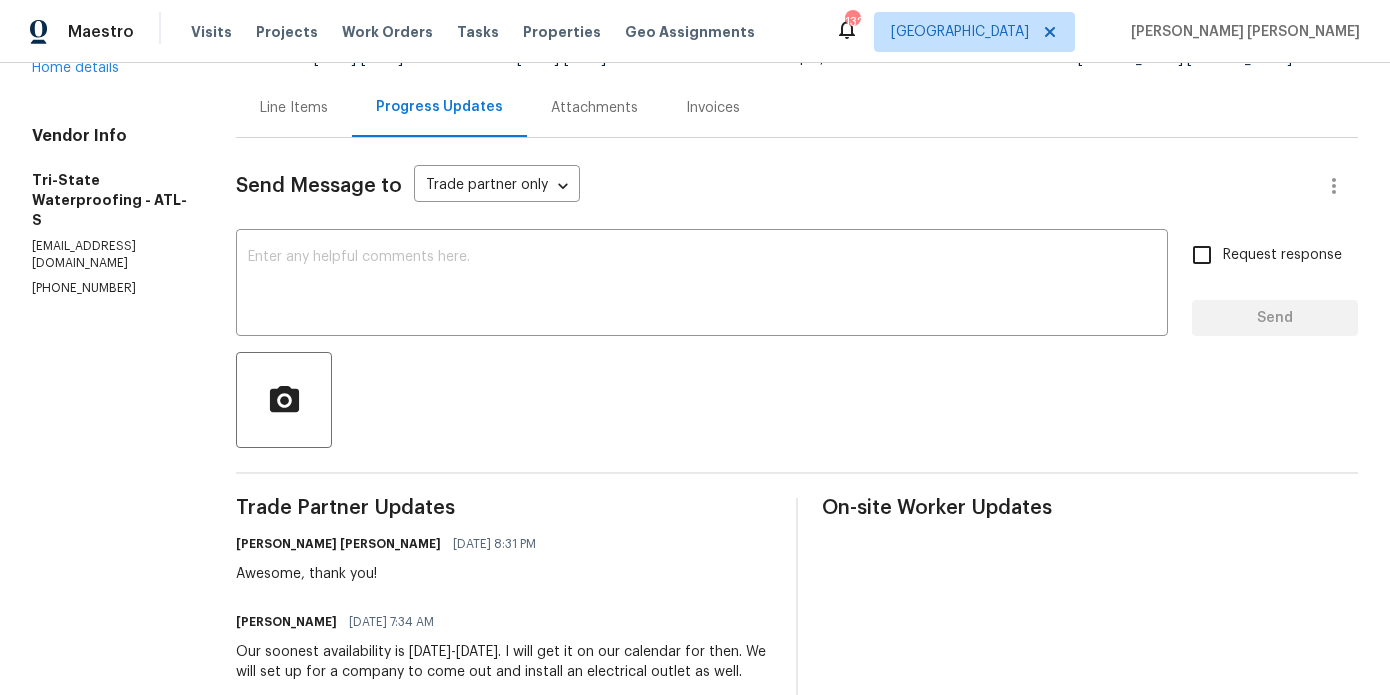 scroll, scrollTop: 0, scrollLeft: 0, axis: both 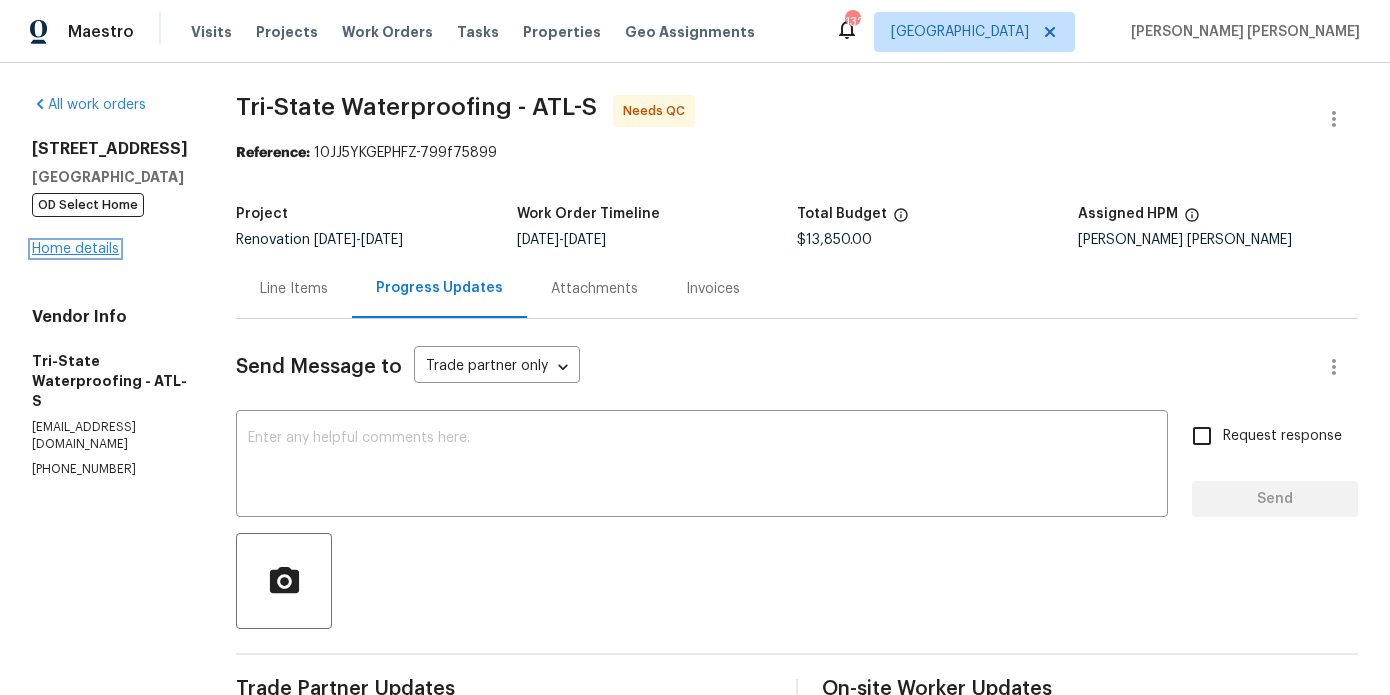 click on "Home details" at bounding box center [75, 249] 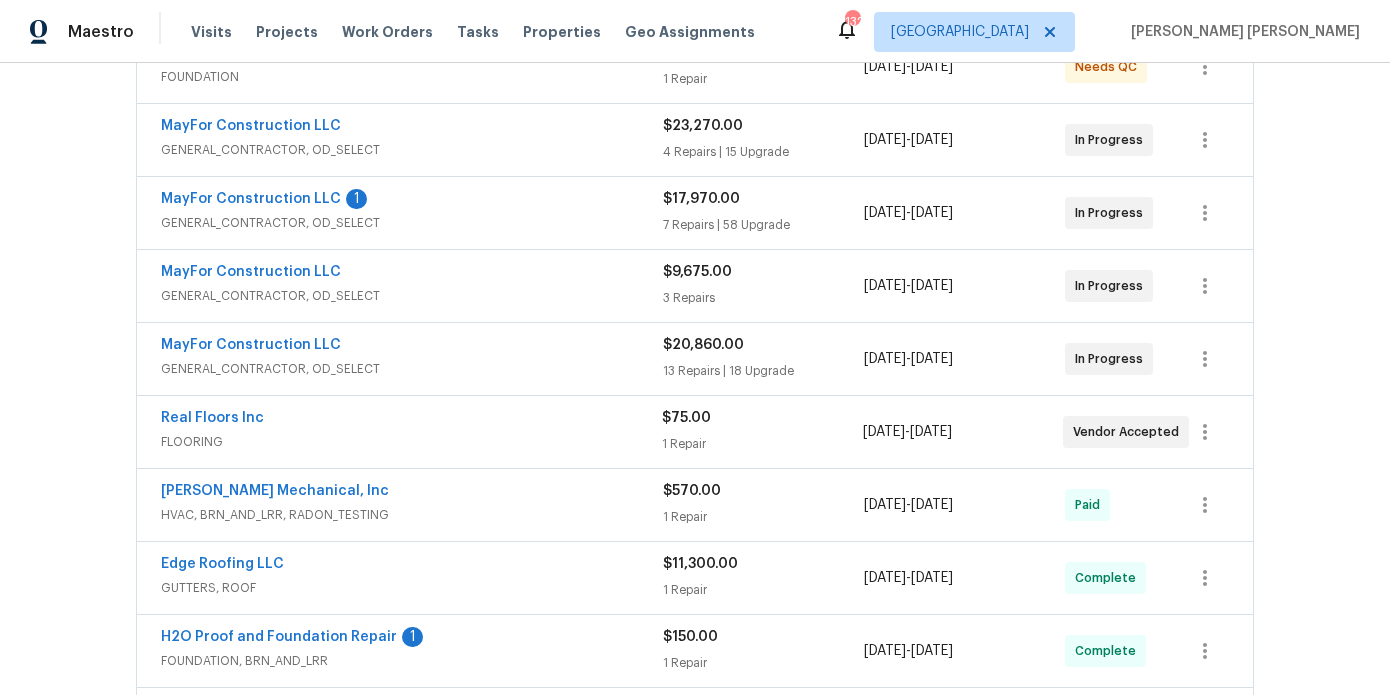 scroll, scrollTop: 440, scrollLeft: 0, axis: vertical 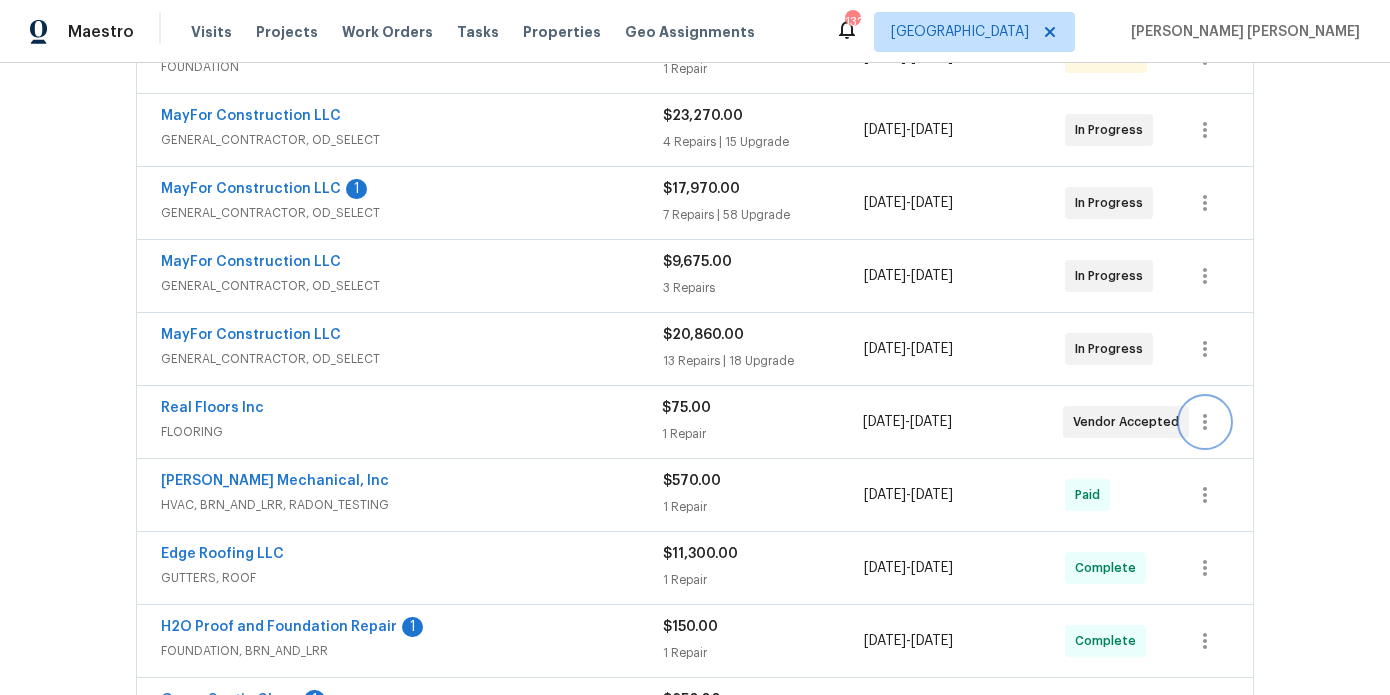click 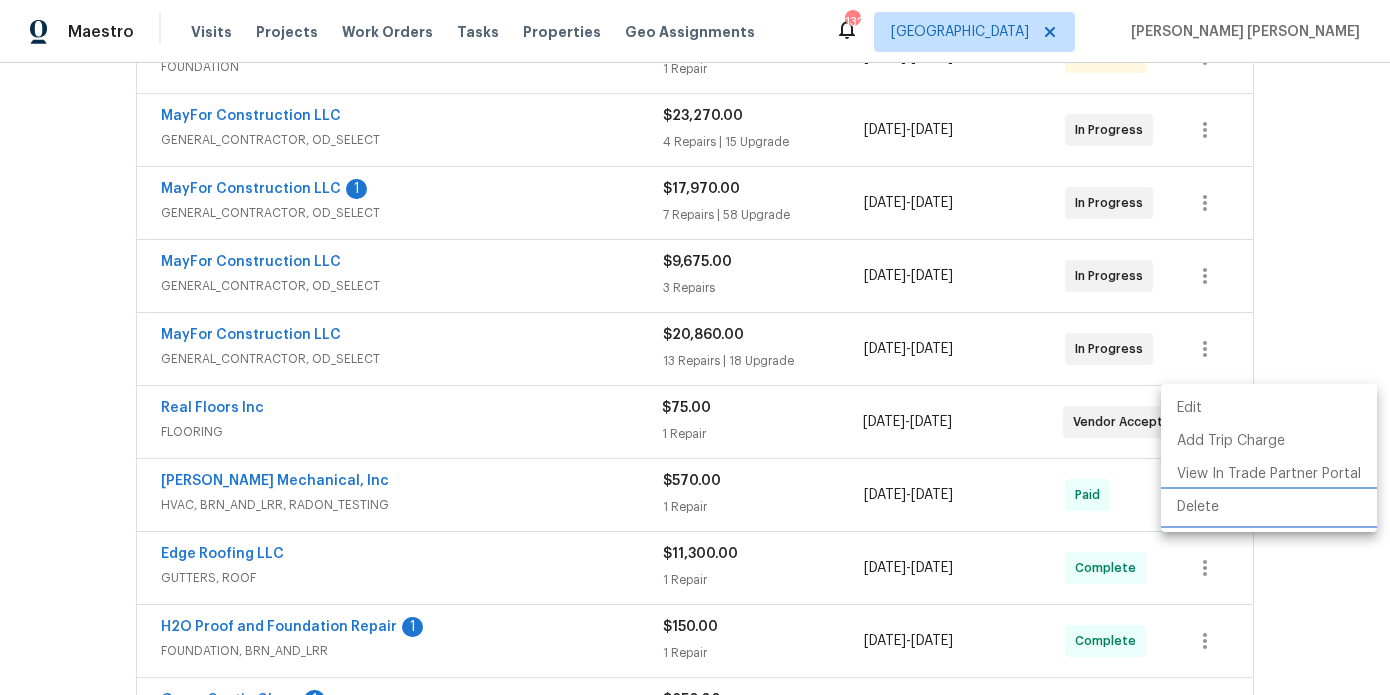 click on "Delete" at bounding box center [1269, 507] 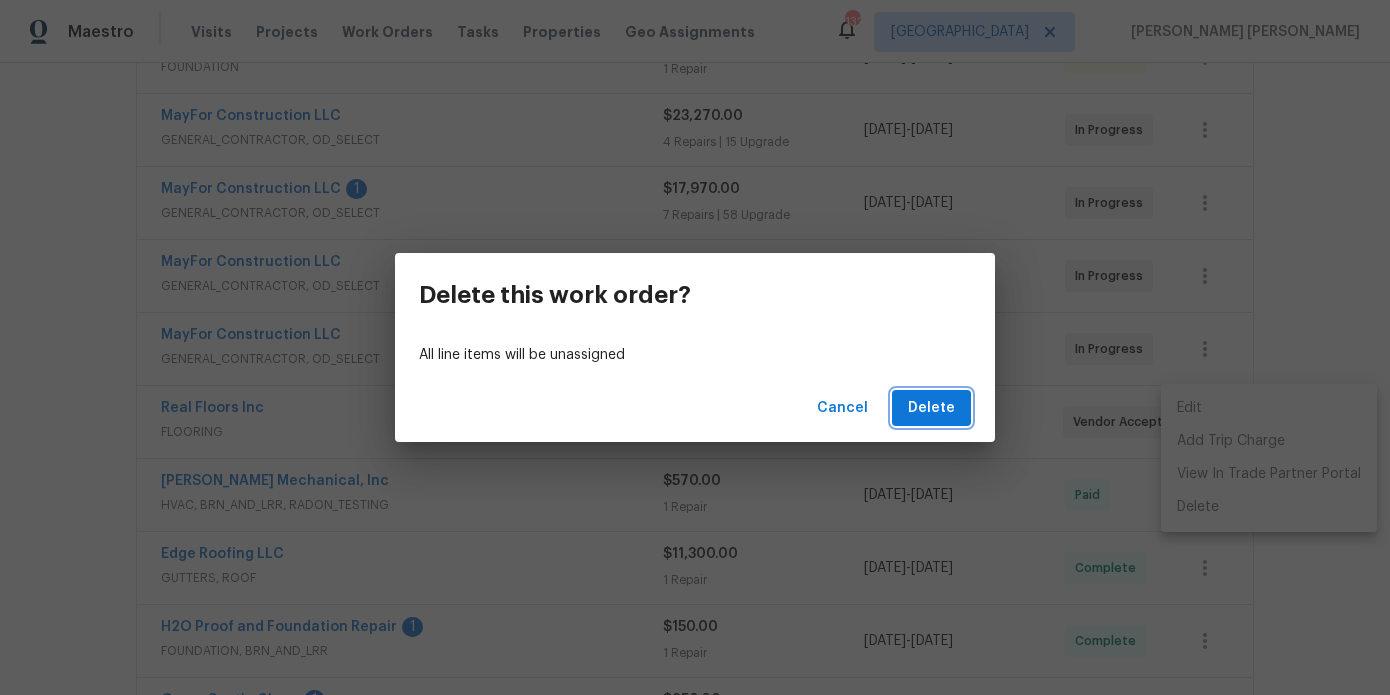 click on "Delete" at bounding box center (931, 408) 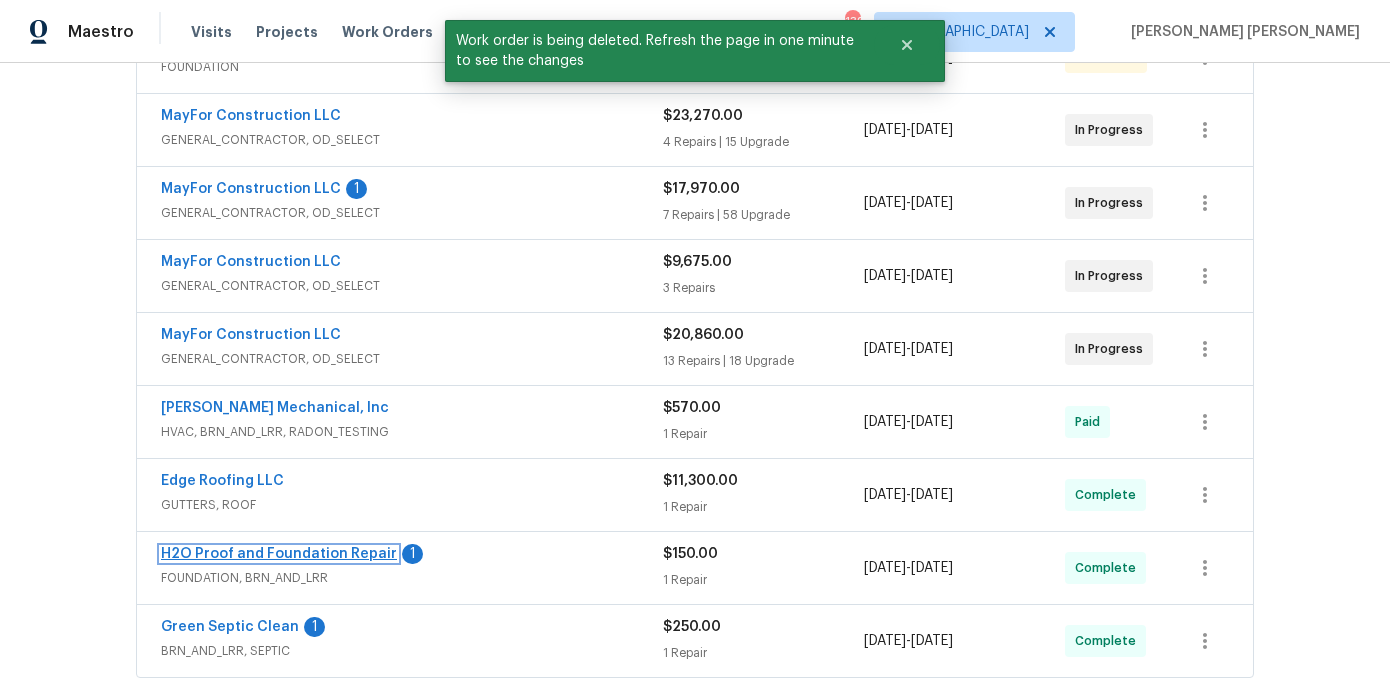 click on "H2O Proof and Foundation Repair" at bounding box center [279, 554] 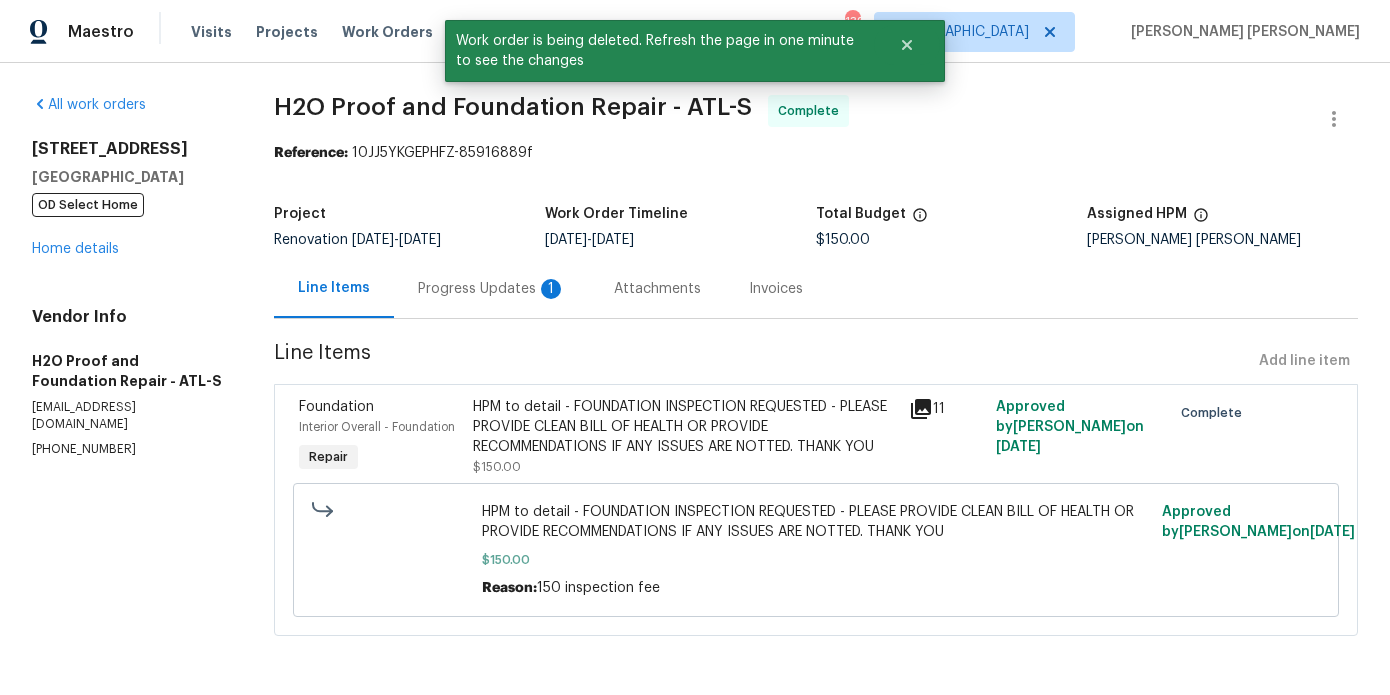 click on "Progress Updates 1" at bounding box center [492, 289] 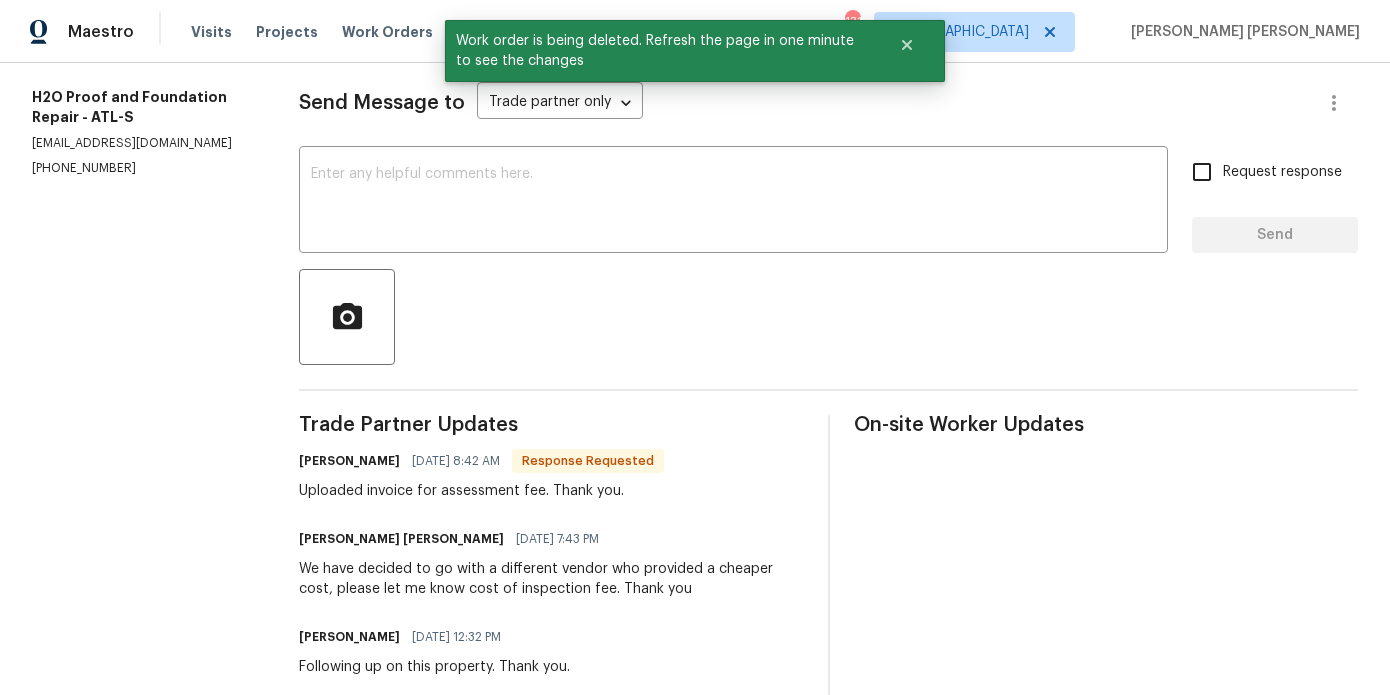 scroll, scrollTop: 1, scrollLeft: 0, axis: vertical 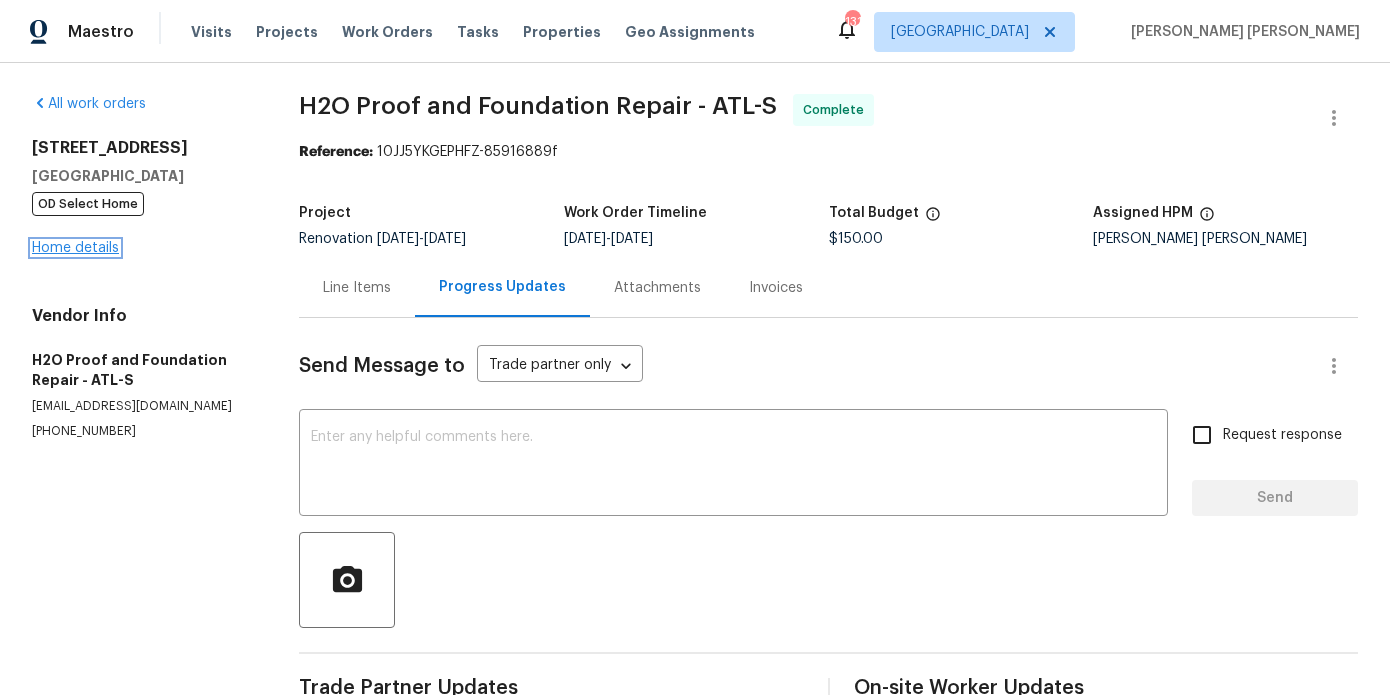 click on "Home details" at bounding box center (75, 248) 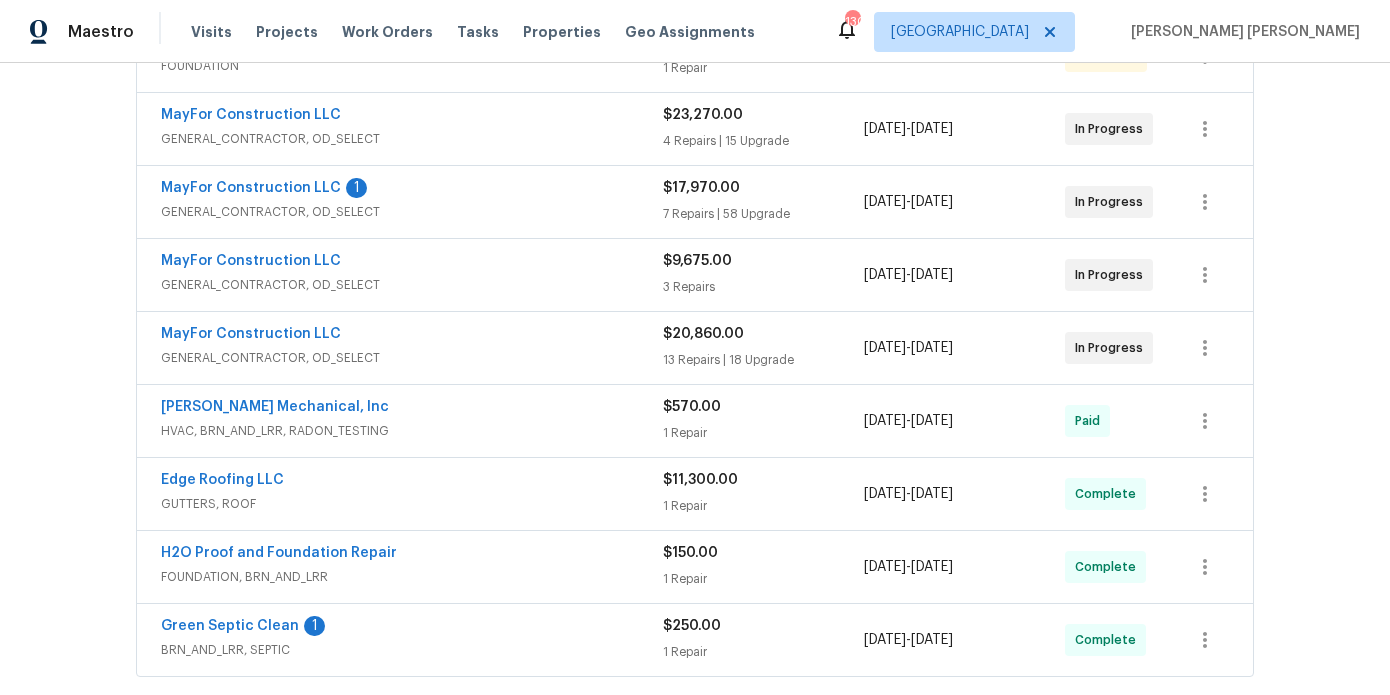 scroll, scrollTop: 428, scrollLeft: 0, axis: vertical 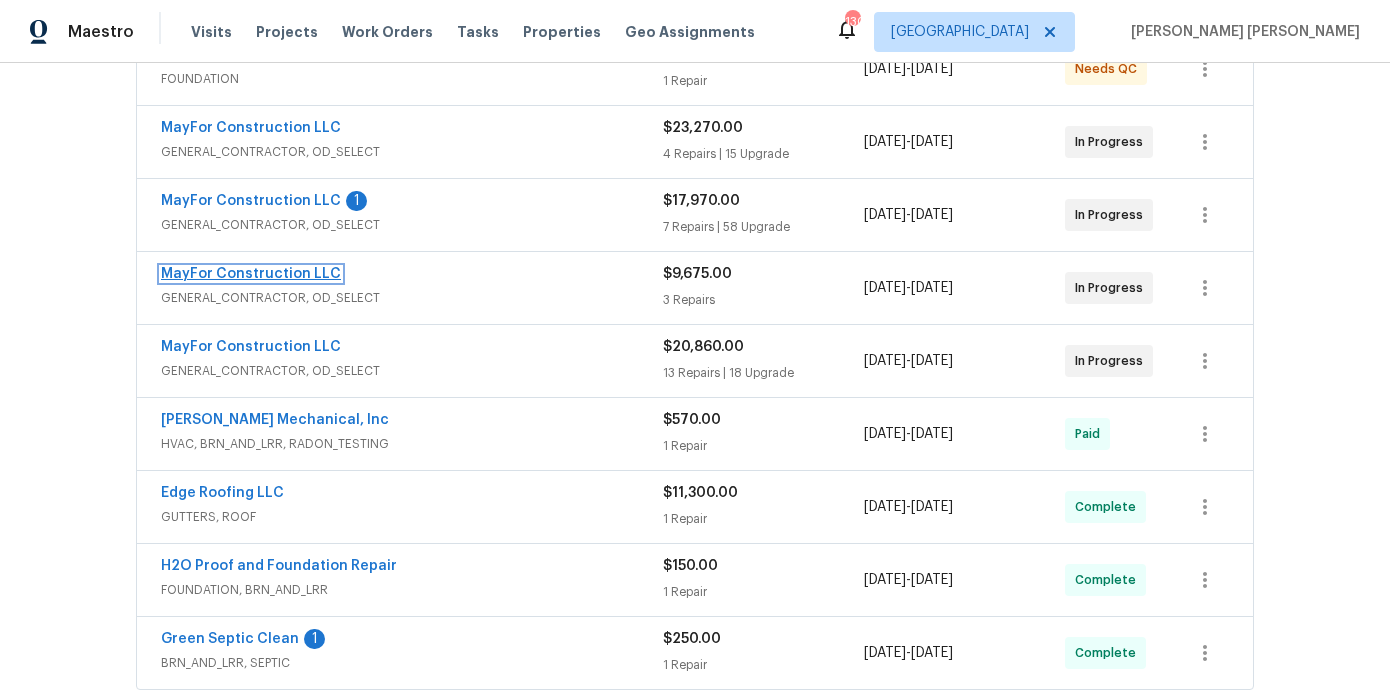 click on "MayFor Construction LLC" at bounding box center (251, 274) 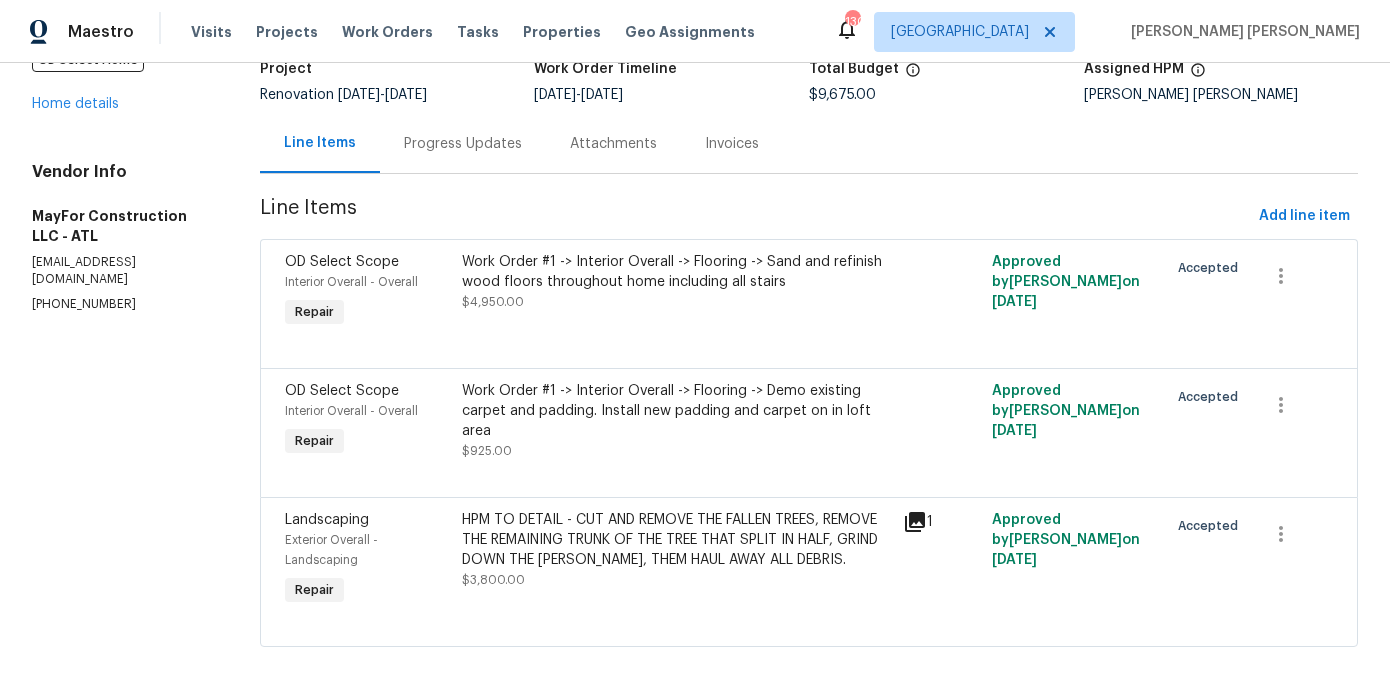 scroll, scrollTop: 155, scrollLeft: 0, axis: vertical 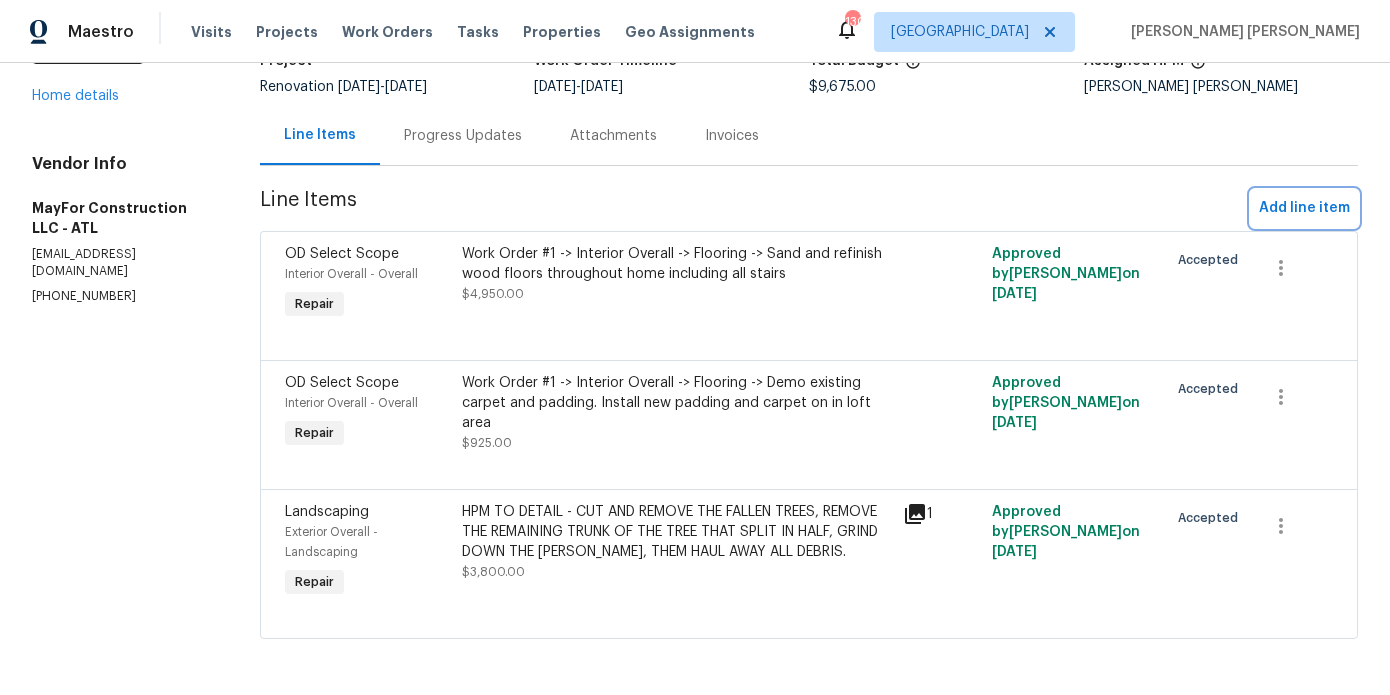 click on "Add line item" at bounding box center [1304, 208] 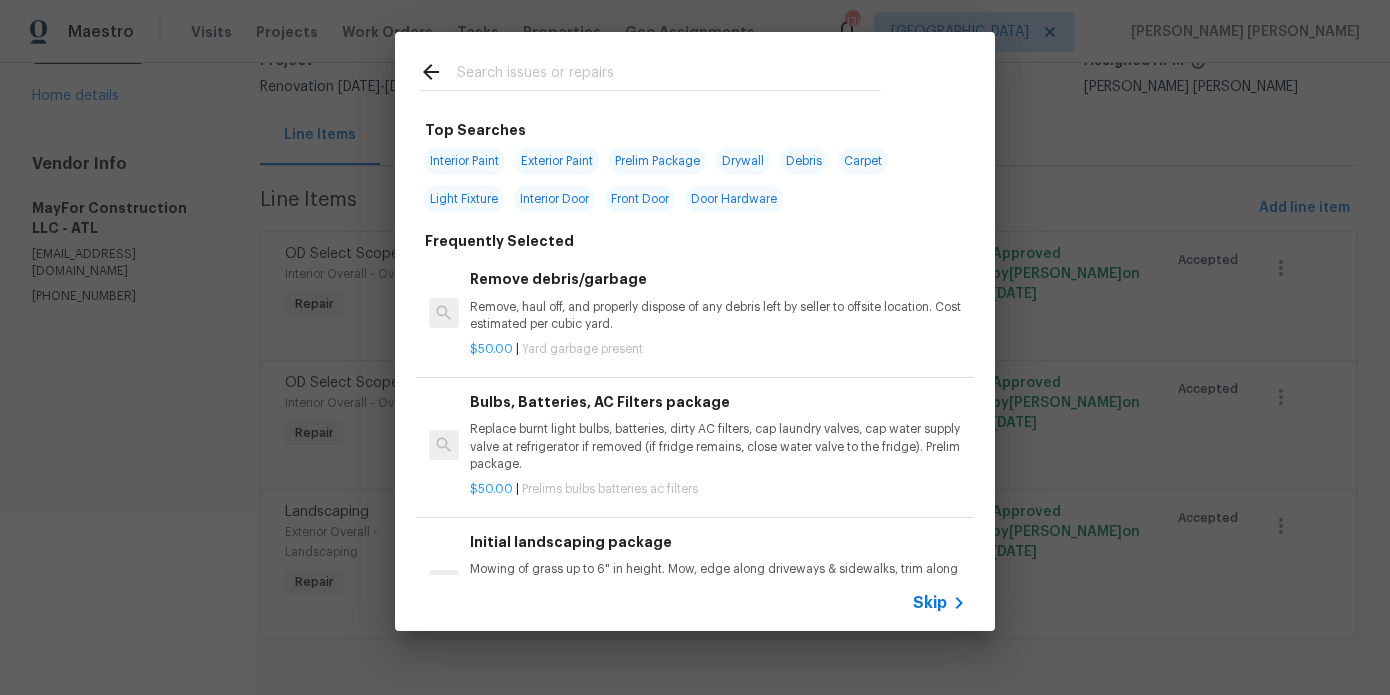 click at bounding box center [669, 75] 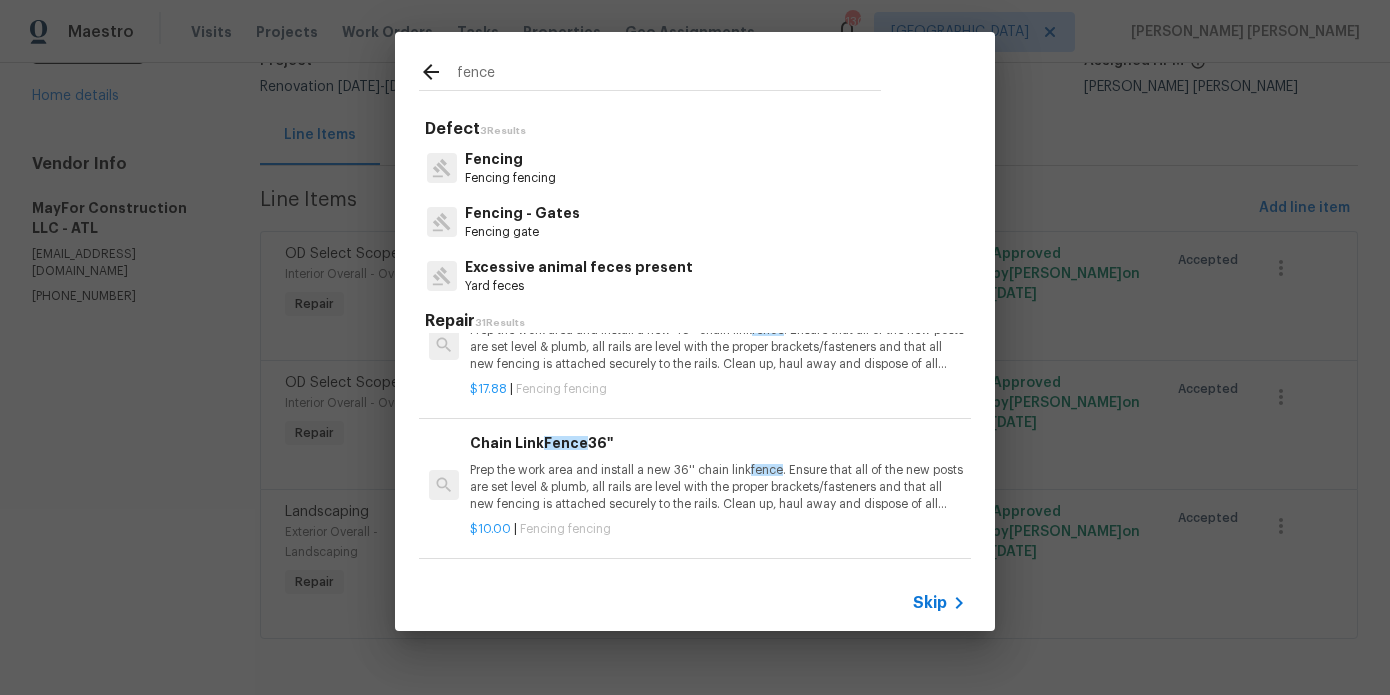 scroll, scrollTop: 338, scrollLeft: 0, axis: vertical 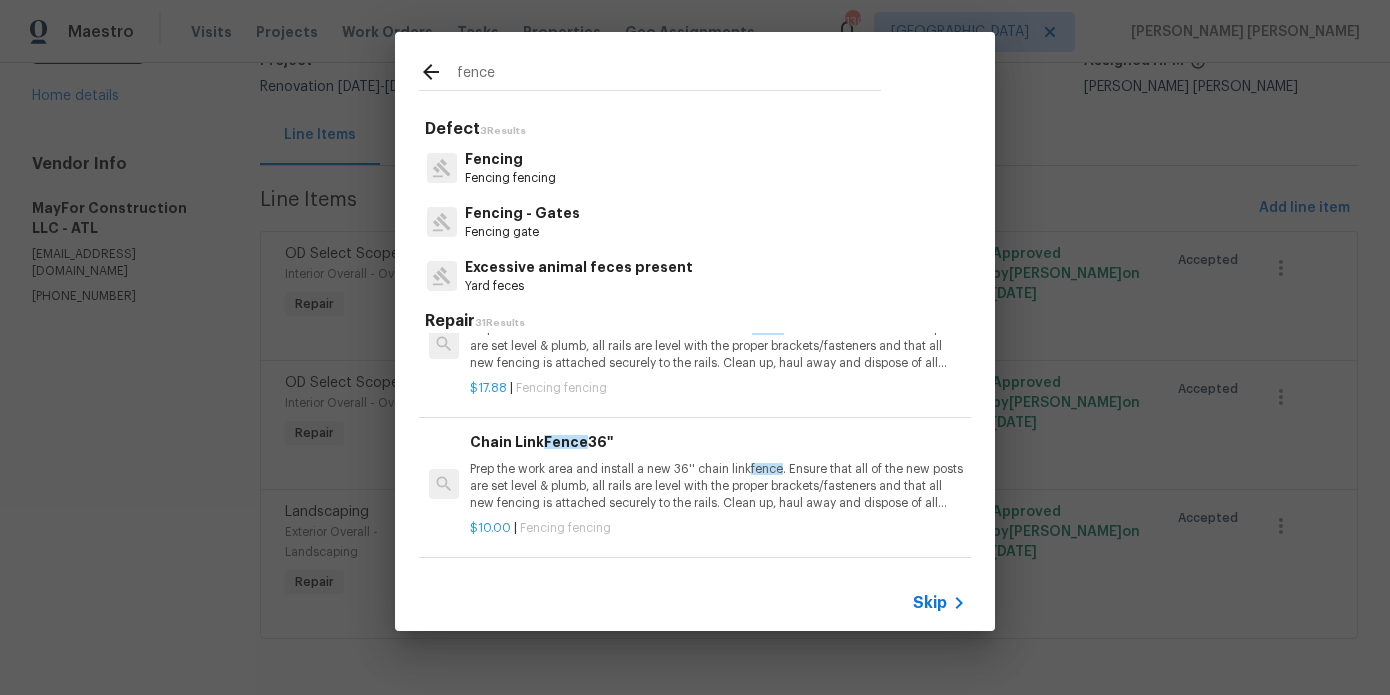 type on "fence" 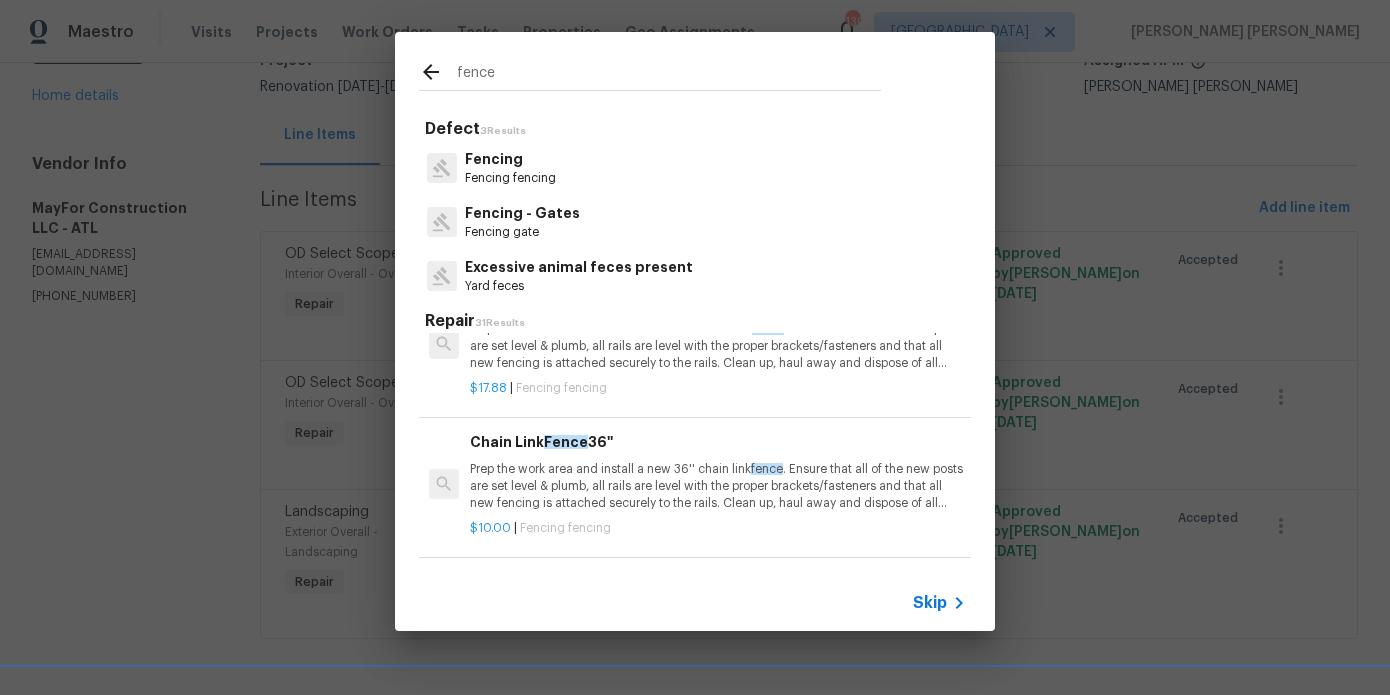 click on "Prep the work area and install a new 36'' chain link  fence . Ensure that all of the new posts are set level & plumb, all rails are level with the proper brackets/fasteners and that all new fencing is attached securely to the rails. Clean up, haul away and dispose of all debris properly." at bounding box center [718, 486] 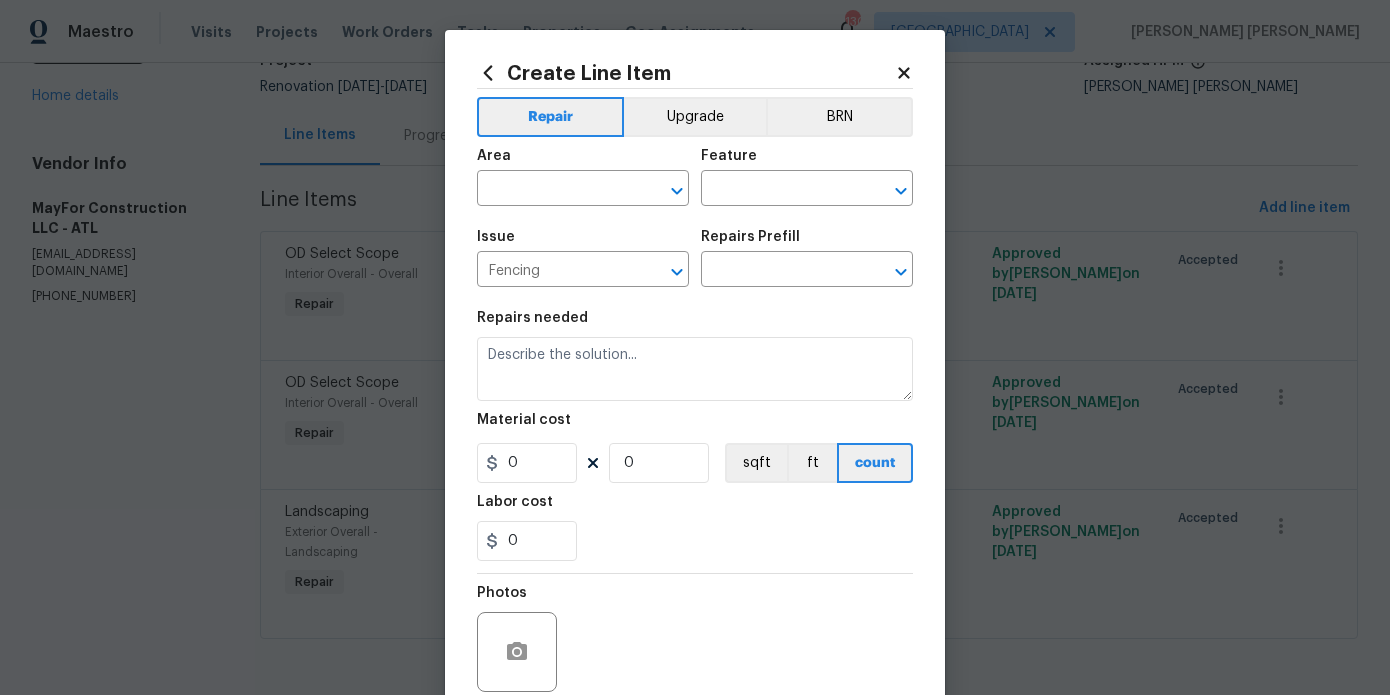 type on "Prep the work area and install a new 36'' chain link fence. Ensure that all of the new posts are set level & plumb, all rails are level with the proper brackets/fasteners and that all new fencing is attached securely to the rails. Clean up, haul away and dispose of all debris properly." 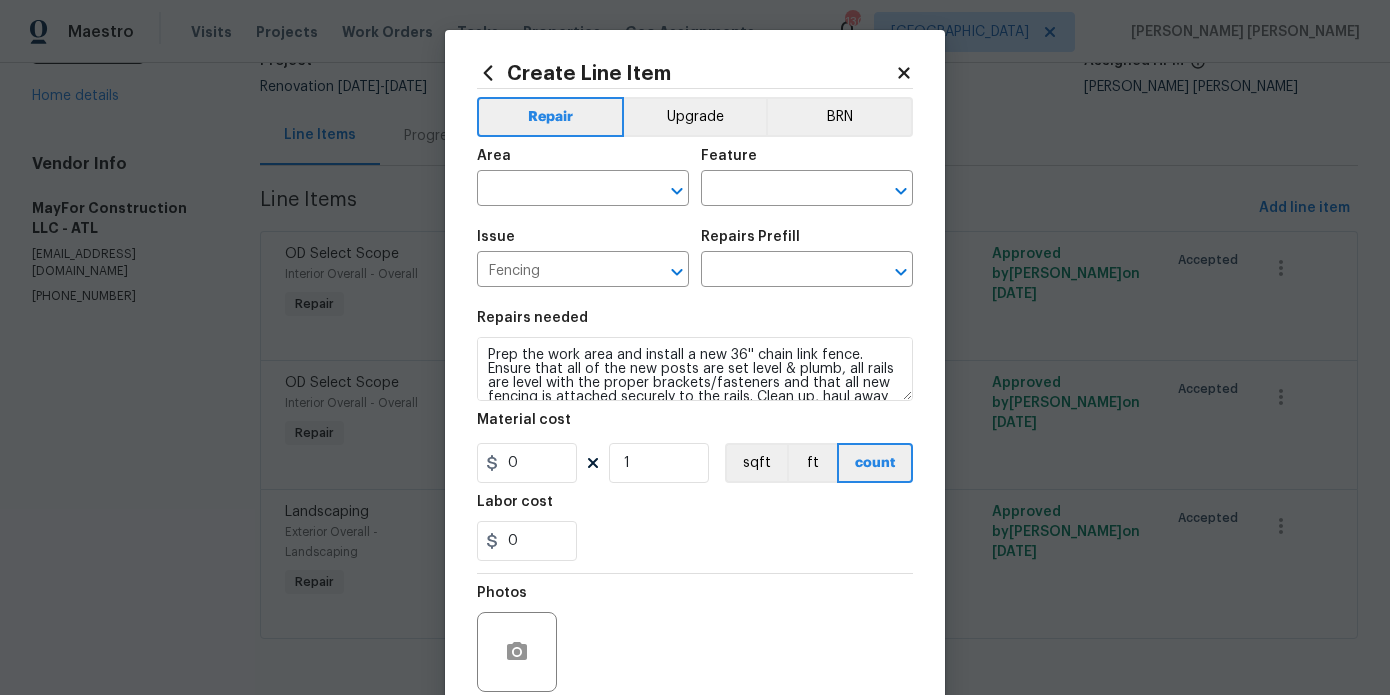 type on "Chain Link Fence 36'' $10.00" 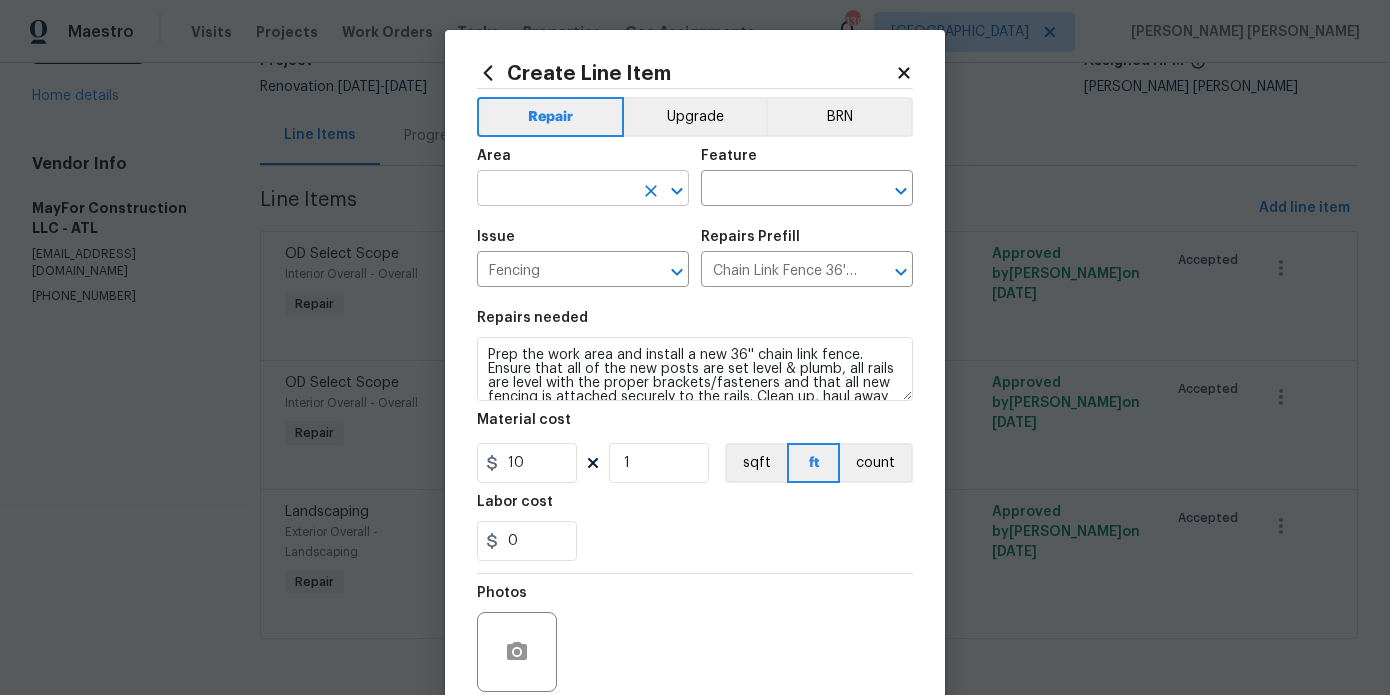 click at bounding box center (555, 190) 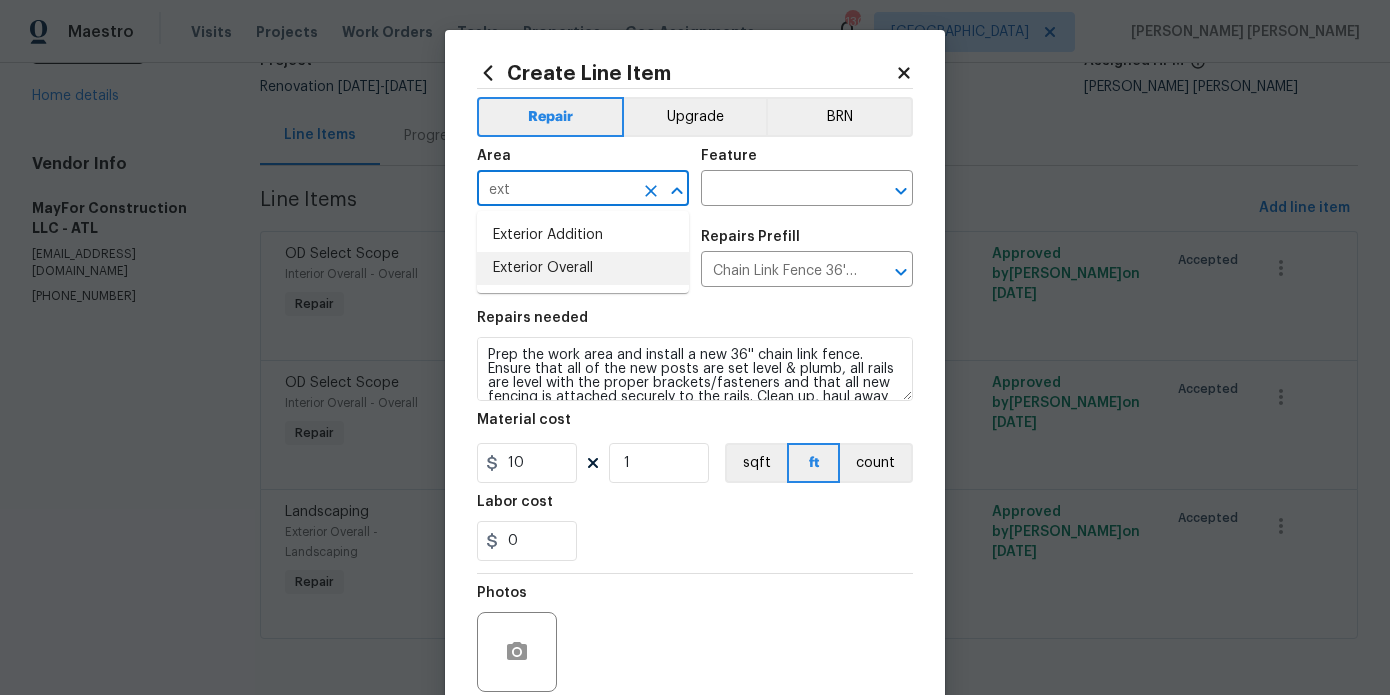 click on "Exterior Overall" at bounding box center [583, 268] 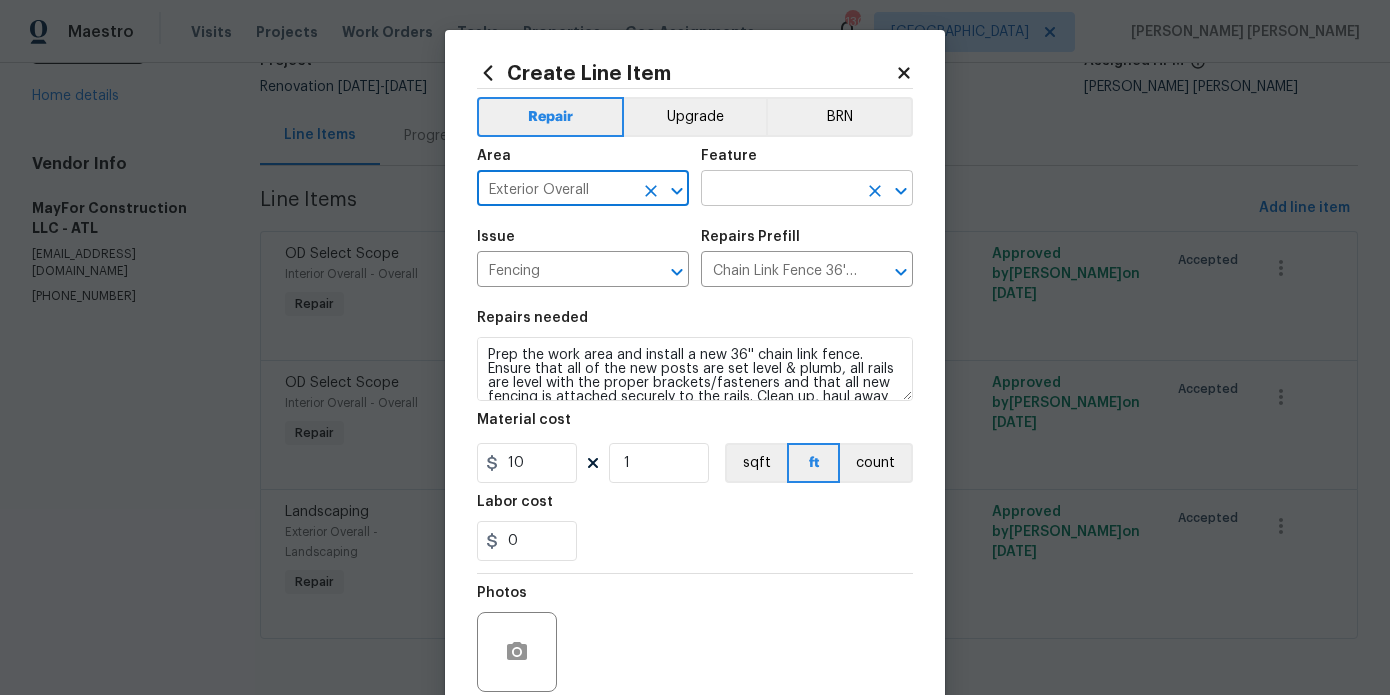 type on "Exterior Overall" 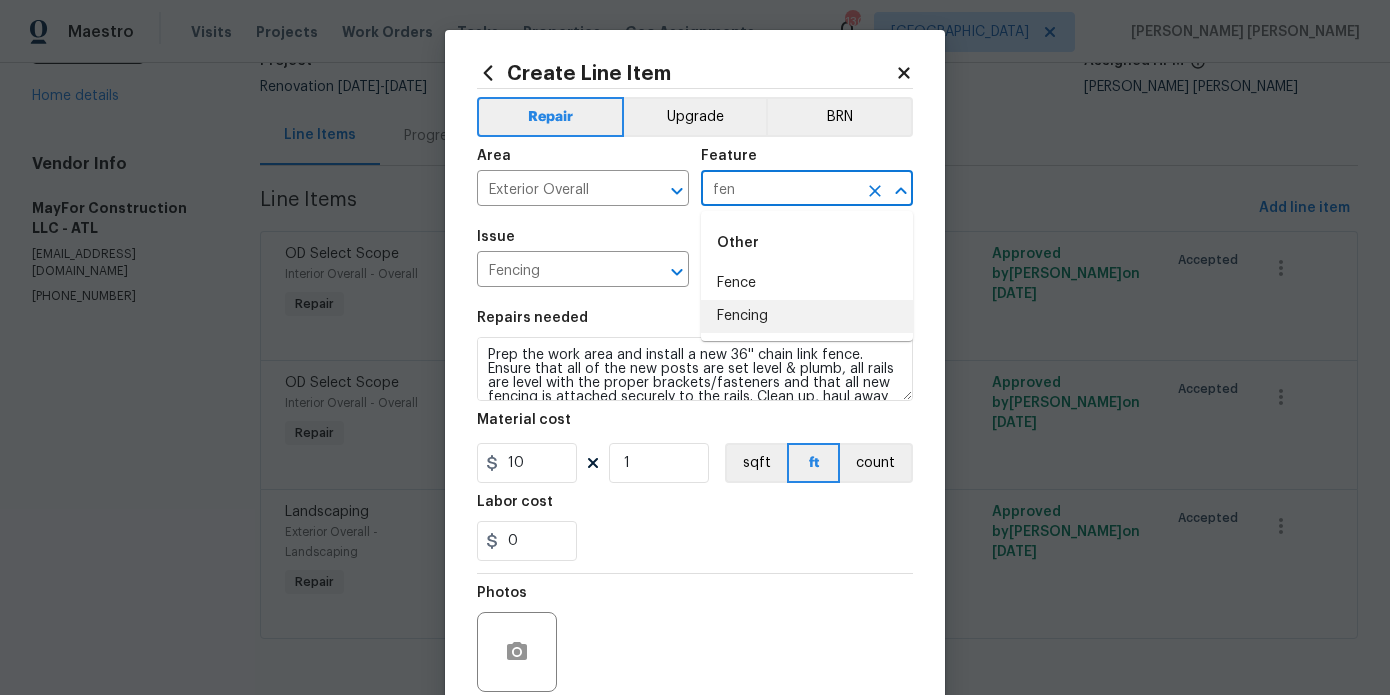 click on "Fencing" at bounding box center (807, 316) 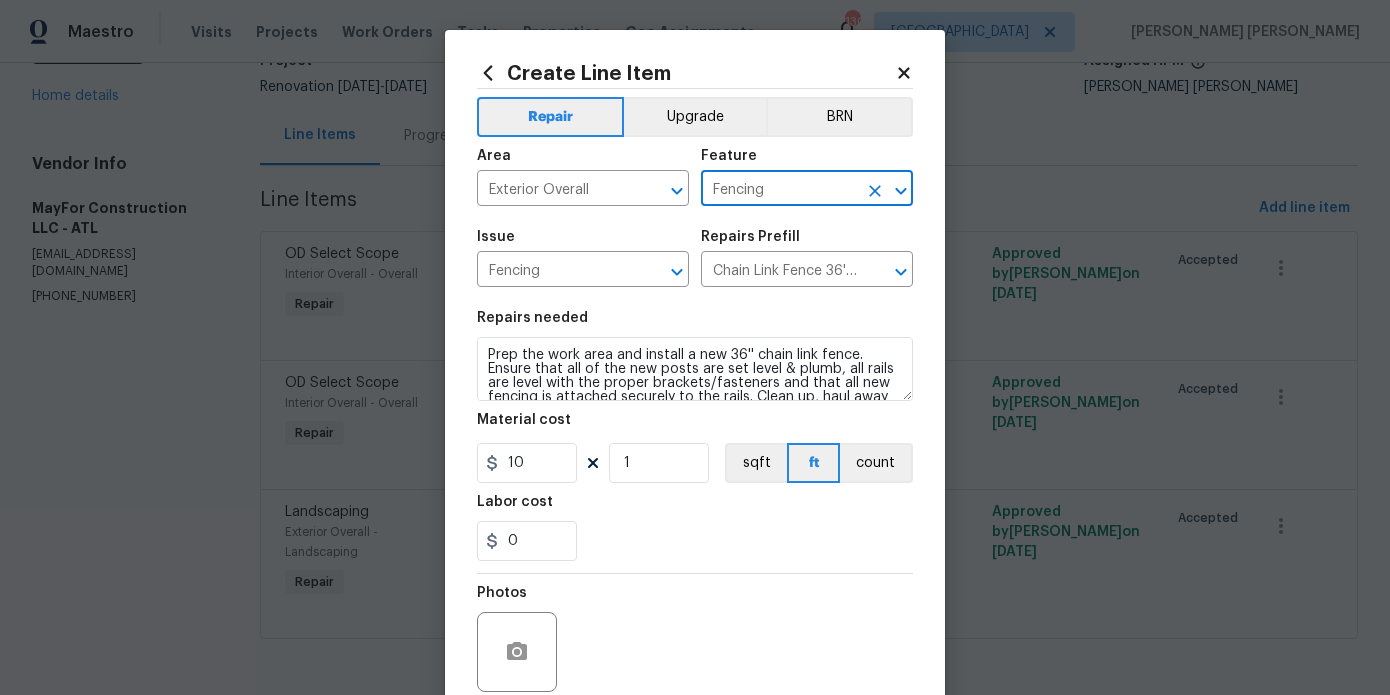 scroll, scrollTop: 28, scrollLeft: 0, axis: vertical 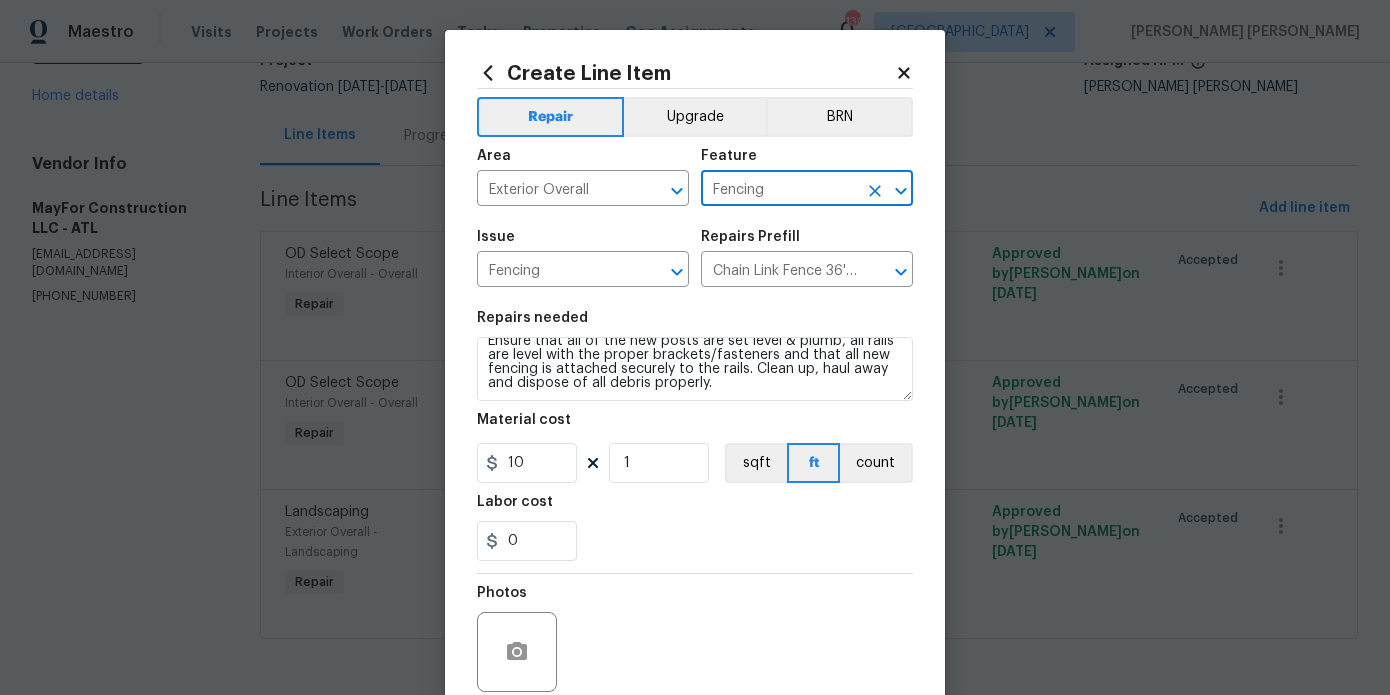 type on "Fencing" 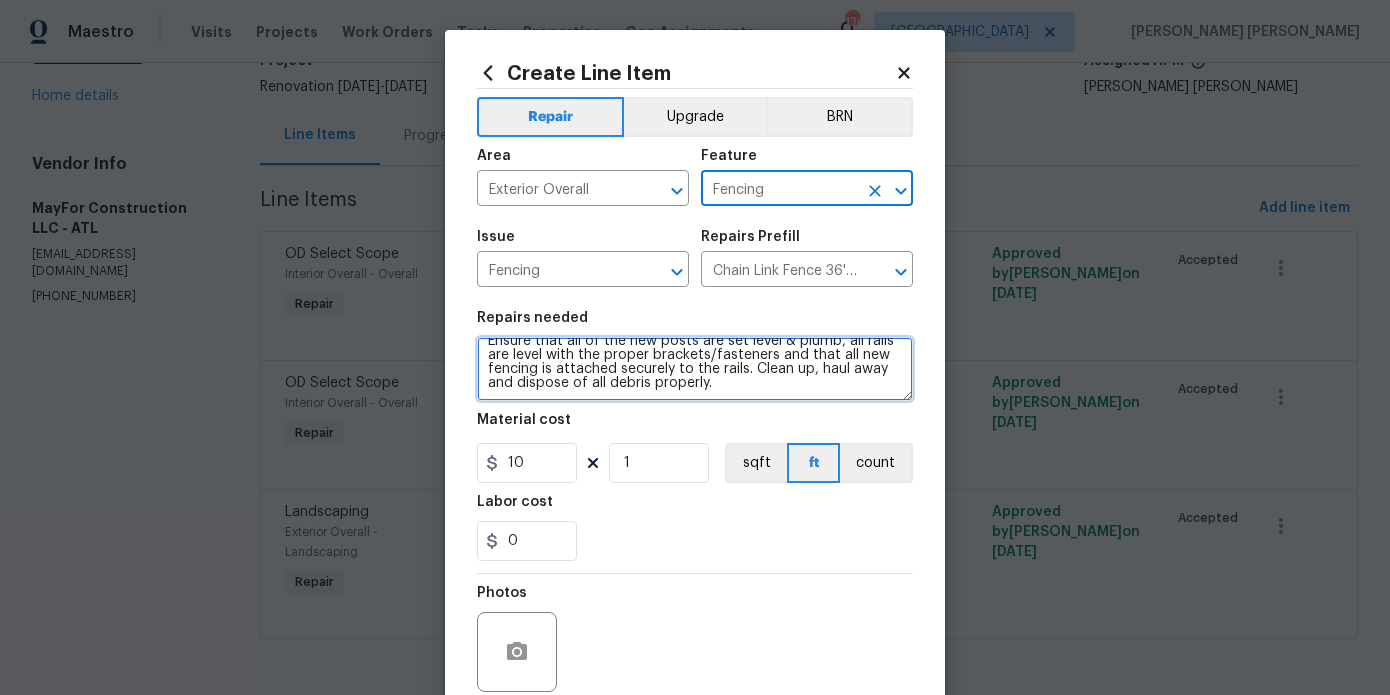 click on "Prep the work area and install a new 36'' chain link fence. Ensure that all of the new posts are set level & plumb, all rails are level with the proper brackets/fasteners and that all new fencing is attached securely to the rails. Clean up, haul away and dispose of all debris properly." at bounding box center [695, 369] 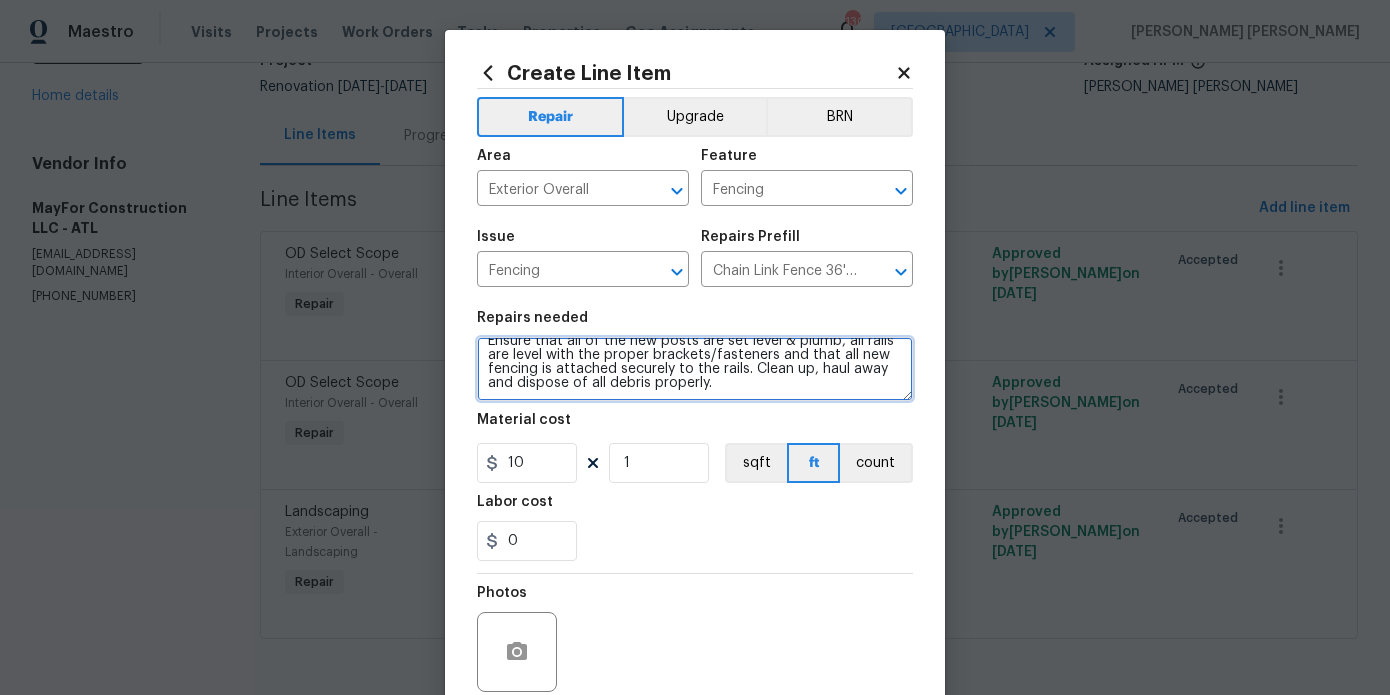 paste on "Cost to repair 3 sections of chain link fence at rear: $525" 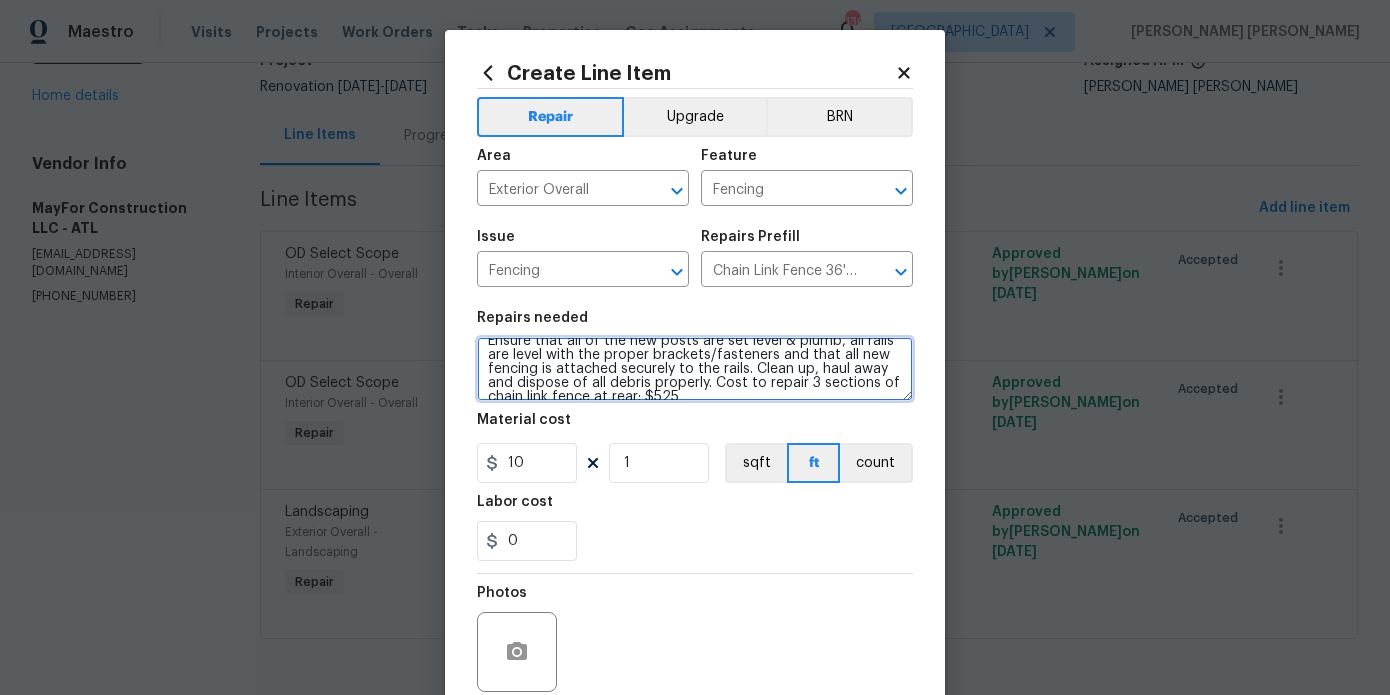 scroll, scrollTop: 32, scrollLeft: 0, axis: vertical 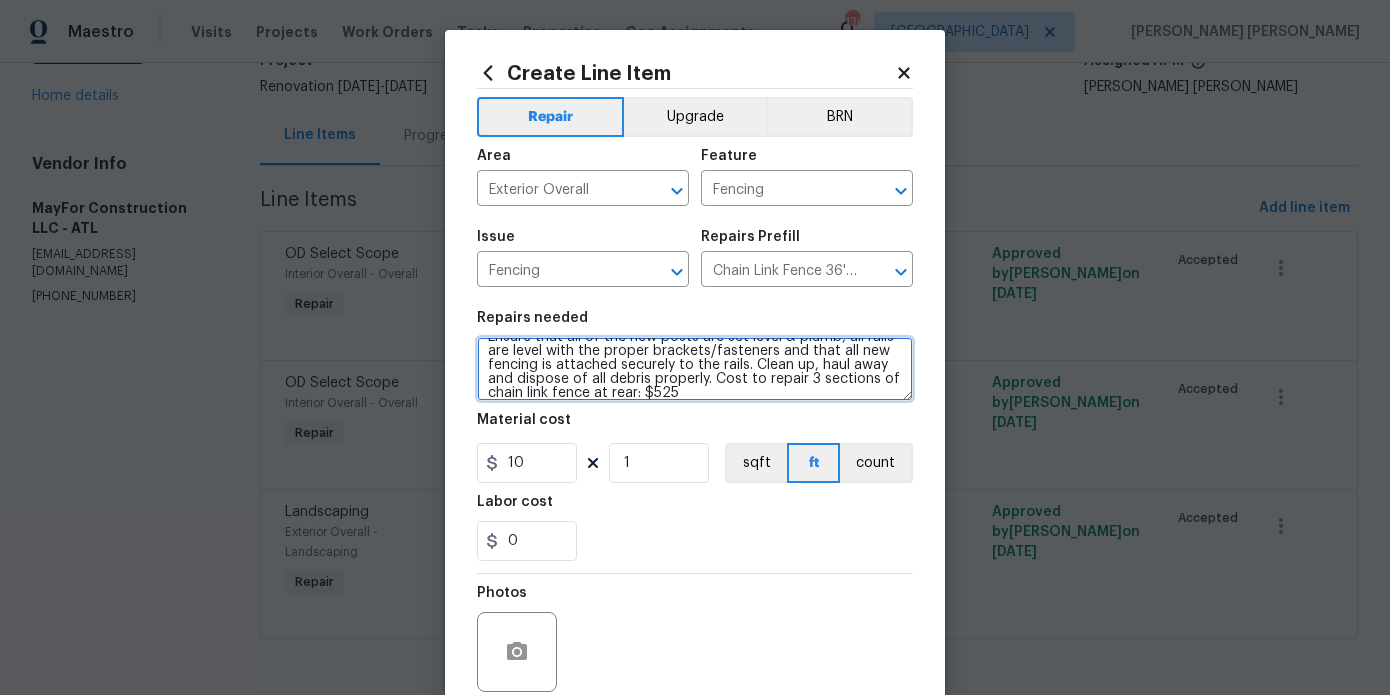 type on "Prep the work area and install a new 36'' chain link fence. Ensure that all of the new posts are set level & plumb, all rails are level with the proper brackets/fasteners and that all new fencing is attached securely to the rails. Clean up, haul away and dispose of all debris properly. Cost to repair 3 sections of chain link fence at rear: $525" 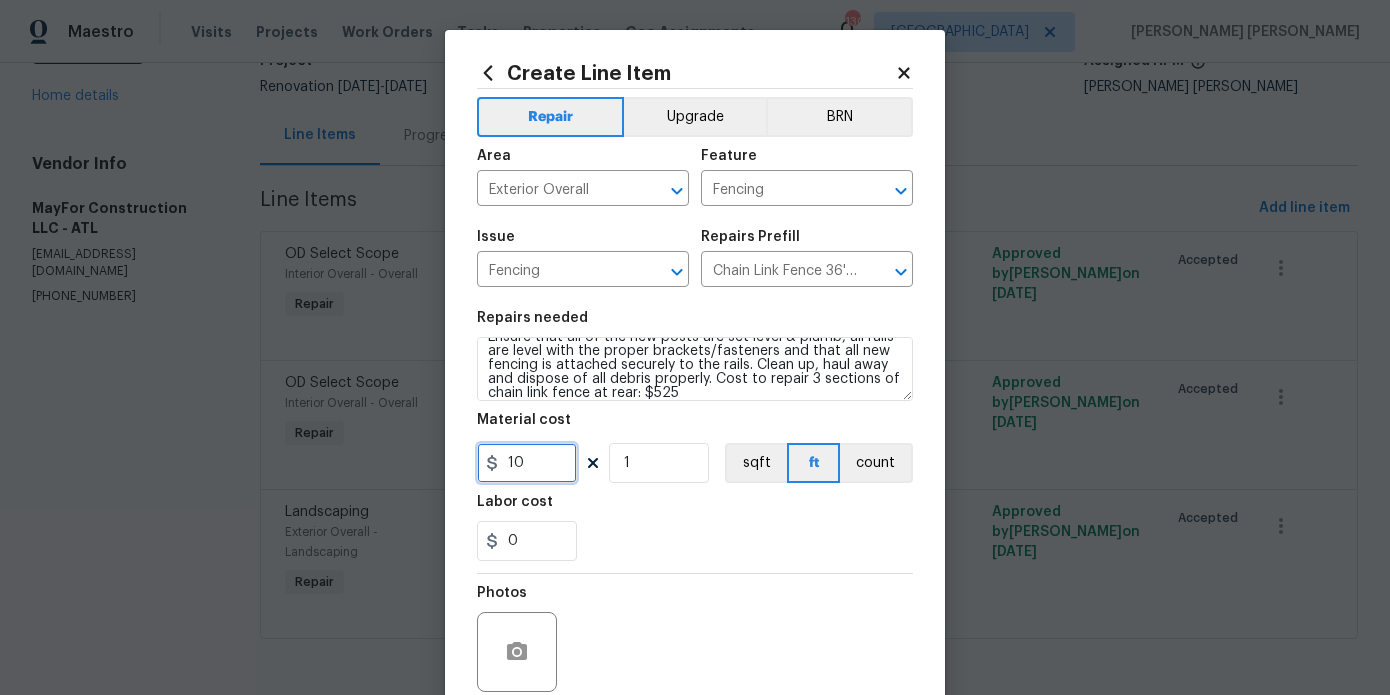click on "10" at bounding box center [527, 463] 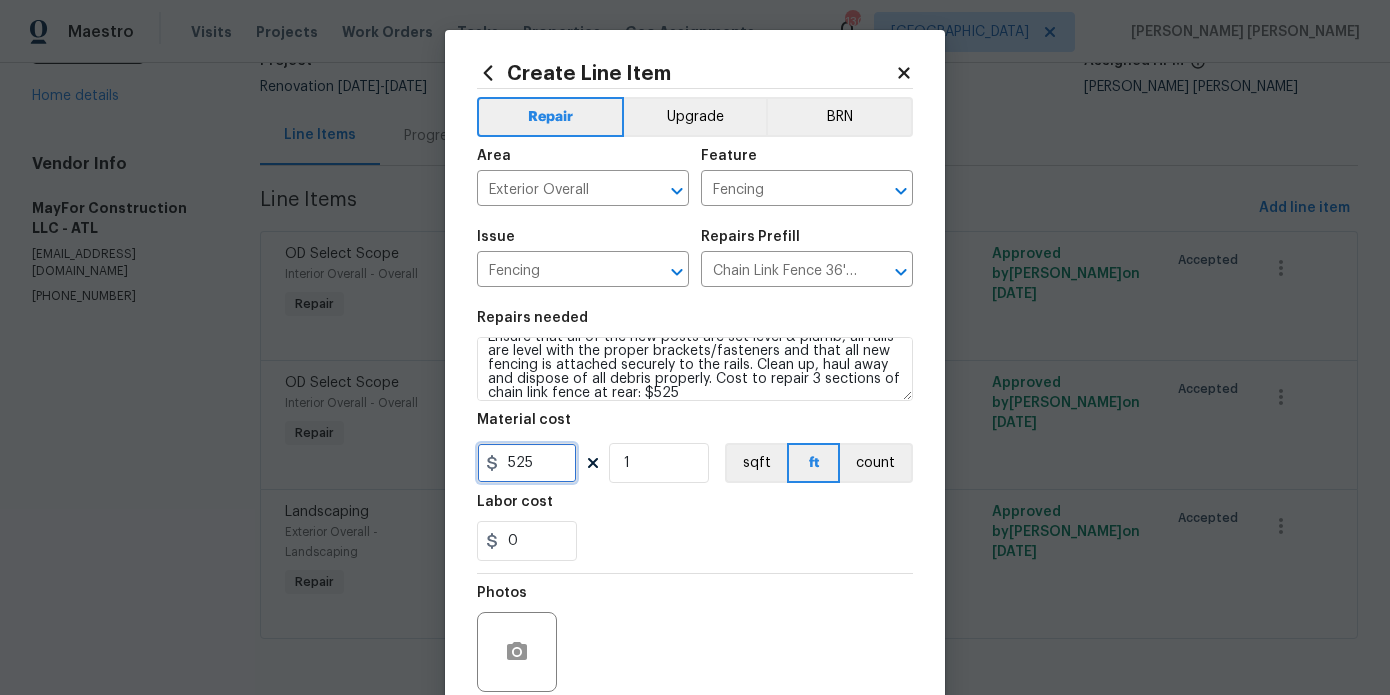 type on "525" 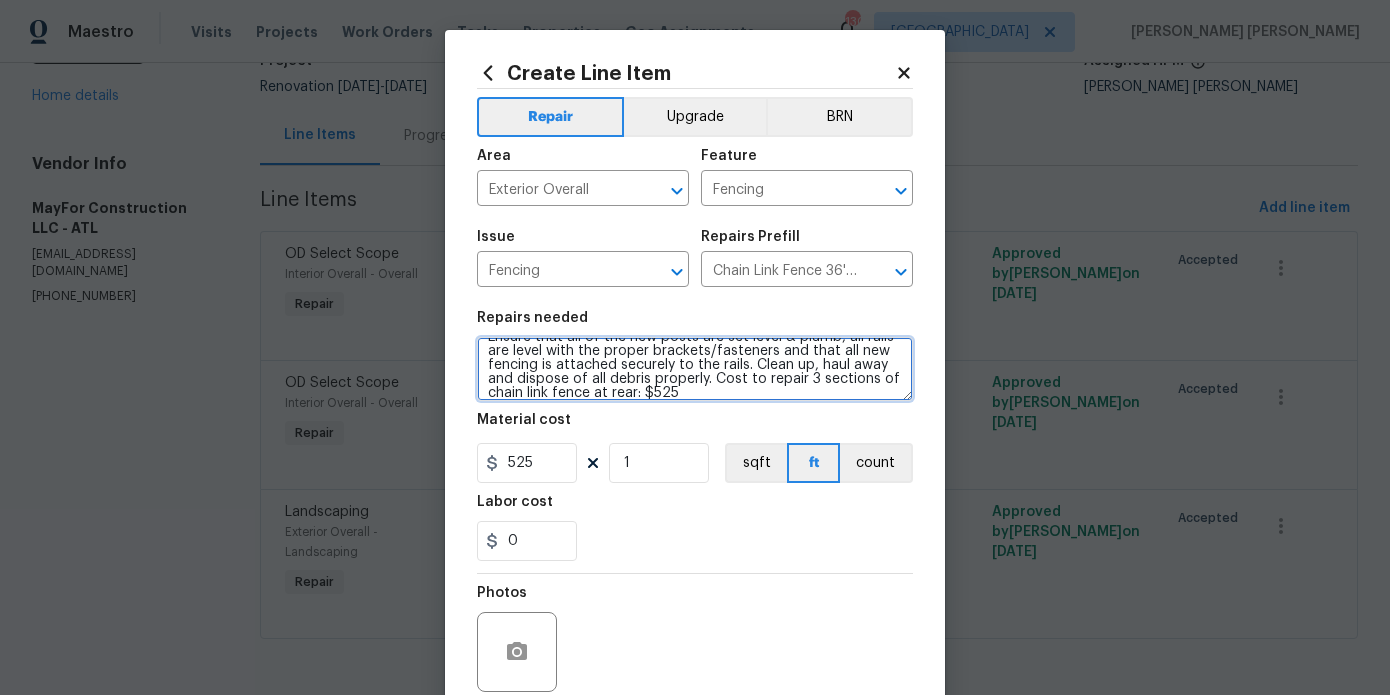 drag, startPoint x: 713, startPoint y: 392, endPoint x: 715, endPoint y: 375, distance: 17.117243 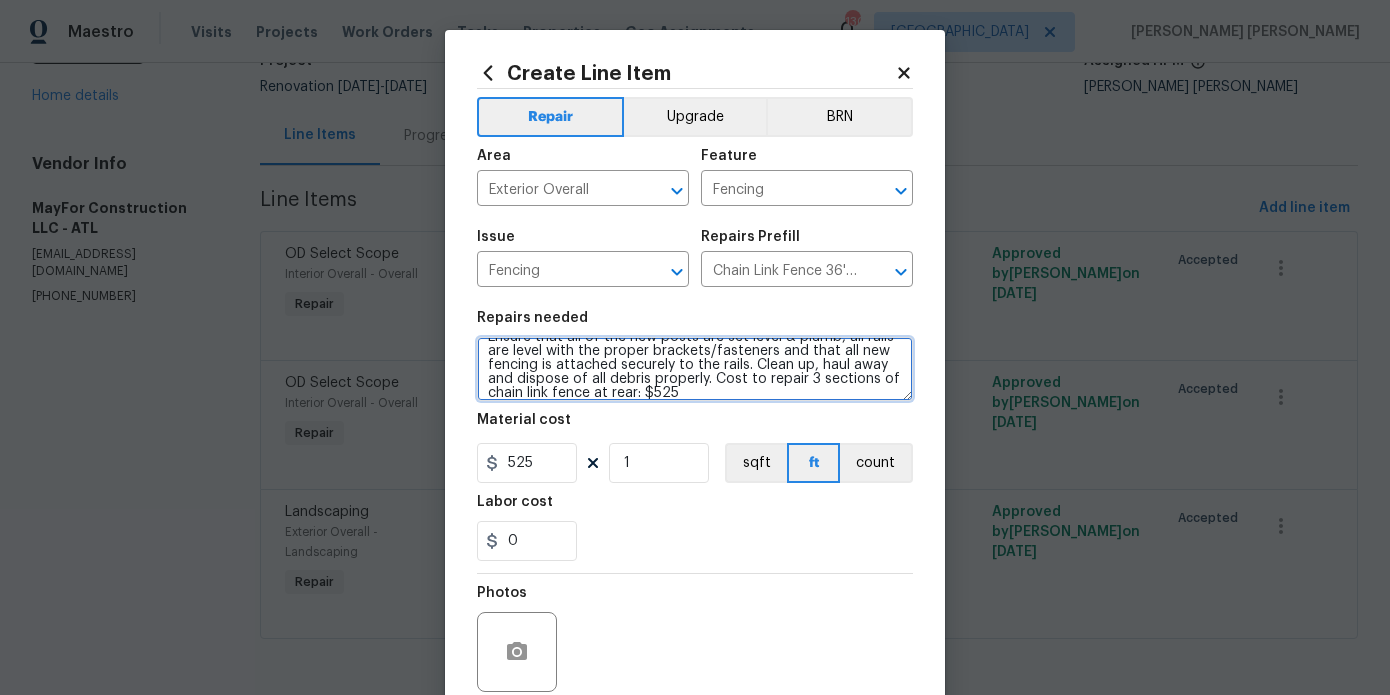 click on "Prep the work area and install a new 36'' chain link fence. Ensure that all of the new posts are set level & plumb, all rails are level with the proper brackets/fasteners and that all new fencing is attached securely to the rails. Clean up, haul away and dispose of all debris properly. Cost to repair 3 sections of chain link fence at rear: $525" at bounding box center (695, 369) 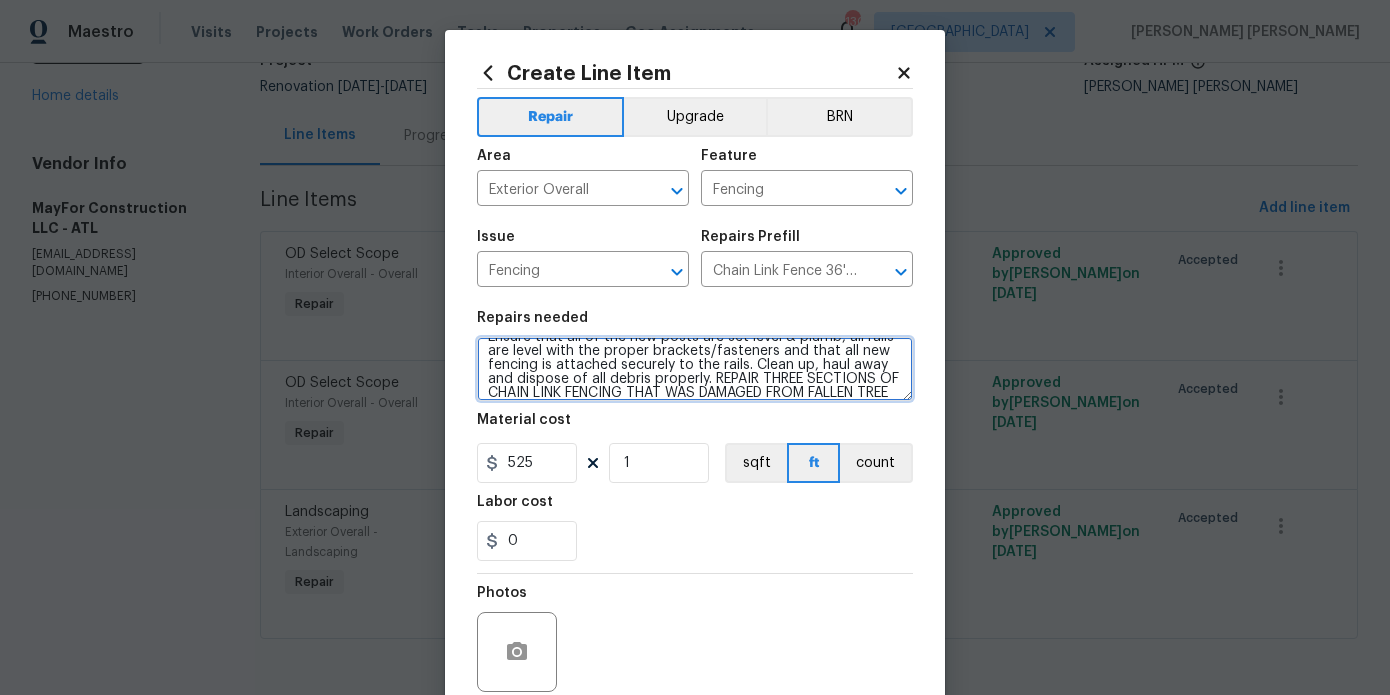 scroll, scrollTop: 46, scrollLeft: 0, axis: vertical 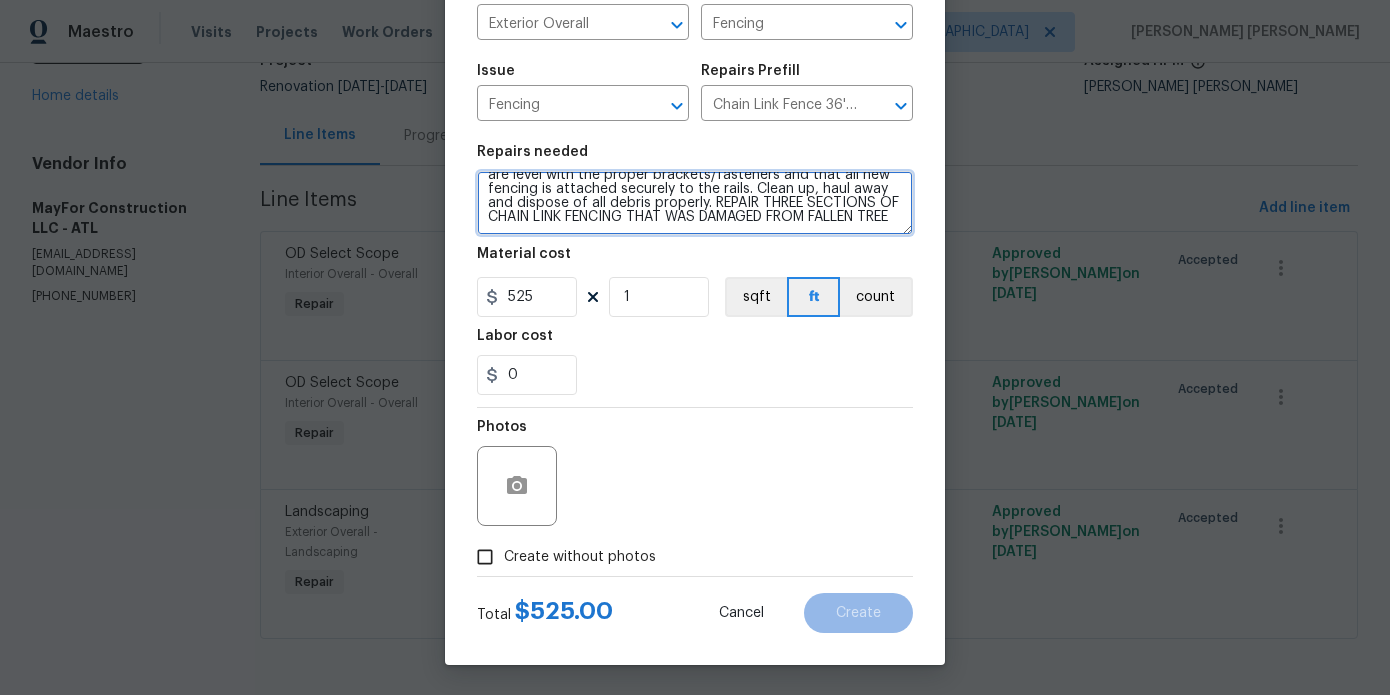 type on "Prep the work area and install a new 36'' chain link fence. Ensure that all of the new posts are set level & plumb, all rails are level with the proper brackets/fasteners and that all new fencing is attached securely to the rails. Clean up, haul away and dispose of all debris properly. REPAIR THREE SECTIONS OF CHAIN LINK FENCING THAT WAS DAMAGED FROM FALLEN TREE" 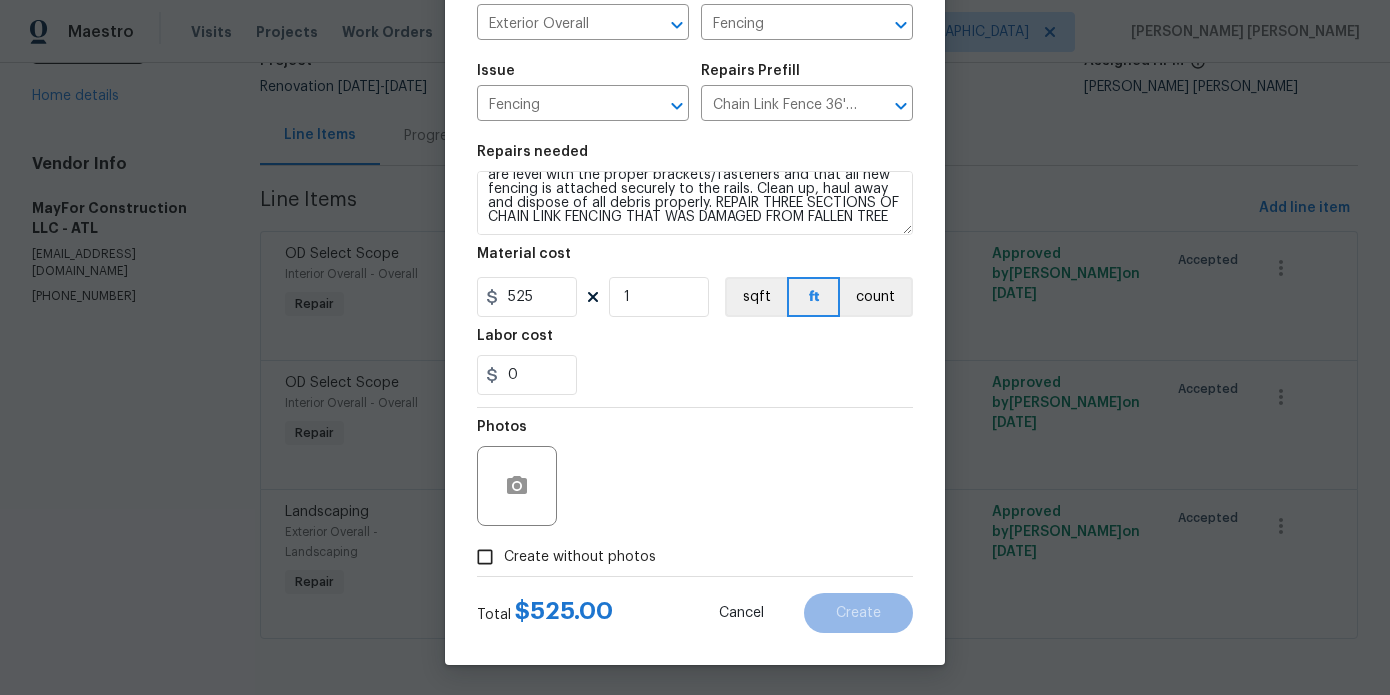 click on "Create without photos" at bounding box center [580, 557] 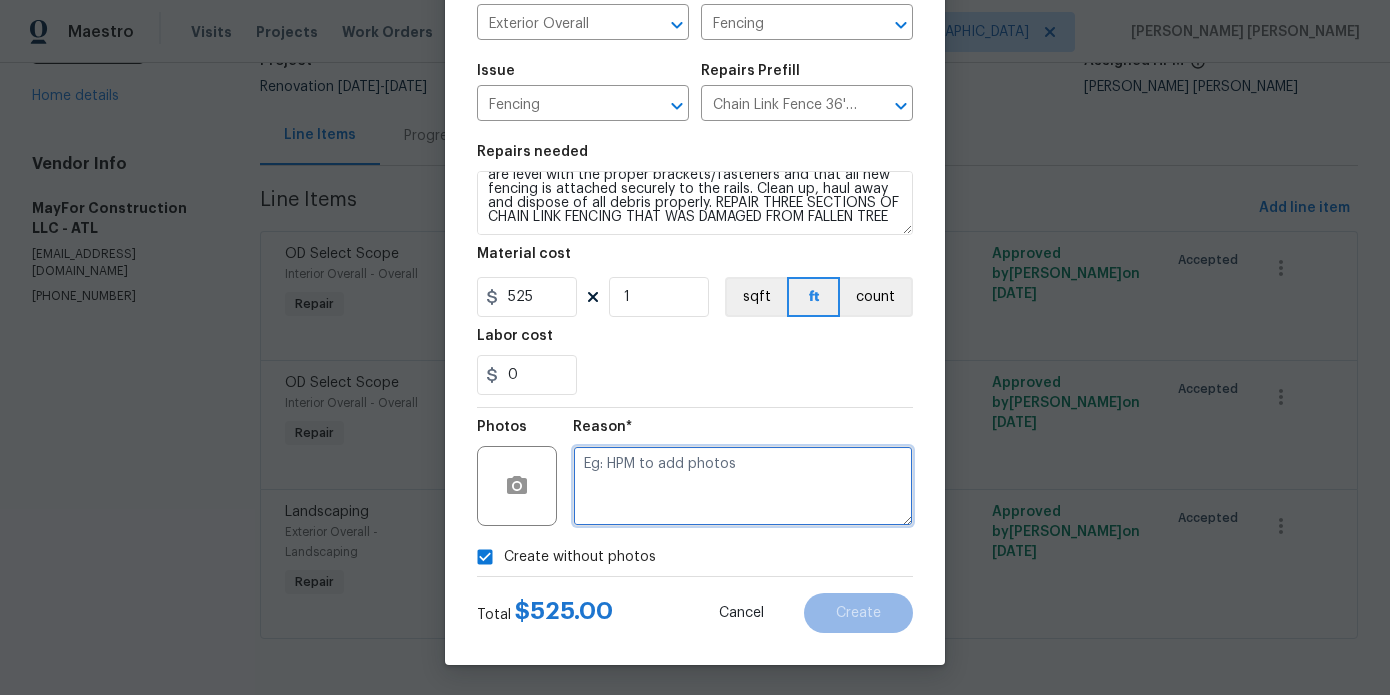 click at bounding box center (743, 486) 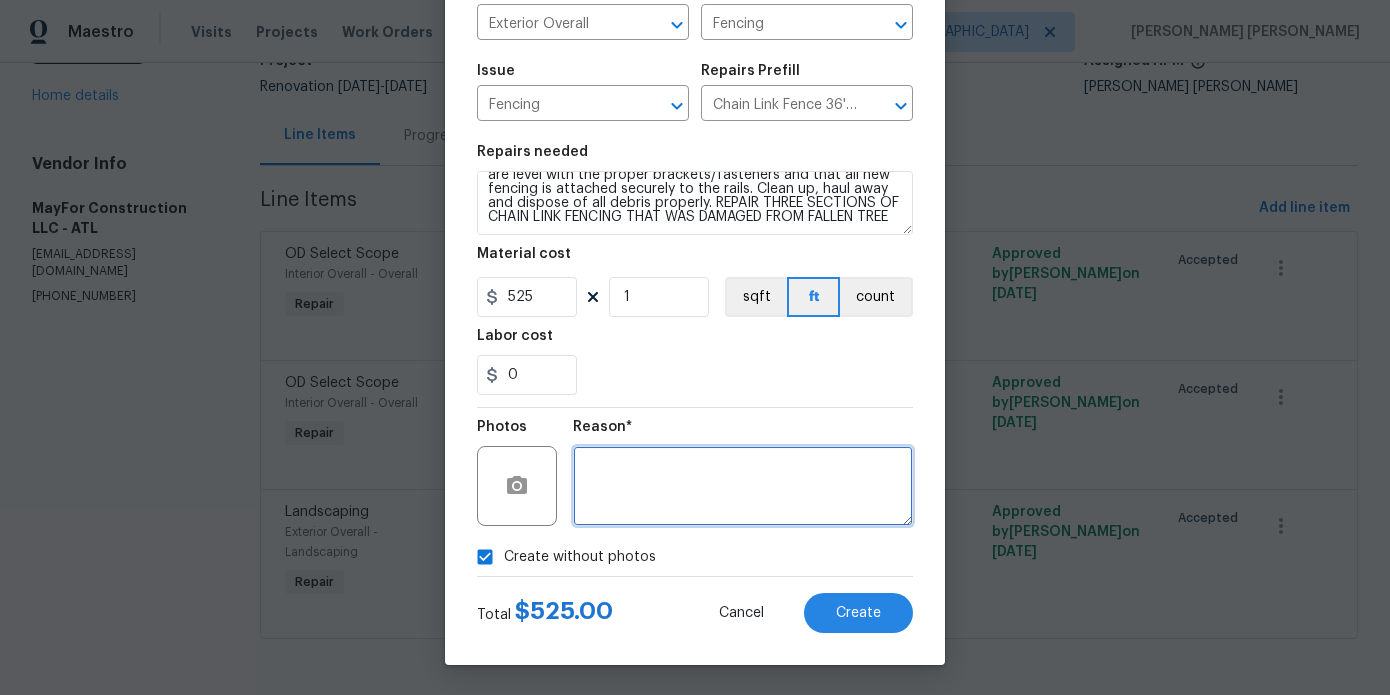 scroll, scrollTop: 162, scrollLeft: 0, axis: vertical 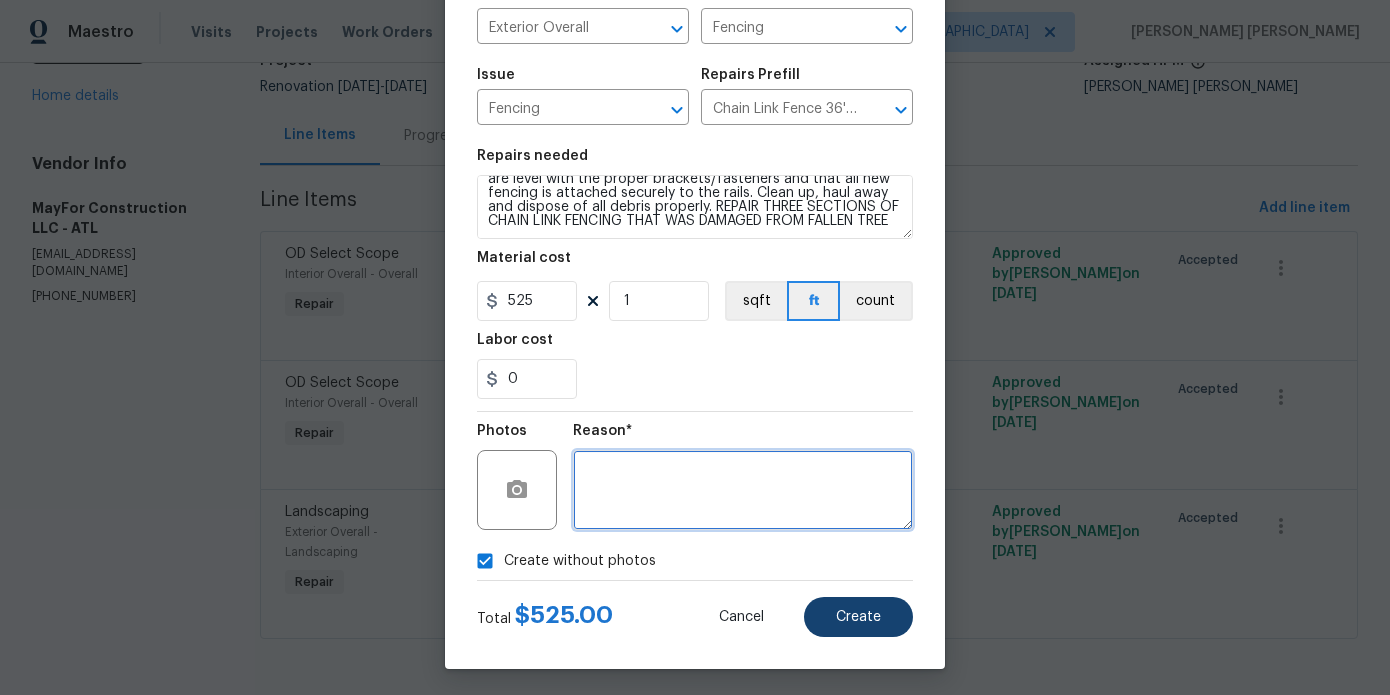 type 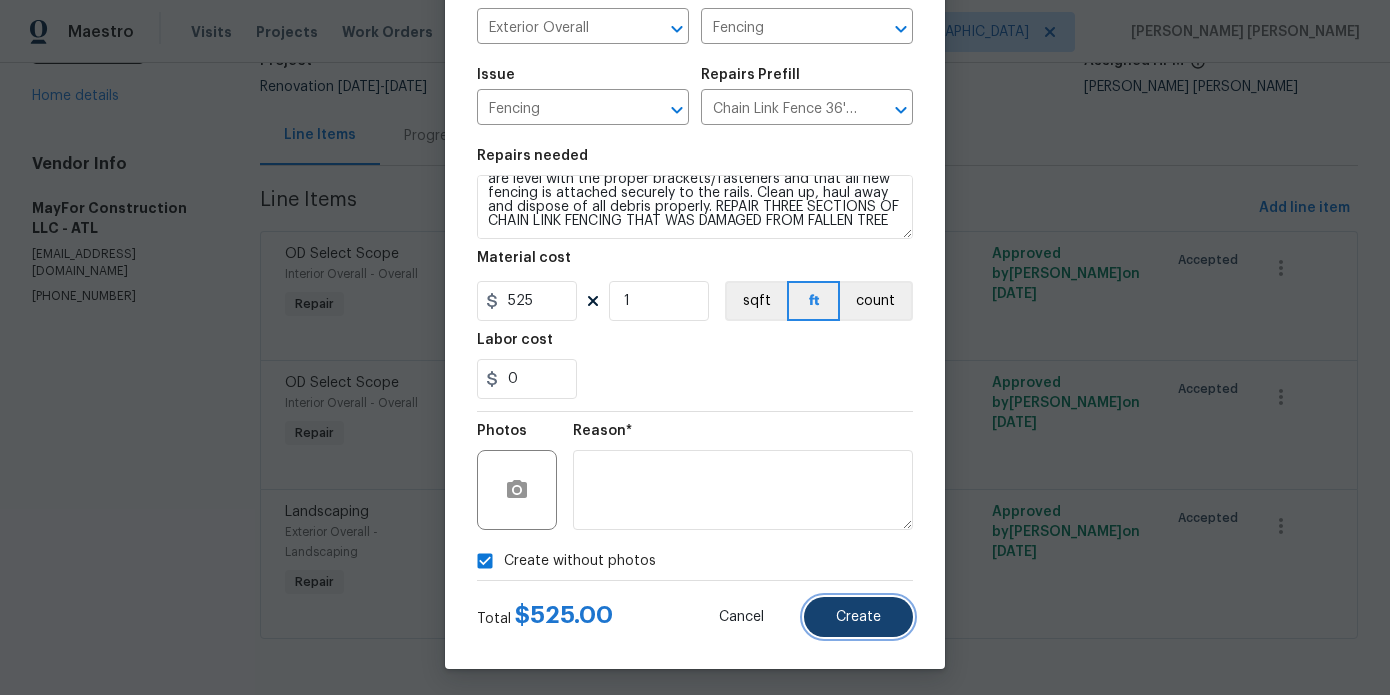 click on "Create" at bounding box center [858, 617] 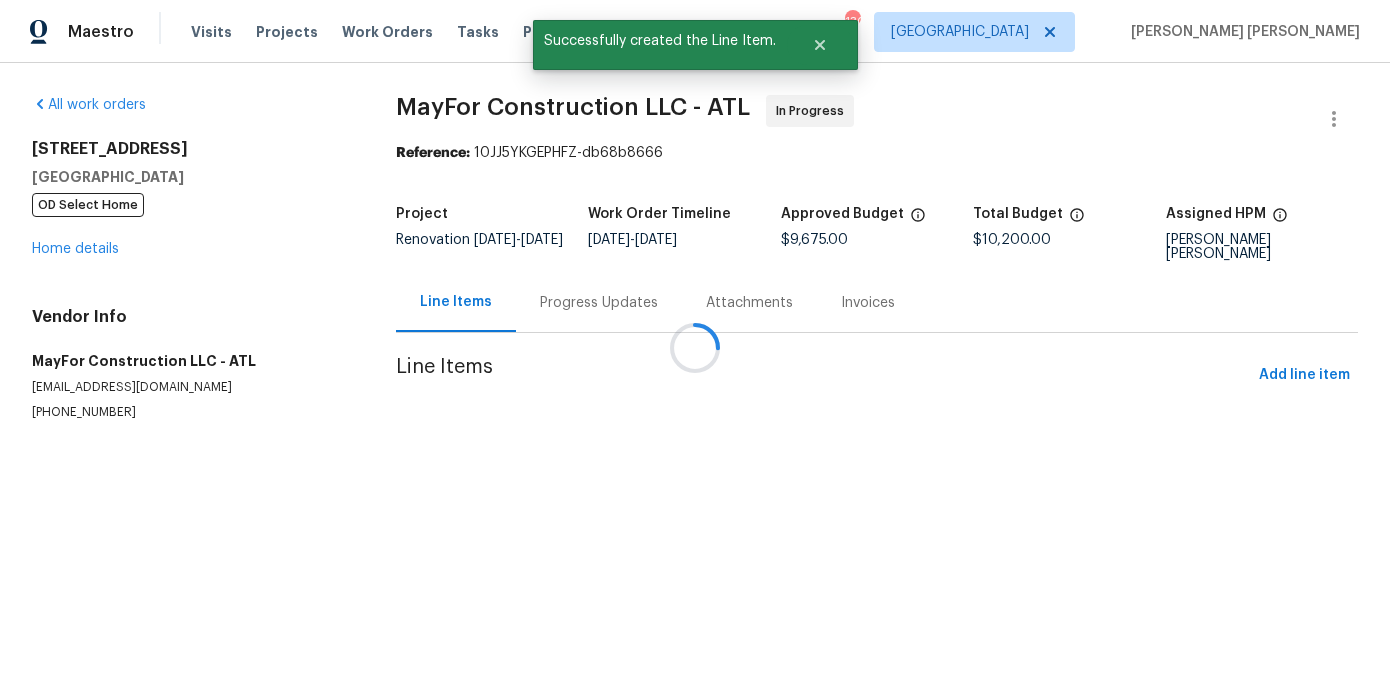 scroll, scrollTop: 0, scrollLeft: 0, axis: both 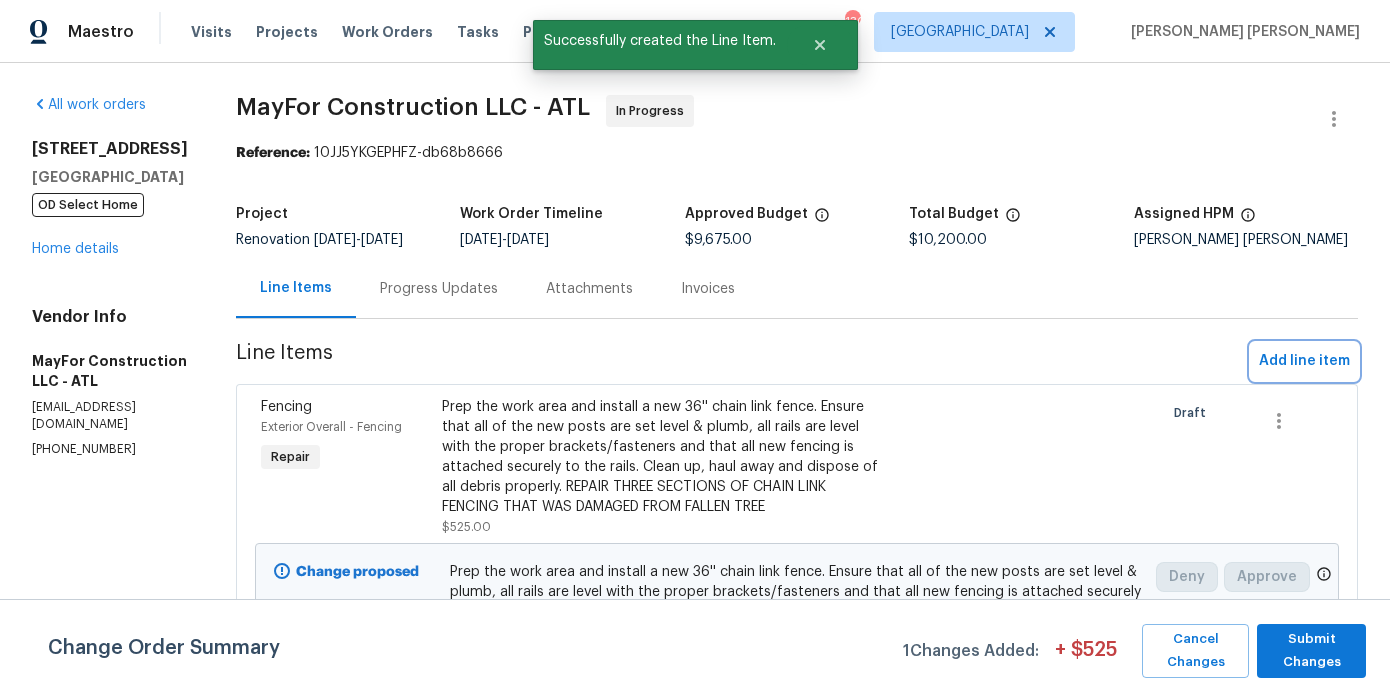 click on "Add line item" at bounding box center [1304, 361] 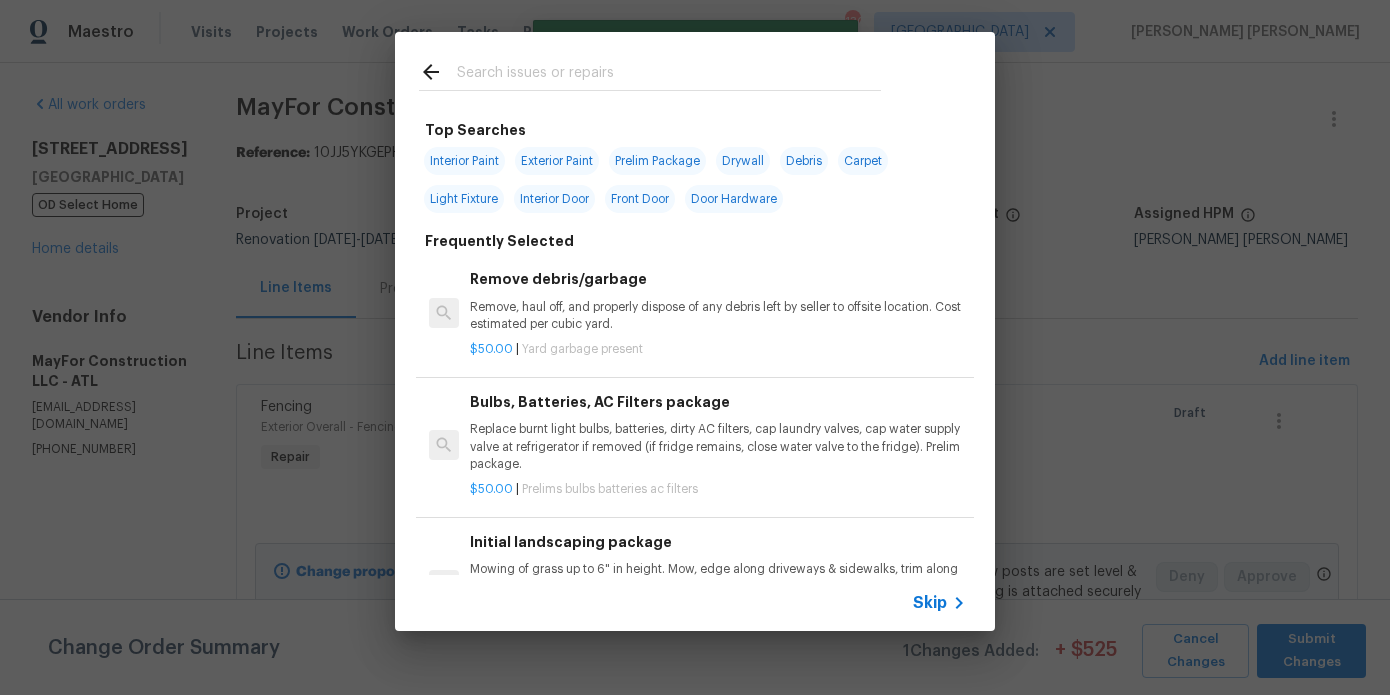 click at bounding box center (650, 71) 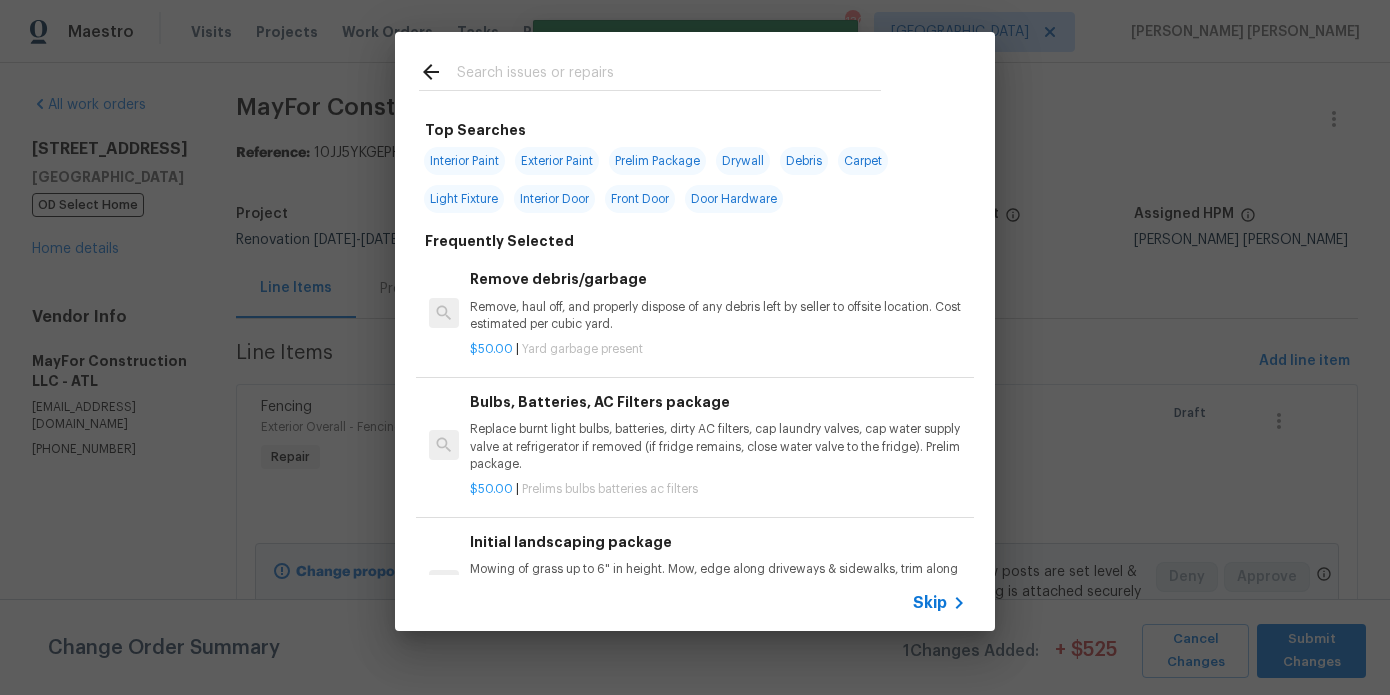 click at bounding box center (669, 75) 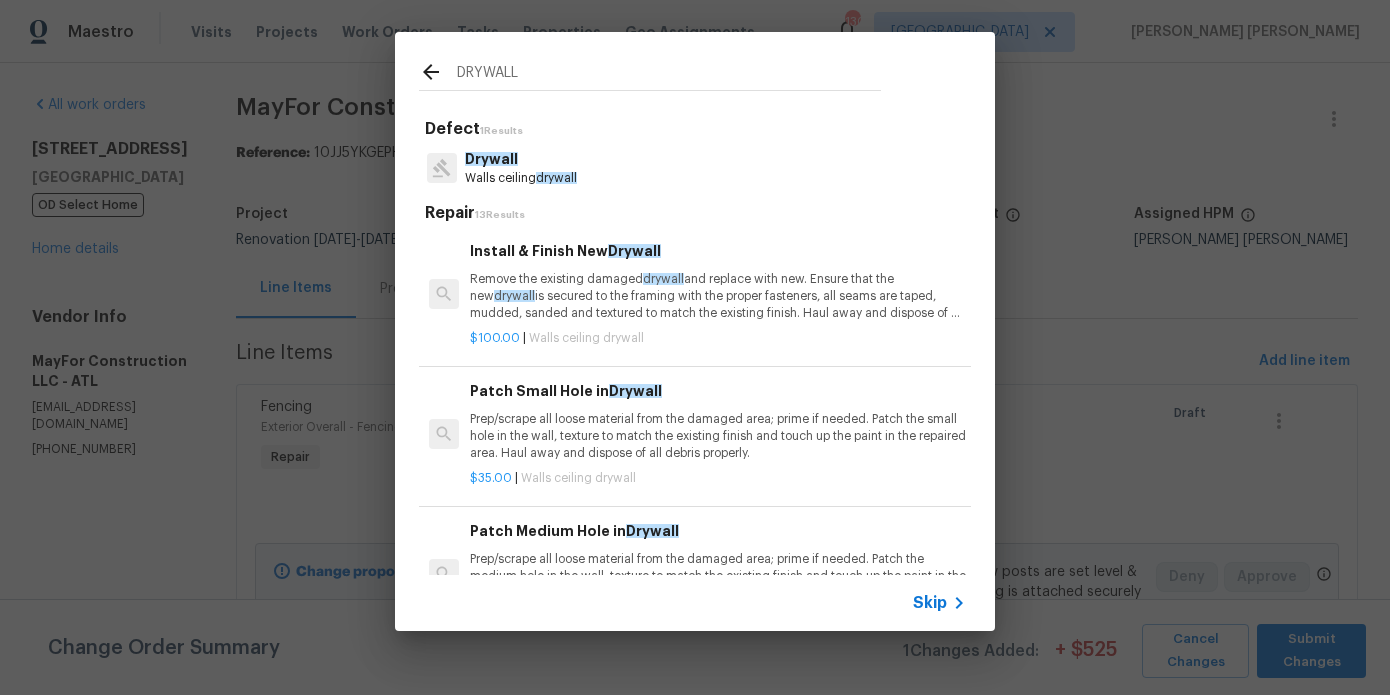 scroll, scrollTop: 24, scrollLeft: 0, axis: vertical 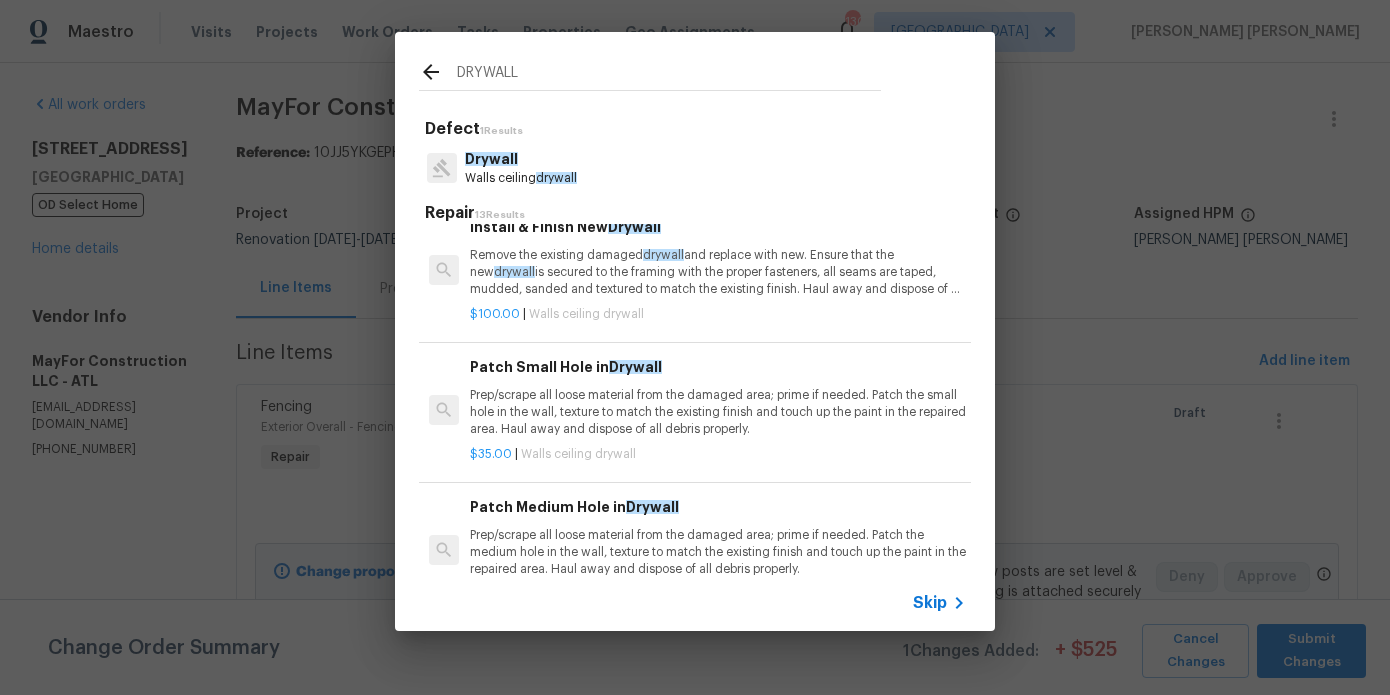type on "DRYWALL" 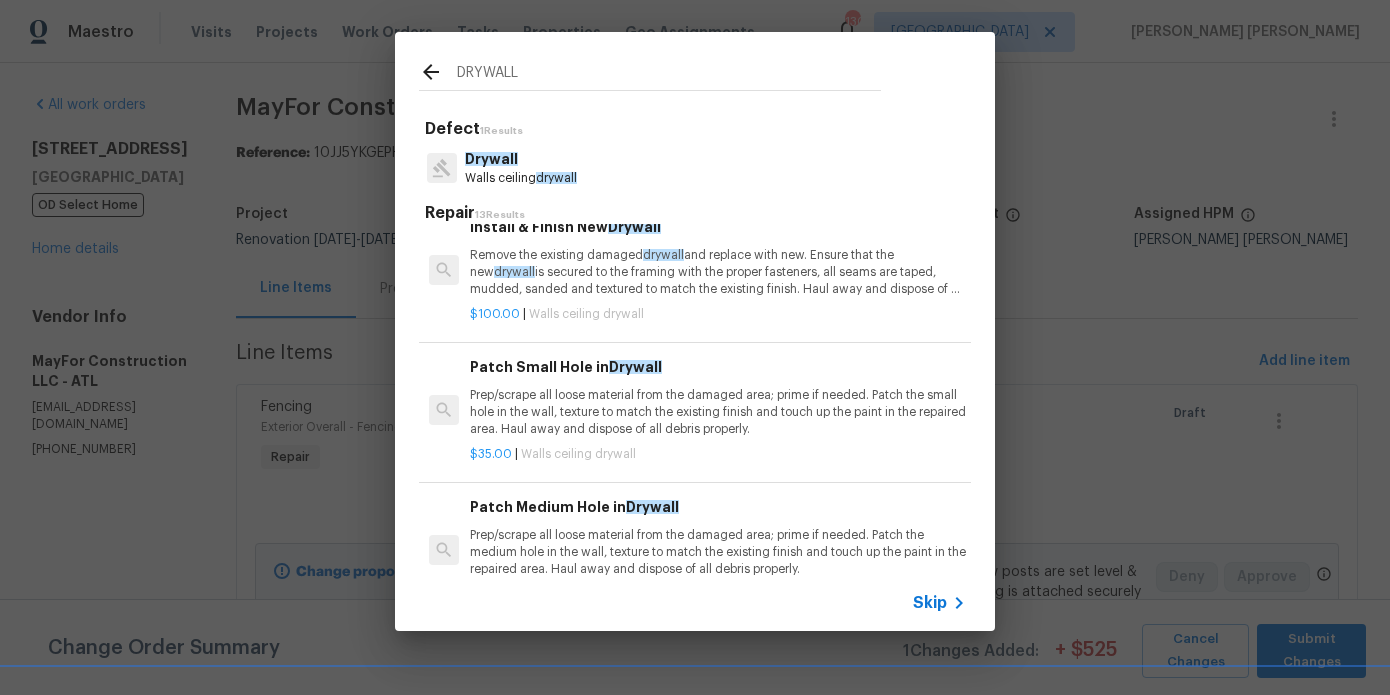 click on "Drywall" at bounding box center [521, 159] 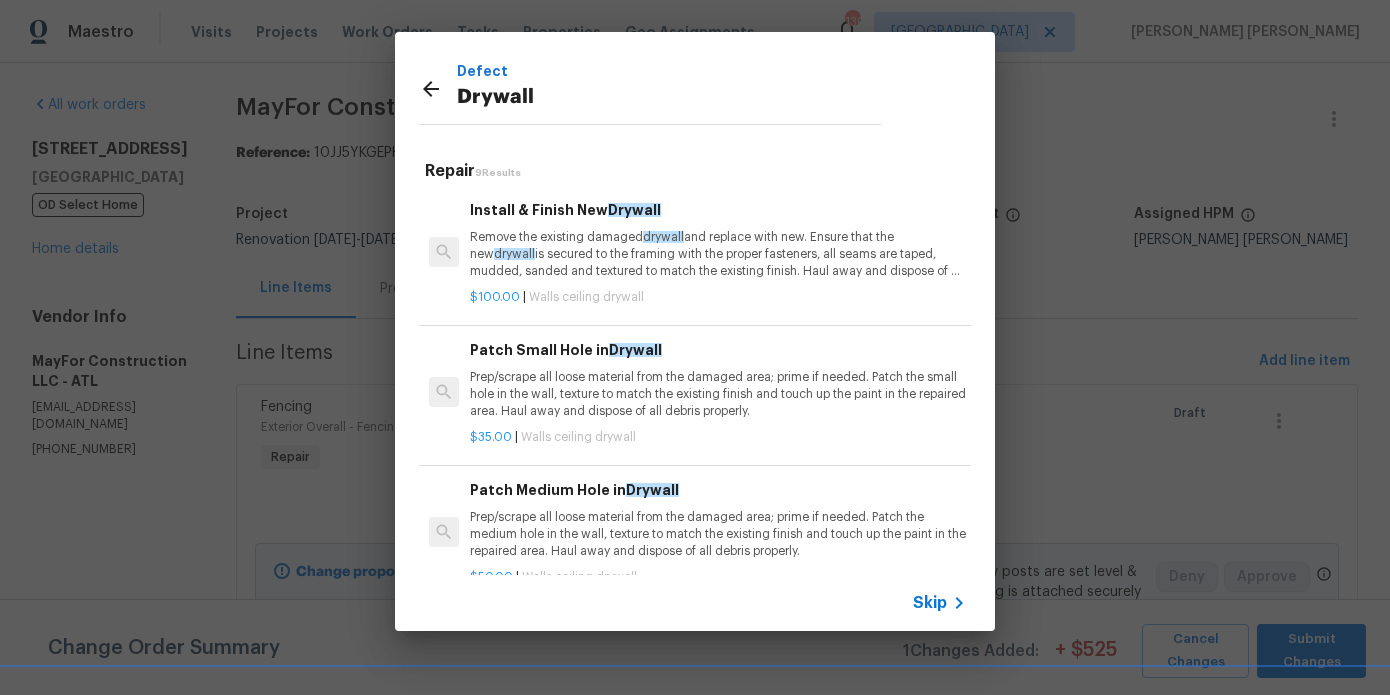 scroll, scrollTop: 694, scrollLeft: 0, axis: vertical 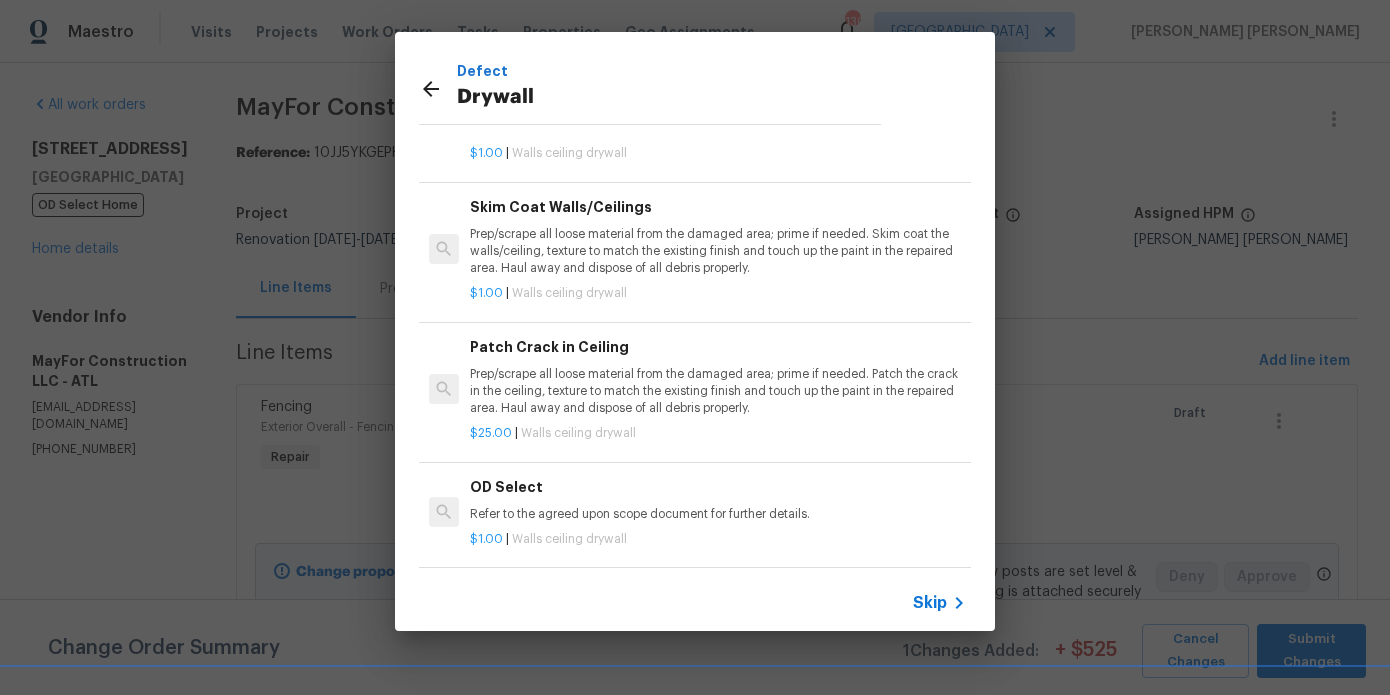 click on "$1.00   |   Walls ceiling drywall" at bounding box center (718, 539) 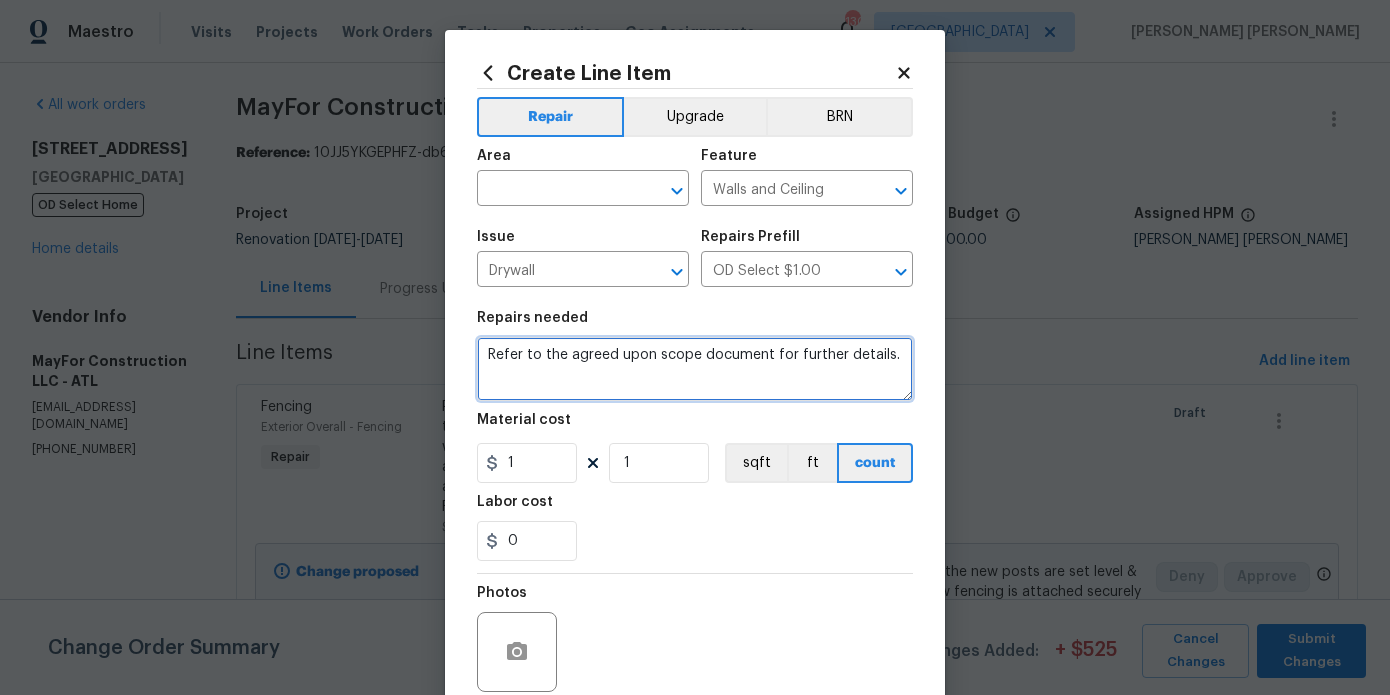 click on "Refer to the agreed upon scope document for further details." at bounding box center [695, 369] 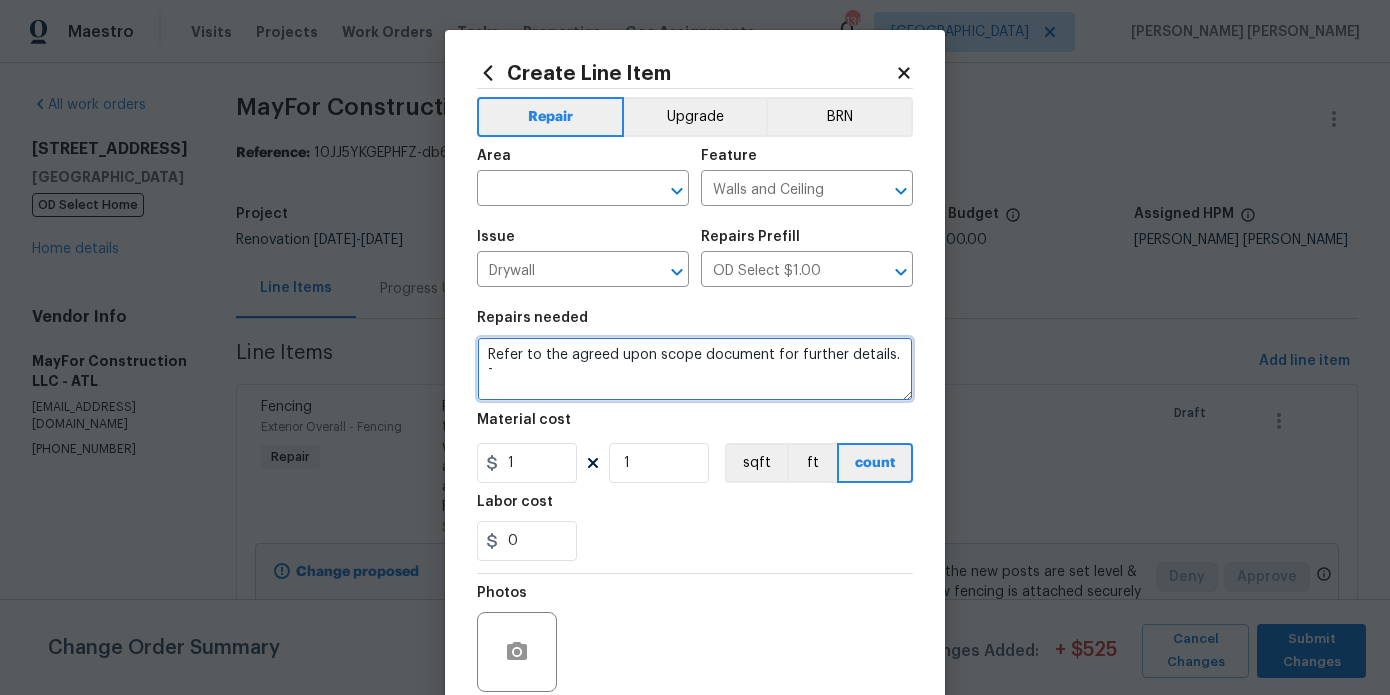 paste on "Cost to remove wall a/c unit at rear of house and to patch interior and exterior: $625." 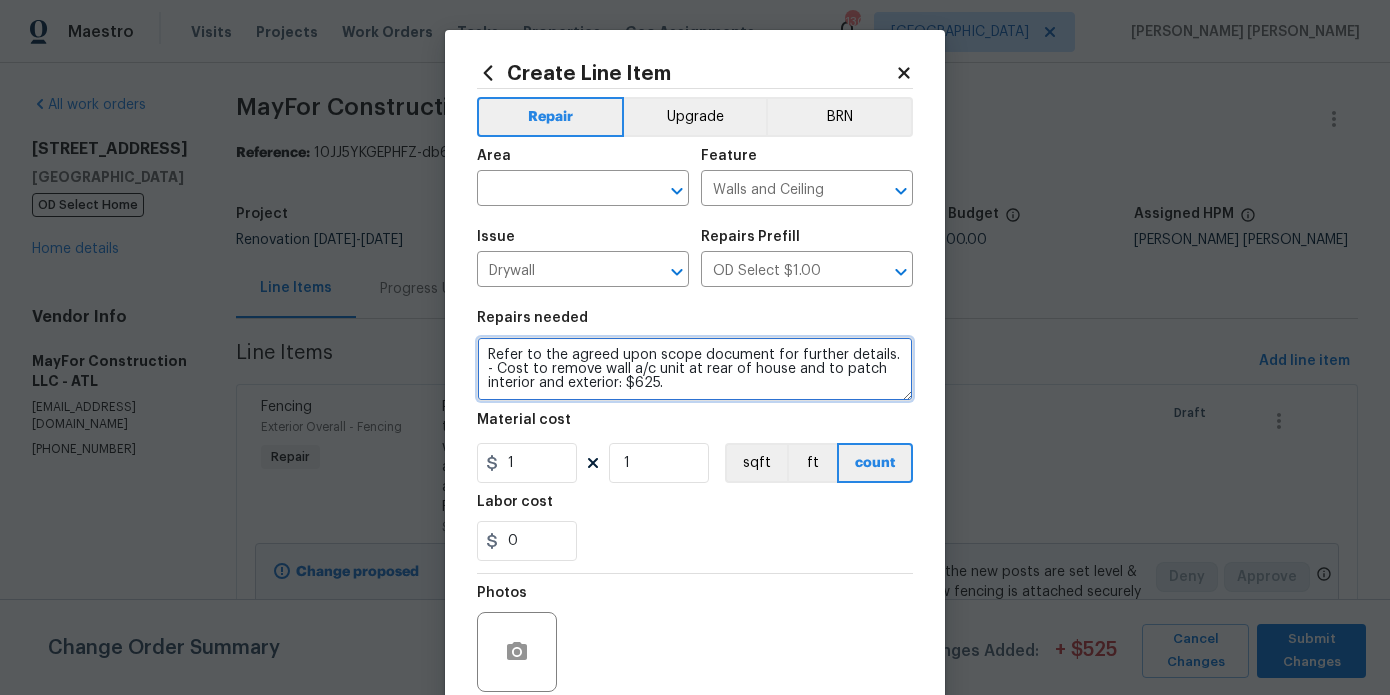 scroll, scrollTop: 4, scrollLeft: 0, axis: vertical 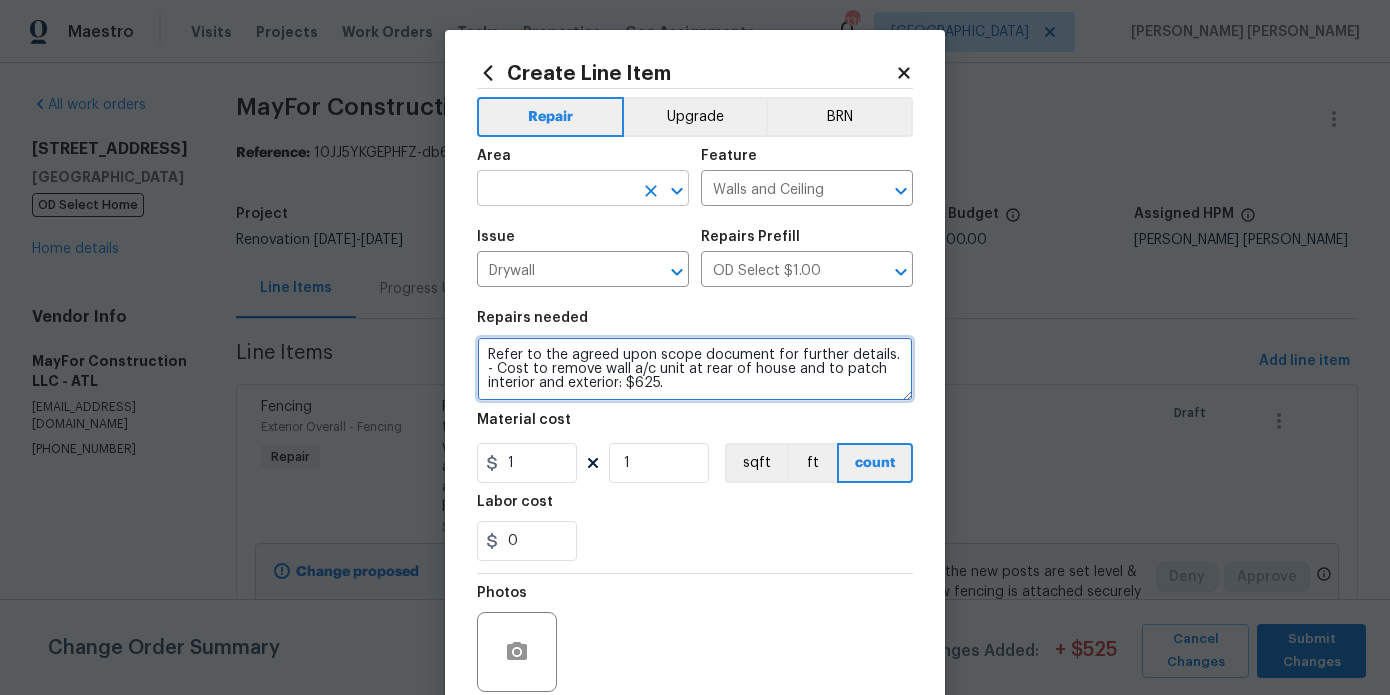 type on "Refer to the agreed upon scope document for further details. - Cost to remove wall a/c unit at rear of house and to patch interior and exterior: $625." 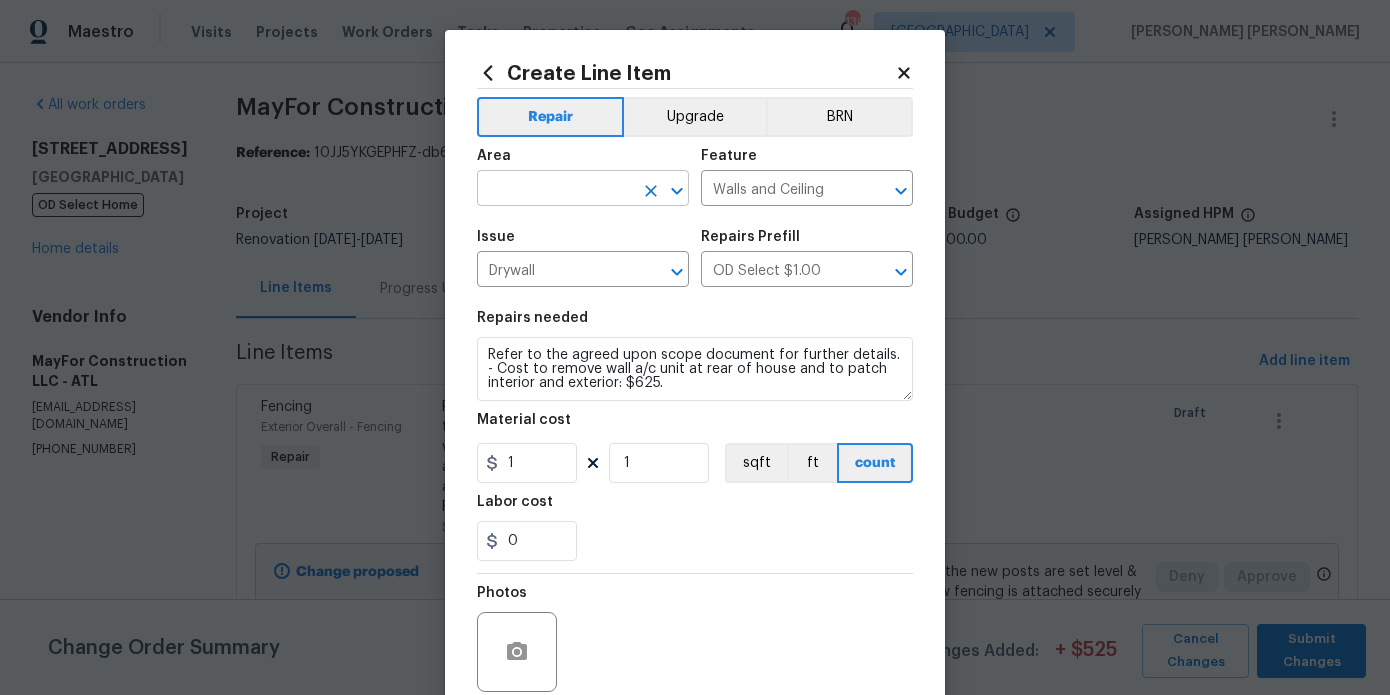 click at bounding box center (555, 190) 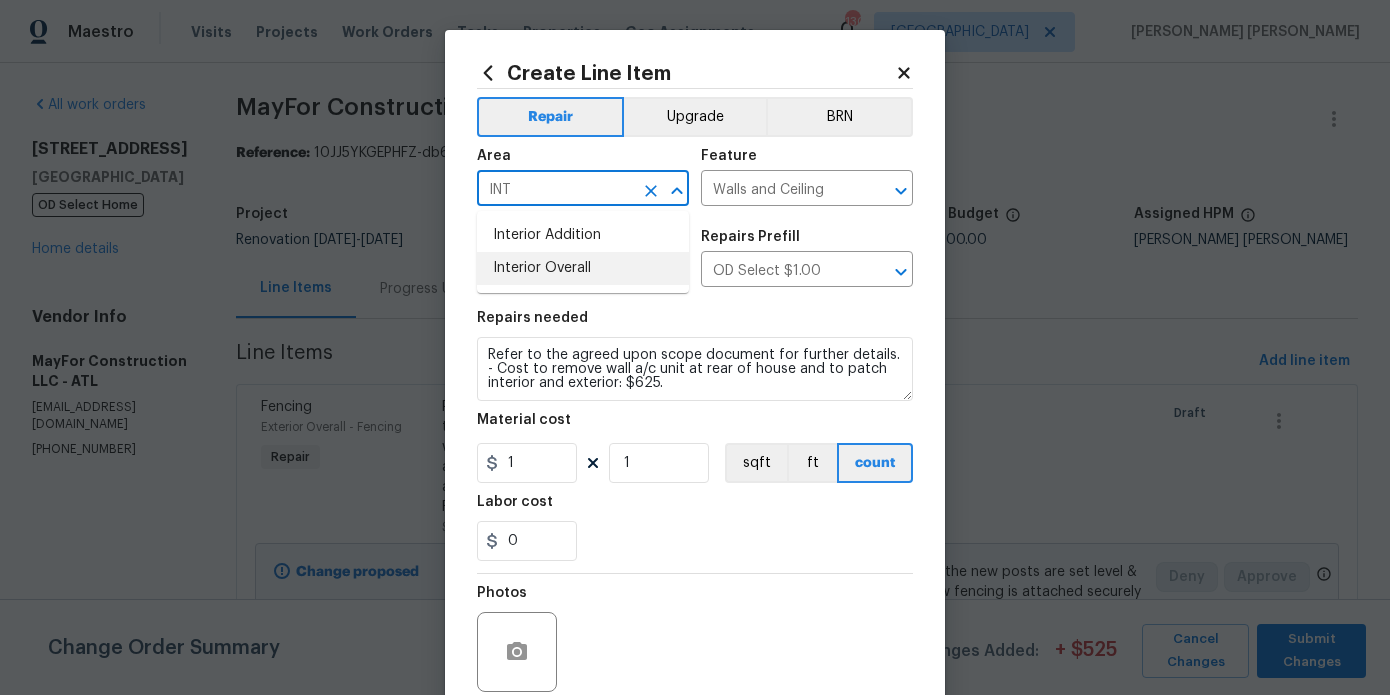 click on "Interior Overall" at bounding box center (583, 268) 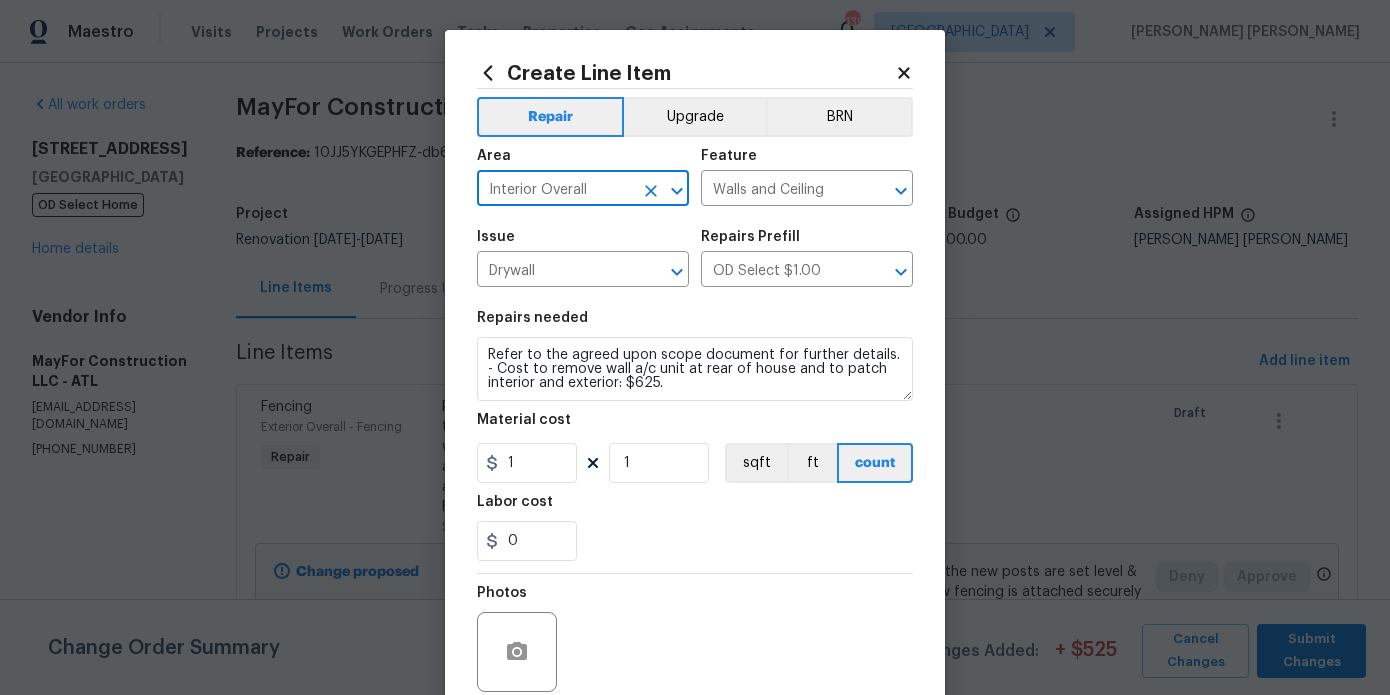 type on "Interior Overall" 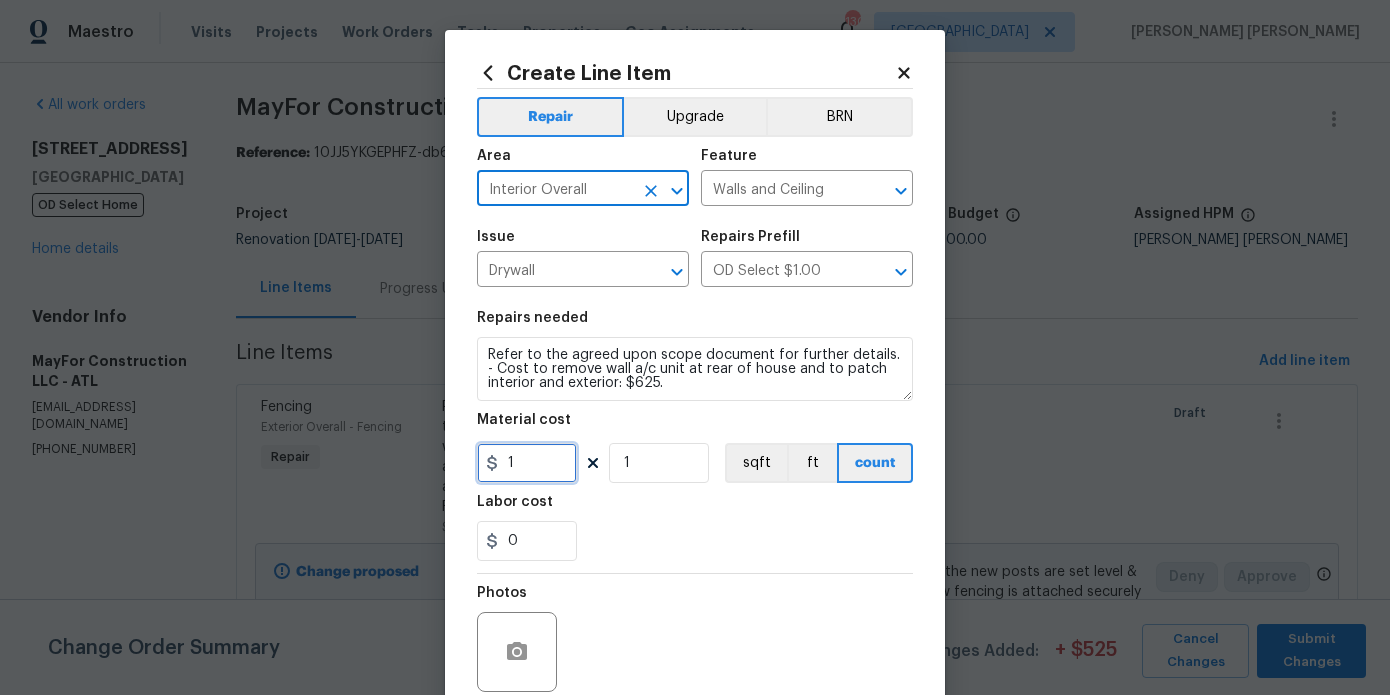 click on "1" at bounding box center [527, 463] 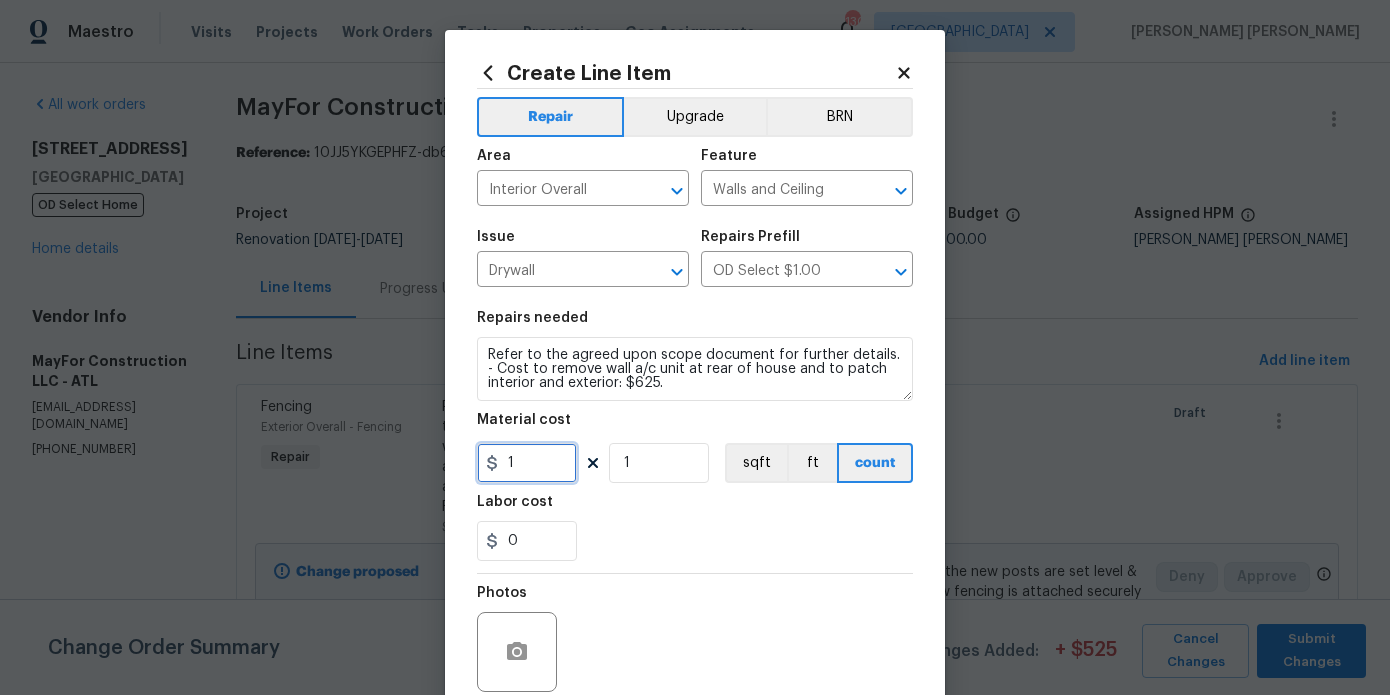 click on "1" at bounding box center [527, 463] 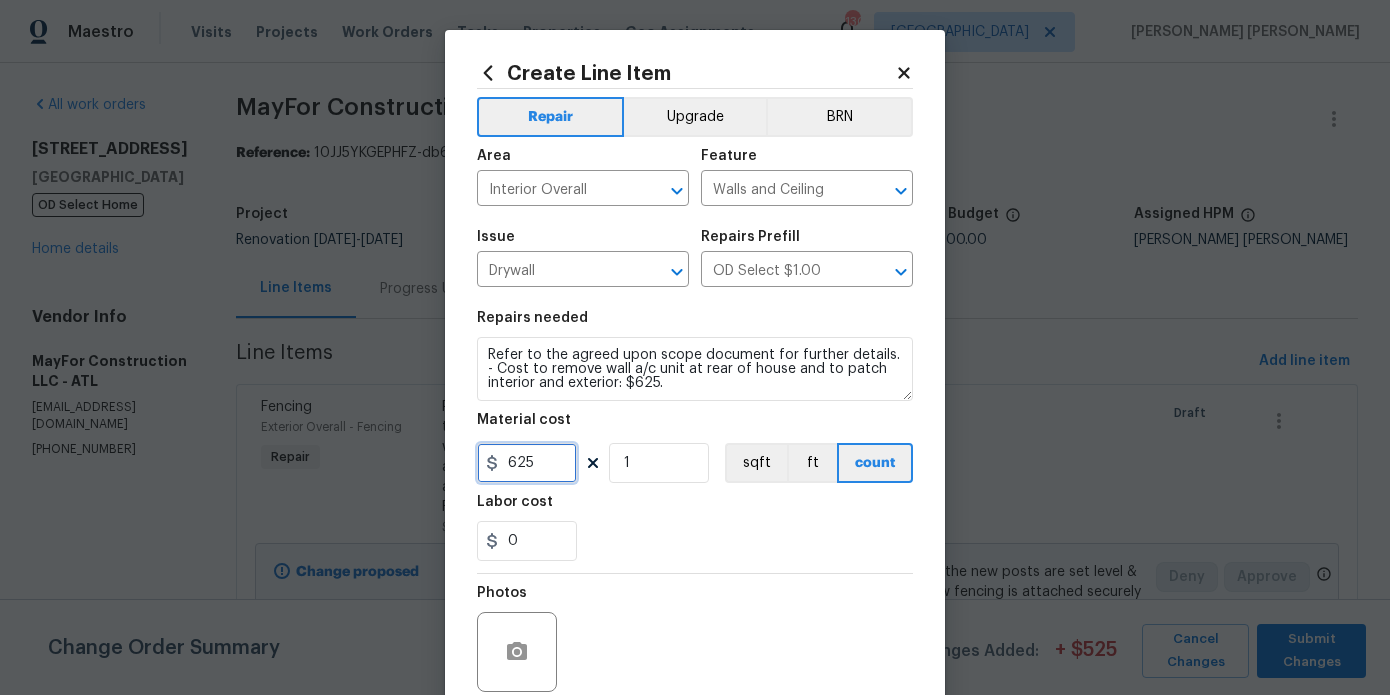 type on "625" 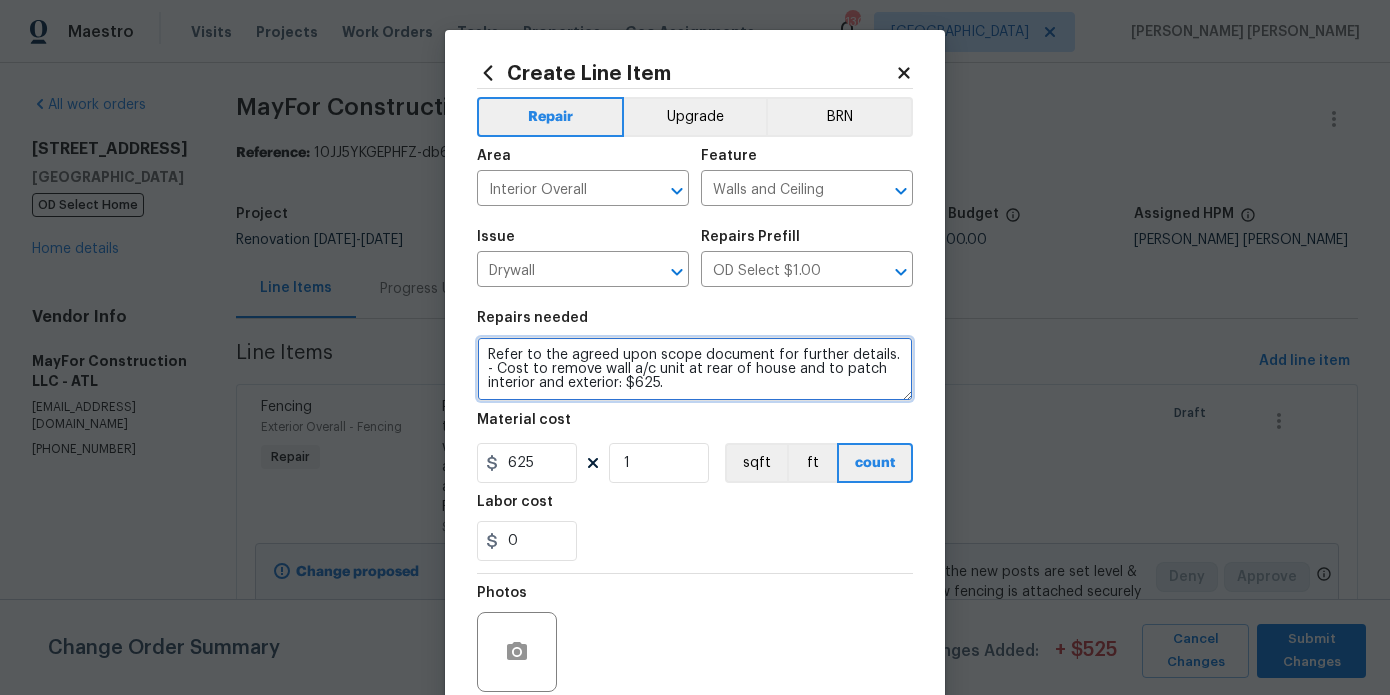 click on "Refer to the agreed upon scope document for further details. - Cost to remove wall a/c unit at rear of house and to patch interior and exterior: $625." at bounding box center [695, 369] 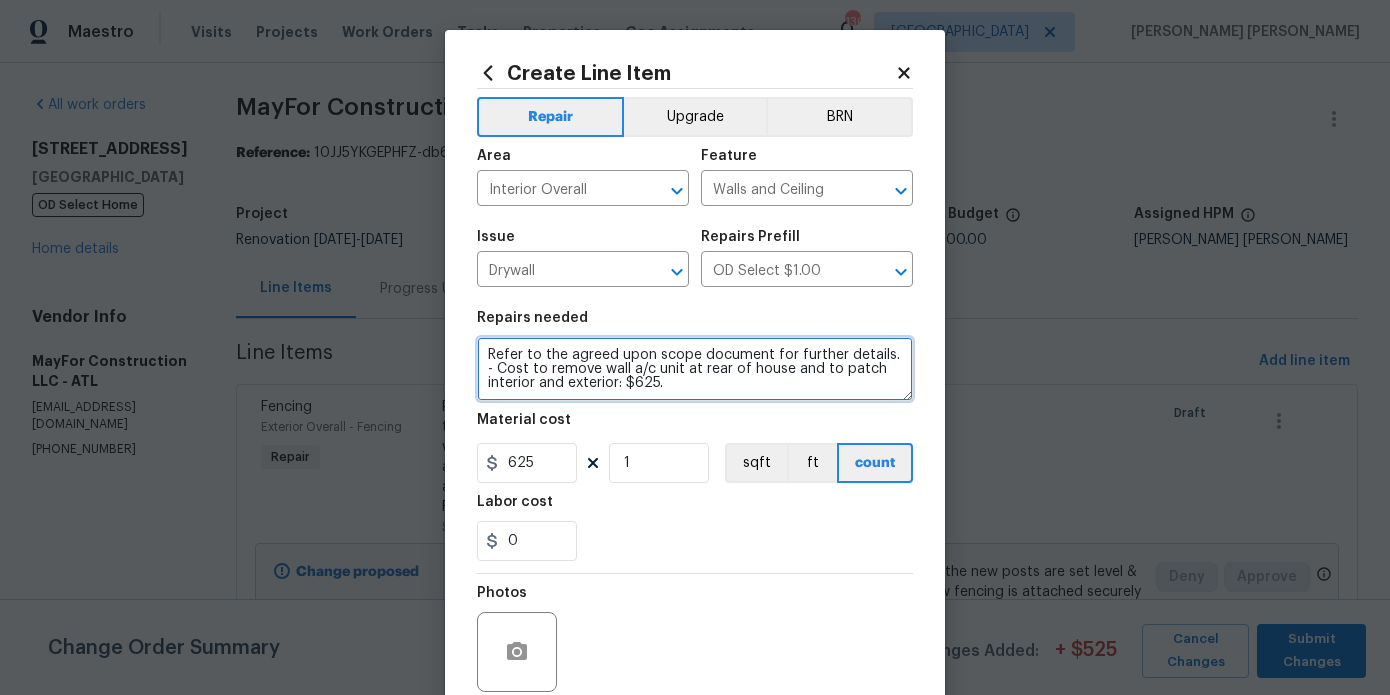 scroll, scrollTop: 0, scrollLeft: 0, axis: both 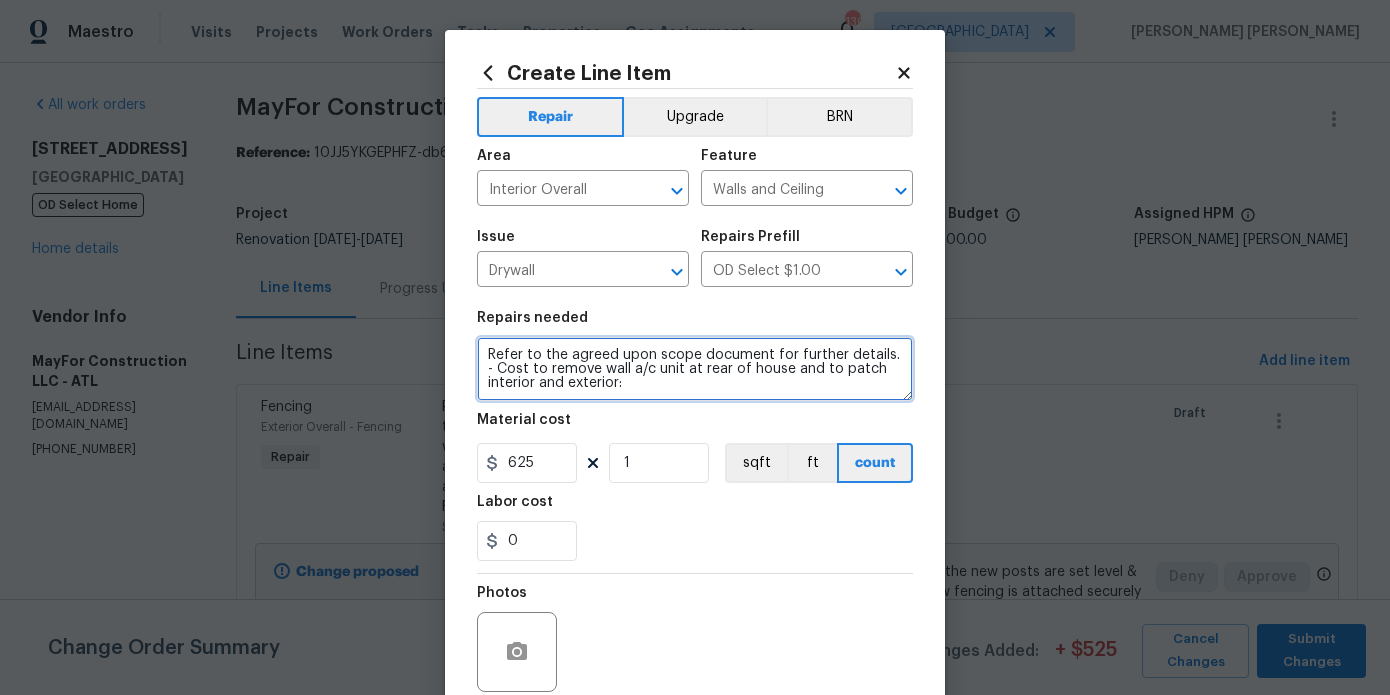 drag, startPoint x: 664, startPoint y: 390, endPoint x: 477, endPoint y: 369, distance: 188.17545 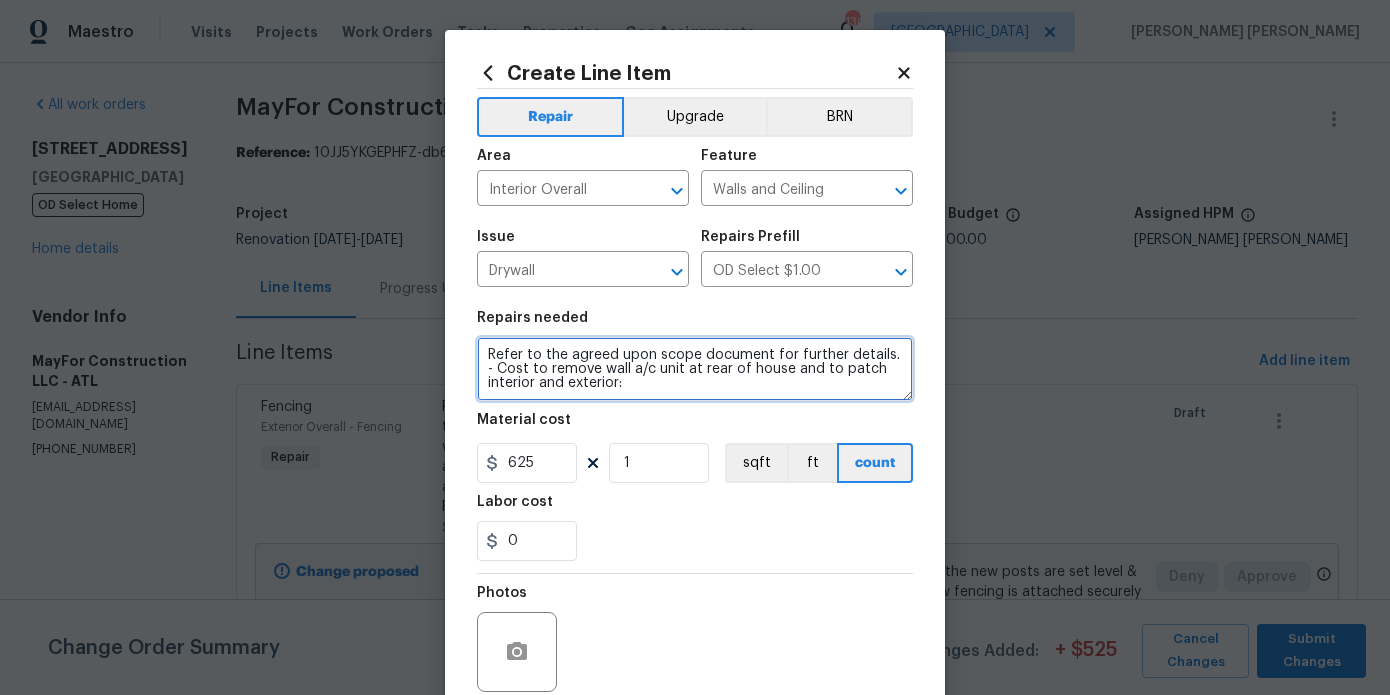 click on "Refer to the agreed upon scope document for further details. - Cost to remove wall a/c unit at rear of house and to patch interior and exterior:" at bounding box center [695, 369] 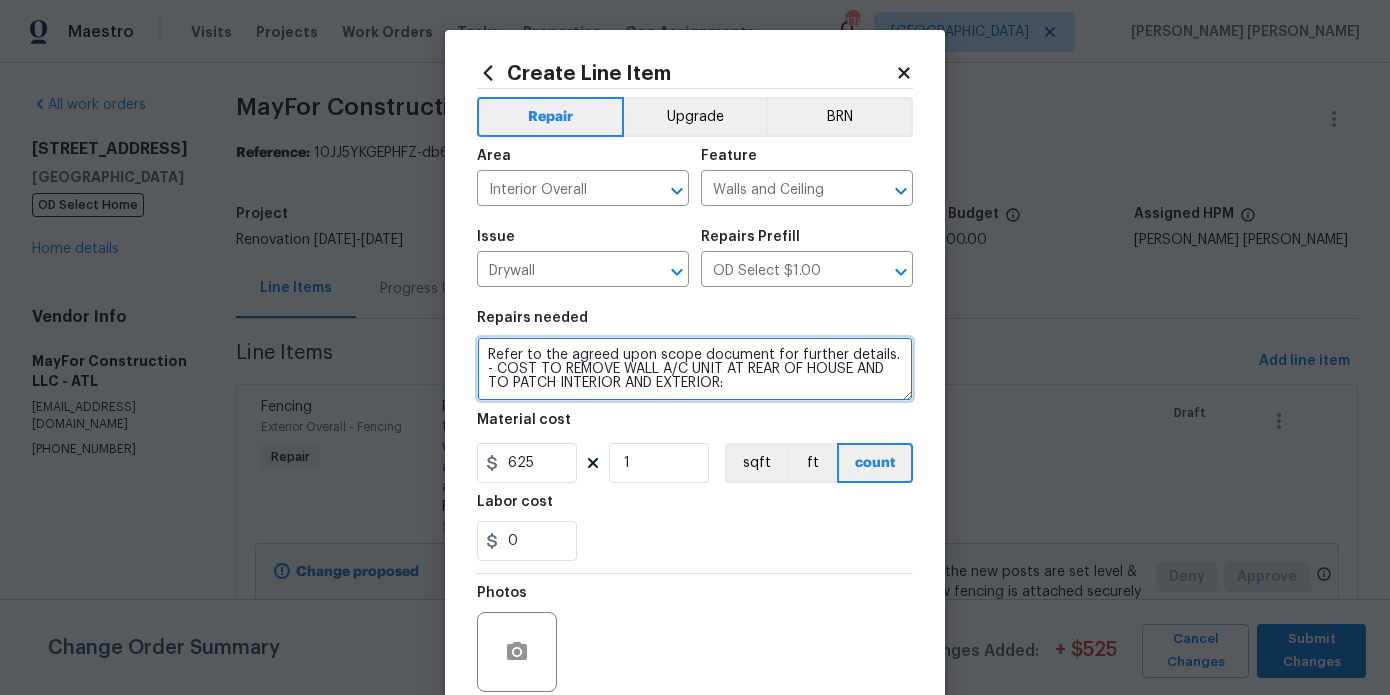 type on "Refer to the agreed upon scope document for further details. - COST TO REMOVE WALL A/C UNIT AT REAR OF HOUSE AND TO PATCH INTERIOR AND EXTERIOR:" 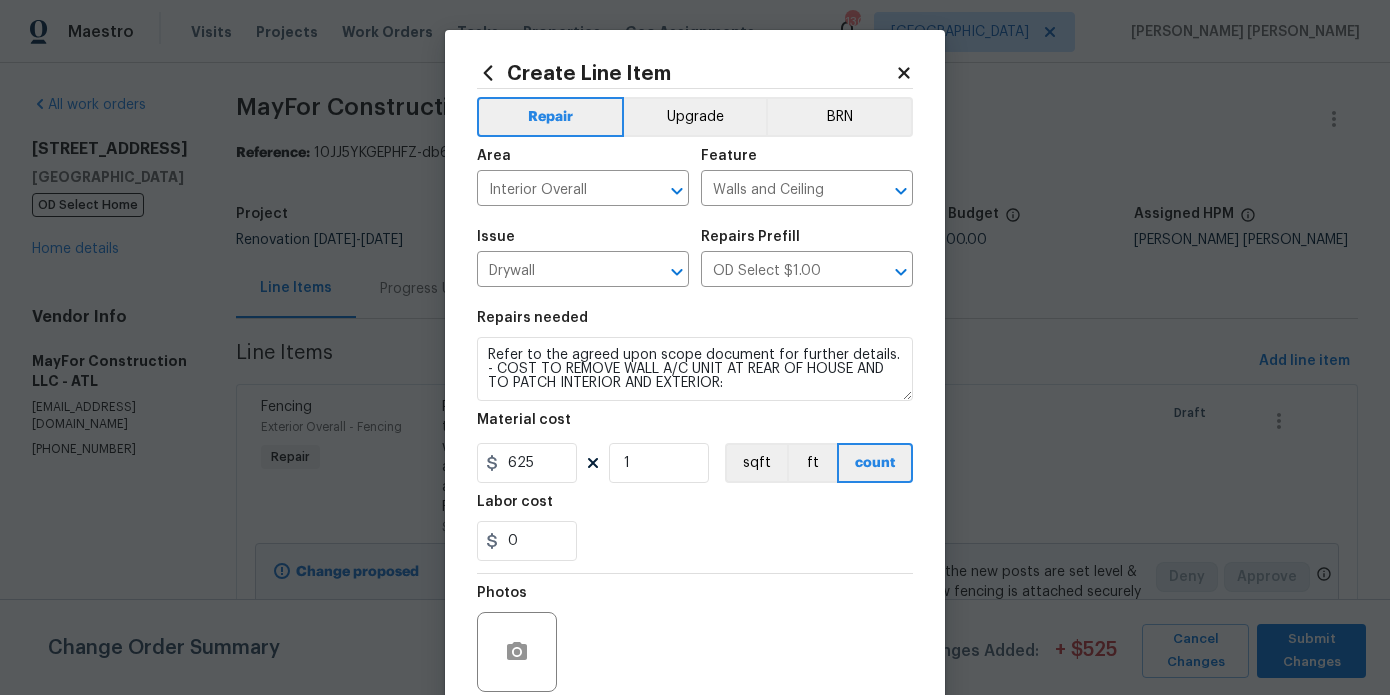 click on "0" at bounding box center (695, 541) 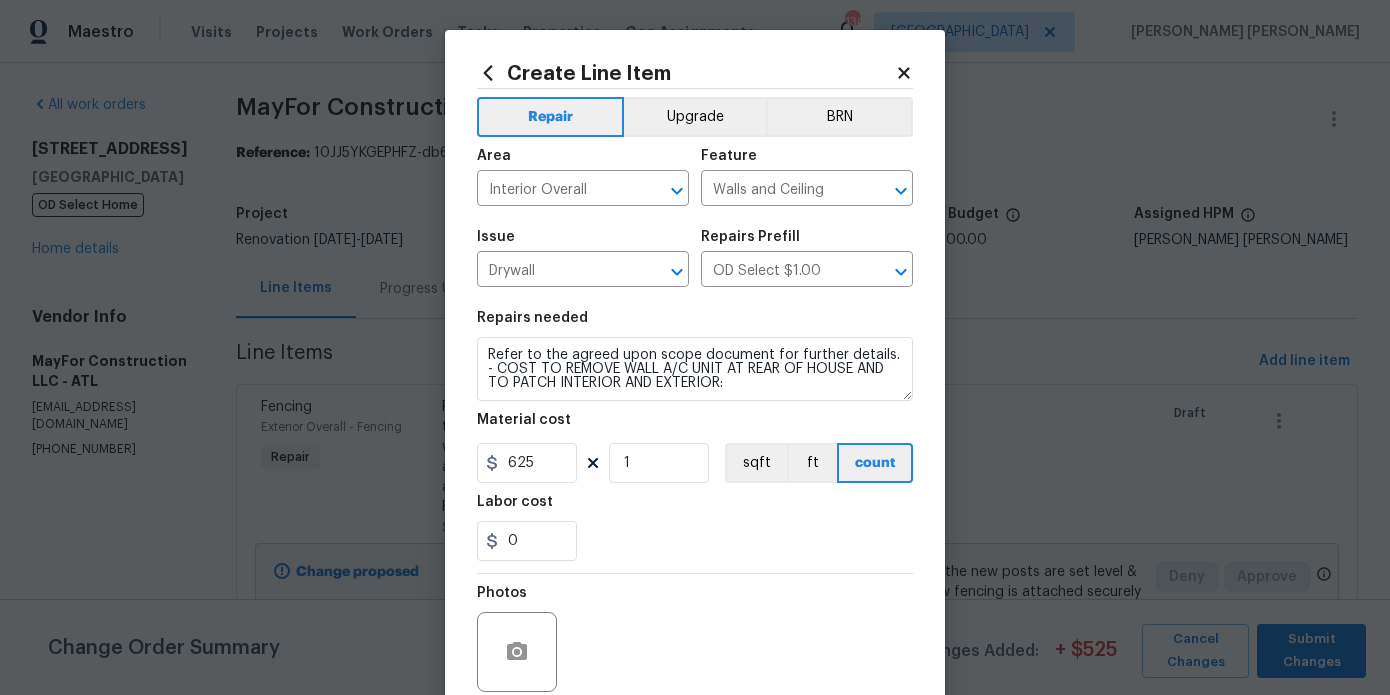 scroll, scrollTop: 167, scrollLeft: 0, axis: vertical 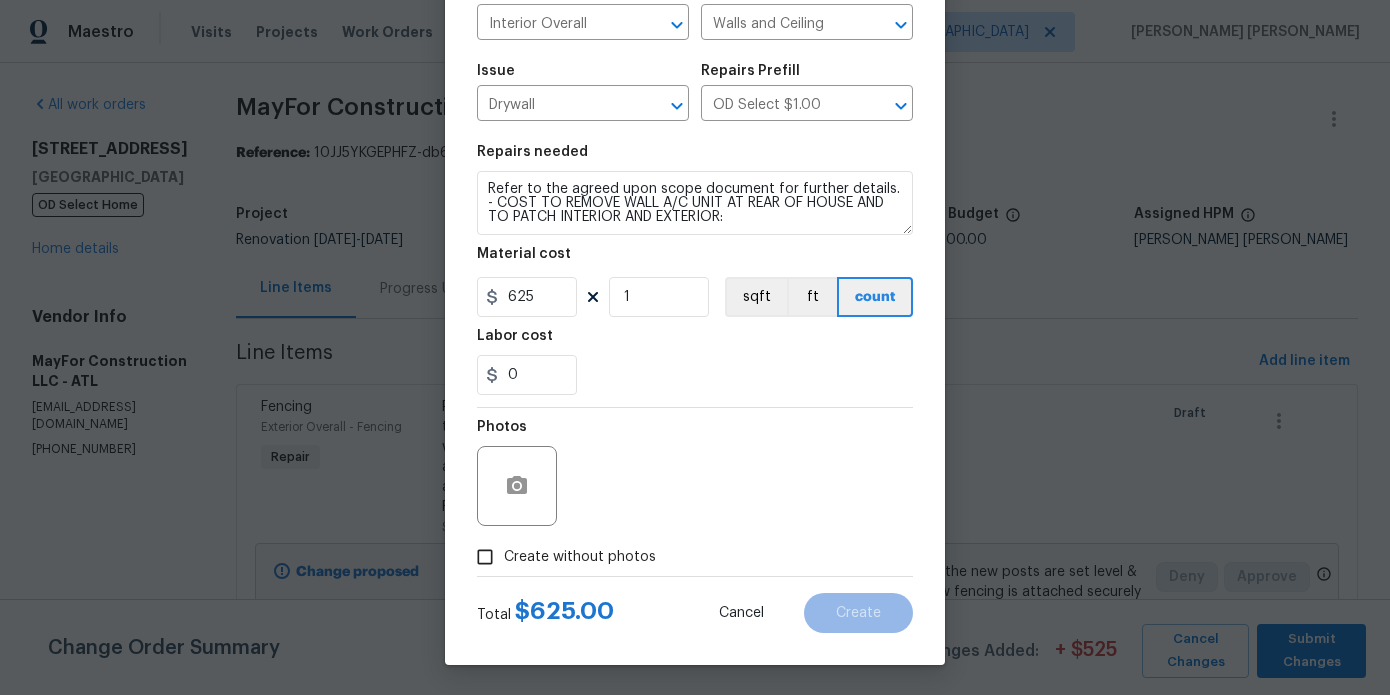 click on "Create without photos" at bounding box center (580, 557) 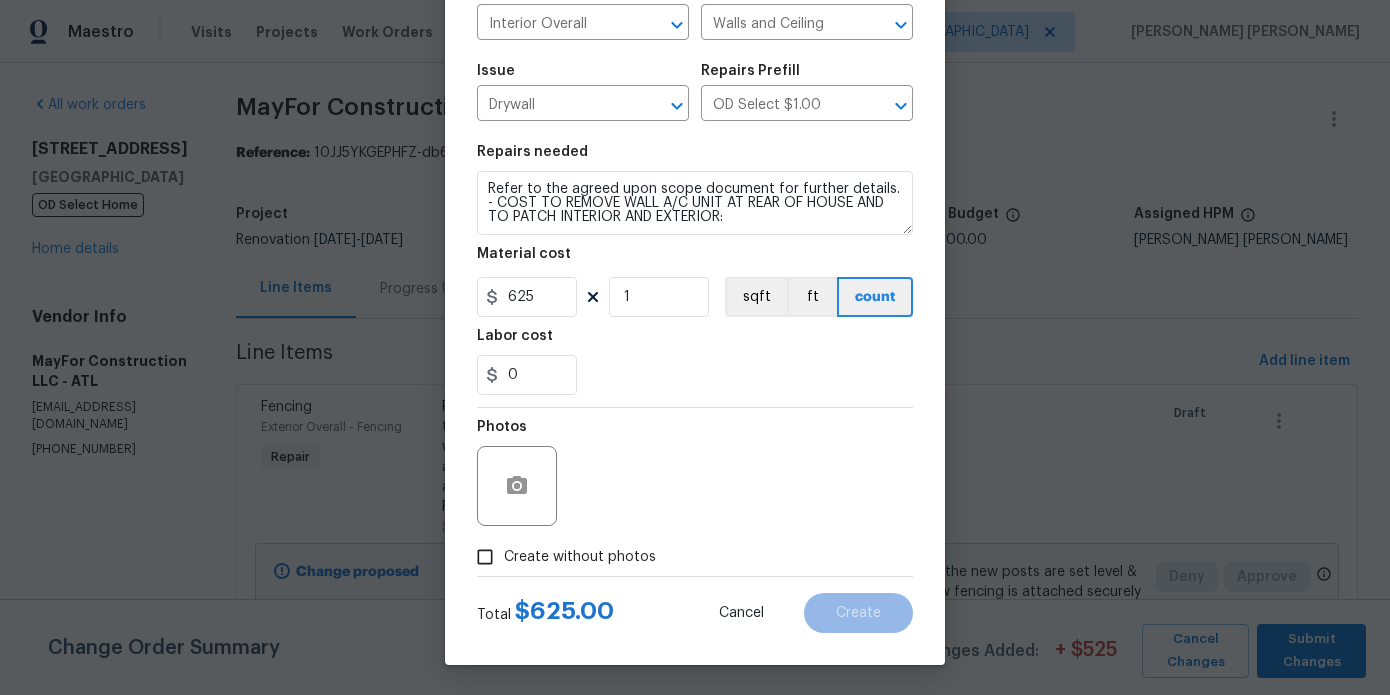 click on "Create without photos" at bounding box center (485, 557) 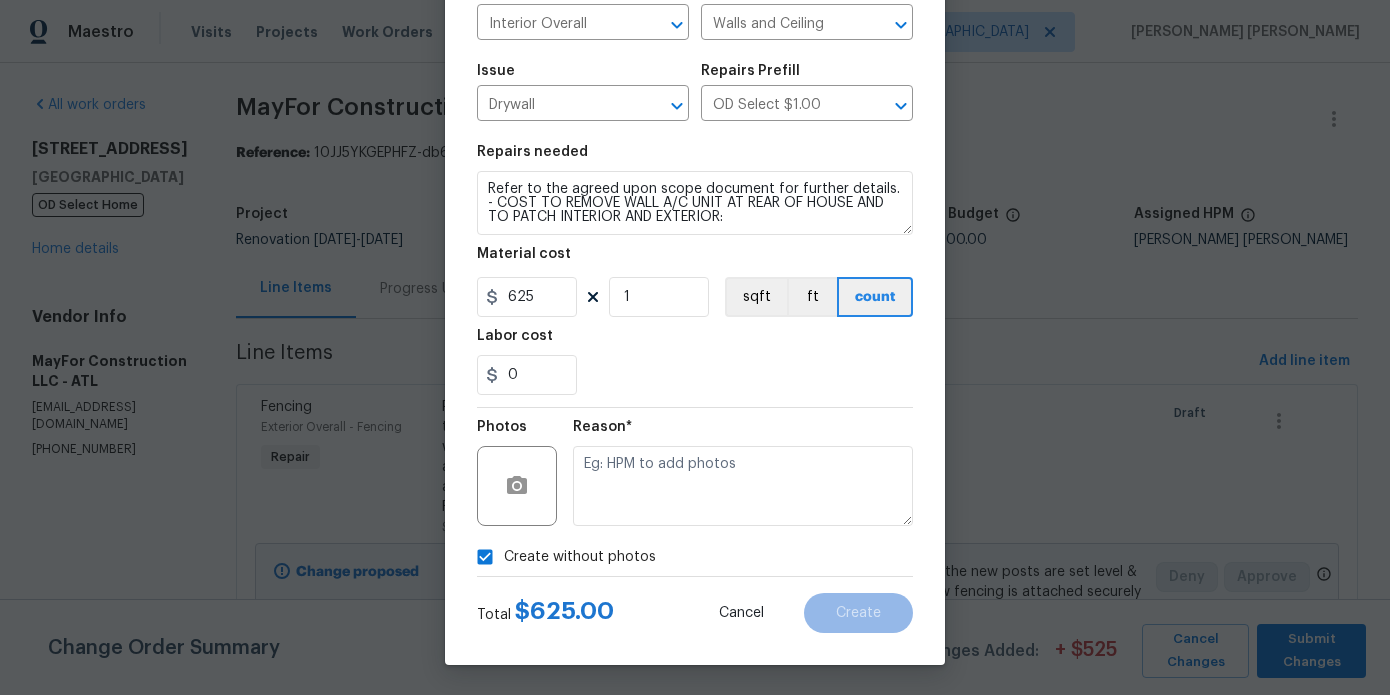 click on "Reason*" at bounding box center [743, 473] 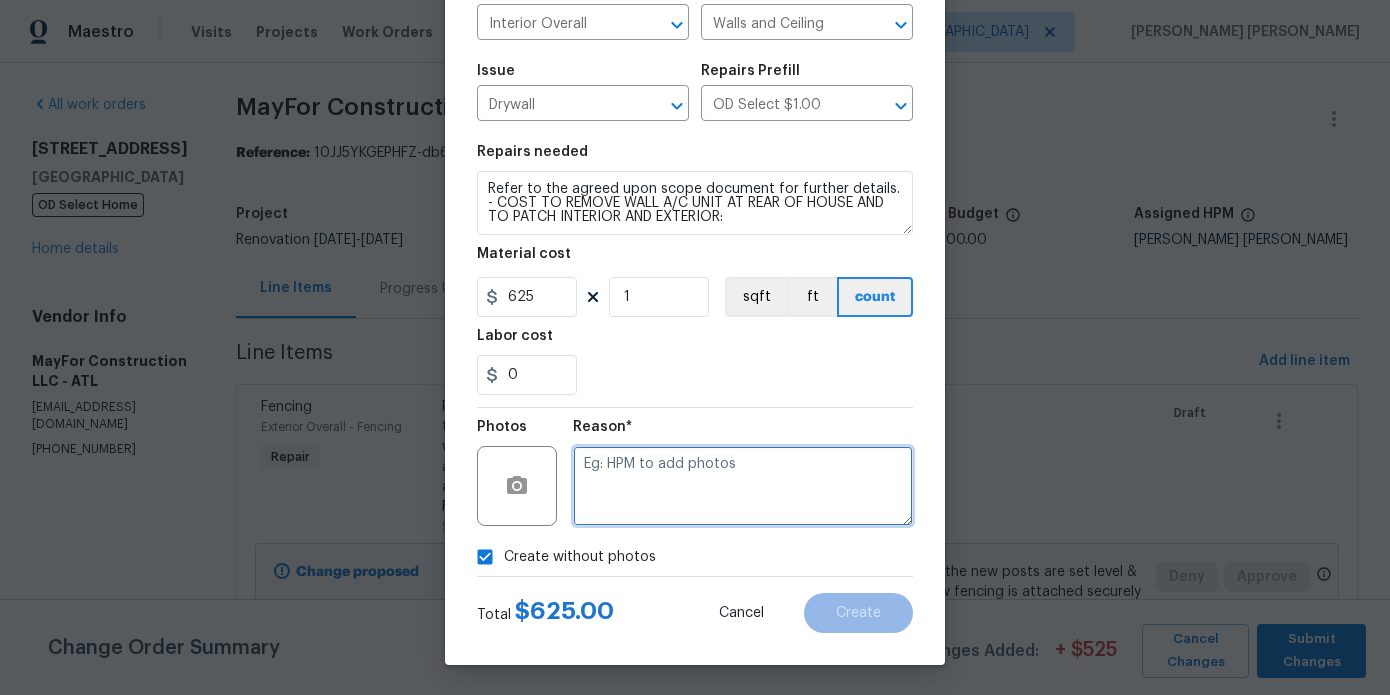 click at bounding box center (743, 486) 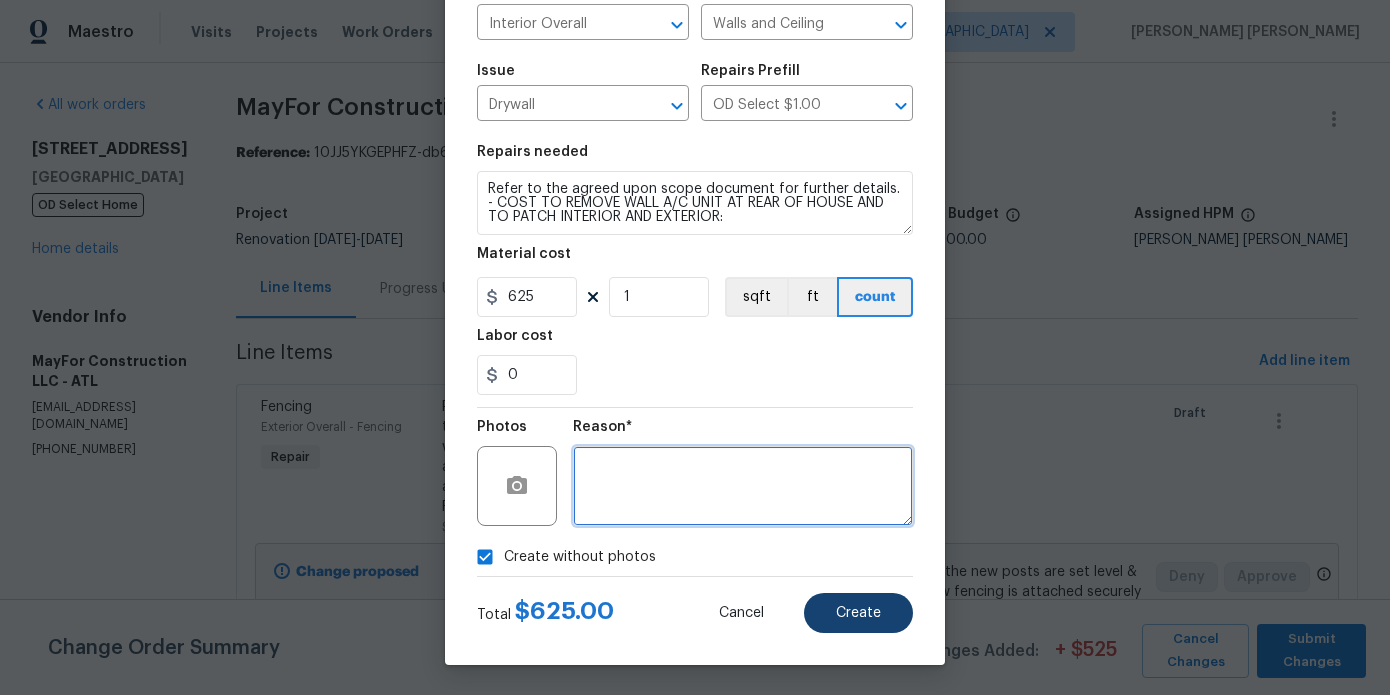 type 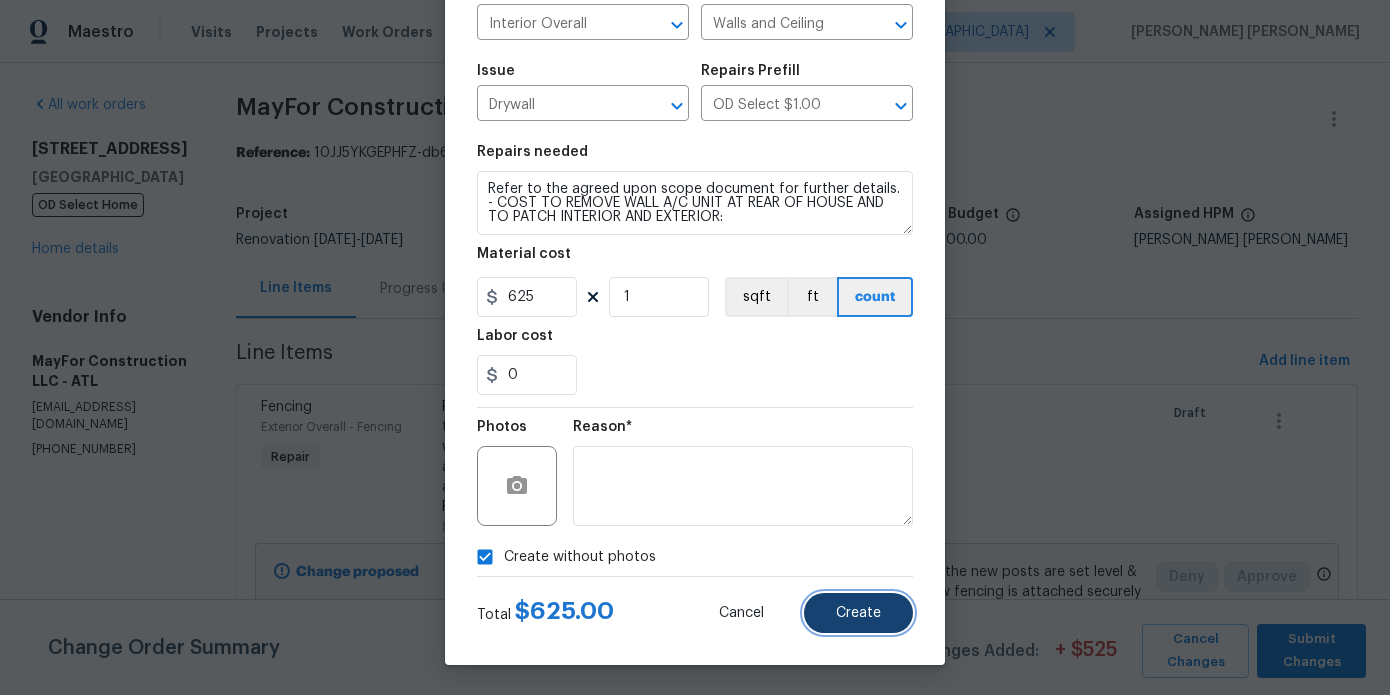 click on "Create" at bounding box center (858, 613) 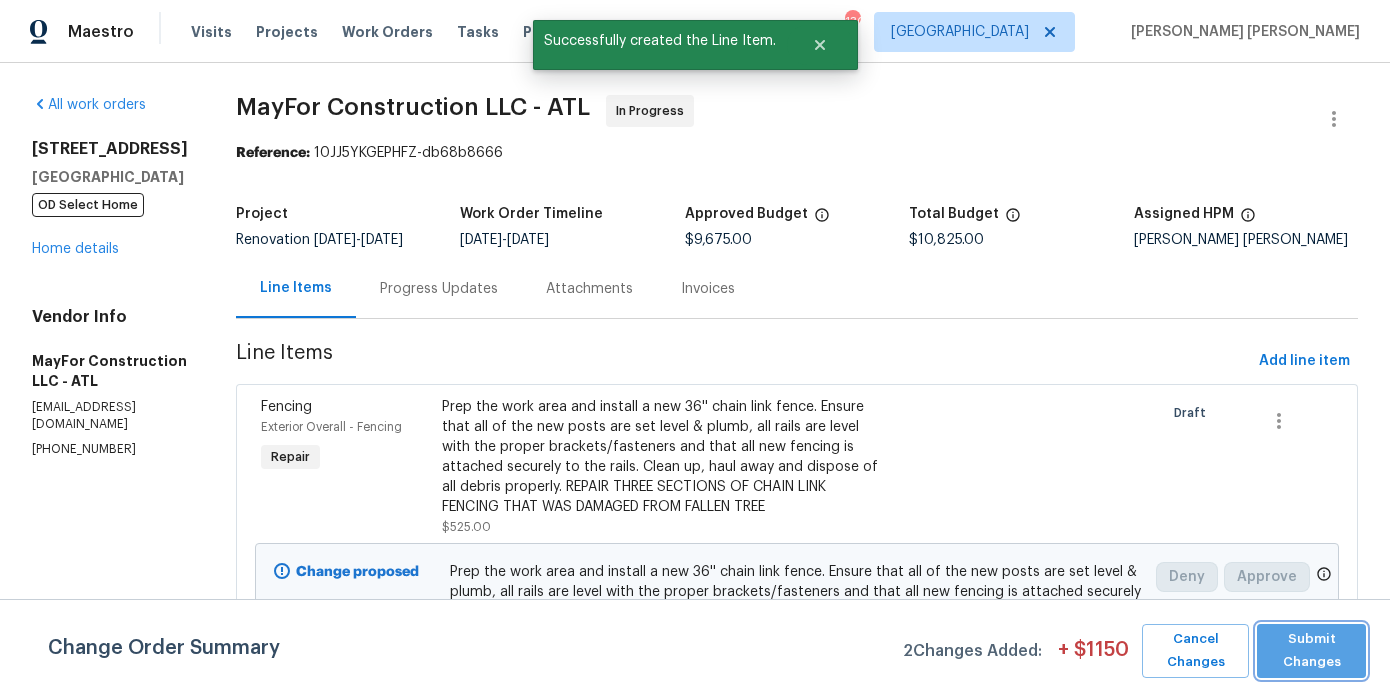 click on "Submit Changes" at bounding box center [1311, 651] 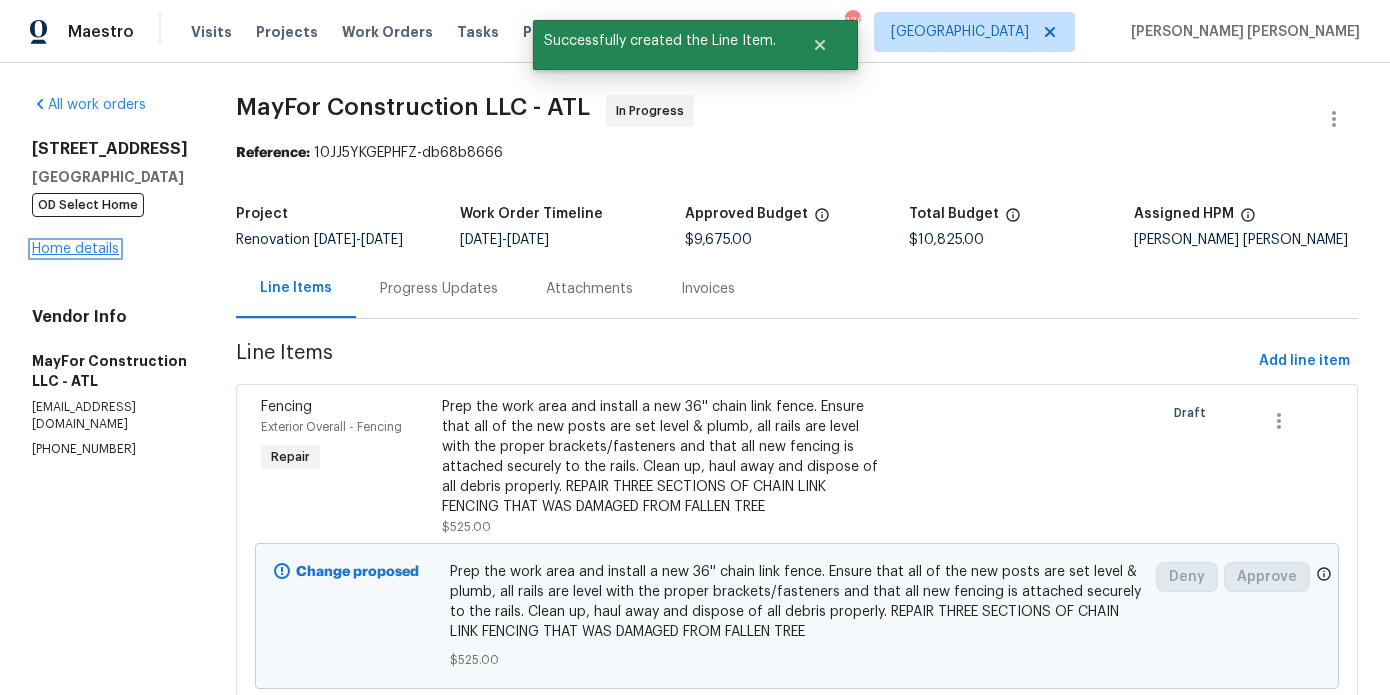 click on "Home details" at bounding box center [75, 249] 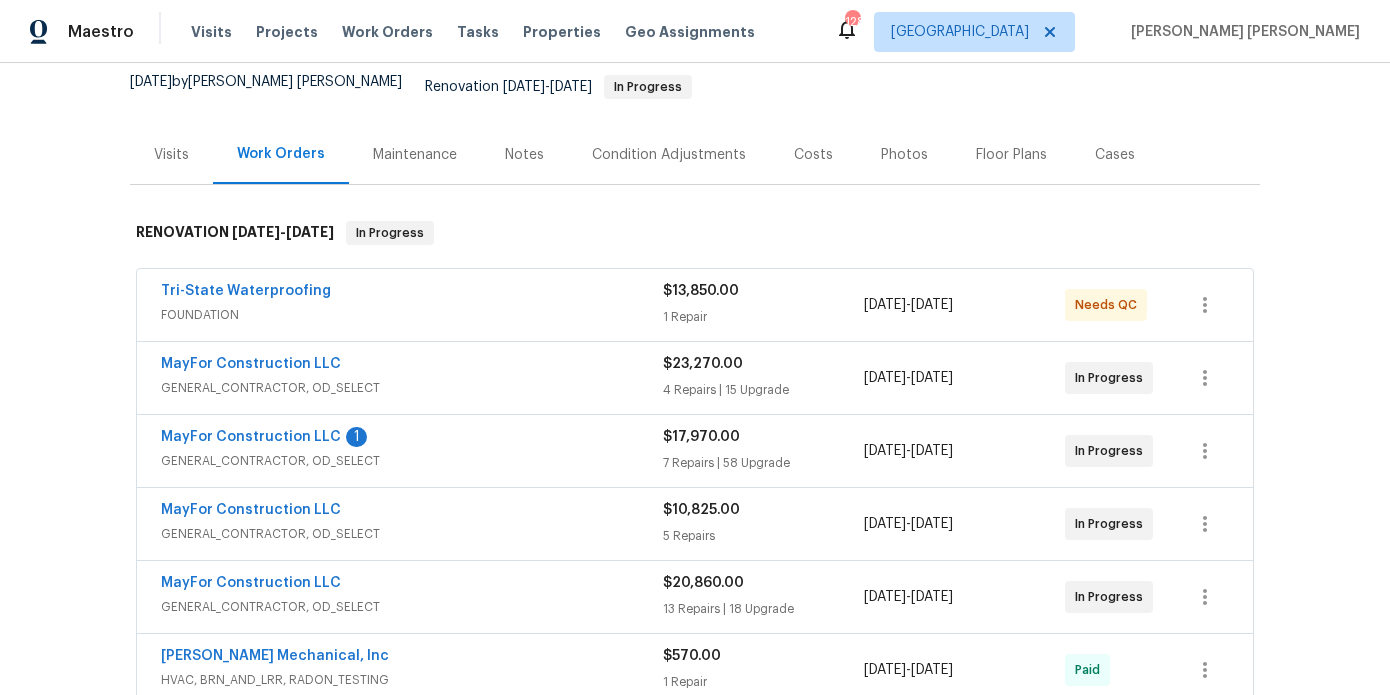 scroll, scrollTop: 0, scrollLeft: 0, axis: both 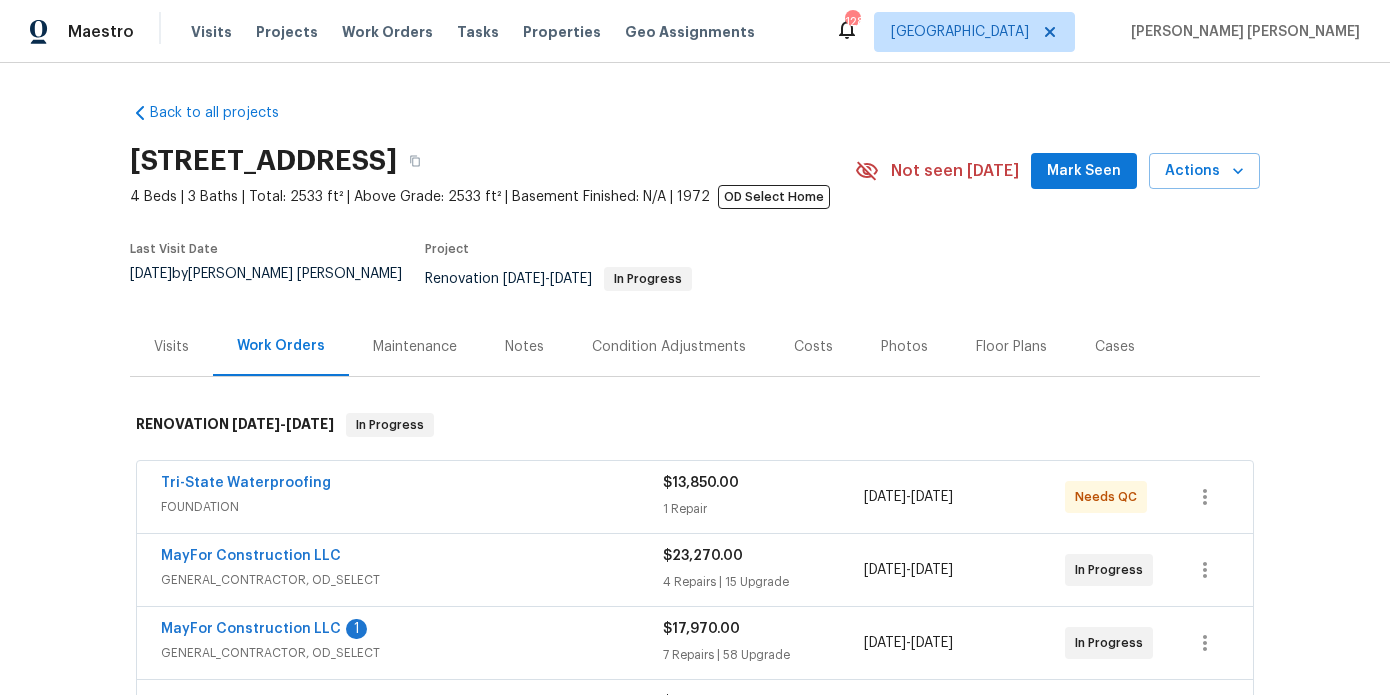 click on "Notes" at bounding box center (524, 346) 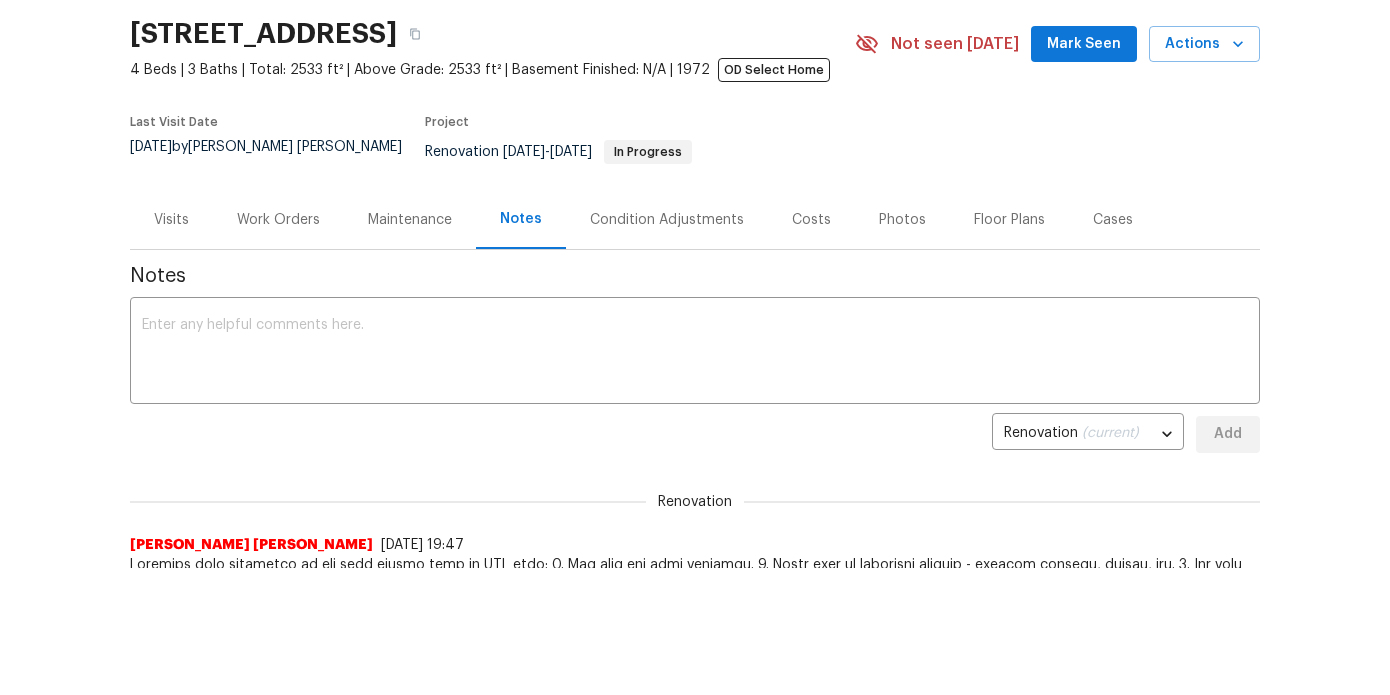 scroll, scrollTop: 129, scrollLeft: 0, axis: vertical 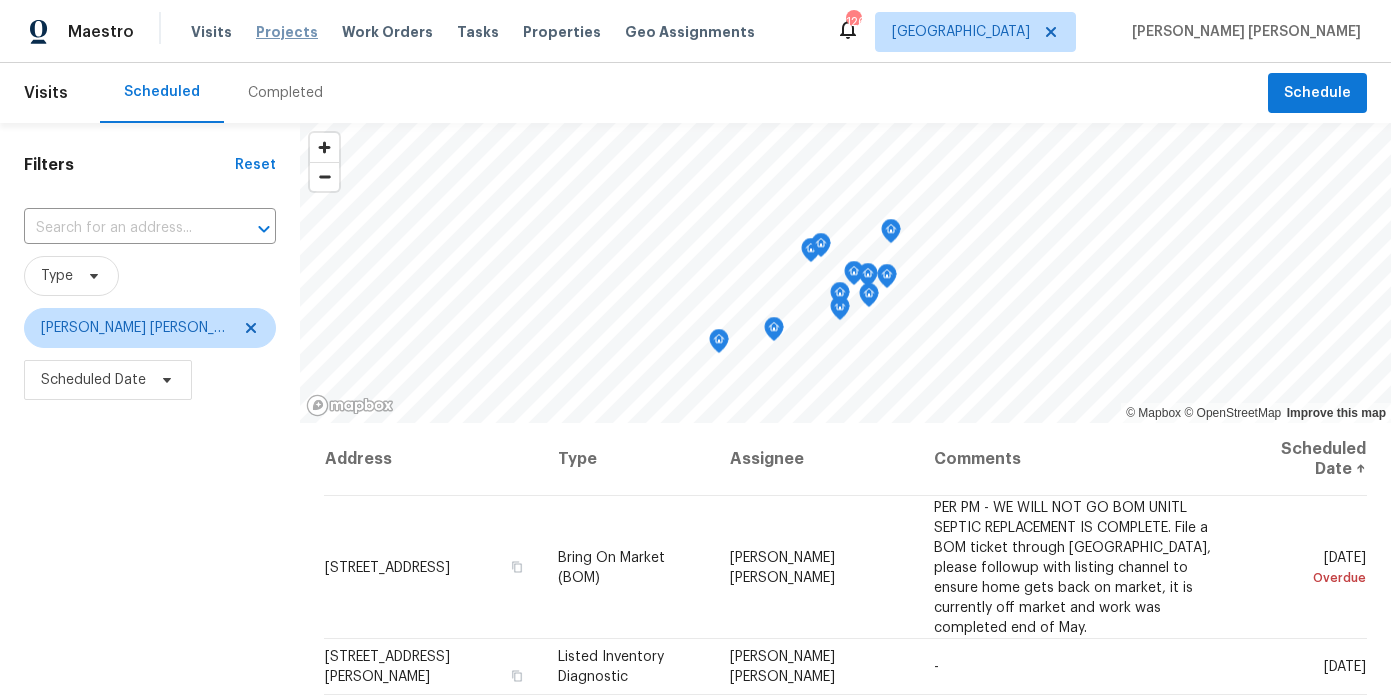 click on "Projects" at bounding box center [287, 32] 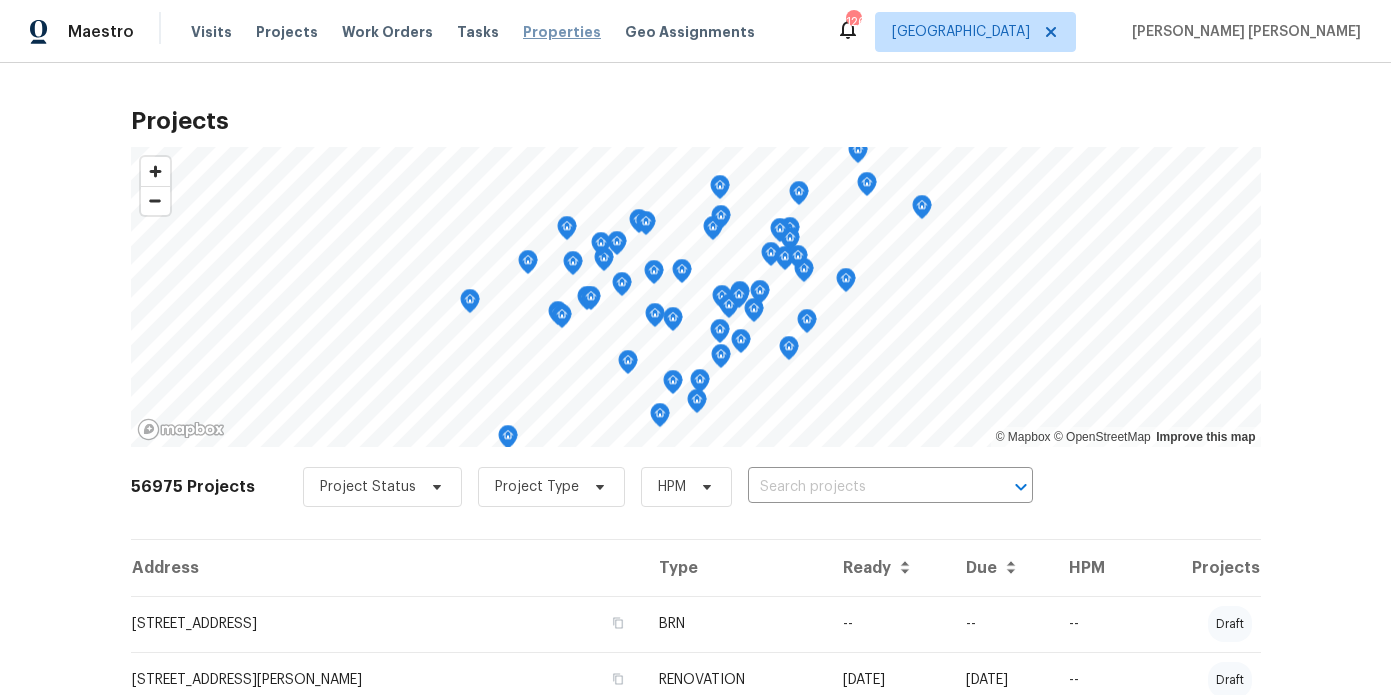 click on "Properties" at bounding box center [562, 32] 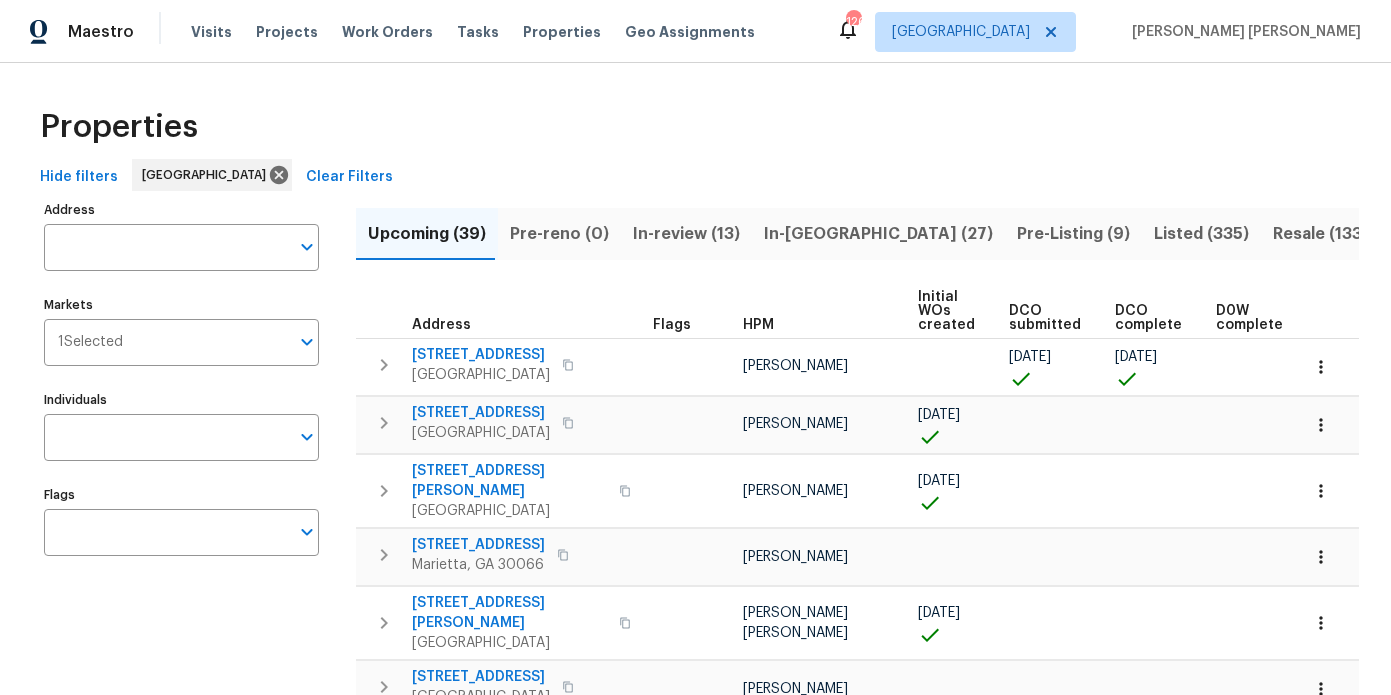click on "Listed (335)" at bounding box center (1201, 234) 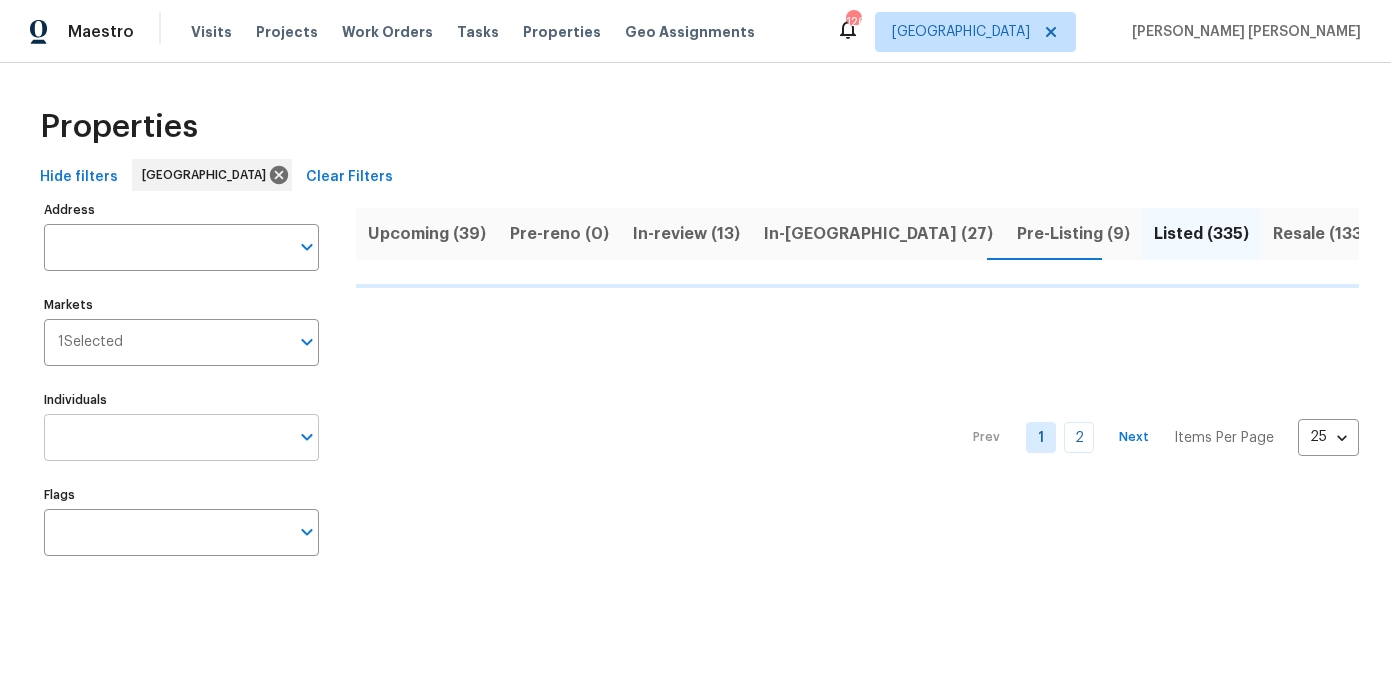 click on "Individuals" at bounding box center [166, 437] 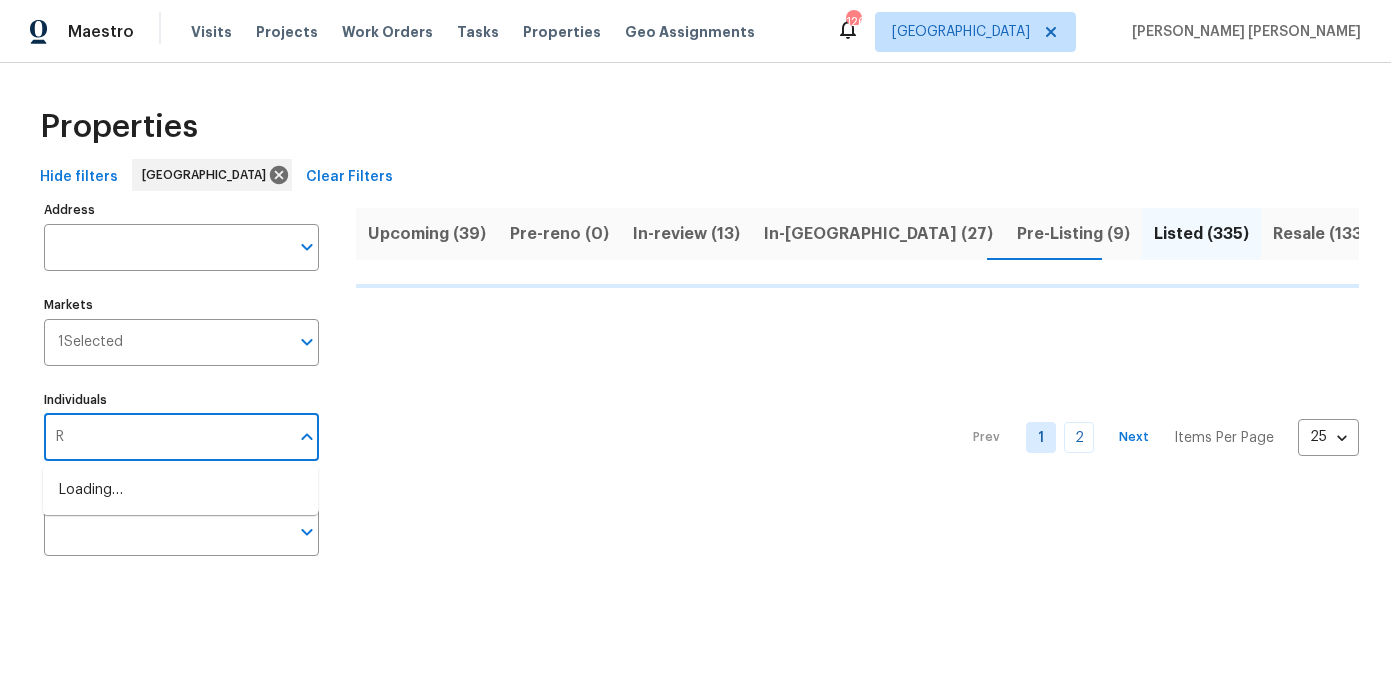 type on "Ry" 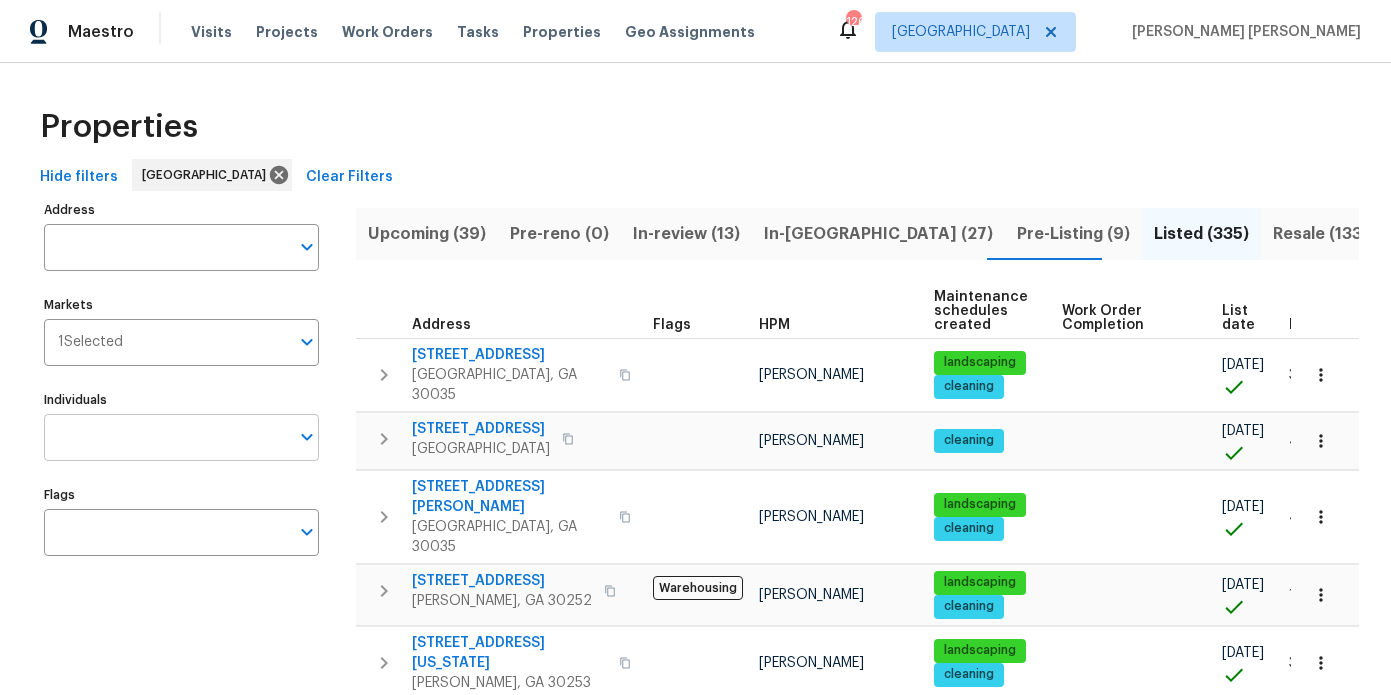 click on "Individuals" at bounding box center (166, 437) 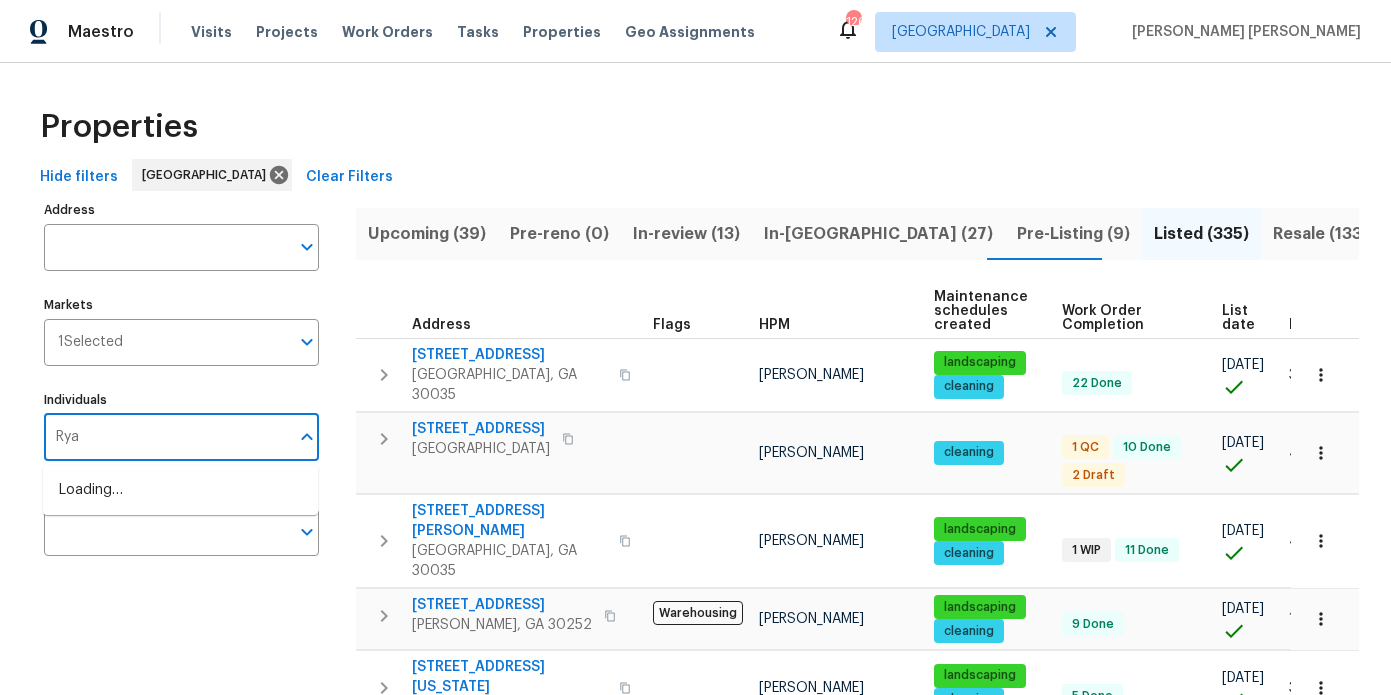 type on "[PERSON_NAME]" 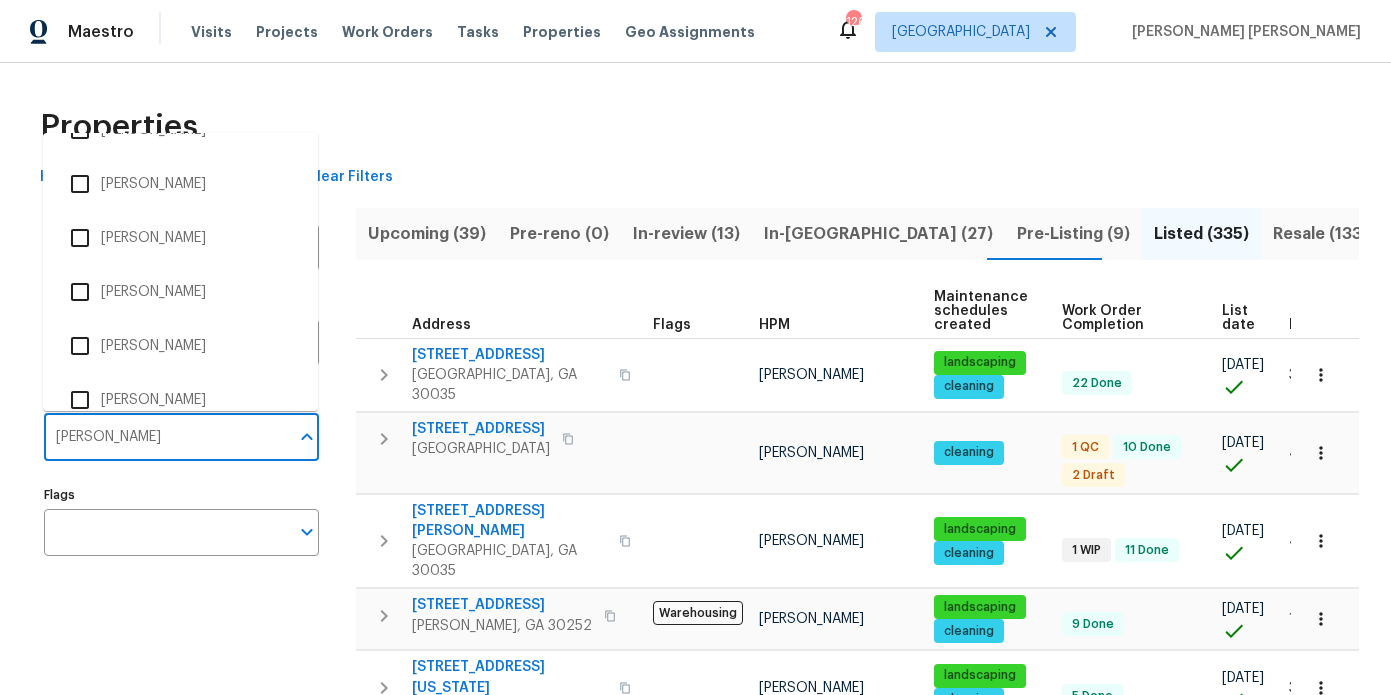 scroll, scrollTop: 325, scrollLeft: 0, axis: vertical 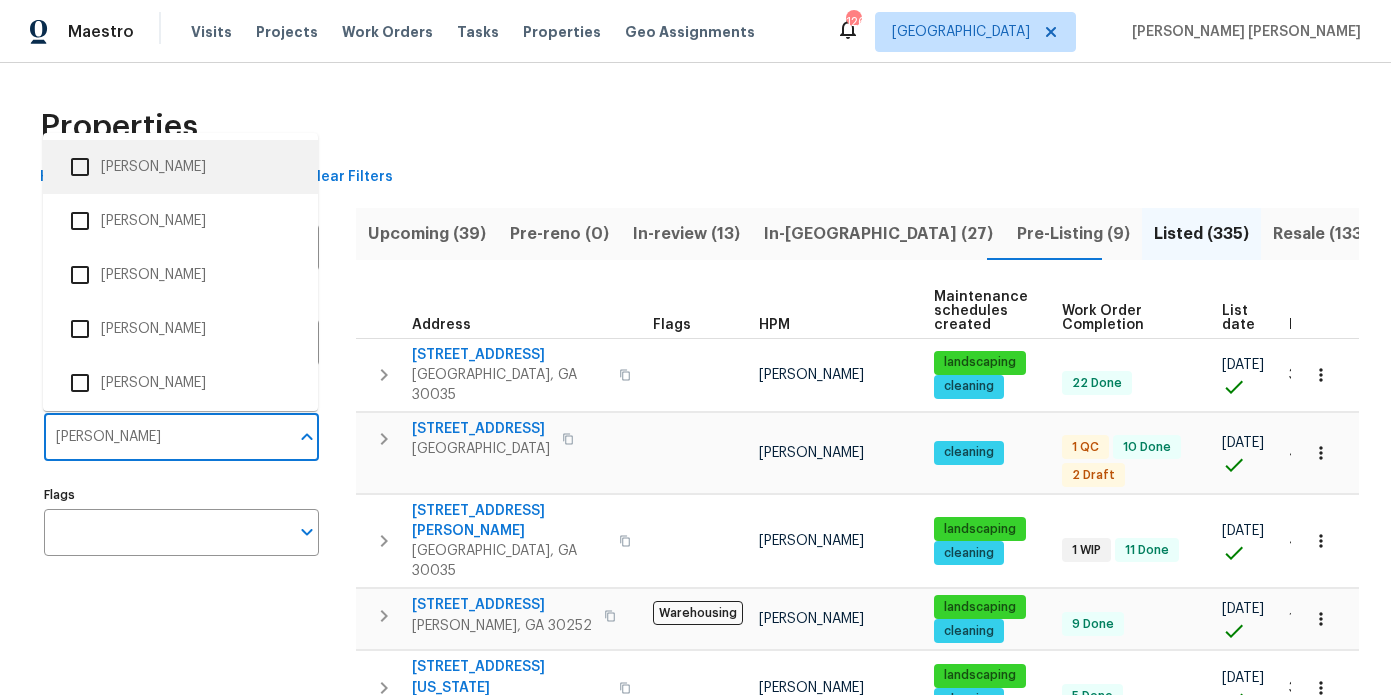 click at bounding box center [80, 167] 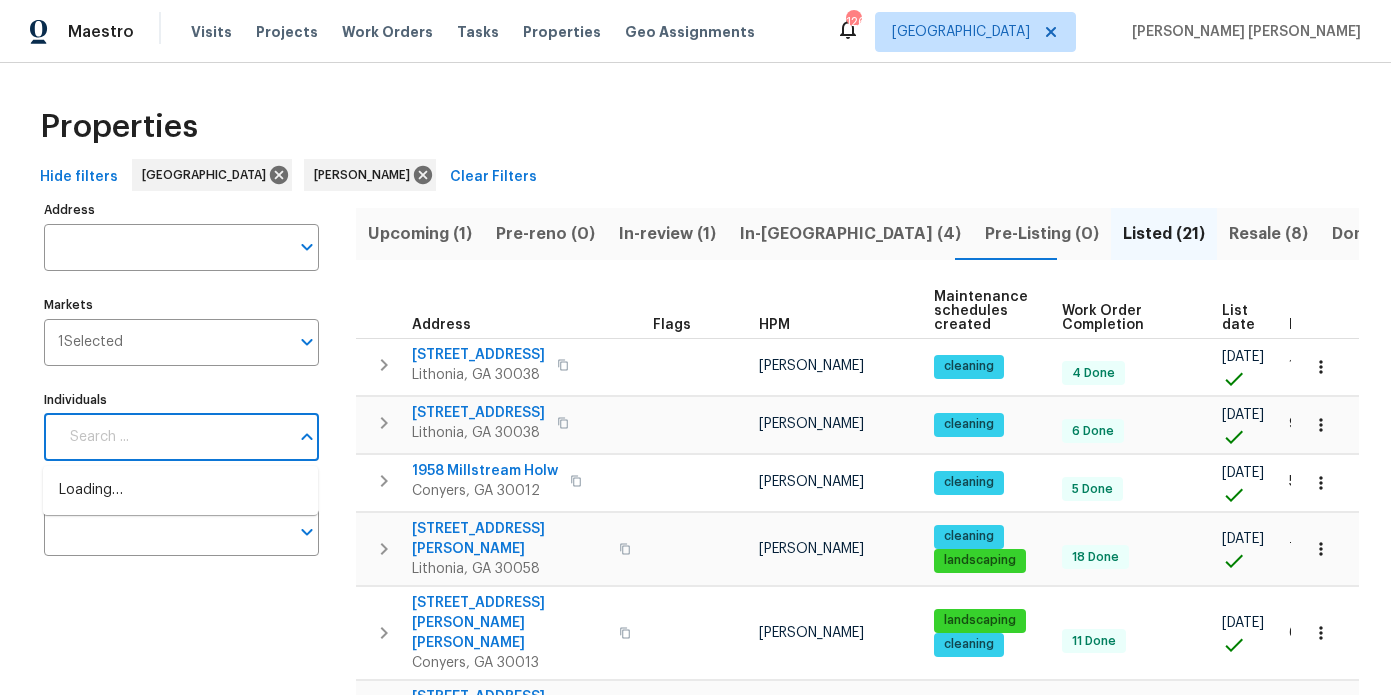 click on "Individuals" at bounding box center [173, 437] 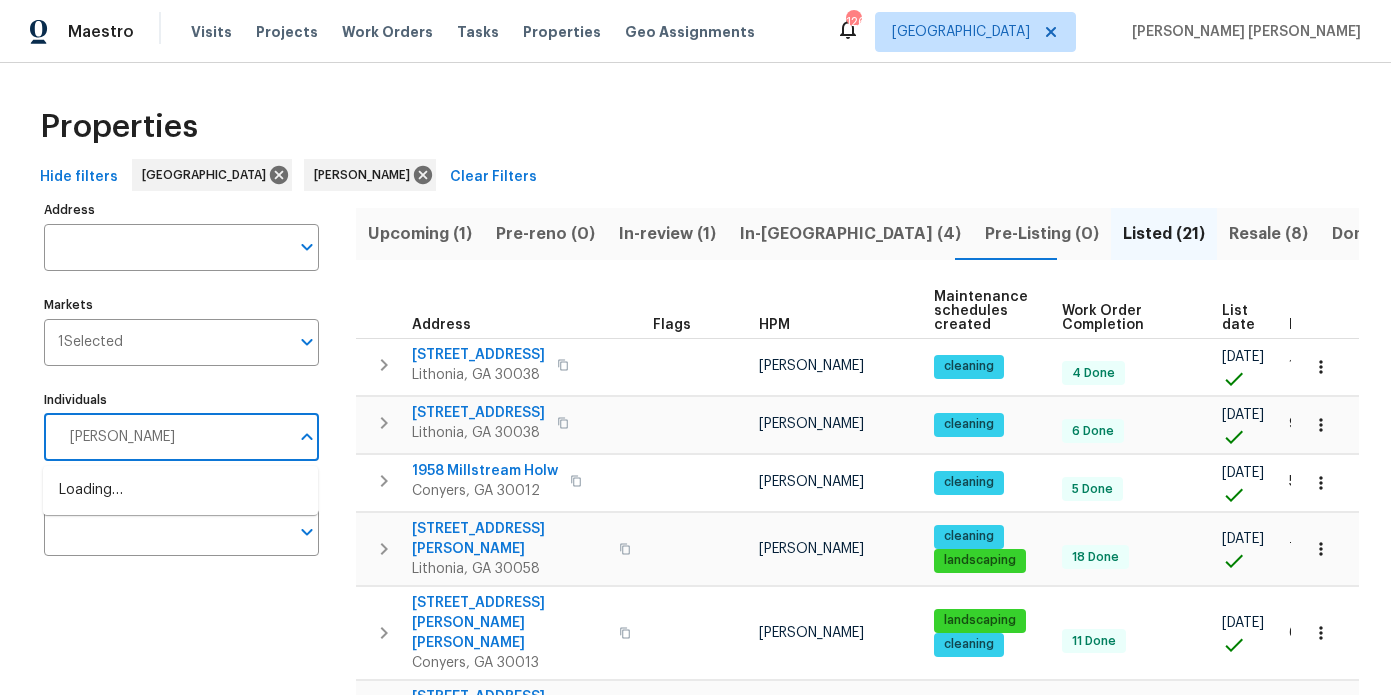 type on "[PERSON_NAME]" 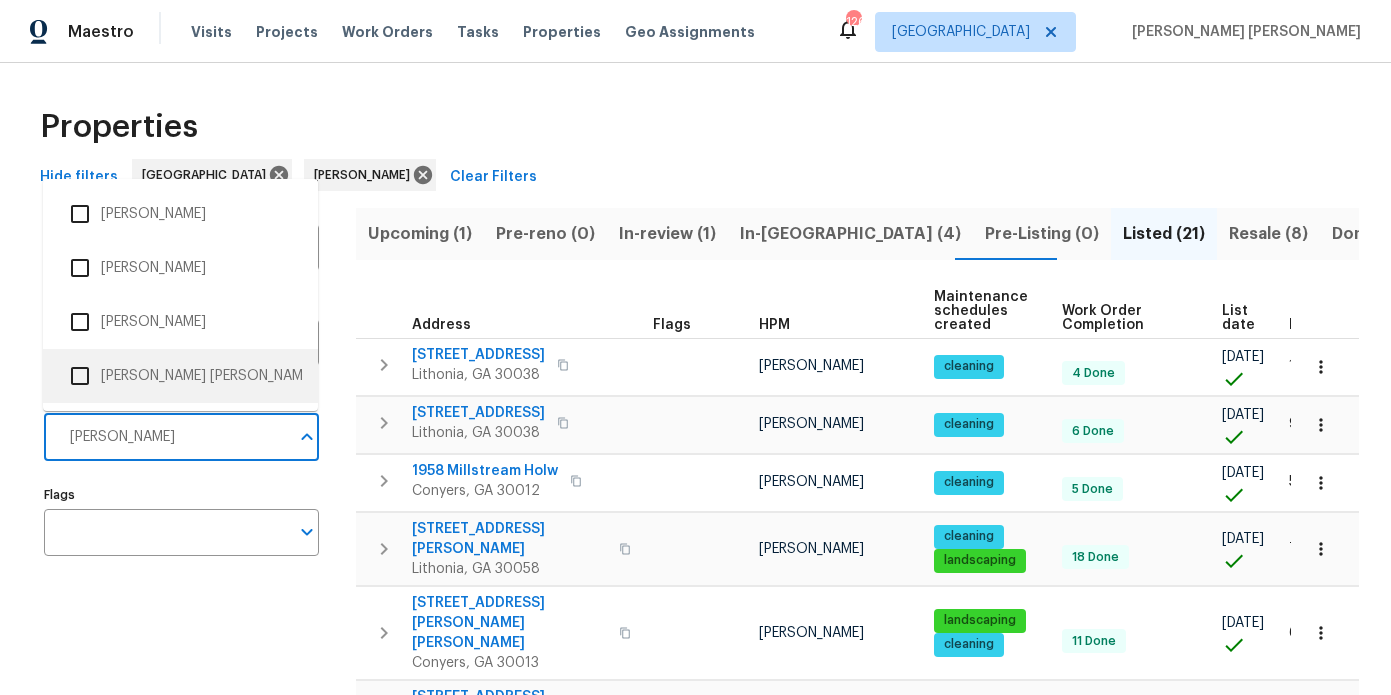 click at bounding box center [80, 376] 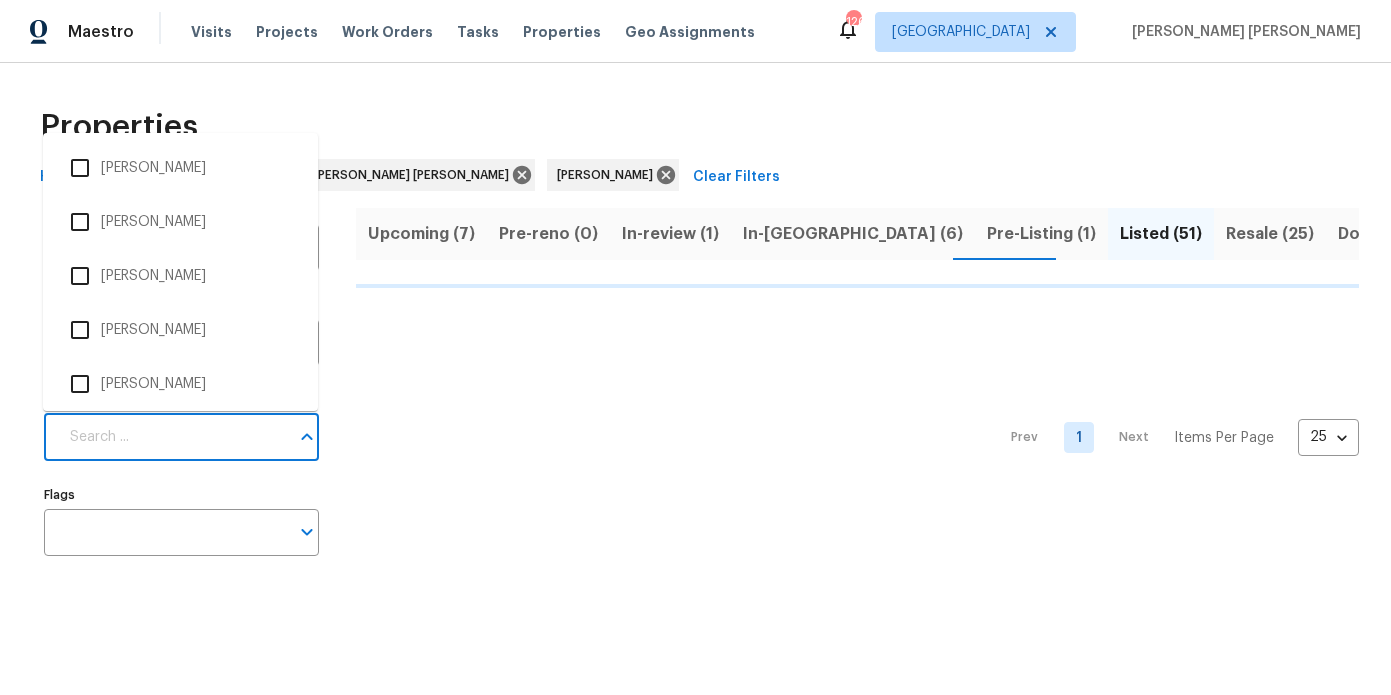 click on "Individuals" at bounding box center [173, 437] 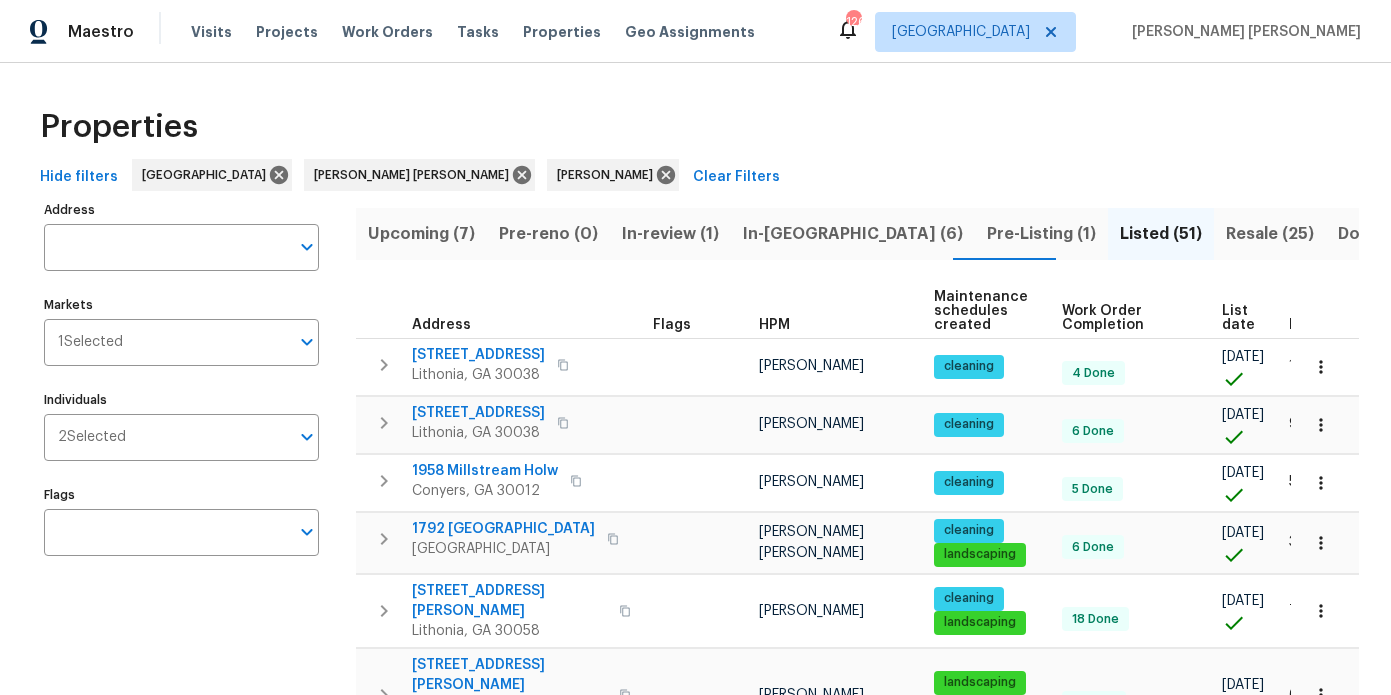 click on "Individuals" at bounding box center [207, 437] 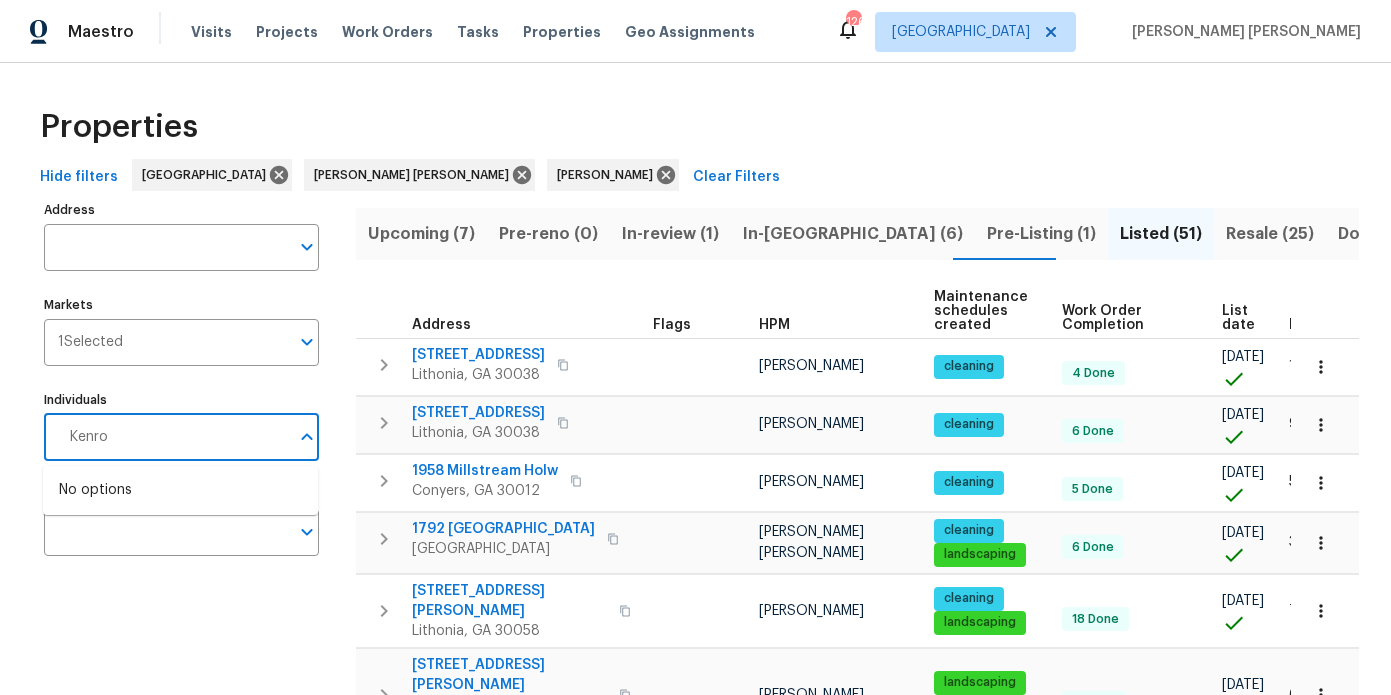 type on "Kenroy" 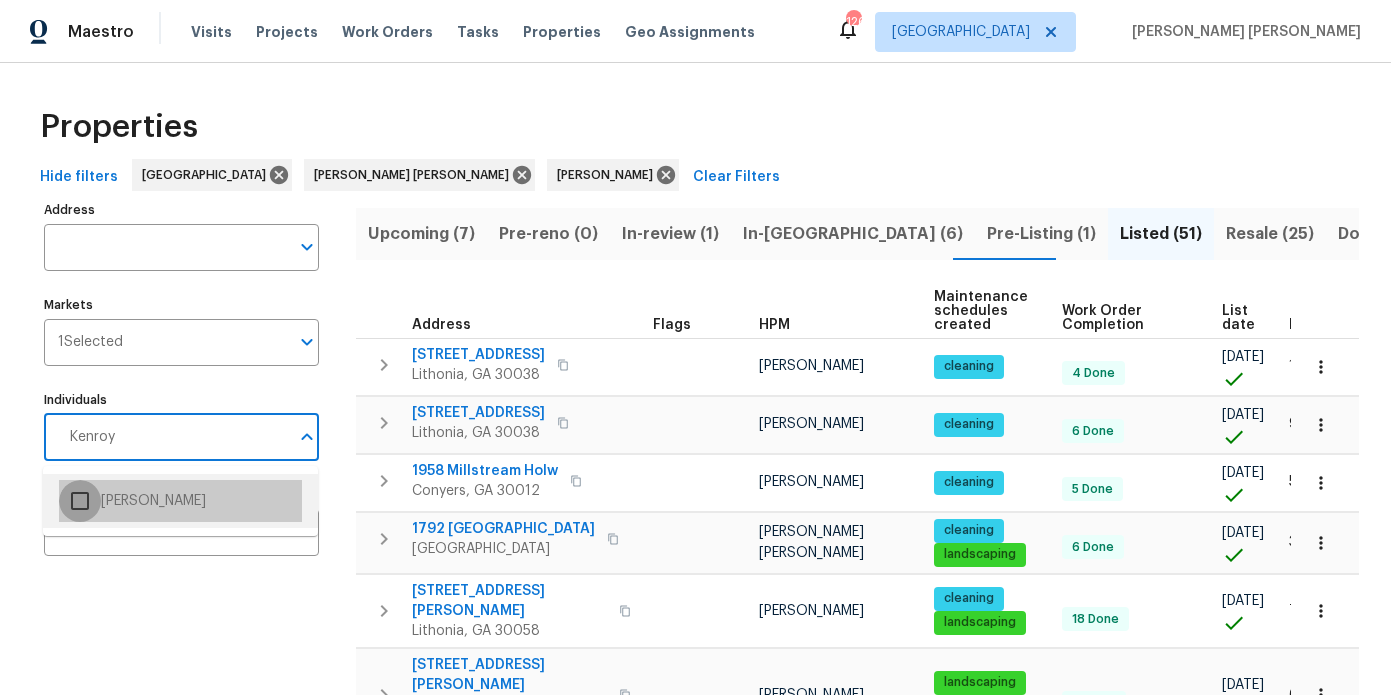 click at bounding box center [80, 501] 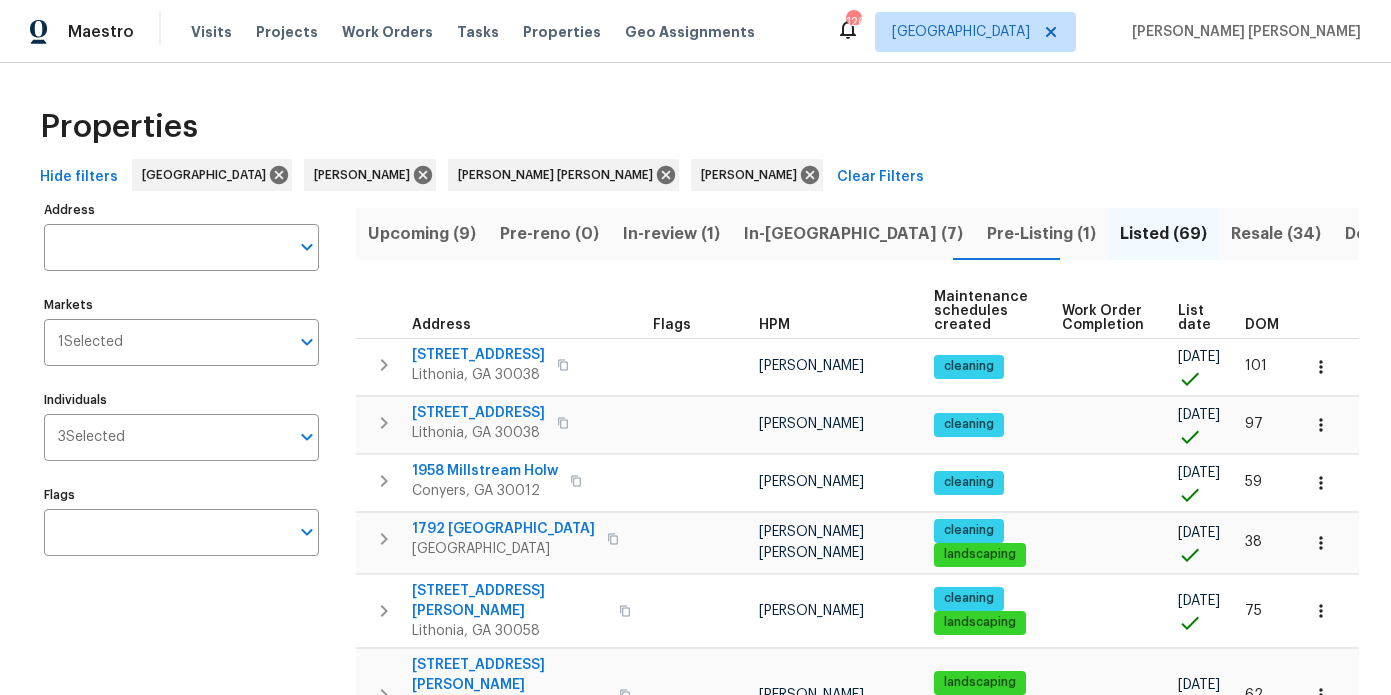 click at bounding box center [207, 437] 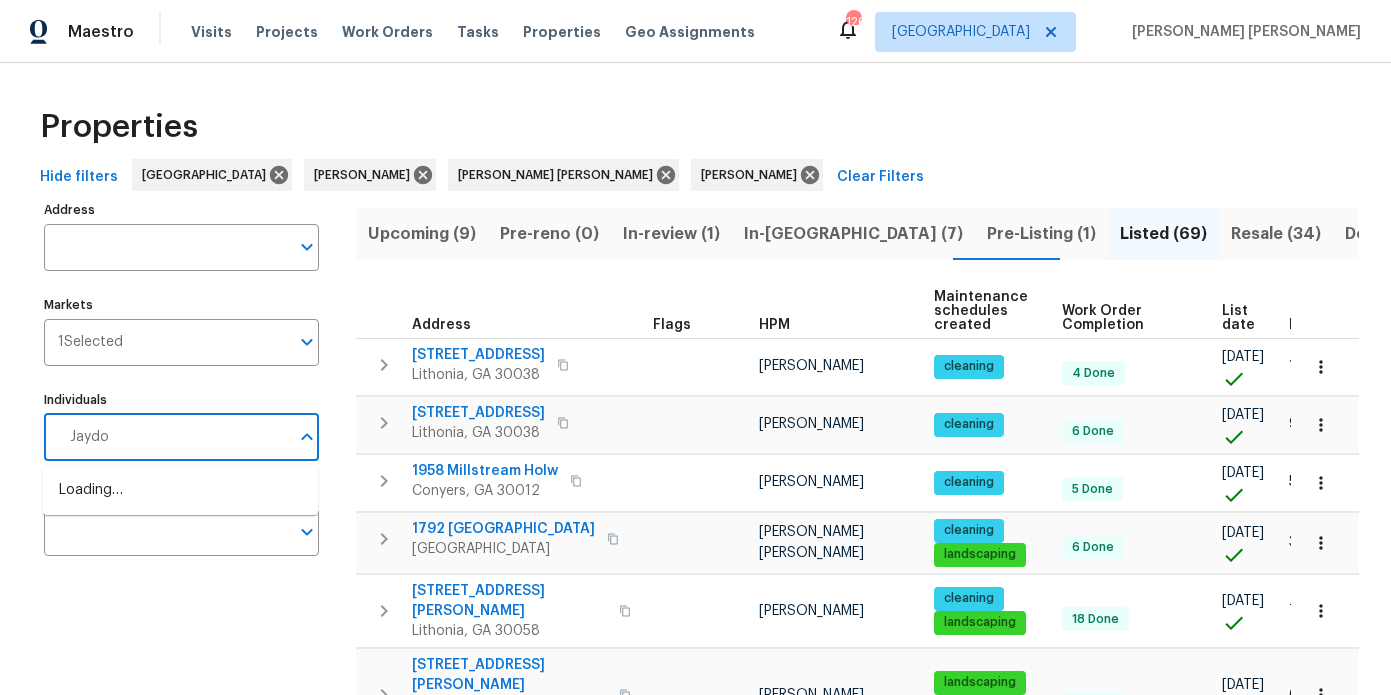 type on "Jaydon" 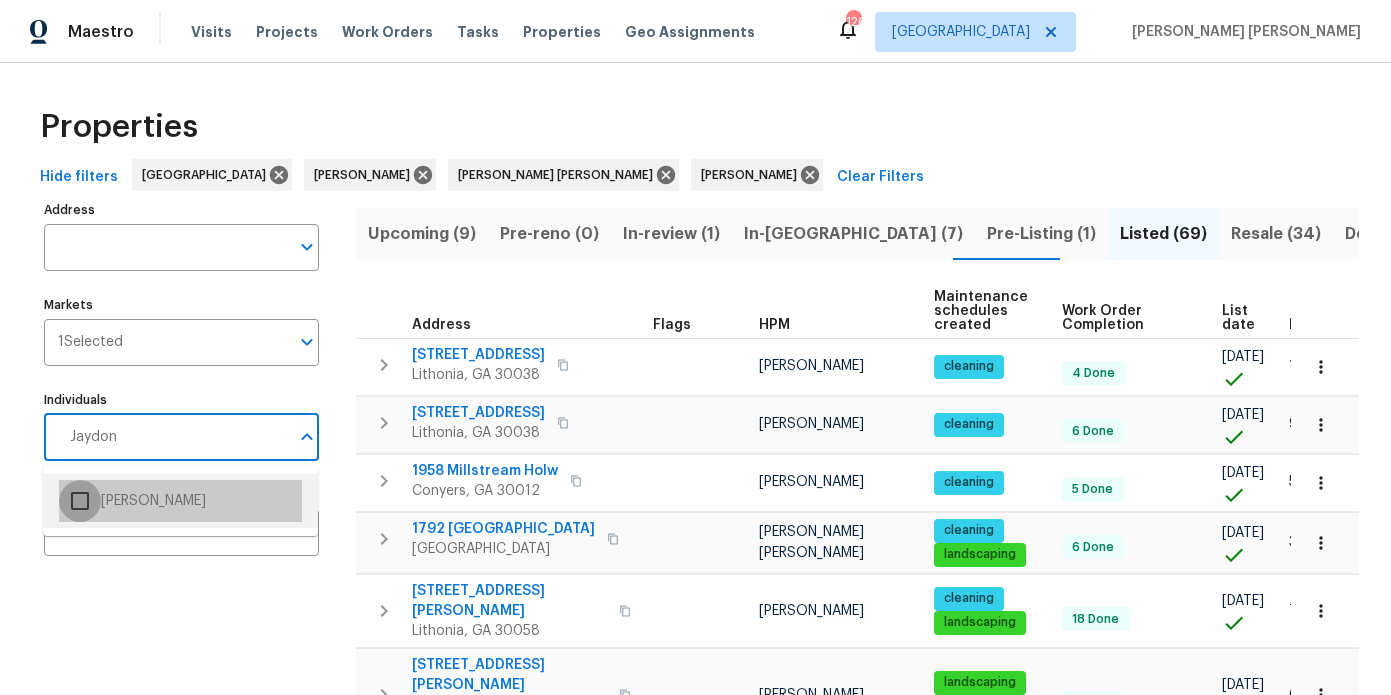 click at bounding box center (80, 501) 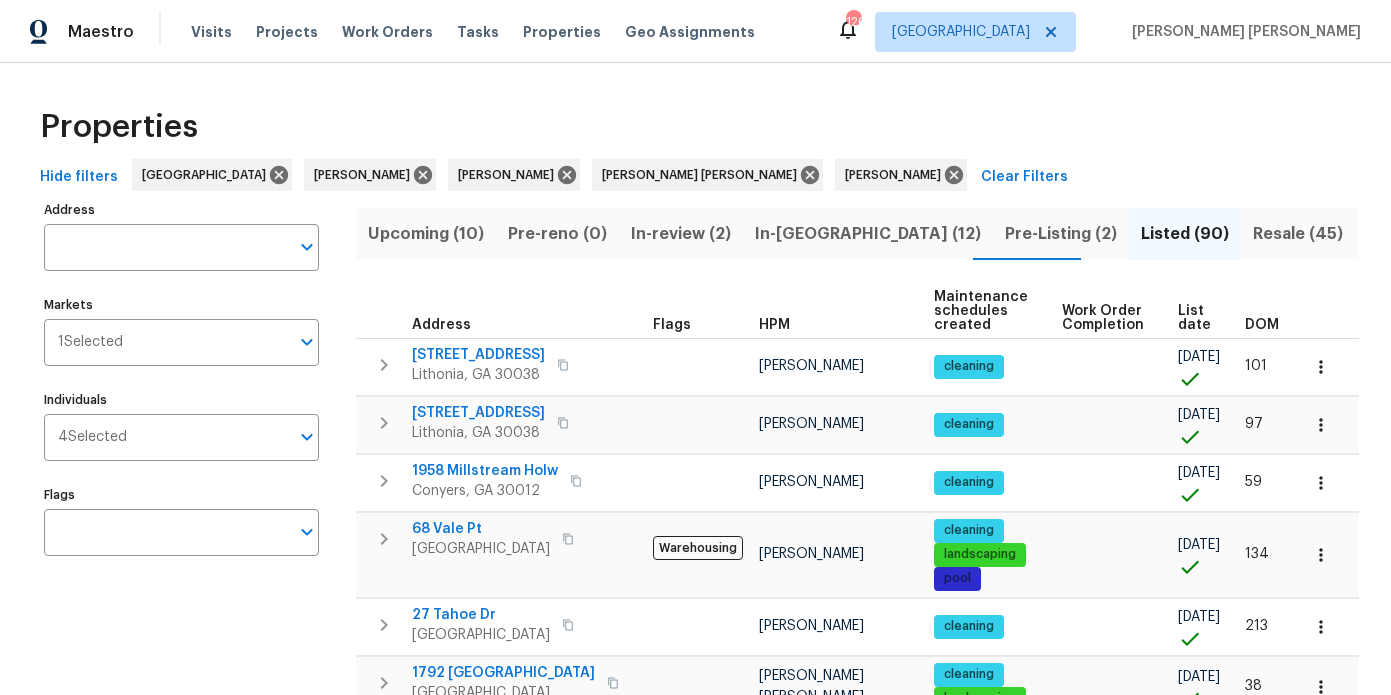 click at bounding box center (208, 437) 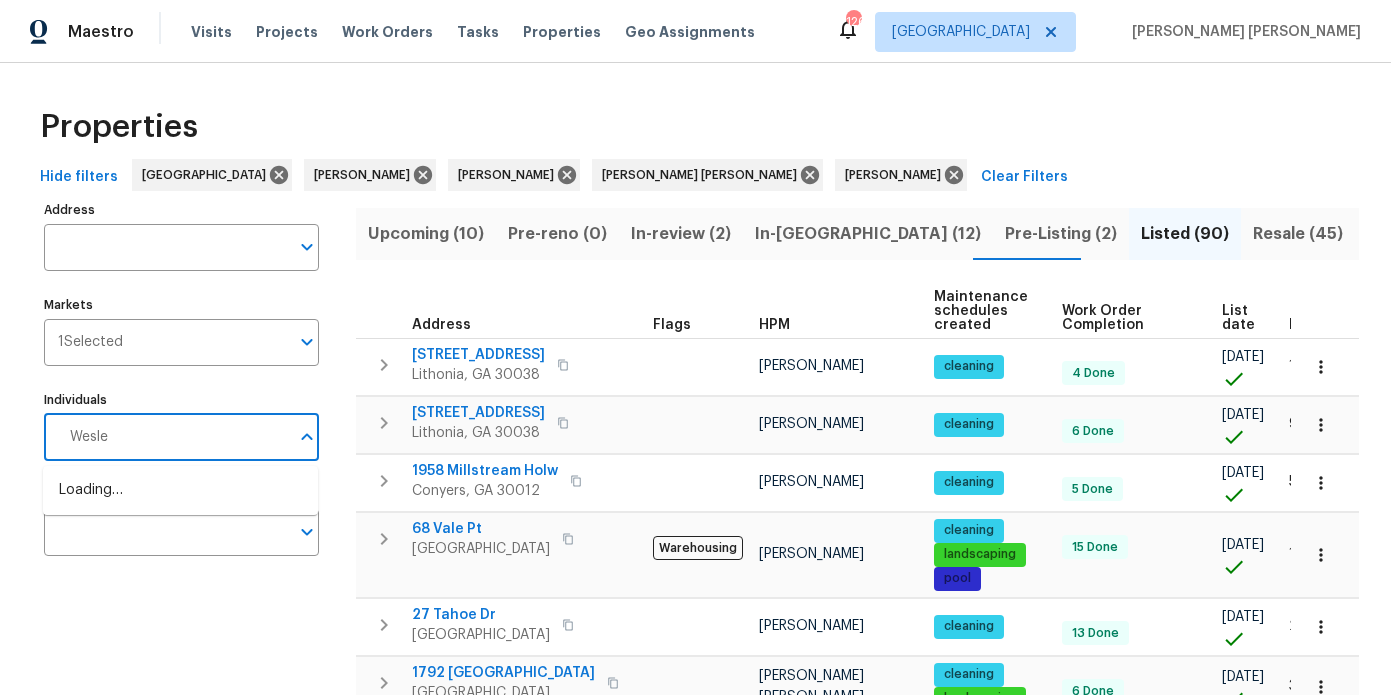 type on "[PERSON_NAME]" 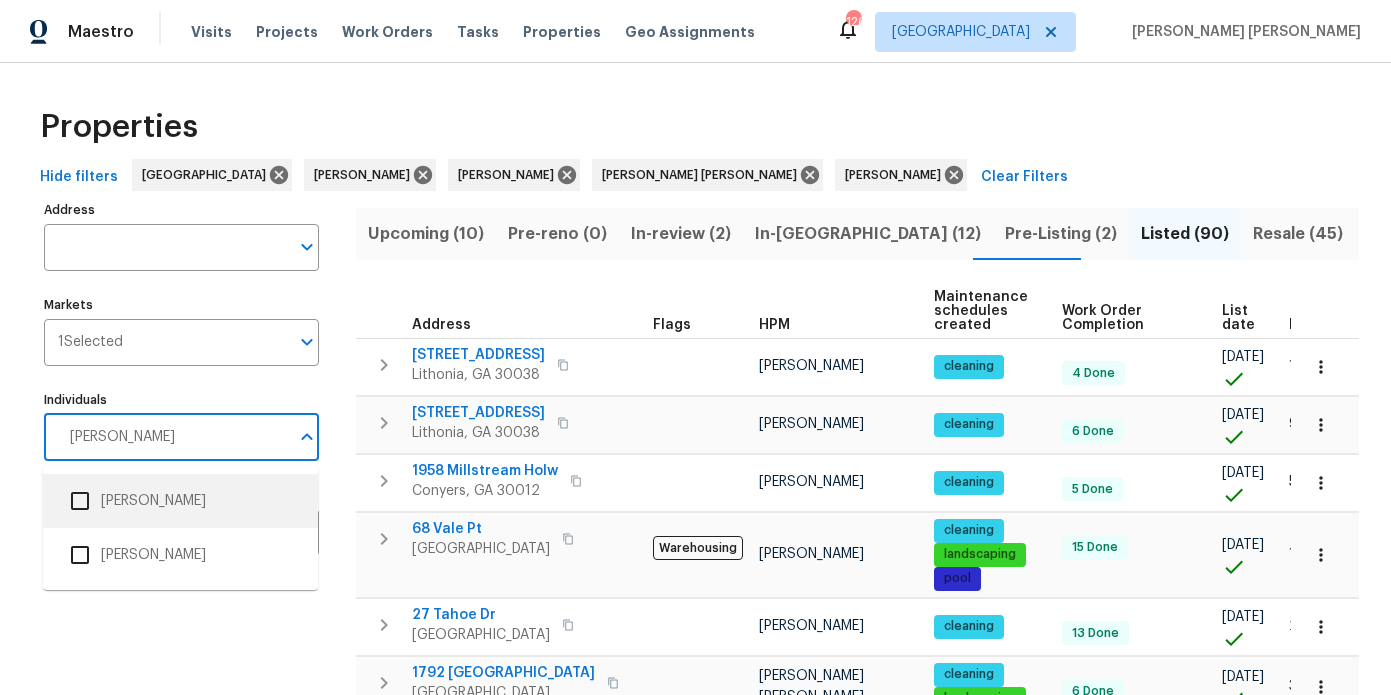 click at bounding box center [80, 501] 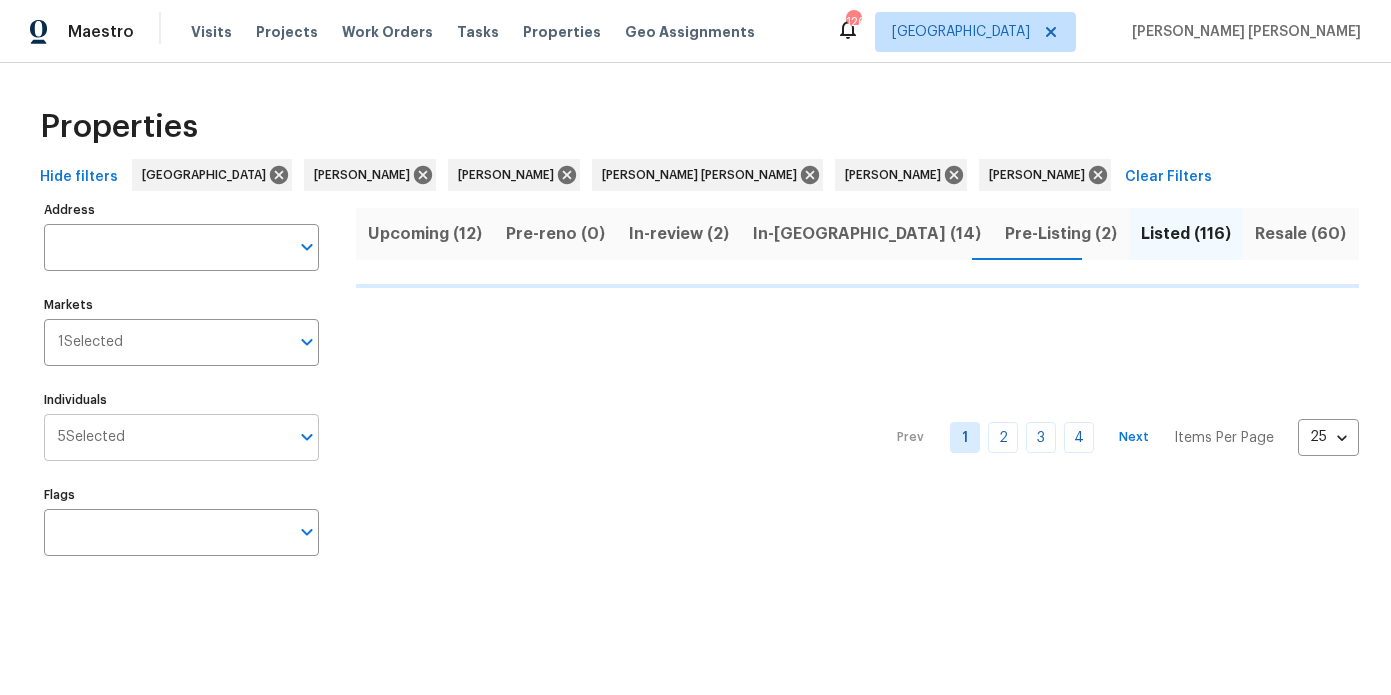 click on "Individuals" at bounding box center [207, 437] 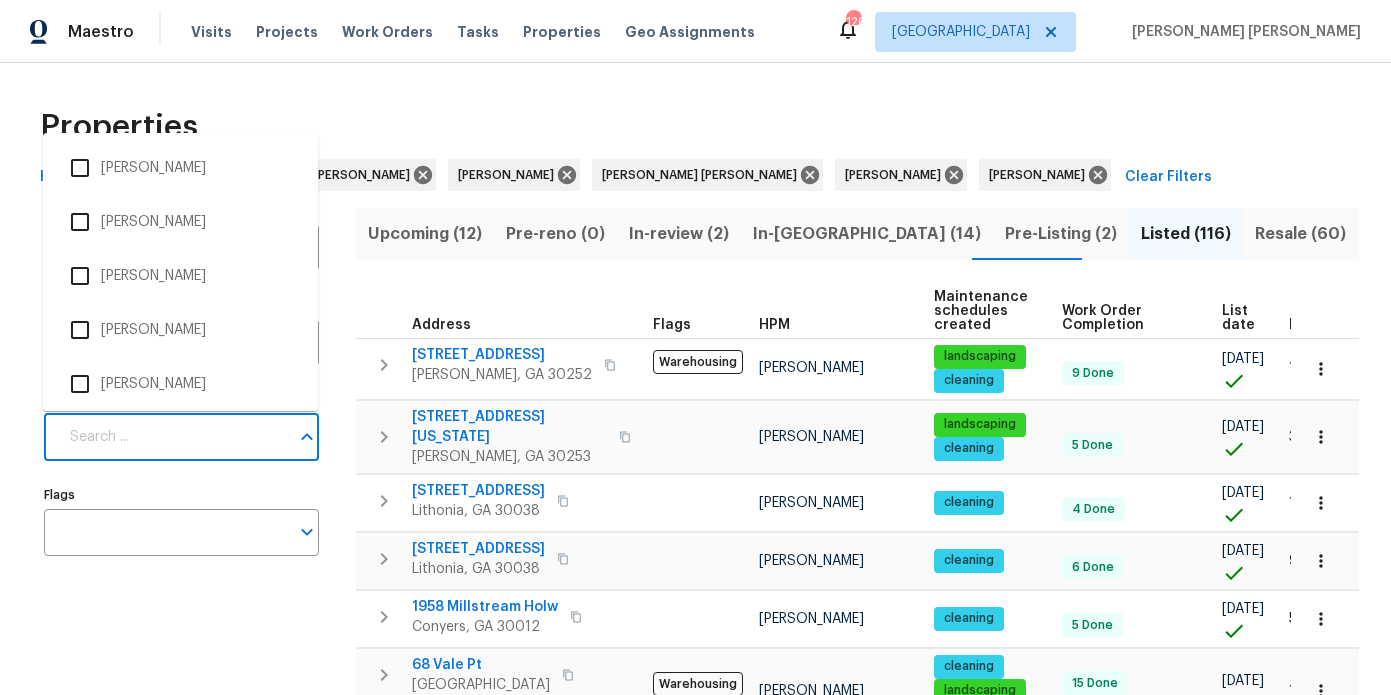 click on "Individuals" at bounding box center (173, 437) 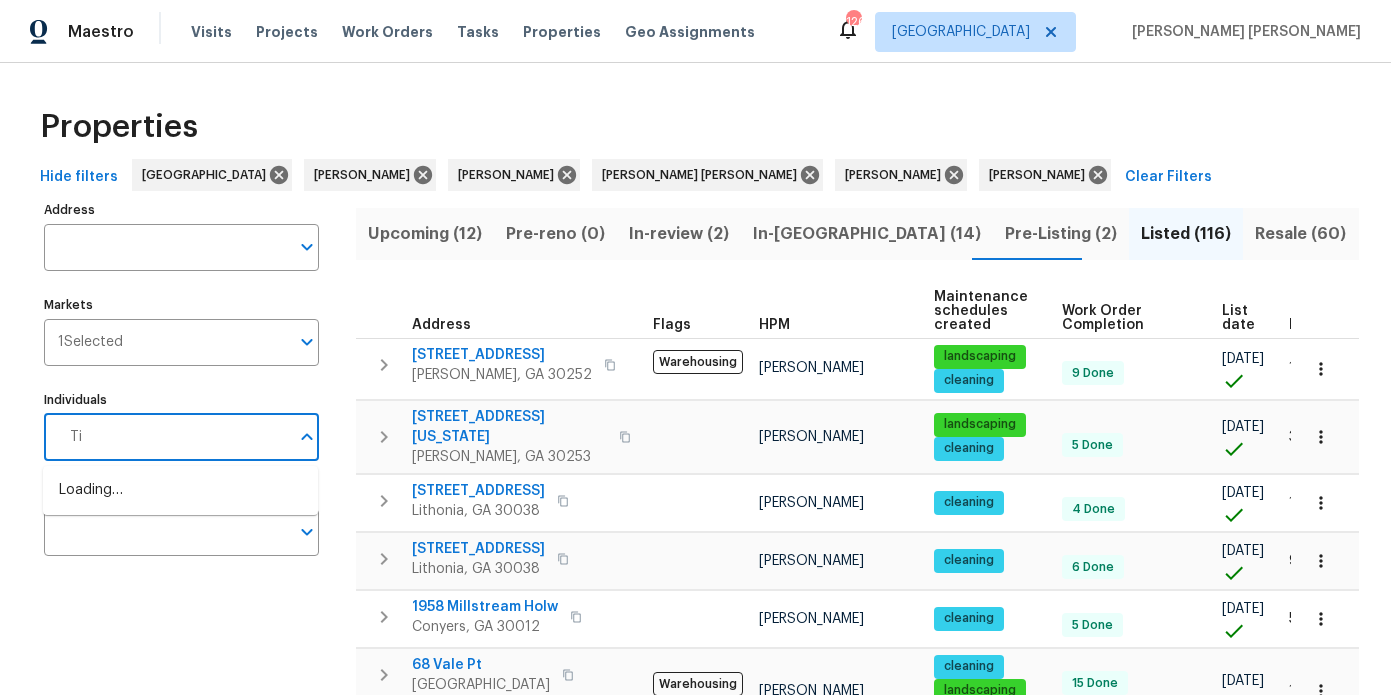 type on "[PERSON_NAME]" 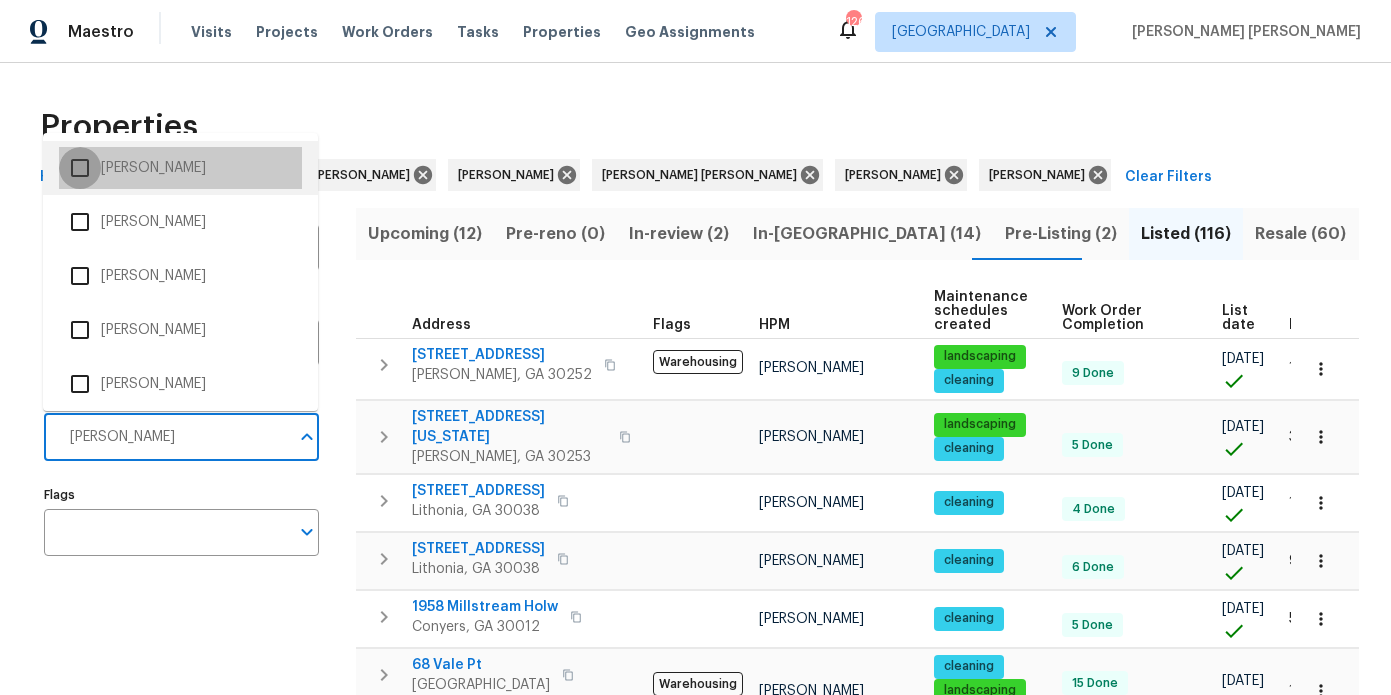 click at bounding box center [80, 168] 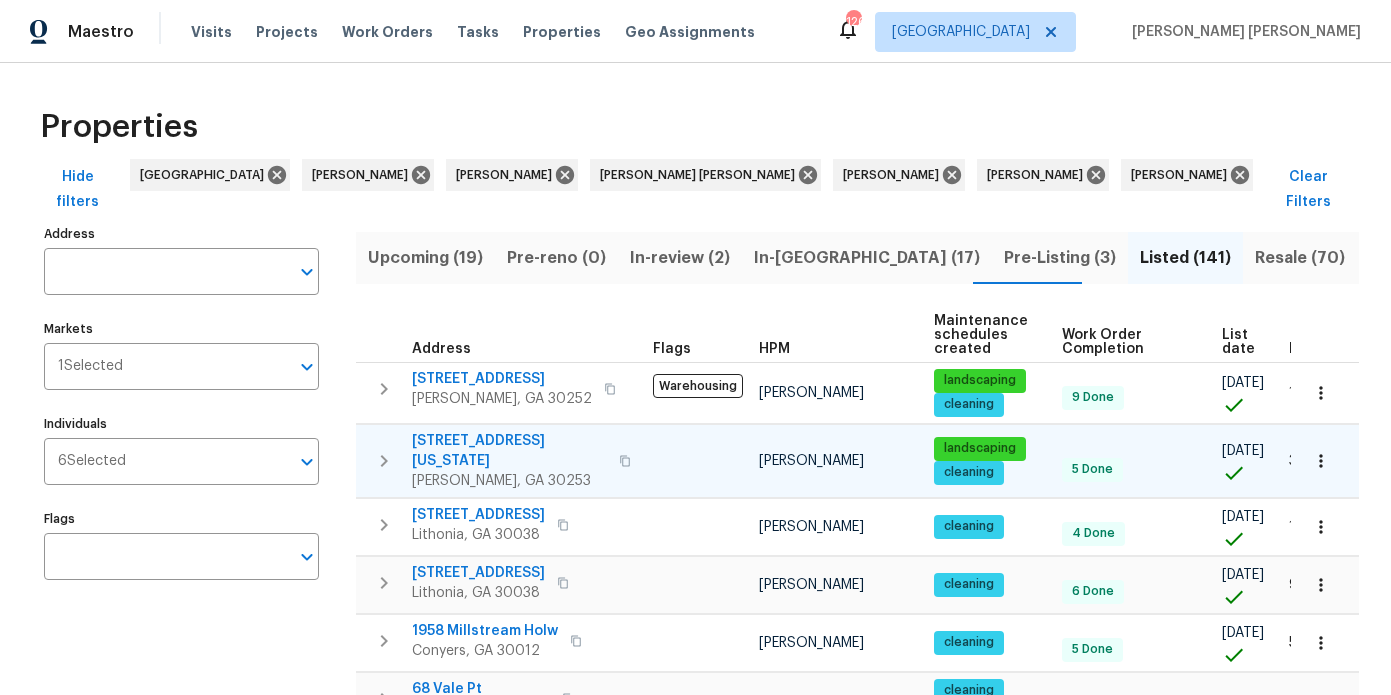 scroll, scrollTop: 0, scrollLeft: 58, axis: horizontal 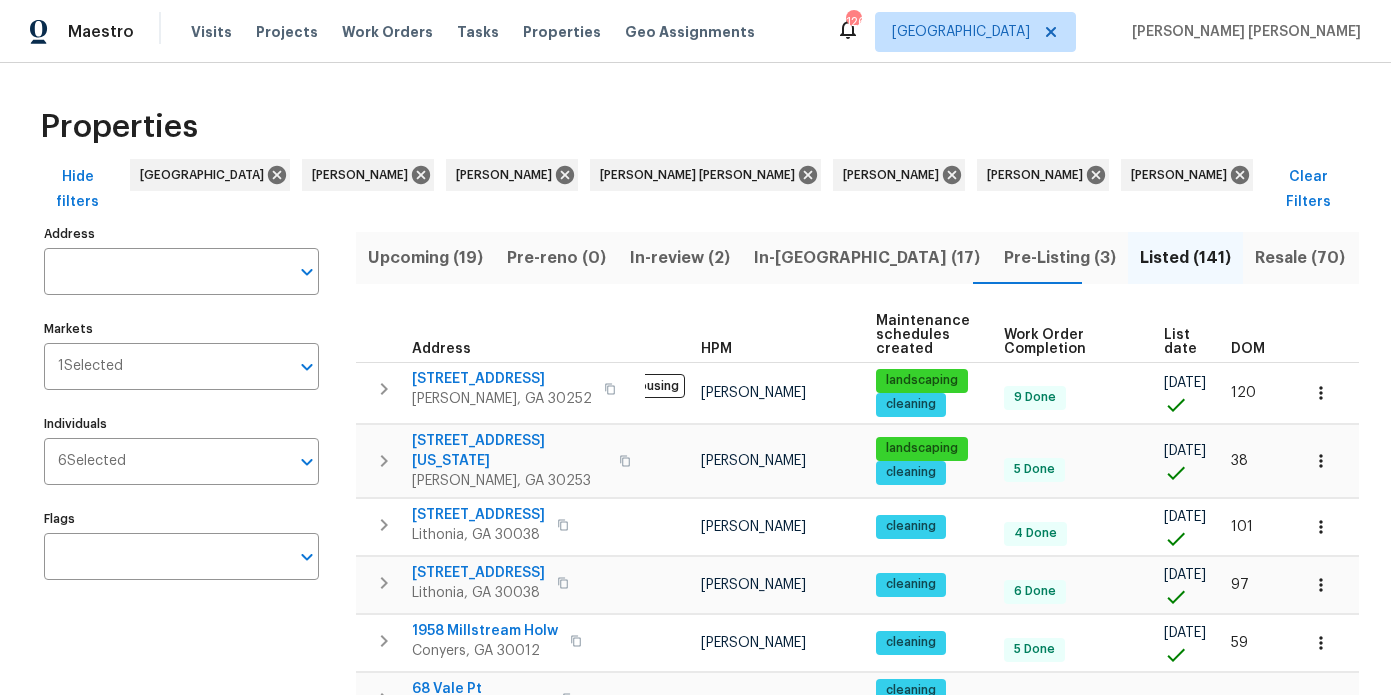 click on "DOM" at bounding box center [1248, 349] 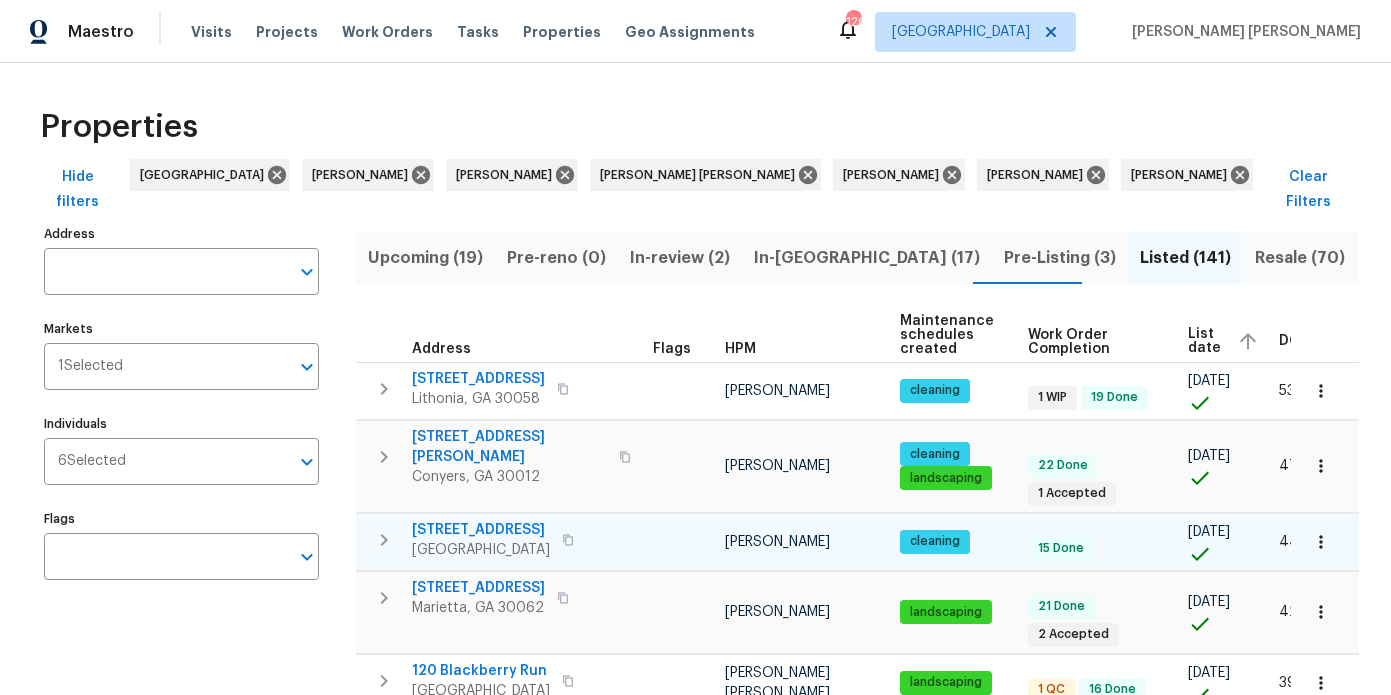 scroll, scrollTop: 173, scrollLeft: 0, axis: vertical 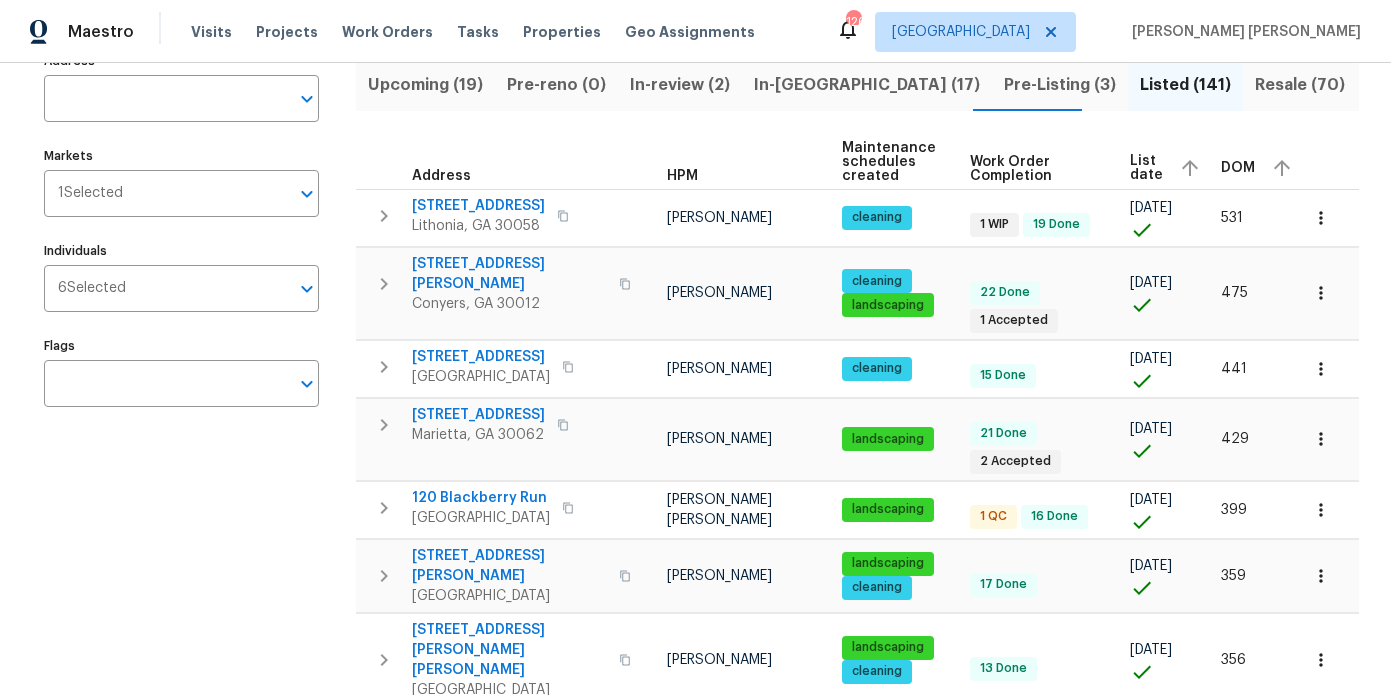 click on "DOM" at bounding box center (1238, 168) 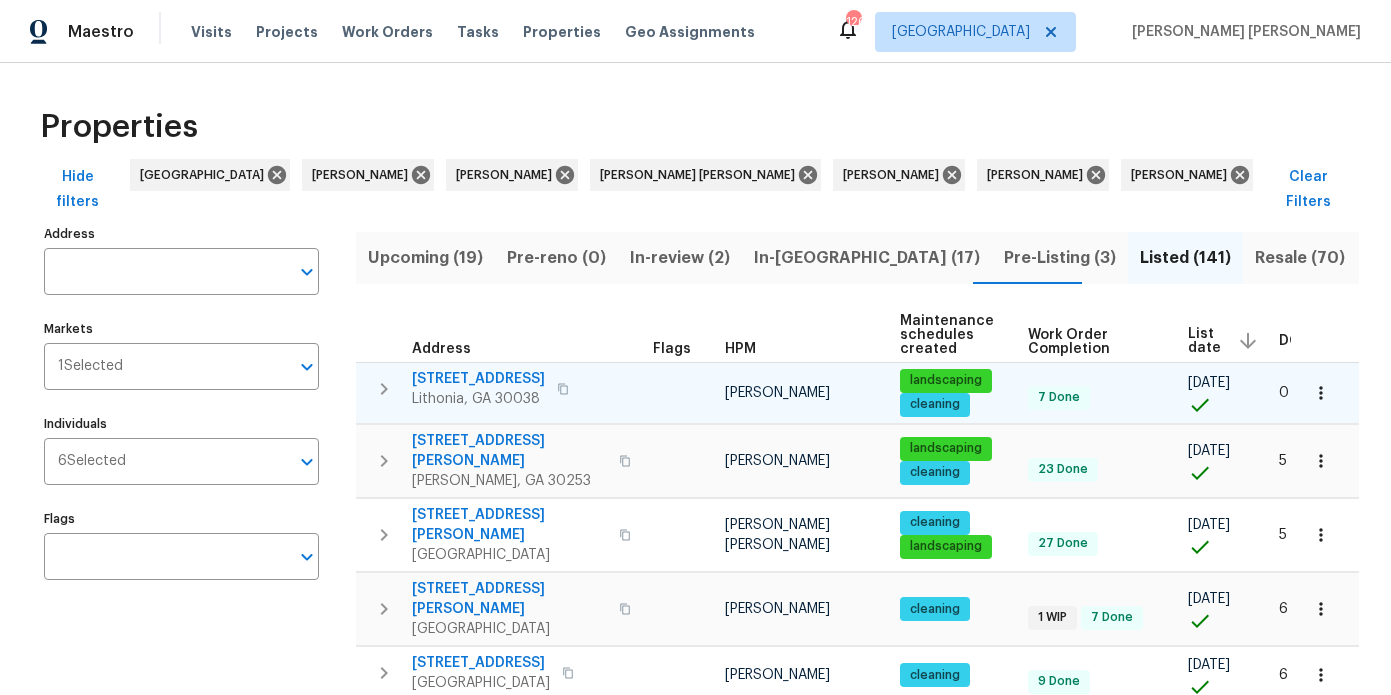 scroll, scrollTop: 183, scrollLeft: 0, axis: vertical 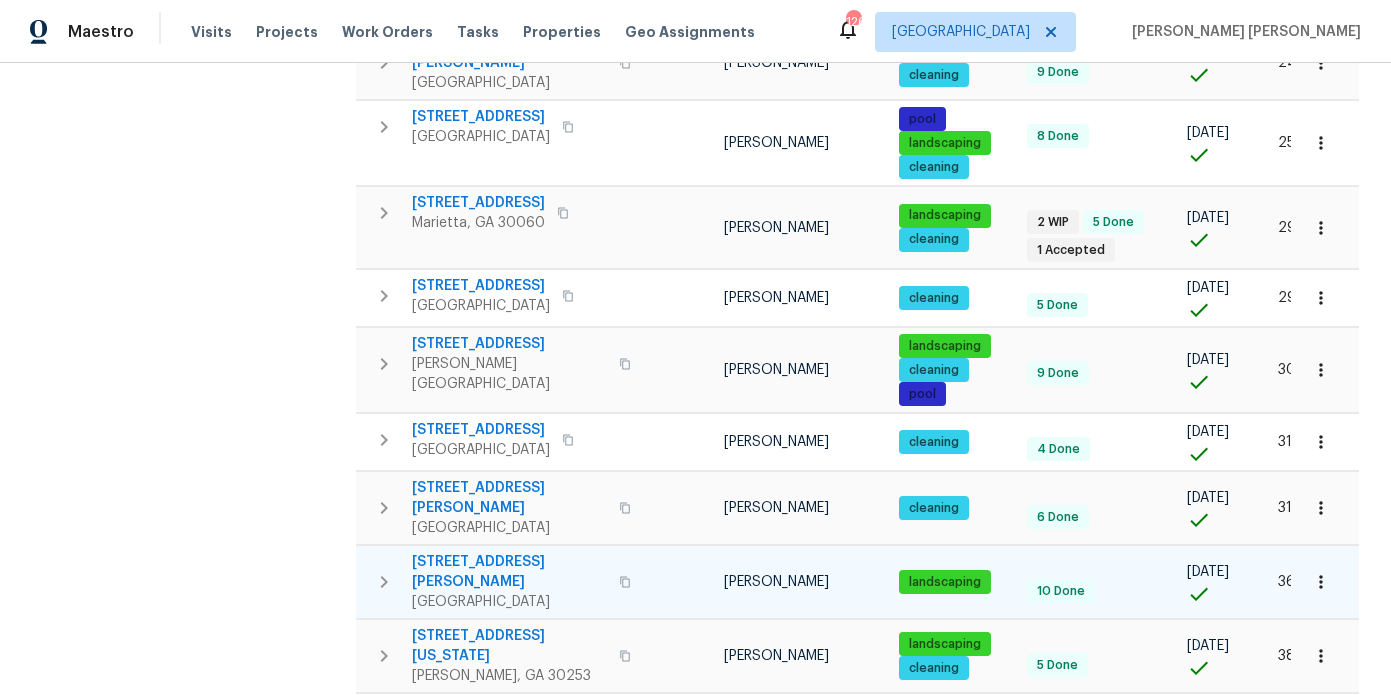 click at bounding box center [384, 582] 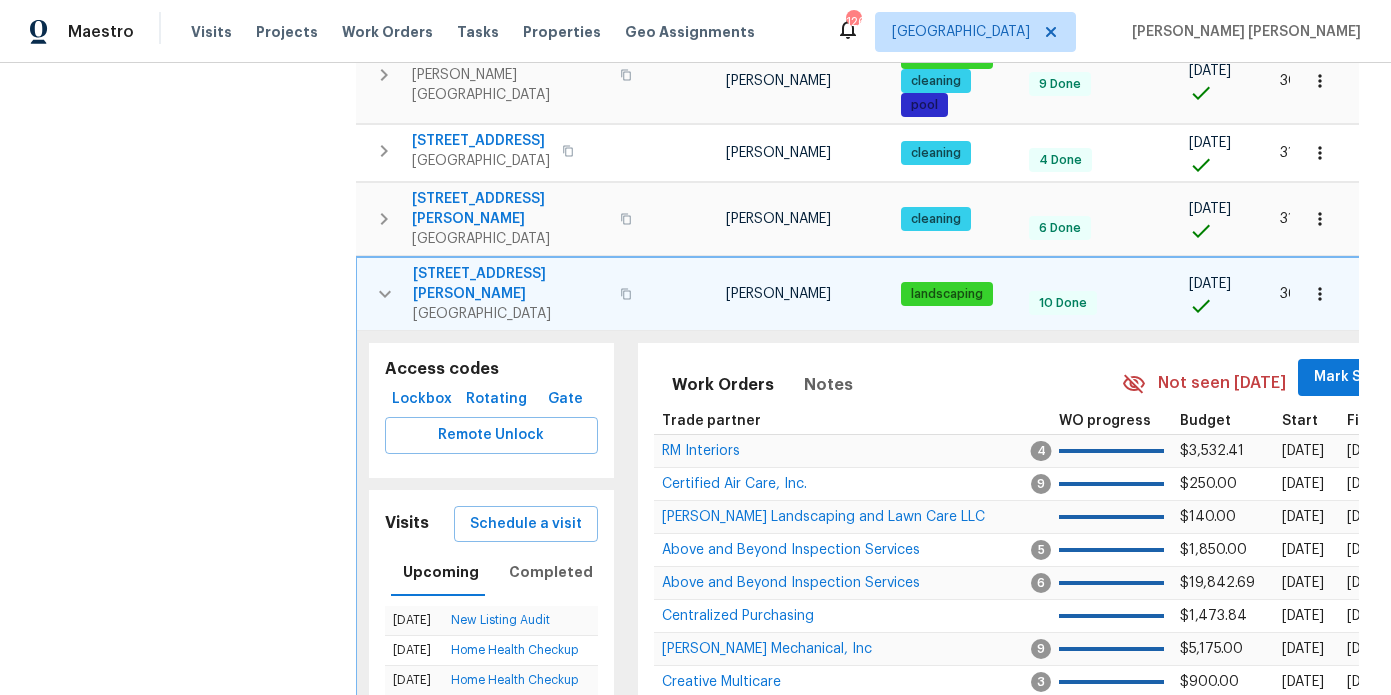 scroll, scrollTop: 1624, scrollLeft: 0, axis: vertical 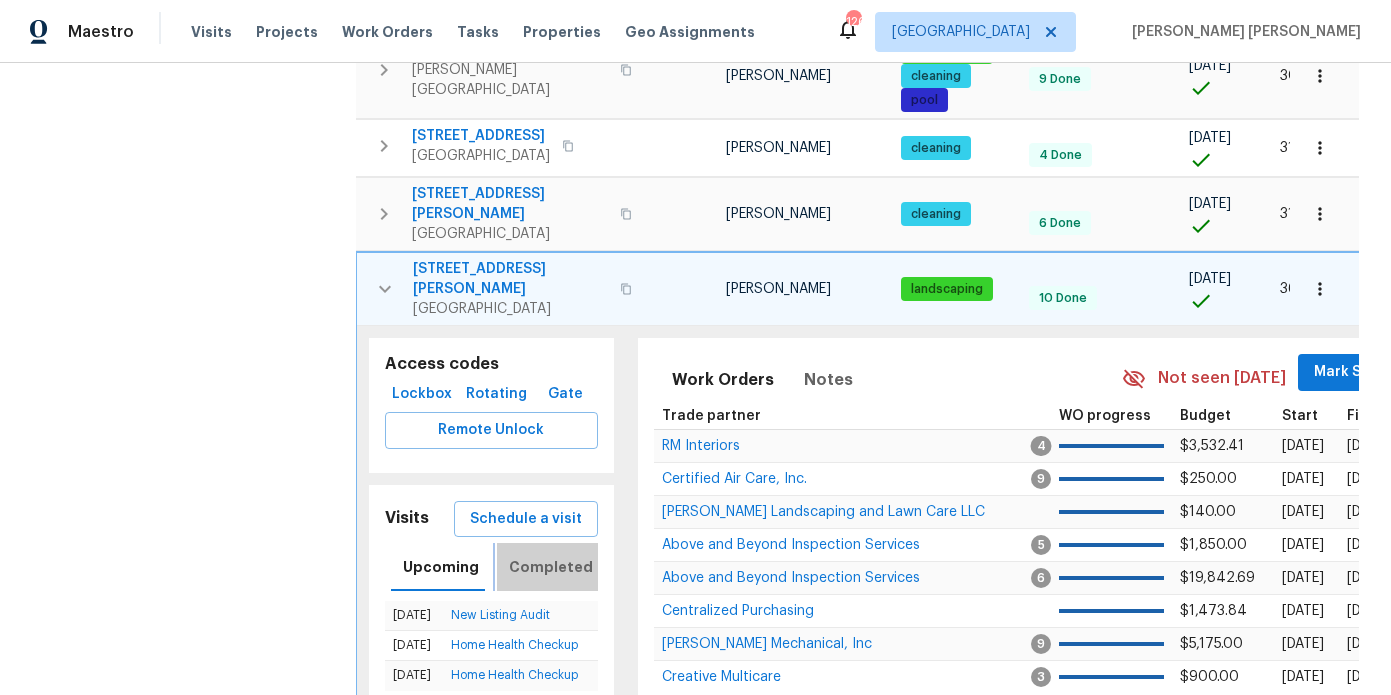 click on "Completed" at bounding box center (551, 567) 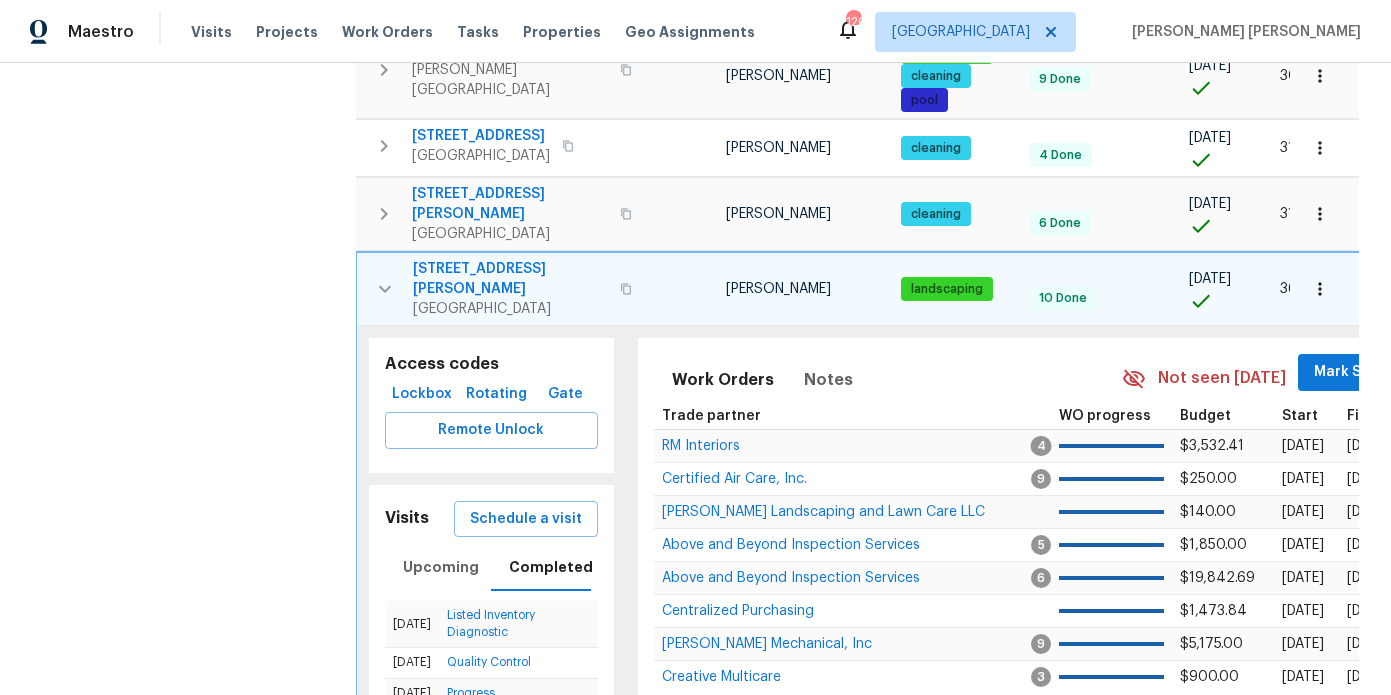 click 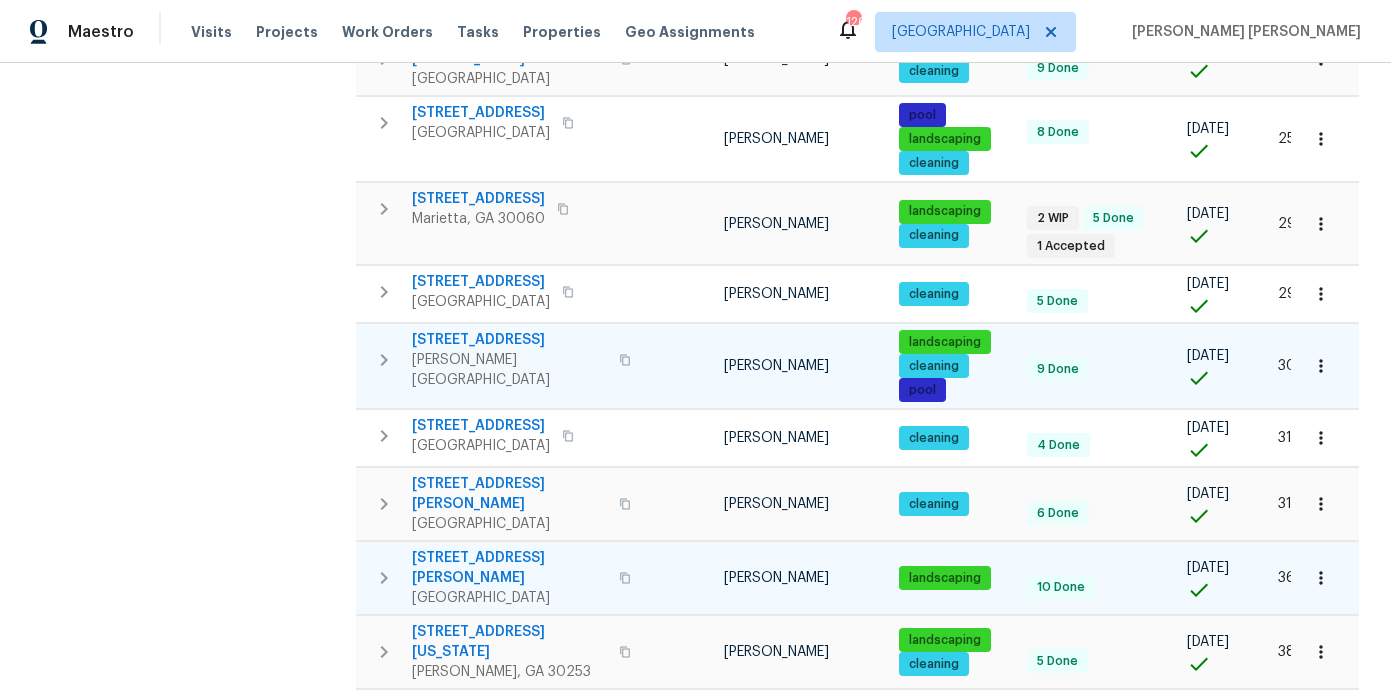 scroll, scrollTop: 1330, scrollLeft: 0, axis: vertical 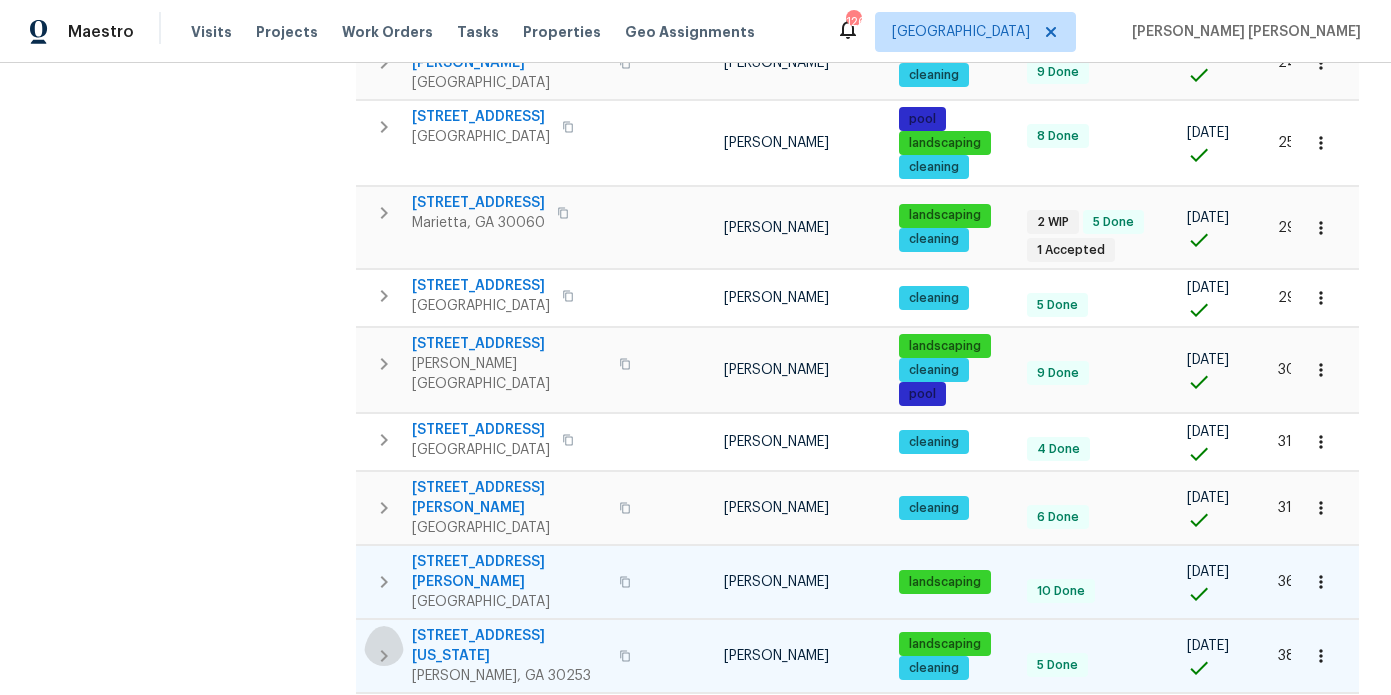 click 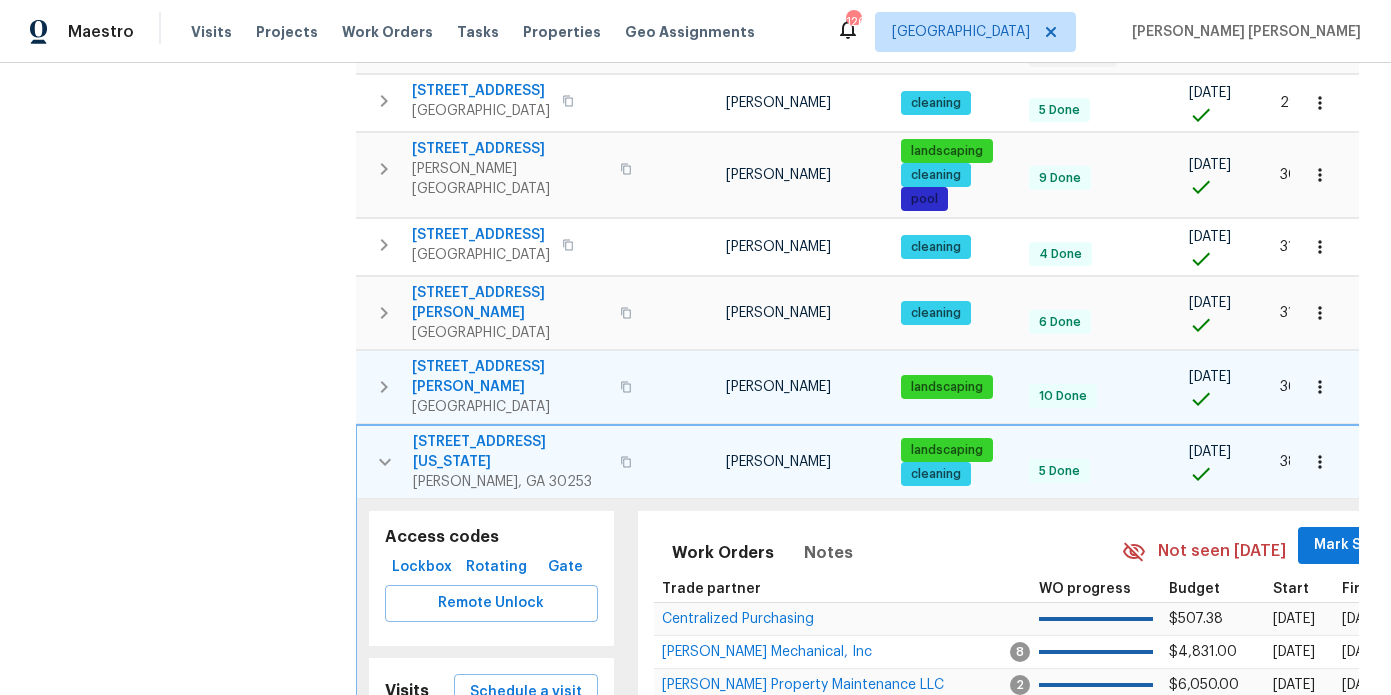 click on "Completed" at bounding box center (551, 740) 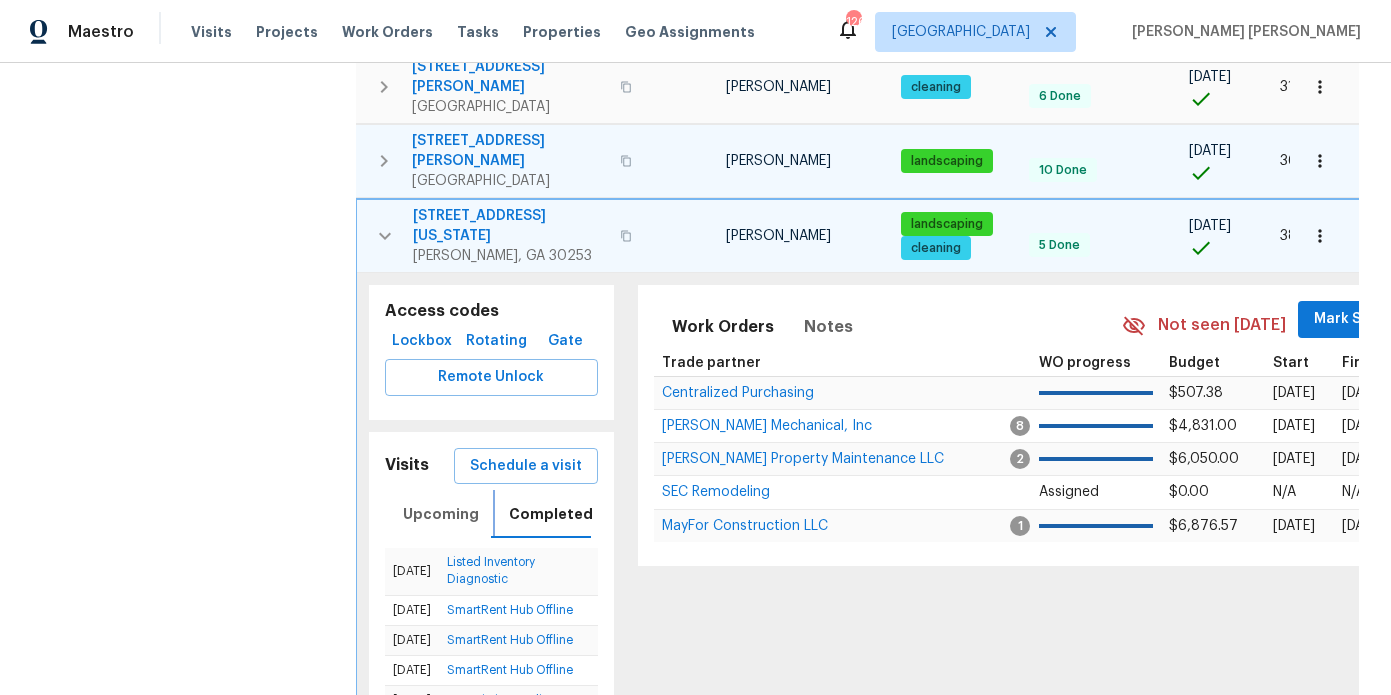 scroll, scrollTop: 1758, scrollLeft: 0, axis: vertical 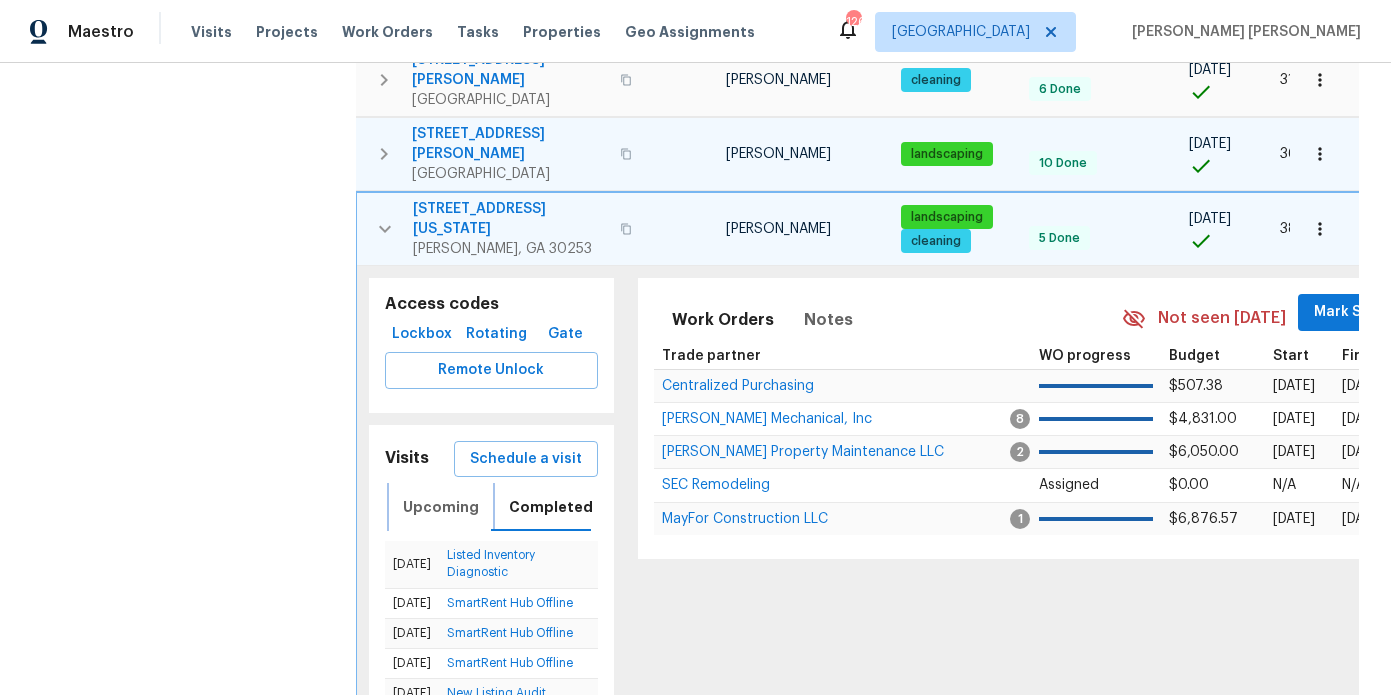 click on "Upcoming" at bounding box center [441, 507] 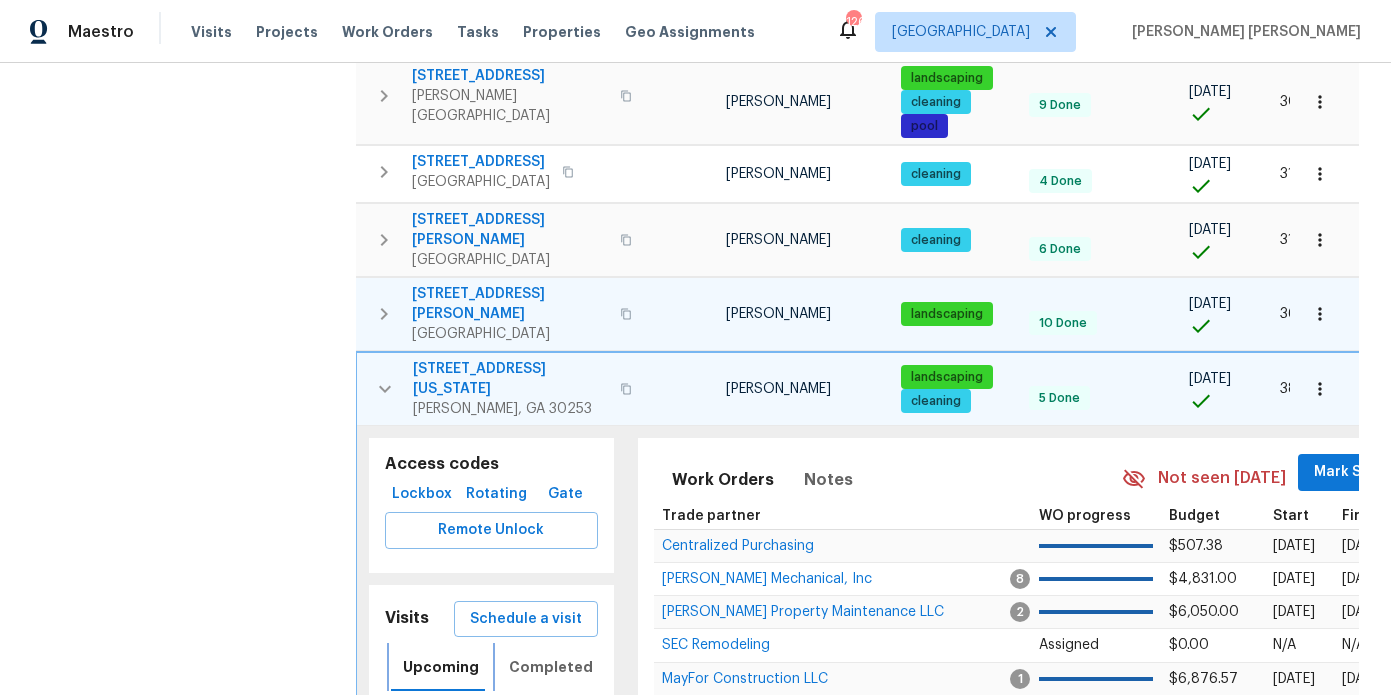 scroll, scrollTop: 1551, scrollLeft: 0, axis: vertical 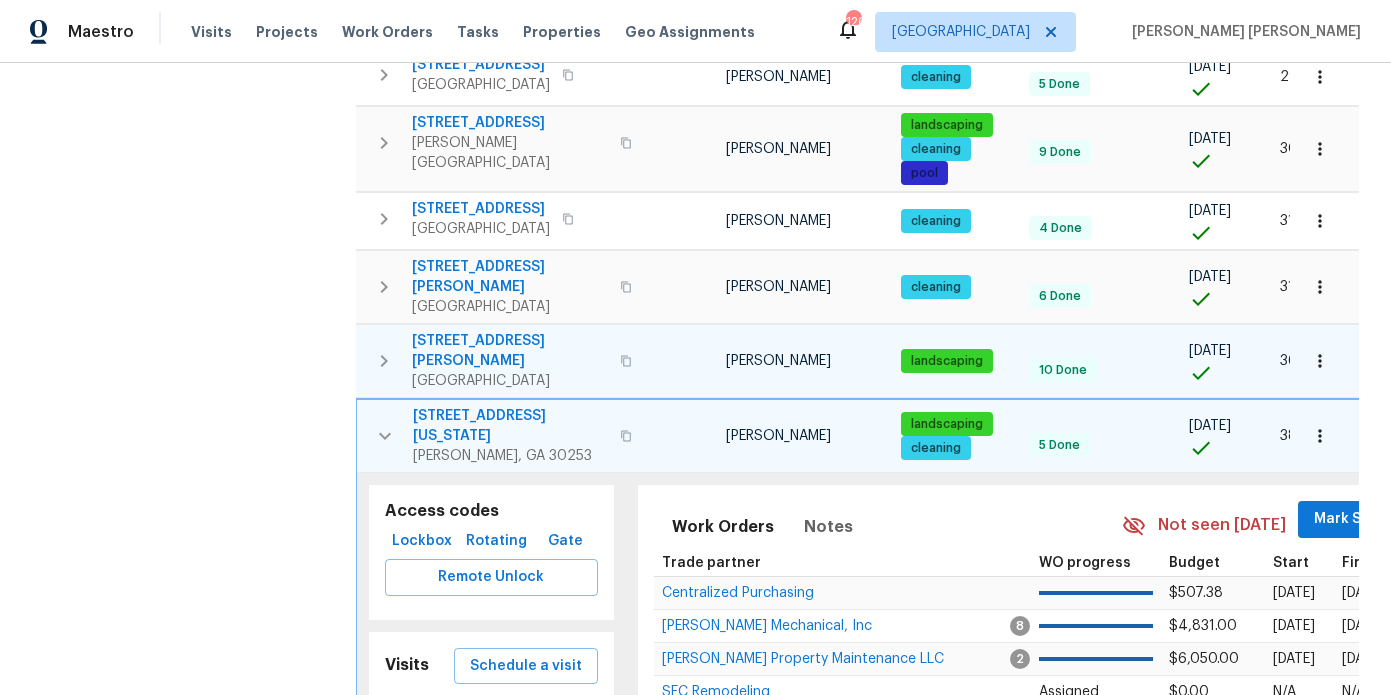 click 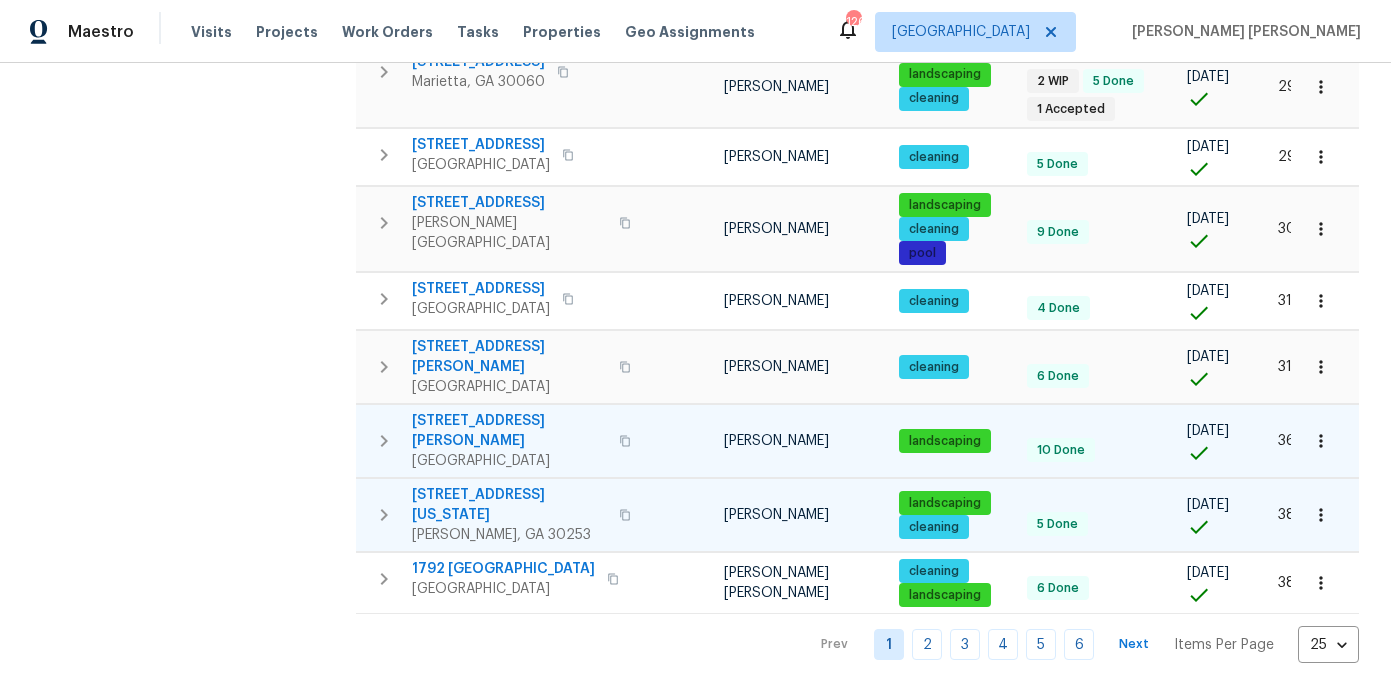 scroll, scrollTop: 1330, scrollLeft: 0, axis: vertical 